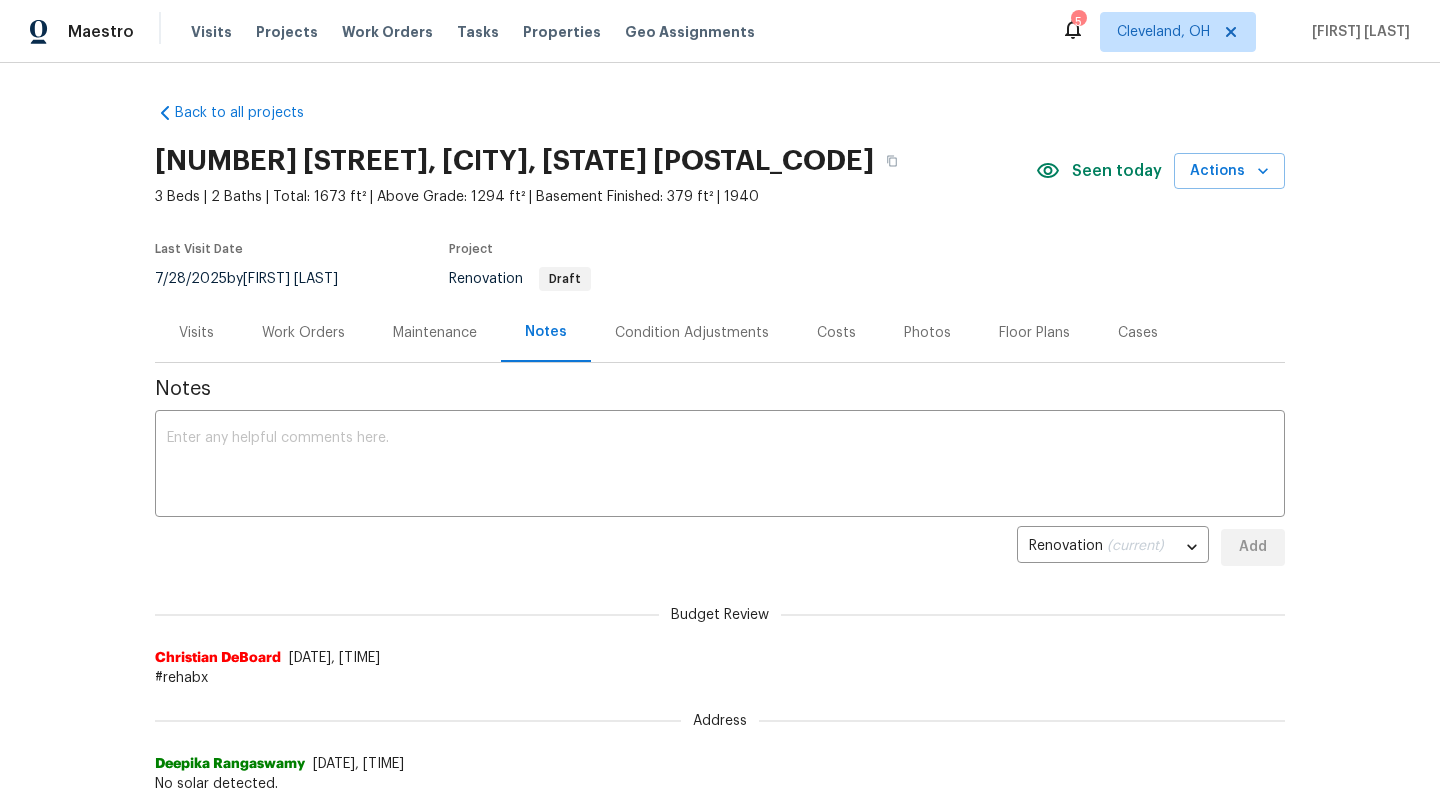 scroll, scrollTop: 0, scrollLeft: 0, axis: both 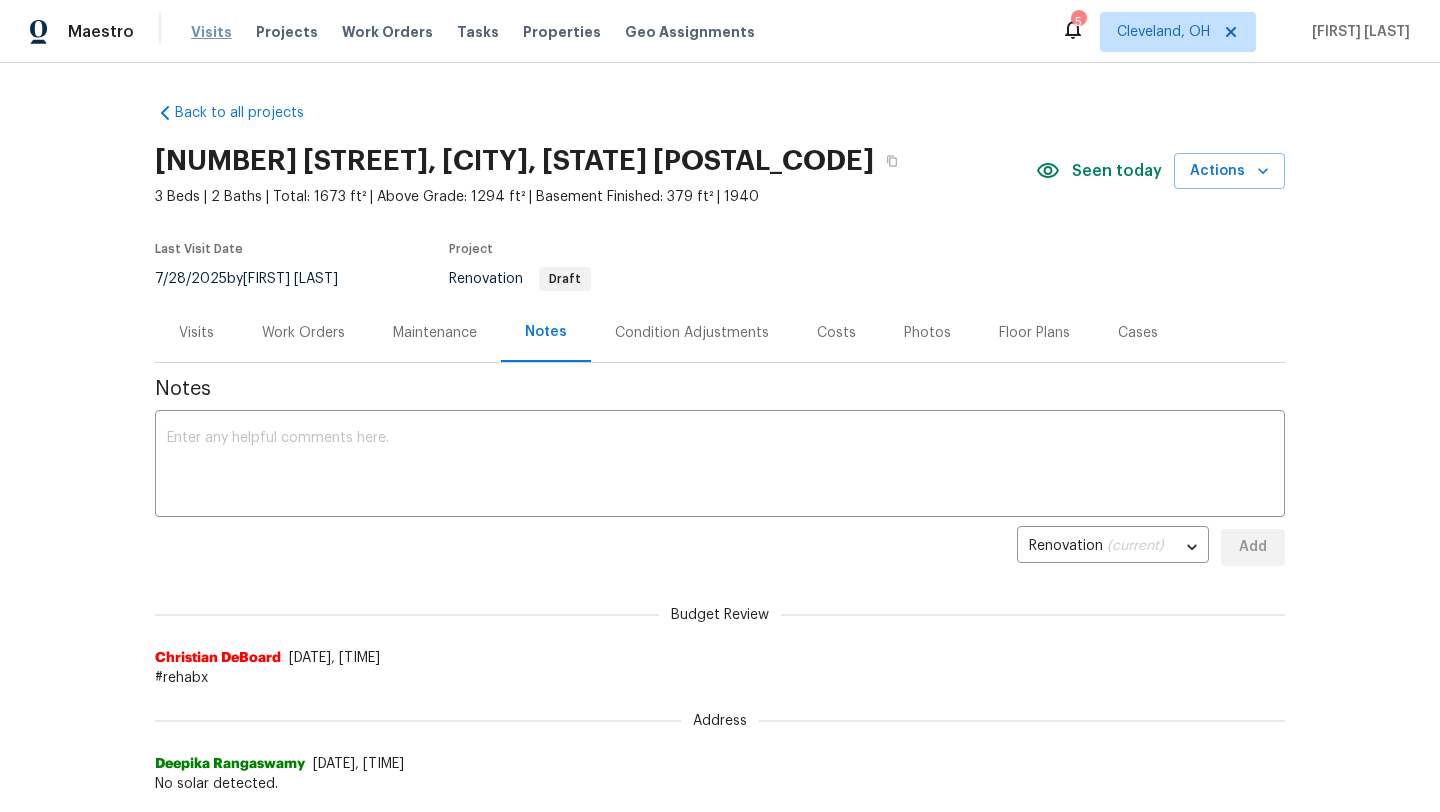 click on "Visits" at bounding box center [211, 32] 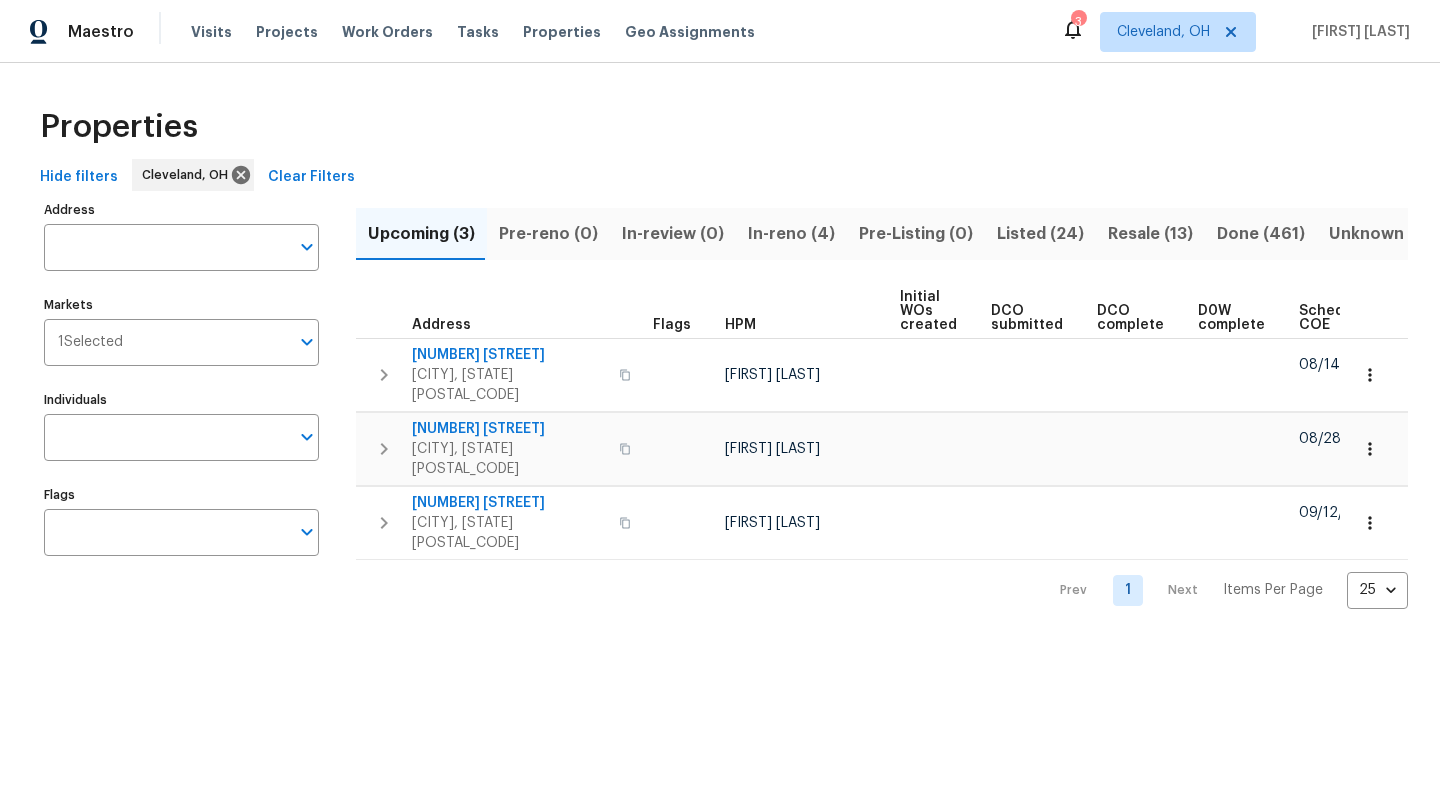scroll, scrollTop: 0, scrollLeft: 0, axis: both 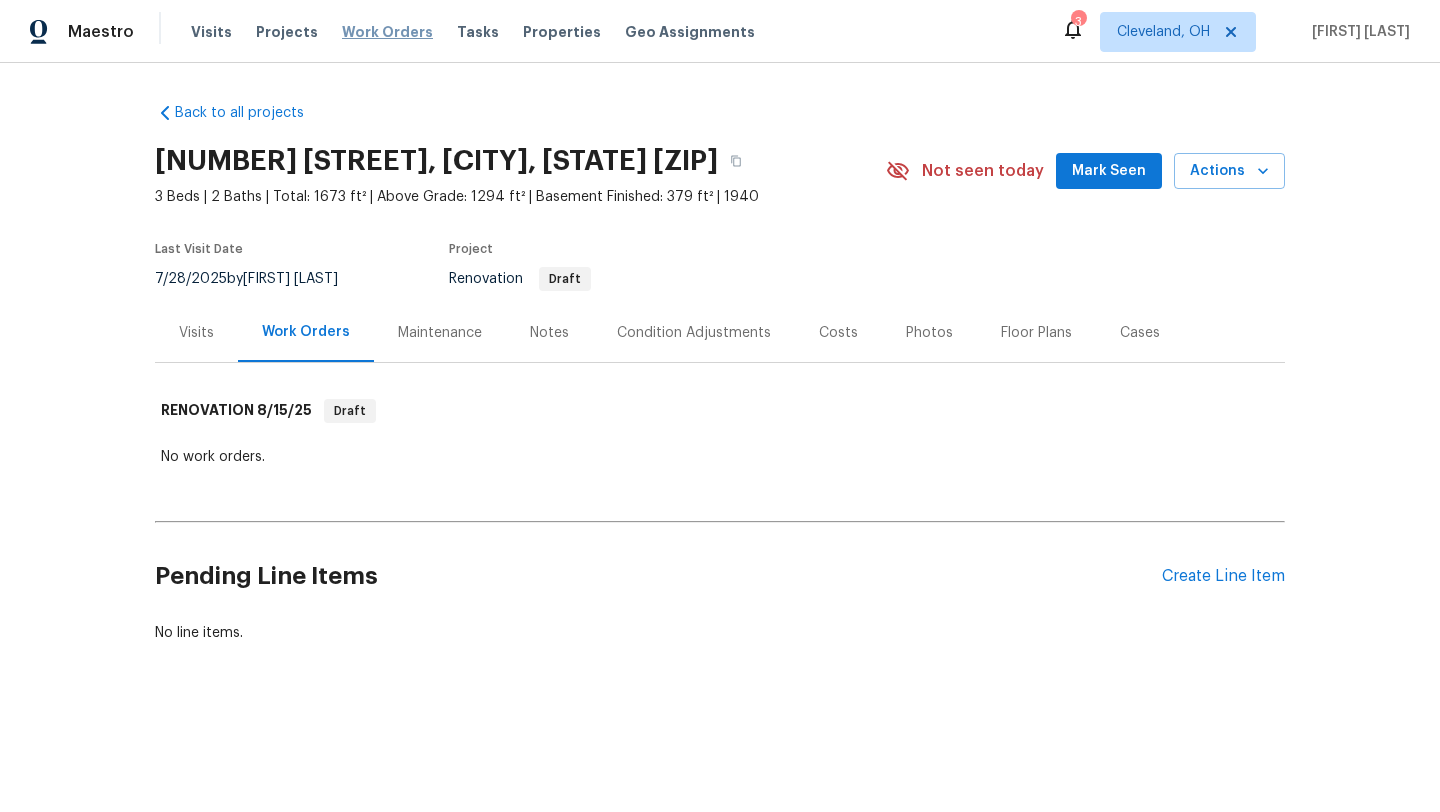 click on "Work Orders" at bounding box center (387, 32) 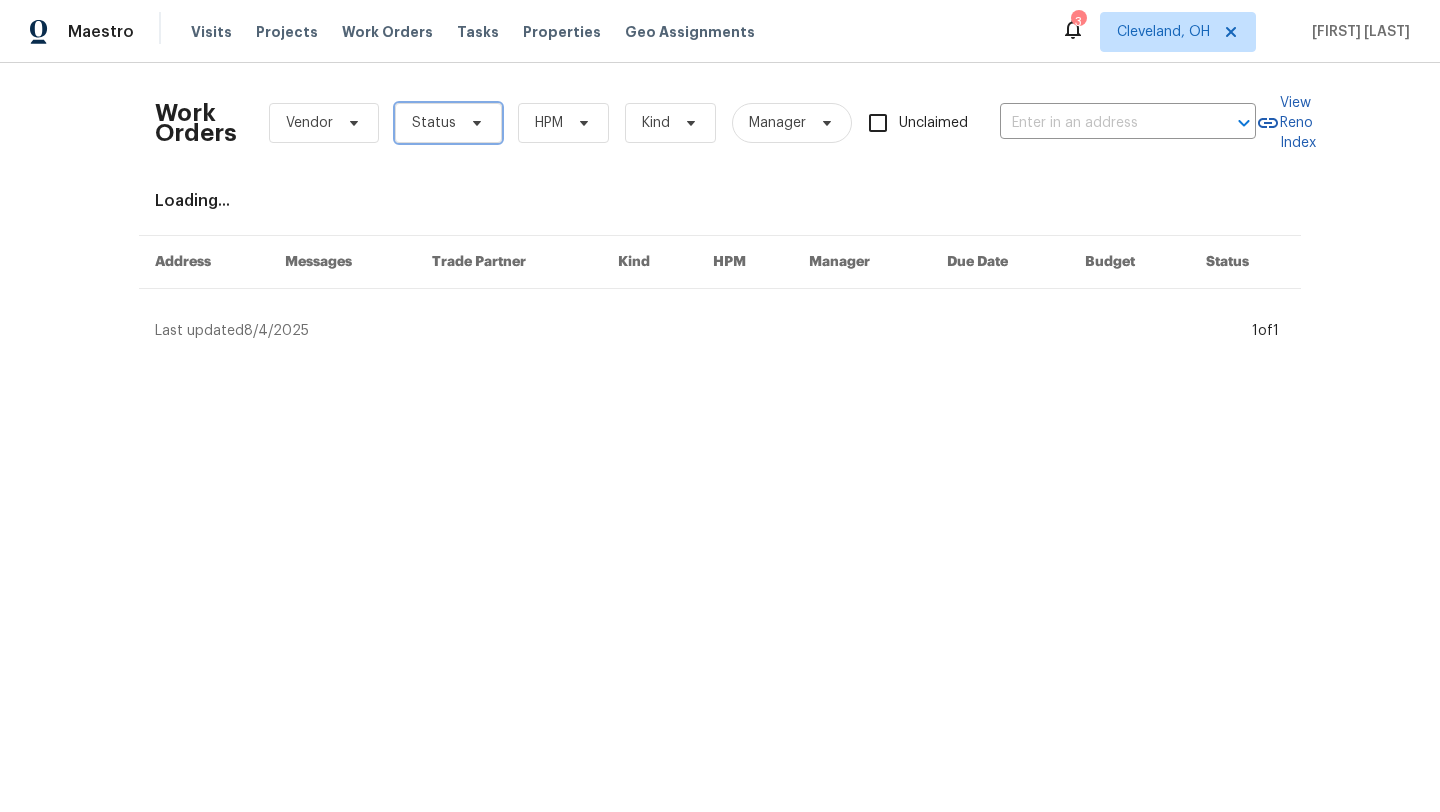 click on "Status" at bounding box center [434, 123] 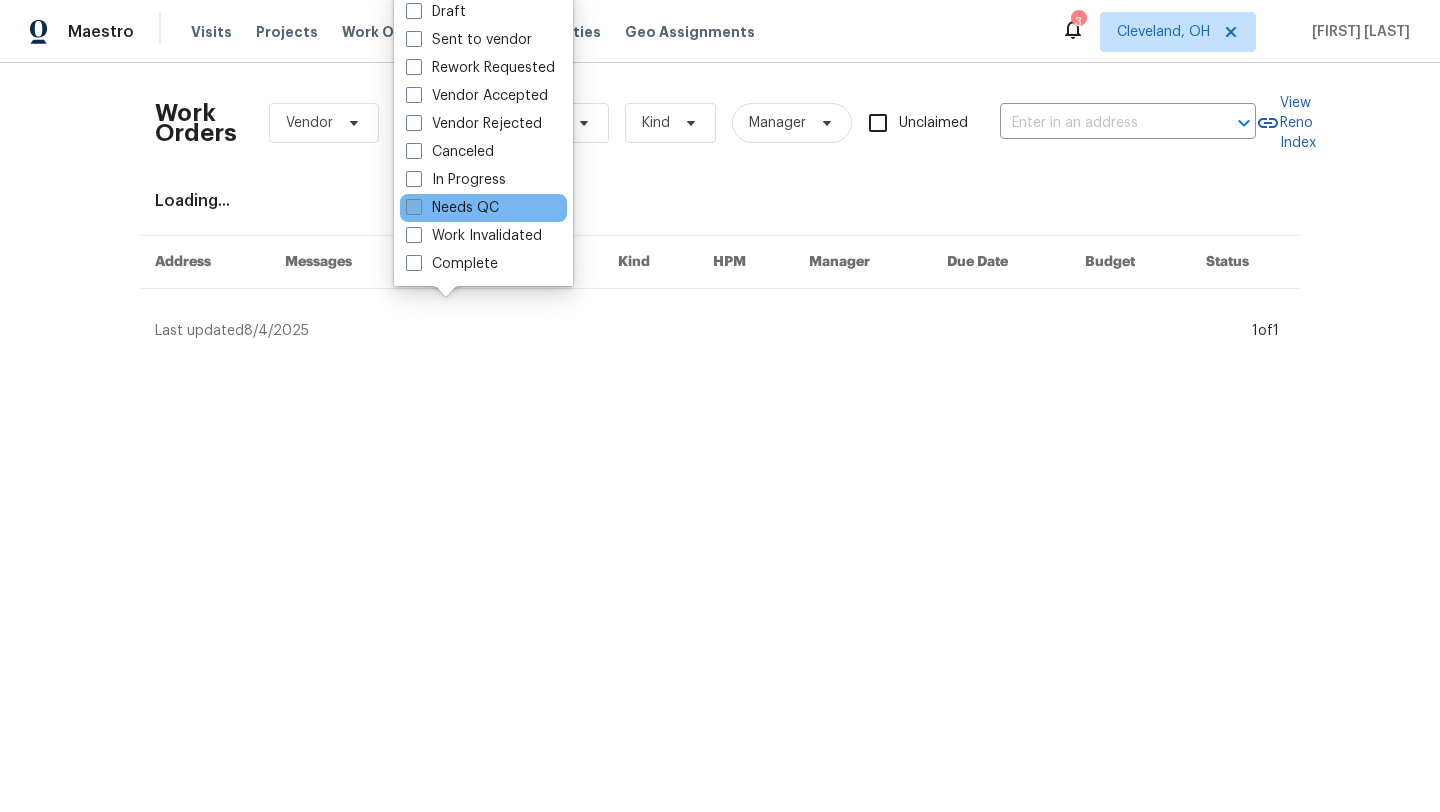 click on "Needs QC" at bounding box center (452, 208) 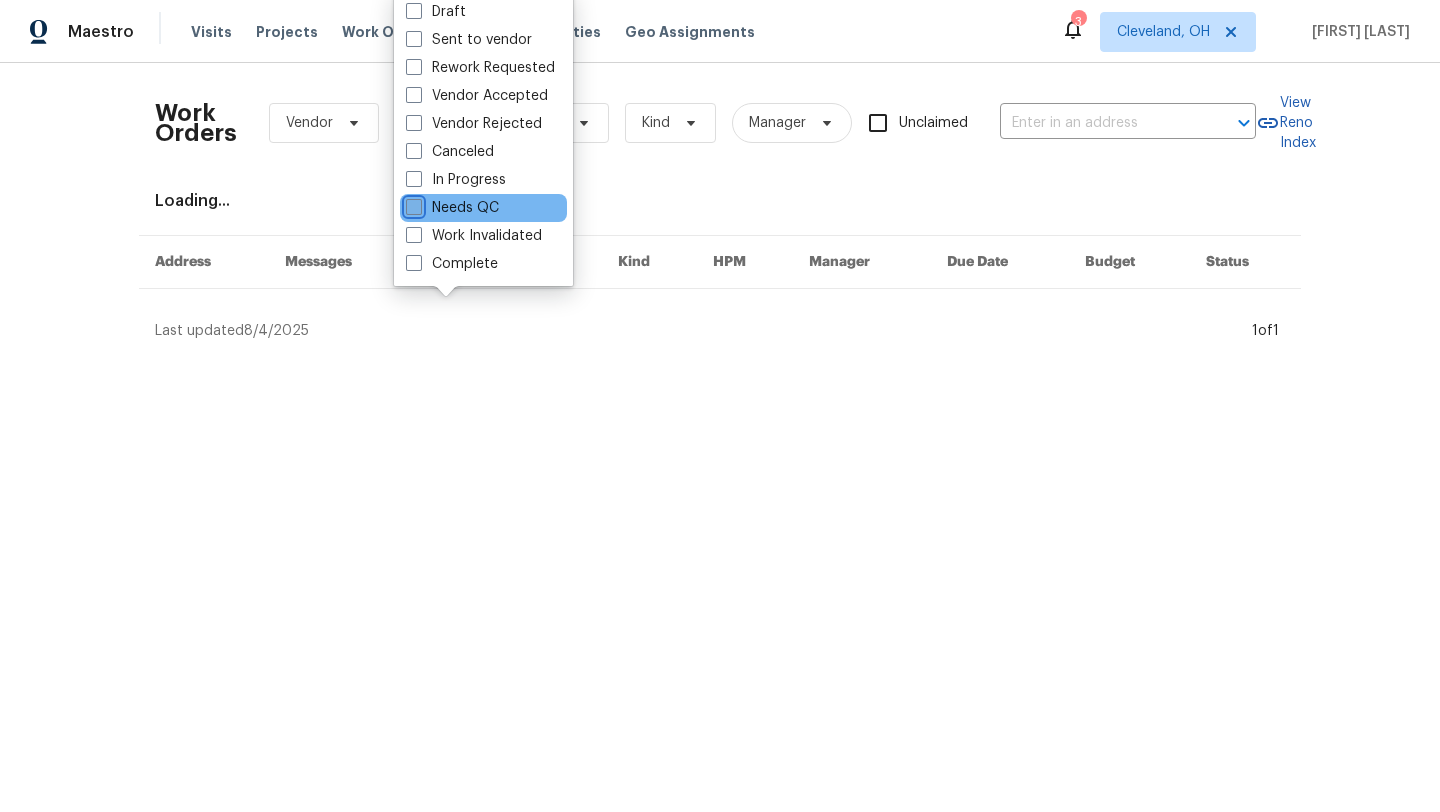 click on "Needs QC" at bounding box center (412, 204) 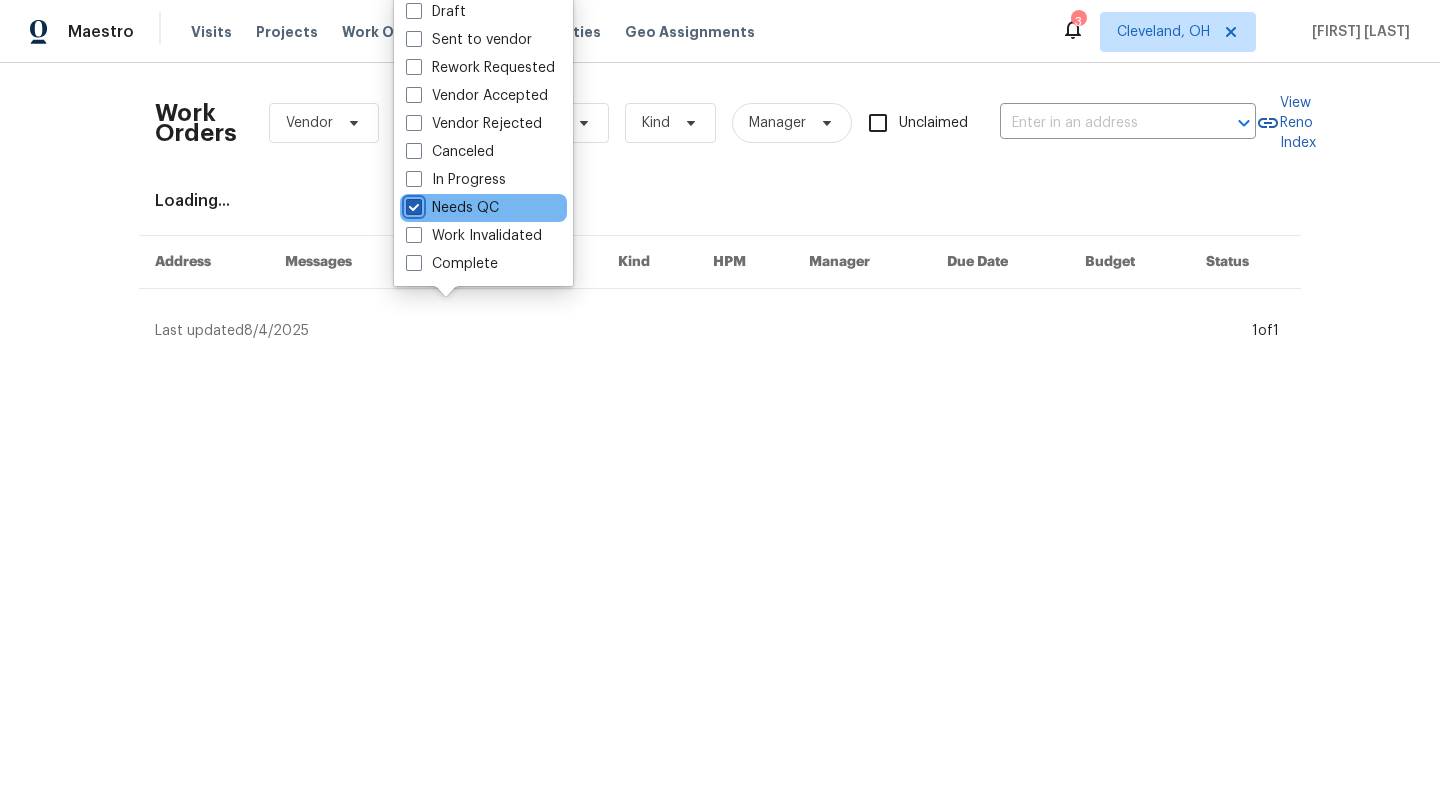 checkbox on "true" 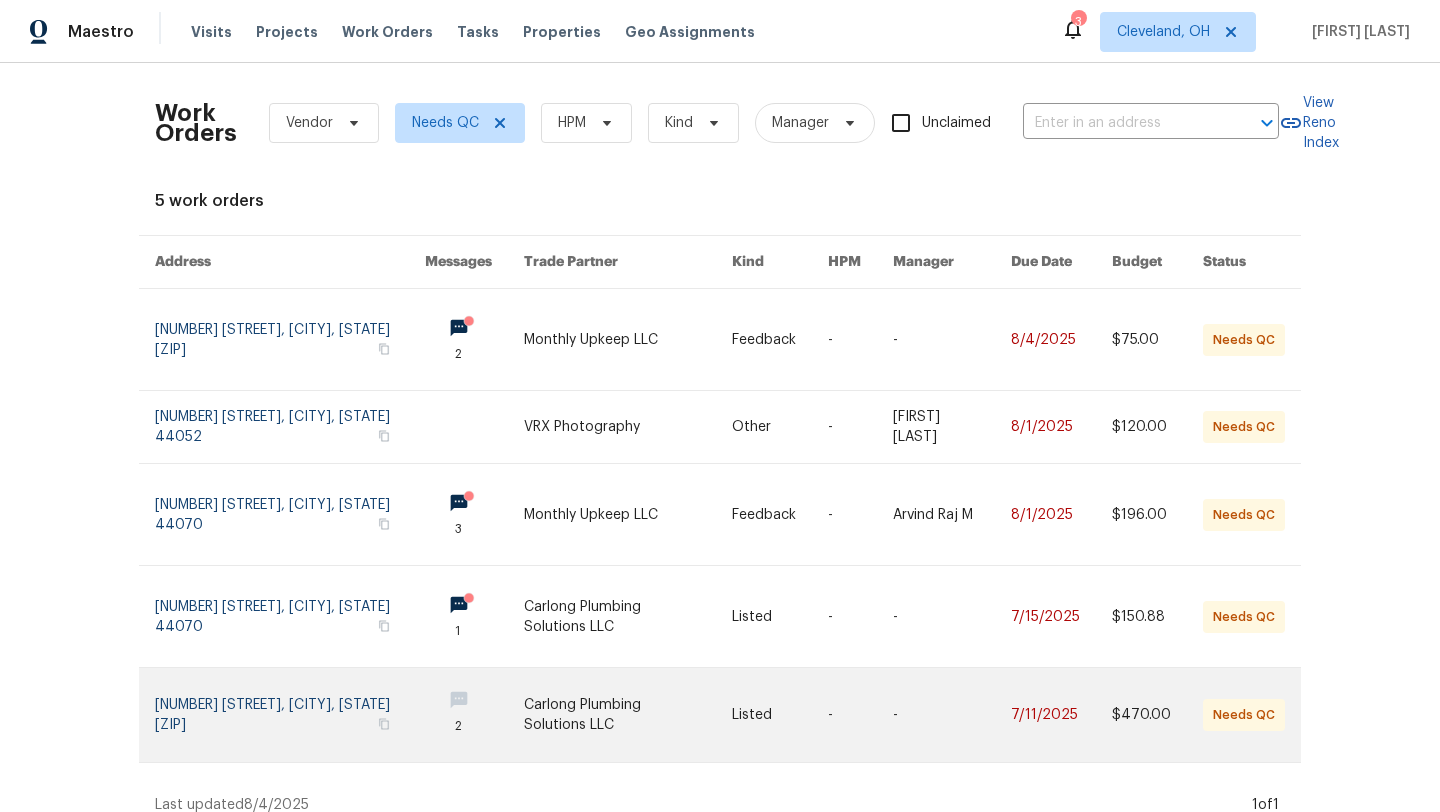 click at bounding box center [290, 715] 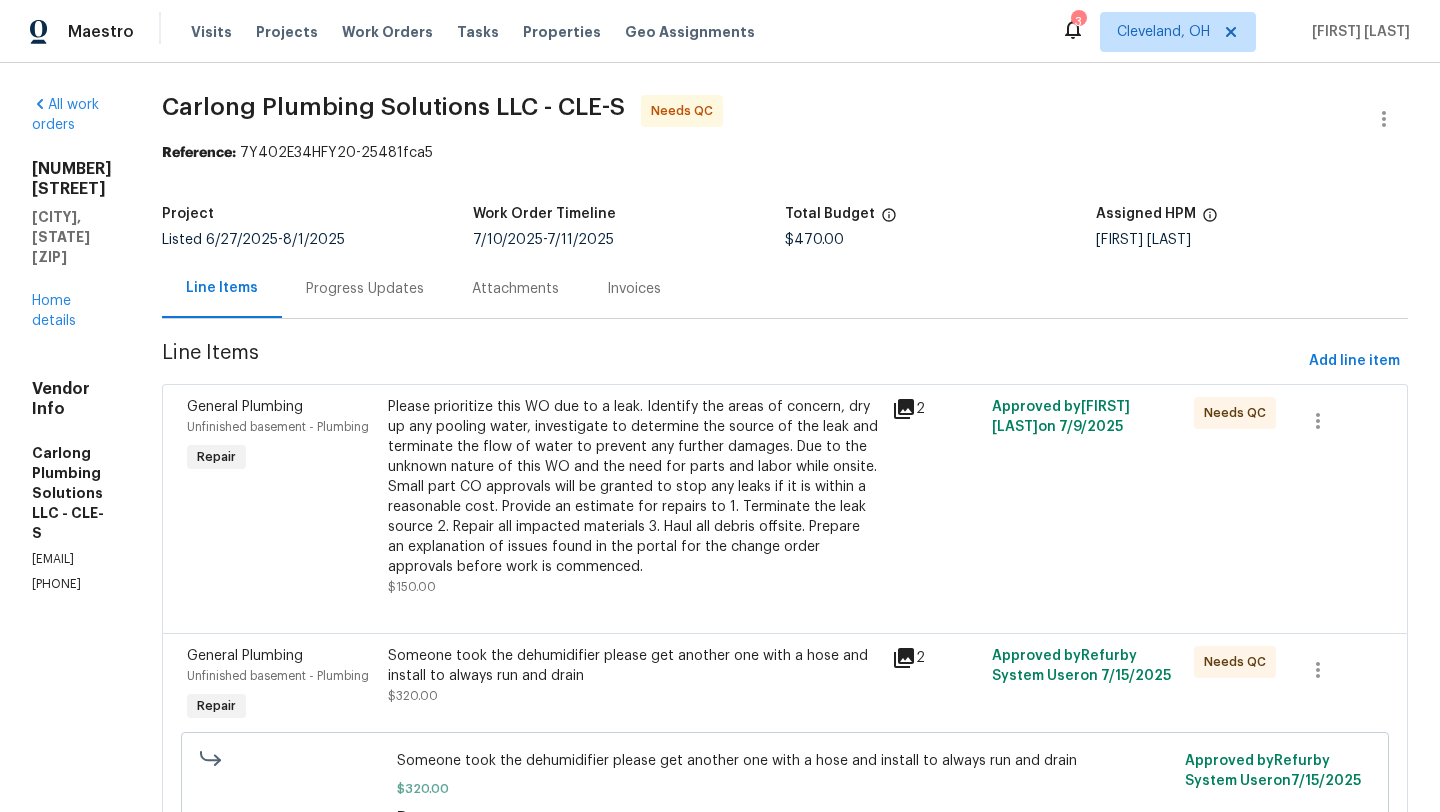 click on "Progress Updates" at bounding box center [365, 289] 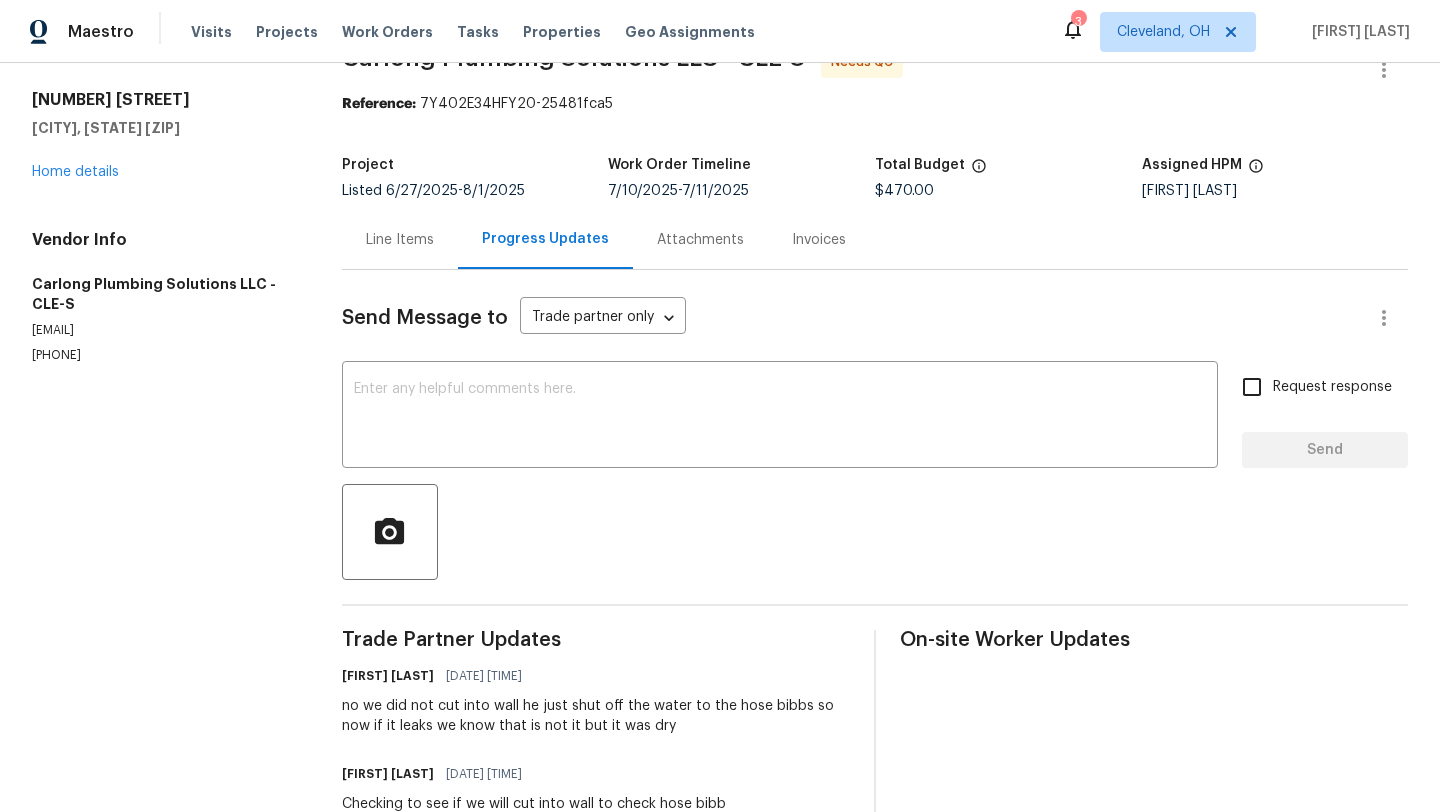 scroll, scrollTop: 50, scrollLeft: 0, axis: vertical 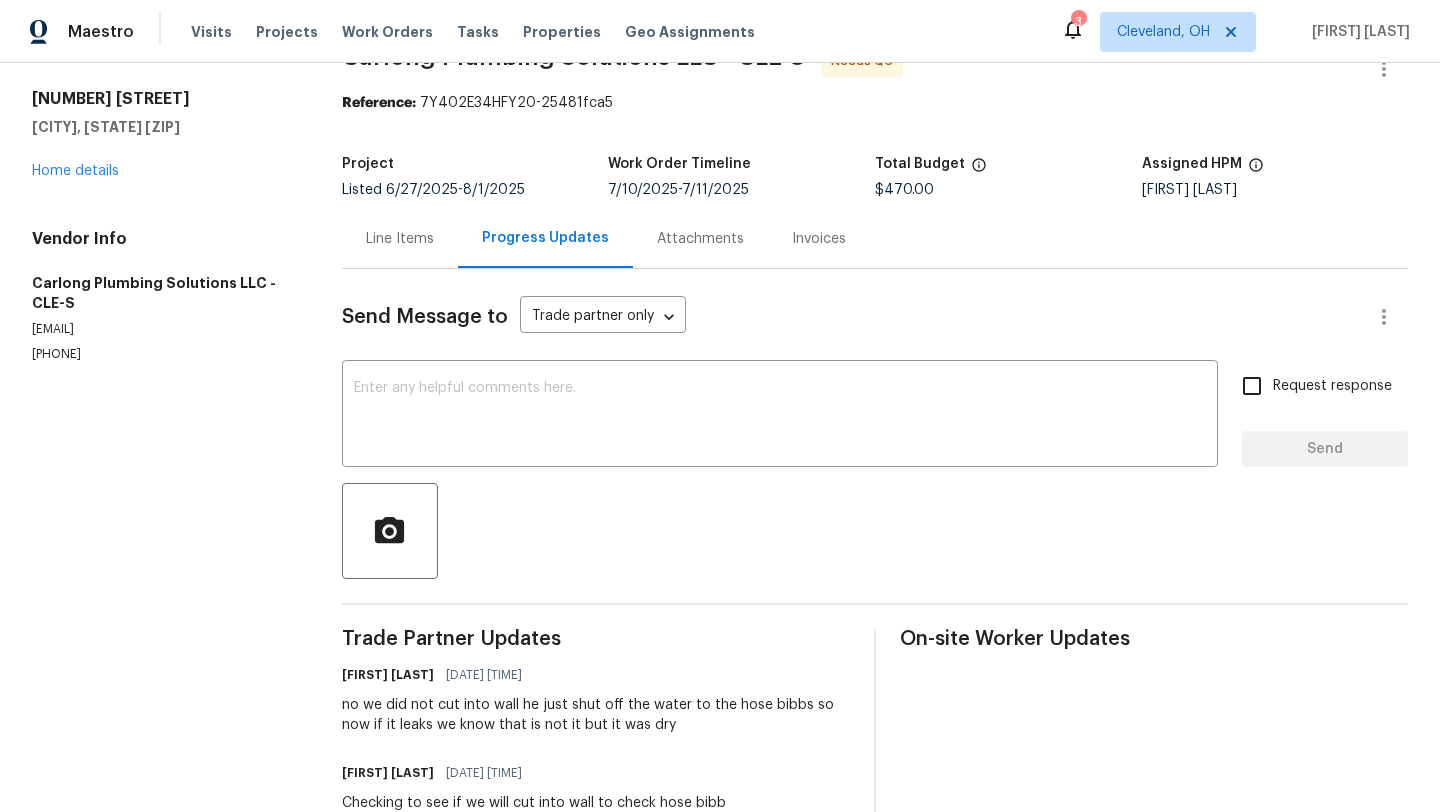 click on "Line Items" at bounding box center [400, 239] 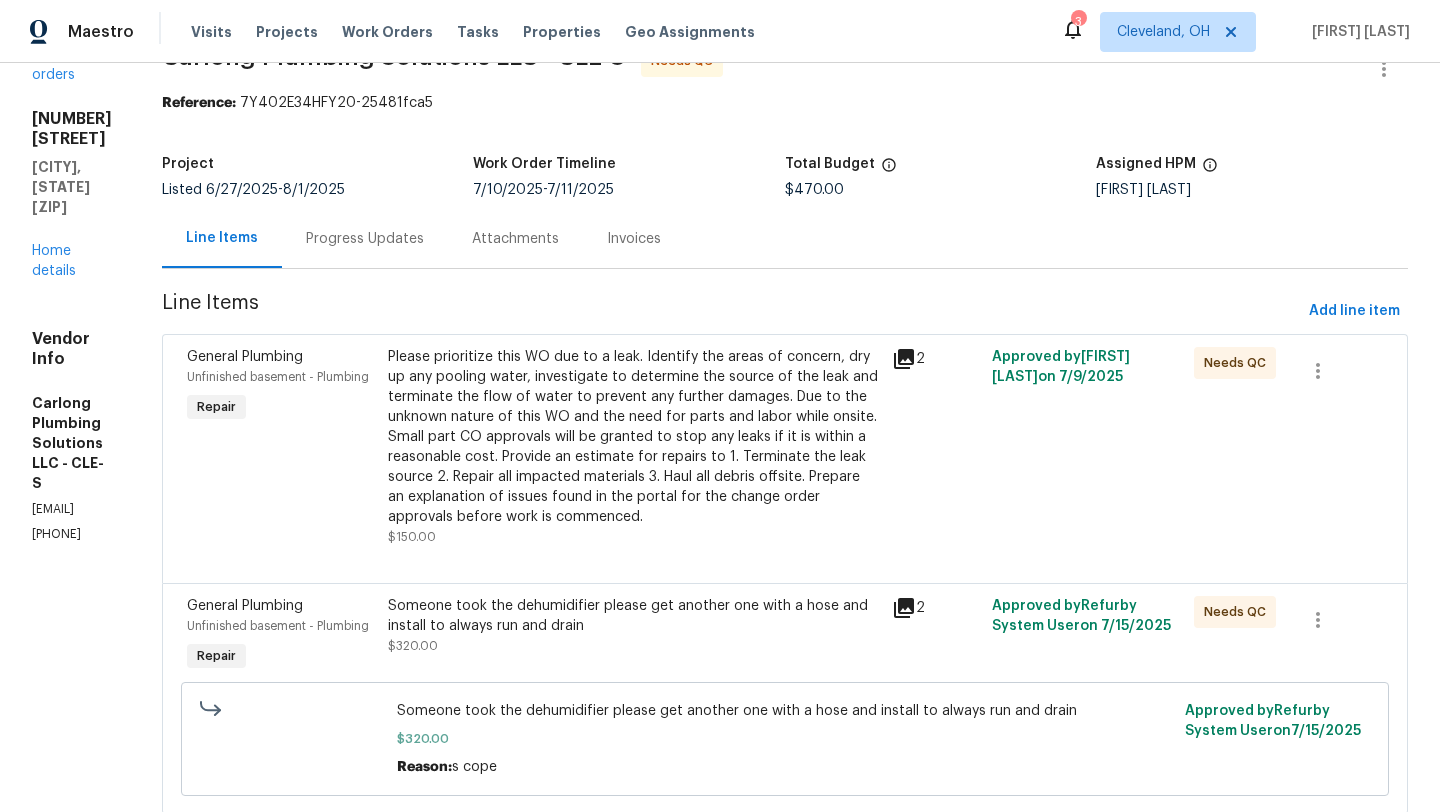 click on "Please prioritize this WO due to a leak. Identify the areas of concern, dry up any pooling water, investigate to determine the source of the leak and terminate the flow of water to prevent any further damages. Due to the unknown nature of this WO and the need for parts and labor while onsite. Small part CO approvals will be granted to stop any leaks if it is within a reasonable cost. Provide an estimate for repairs to 1. Terminate the leak source 2. Repair all impacted materials 3. Haul all debris offsite. Prepare an explanation of issues found in the portal for the change order approvals before work is commenced." at bounding box center [633, 437] 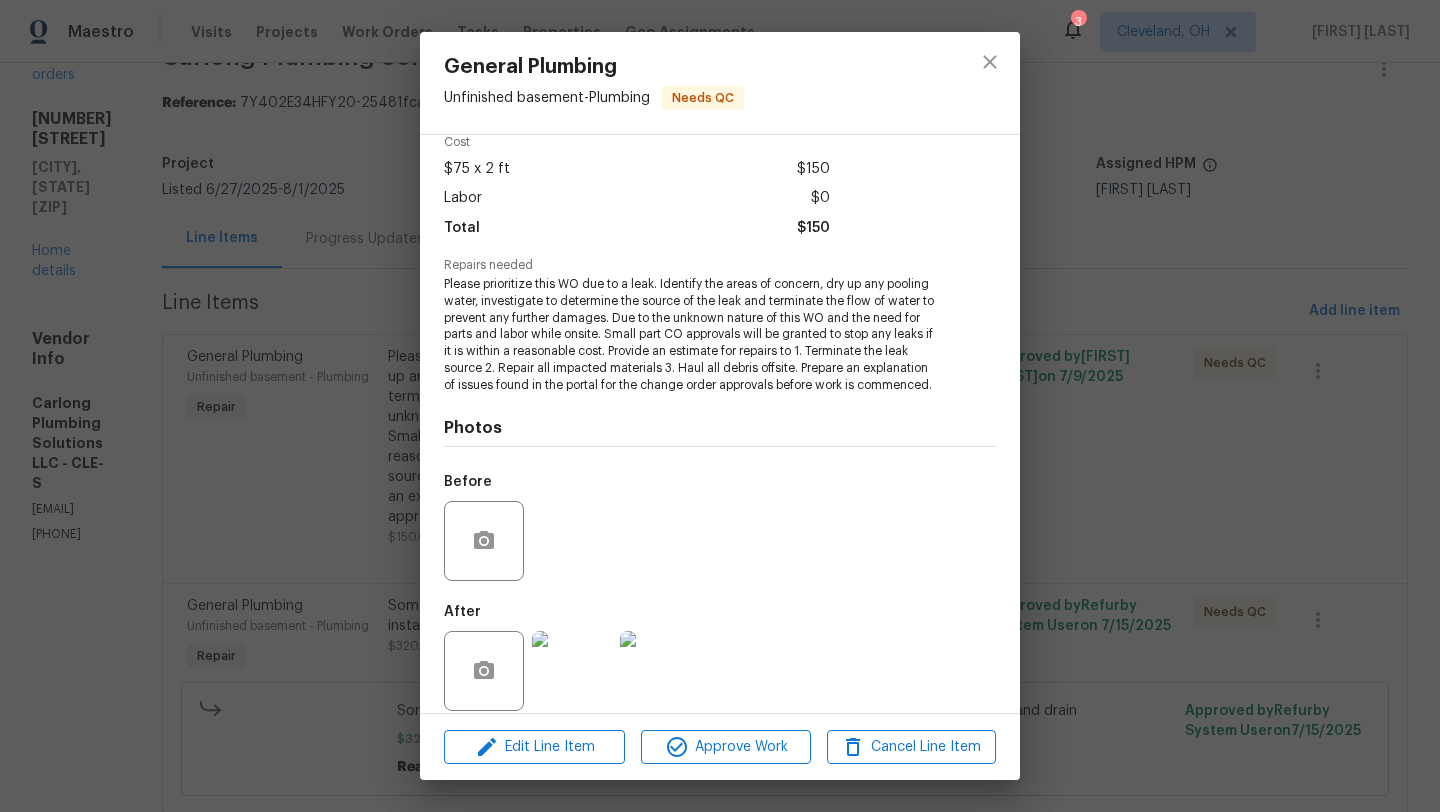 scroll, scrollTop: 110, scrollLeft: 0, axis: vertical 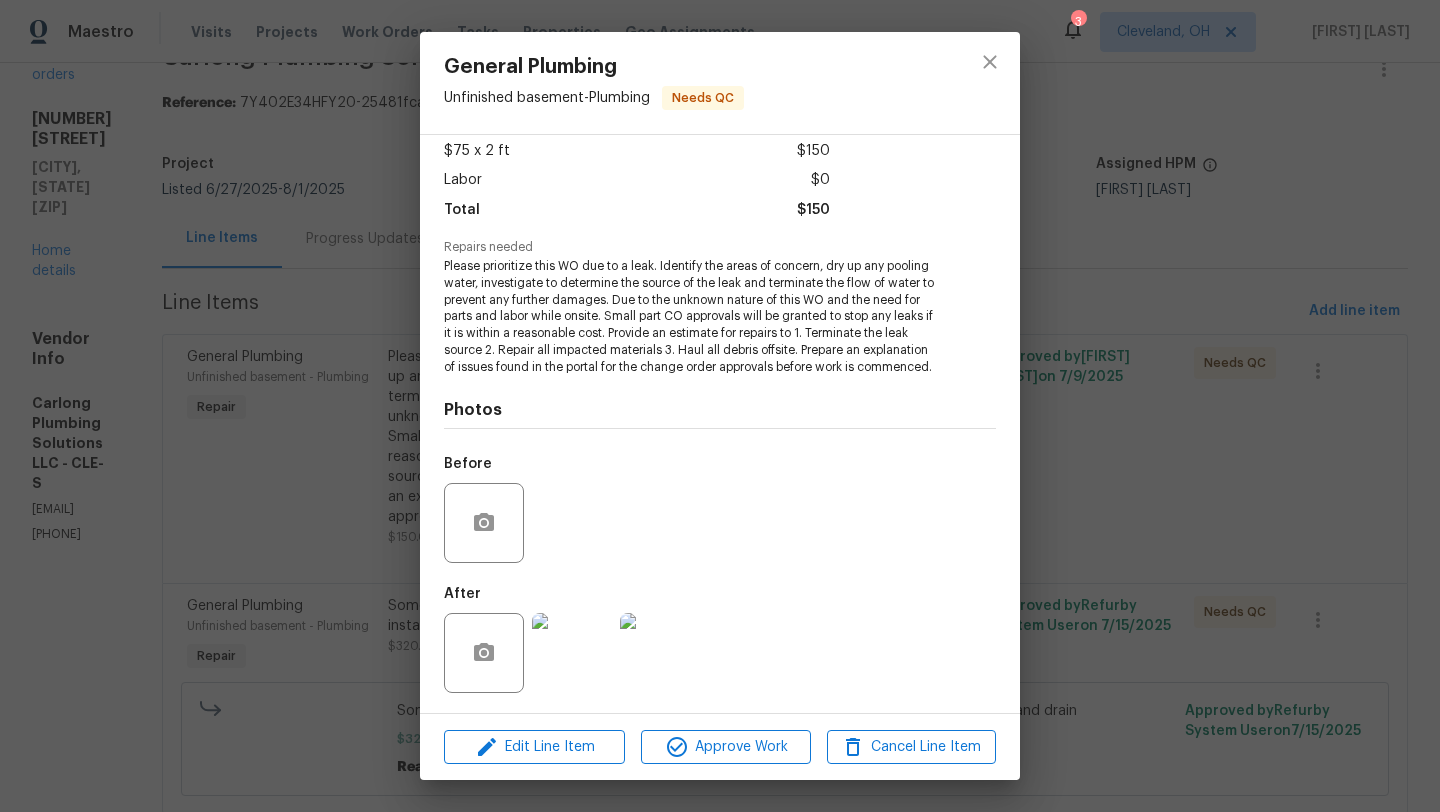 click at bounding box center [660, 653] 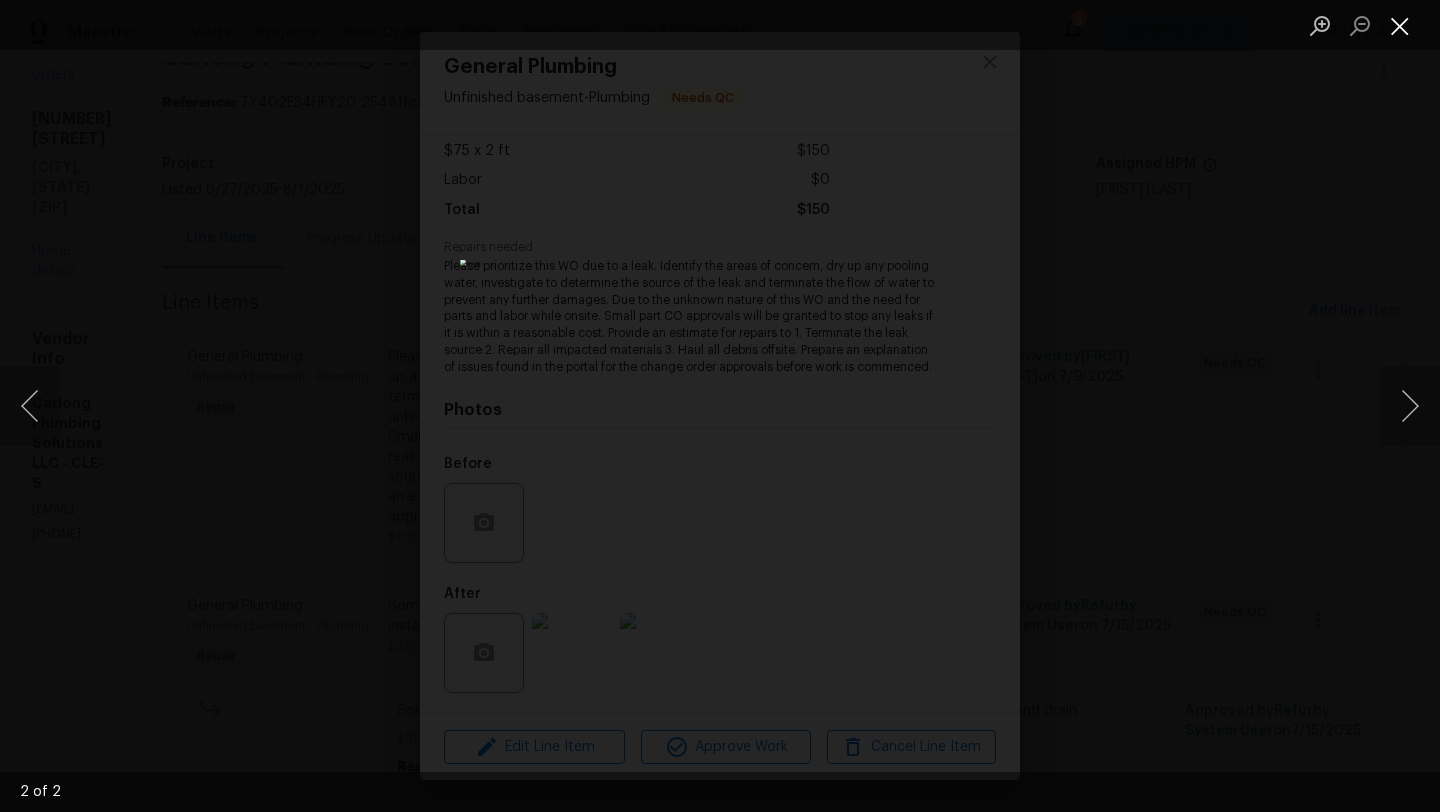 click at bounding box center [1400, 25] 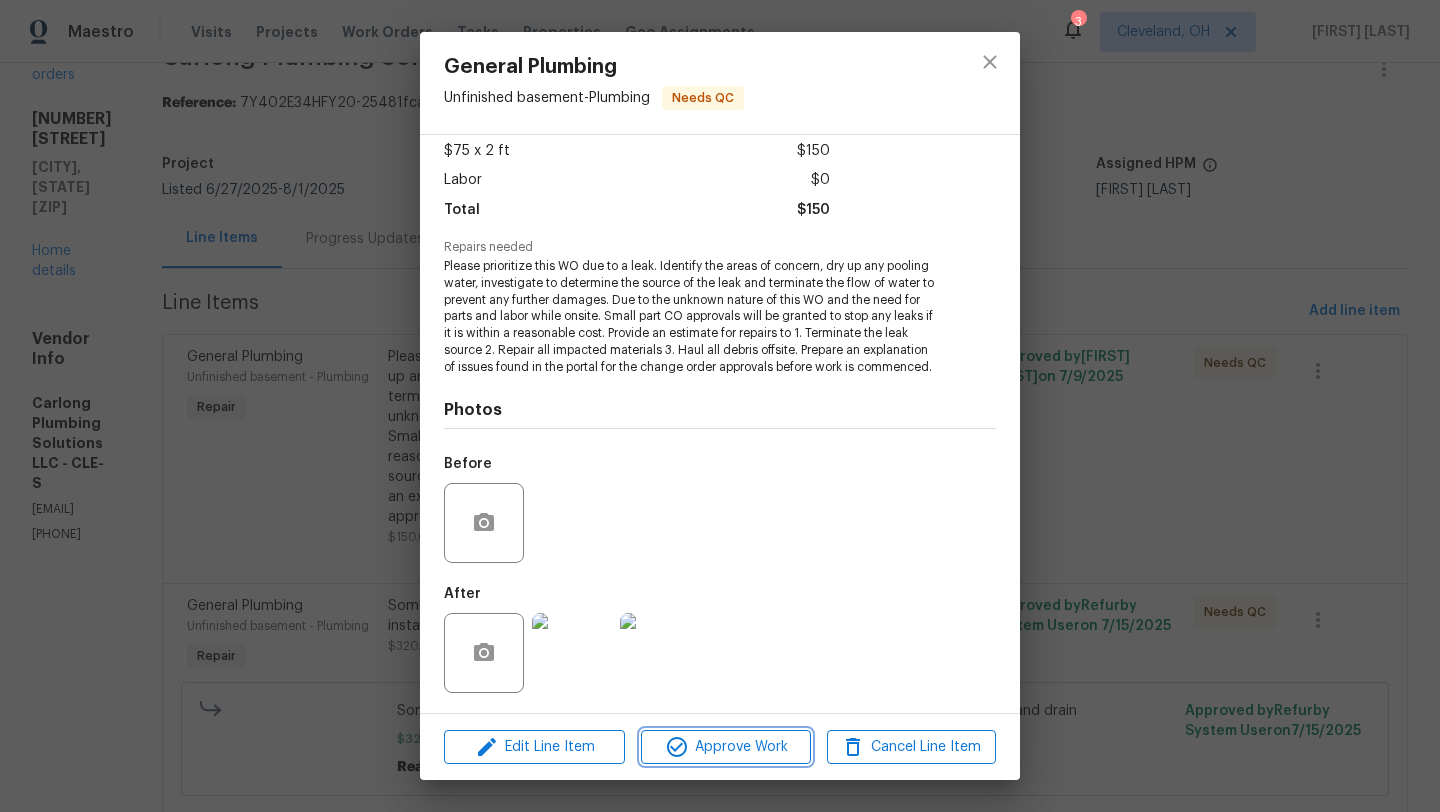 click on "Approve Work" at bounding box center [725, 747] 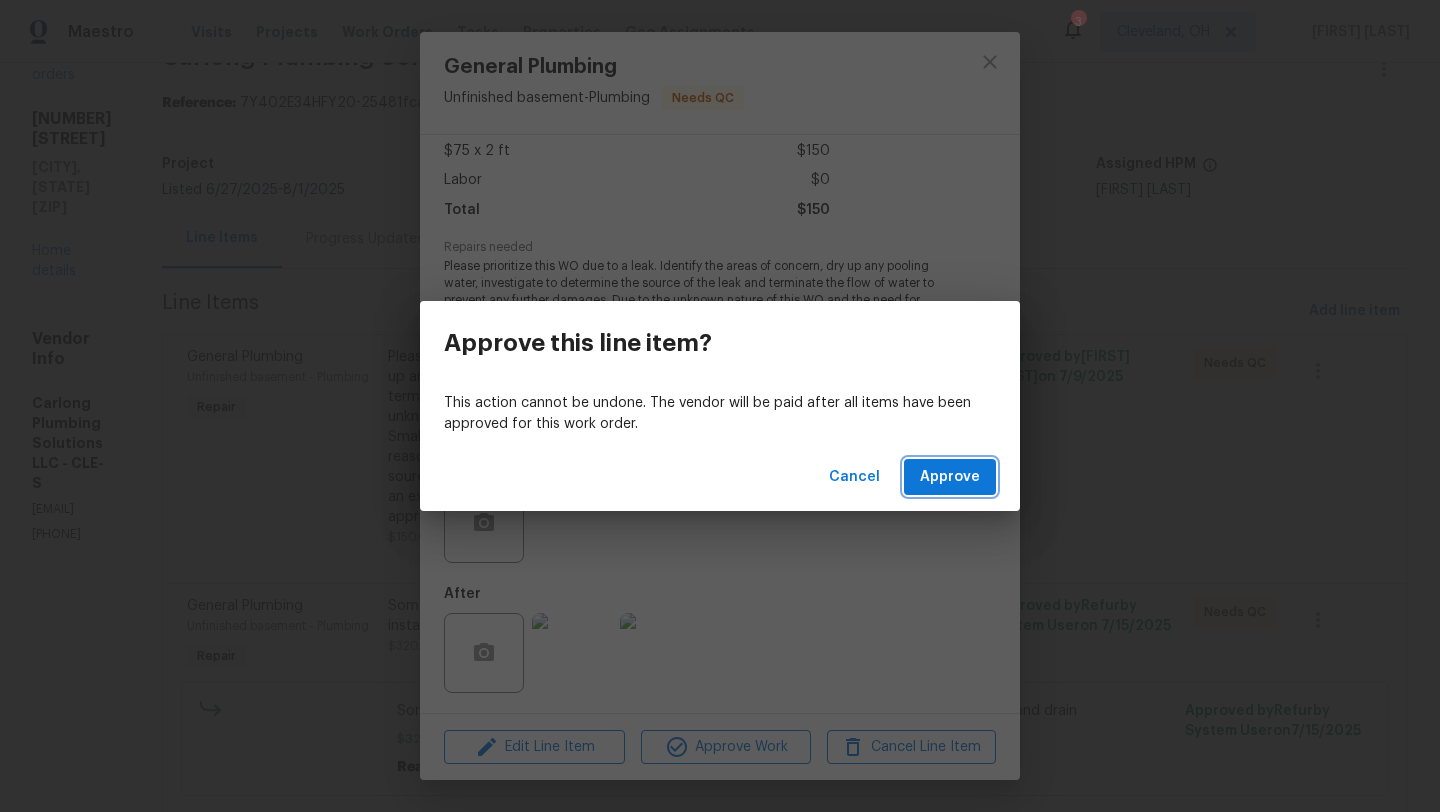 click on "Approve" at bounding box center [950, 477] 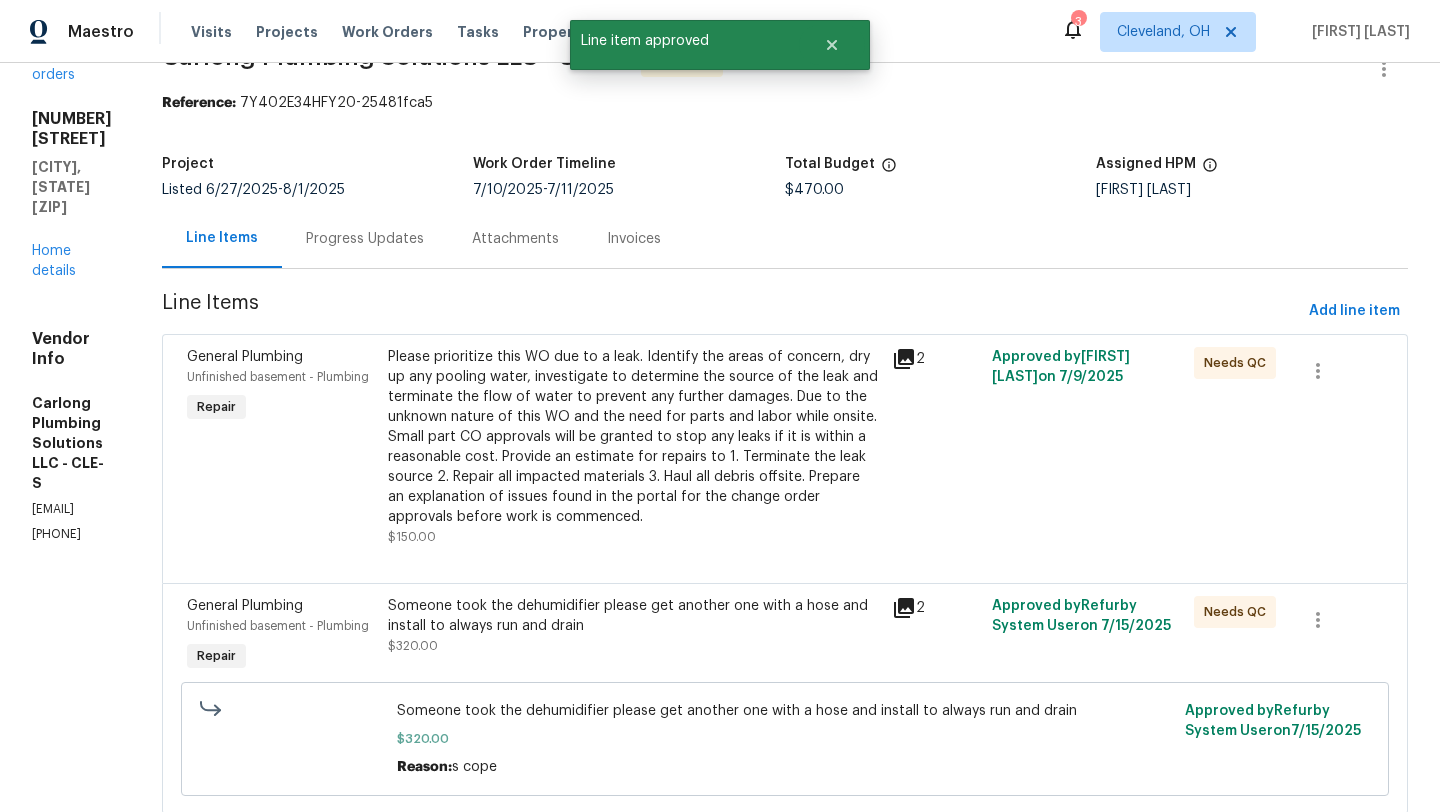 scroll, scrollTop: 0, scrollLeft: 0, axis: both 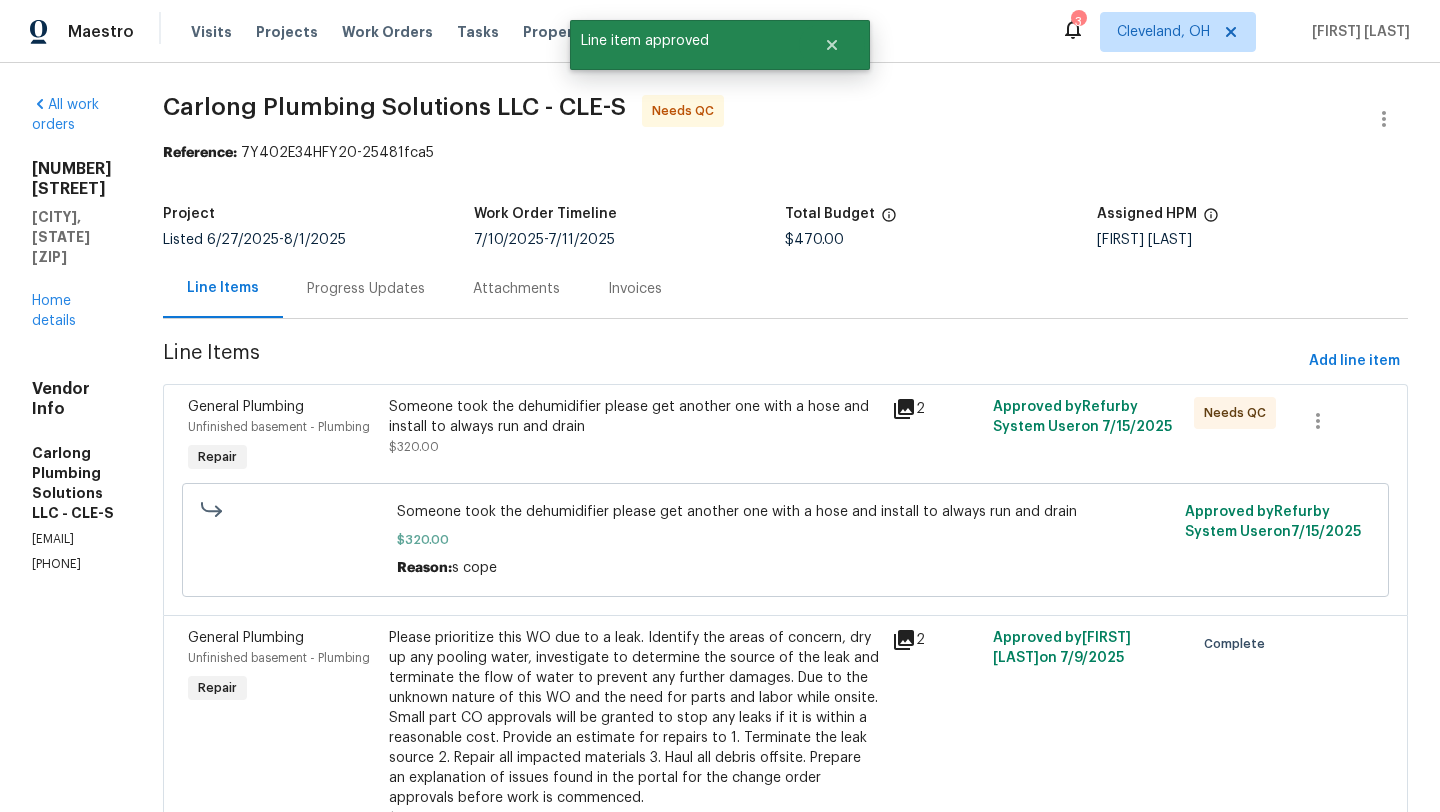 click on "Someone took the dehumidifier please get another one with a hose and install to always run and drain $320.00" at bounding box center (634, 427) 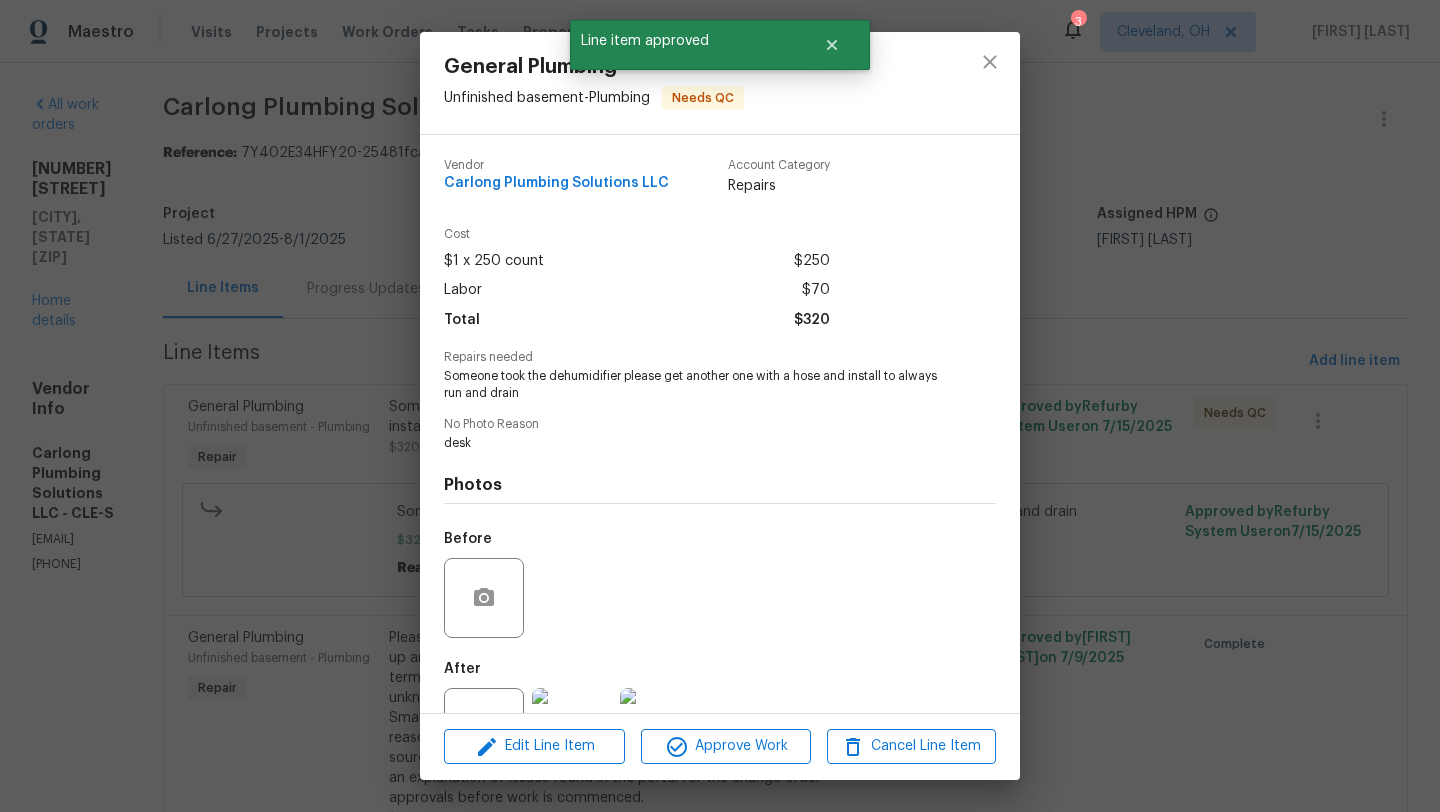scroll, scrollTop: 76, scrollLeft: 0, axis: vertical 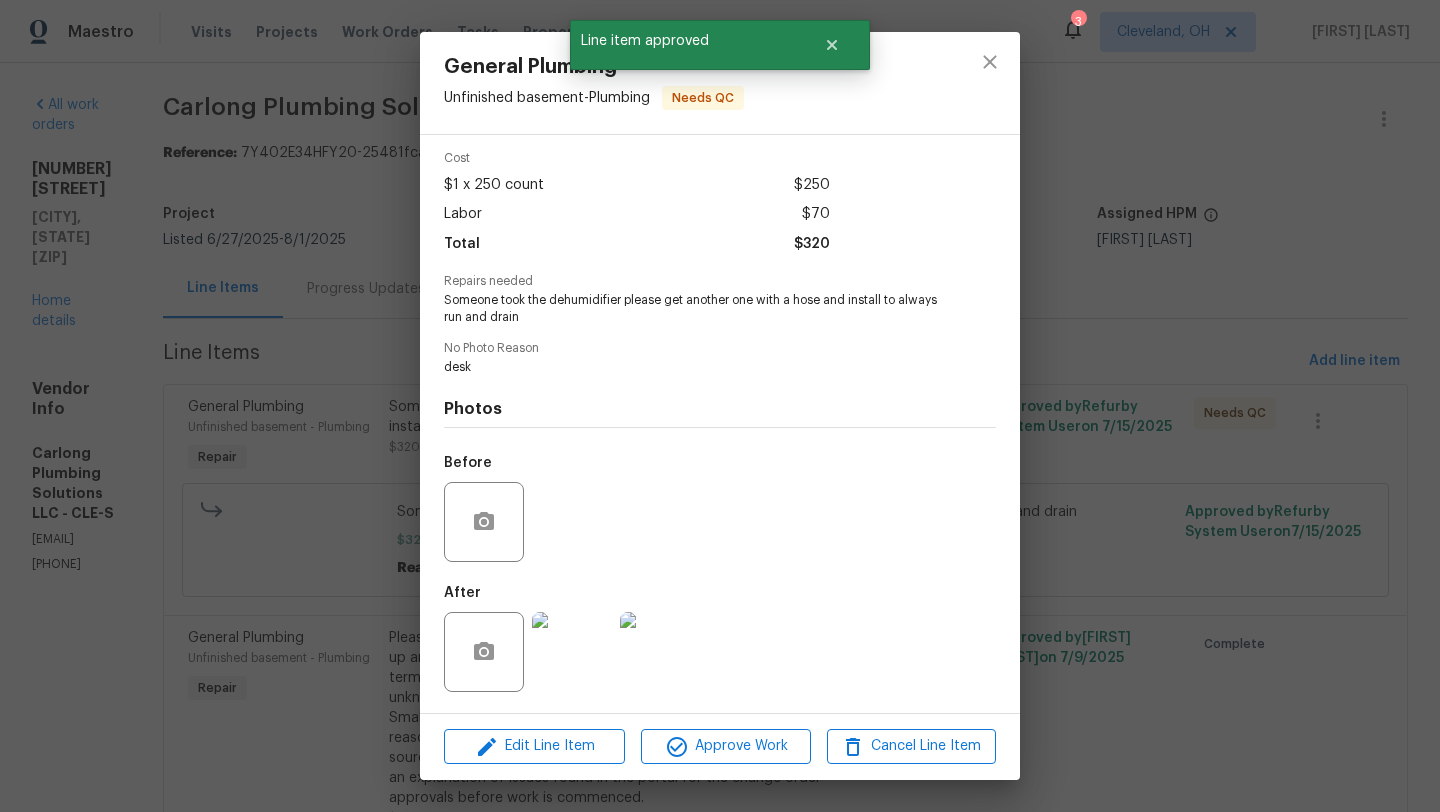 click at bounding box center (660, 652) 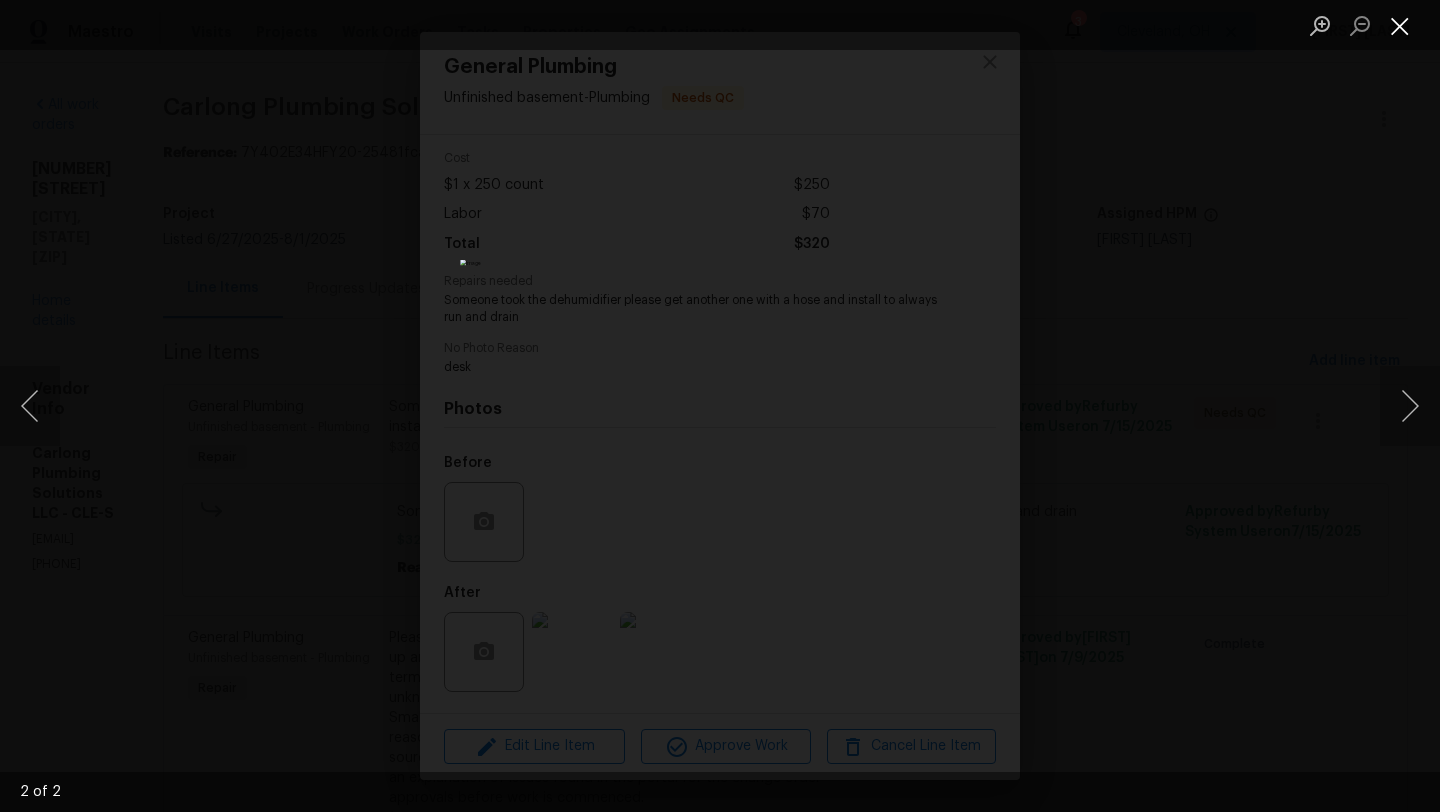 click at bounding box center (1400, 25) 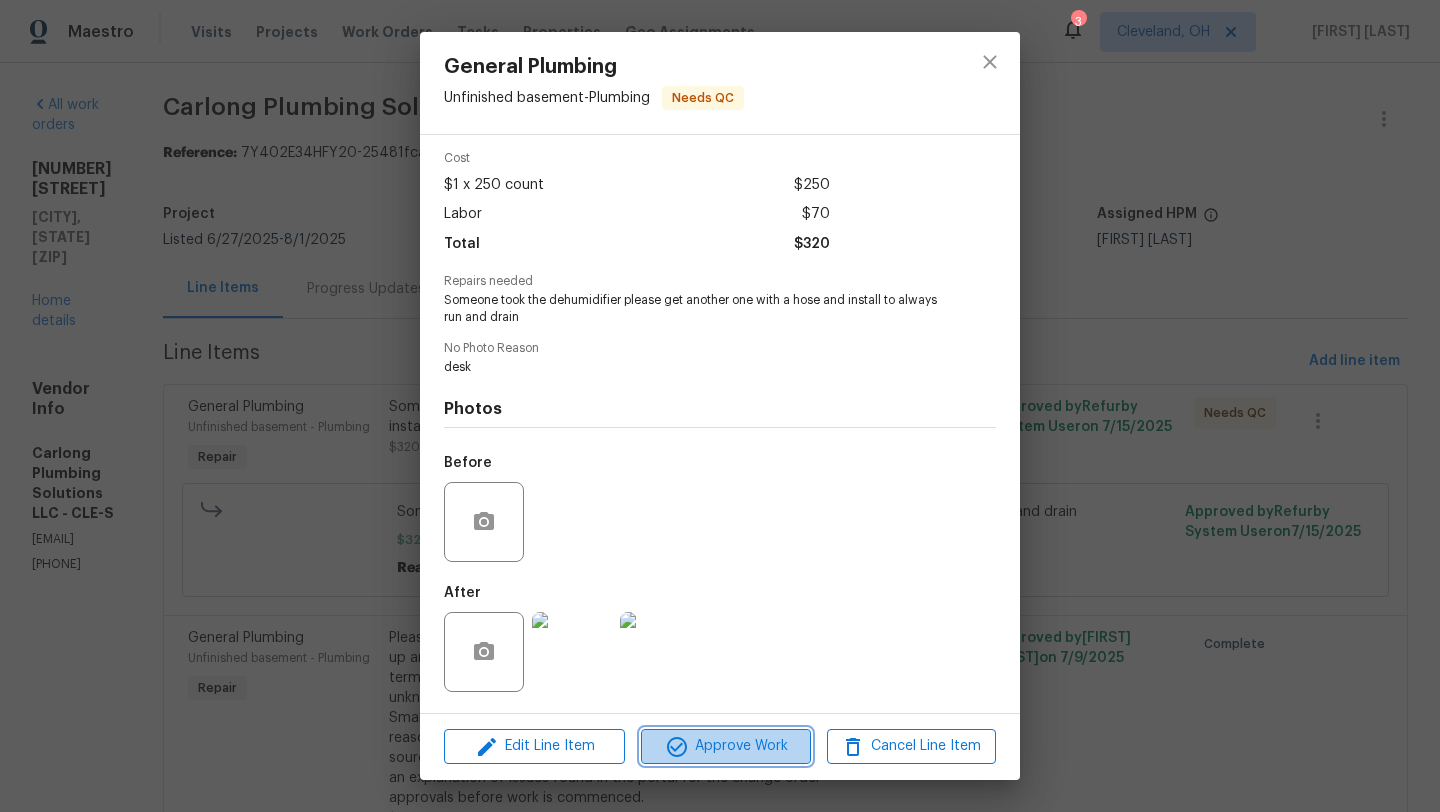 click on "Approve Work" at bounding box center (725, 746) 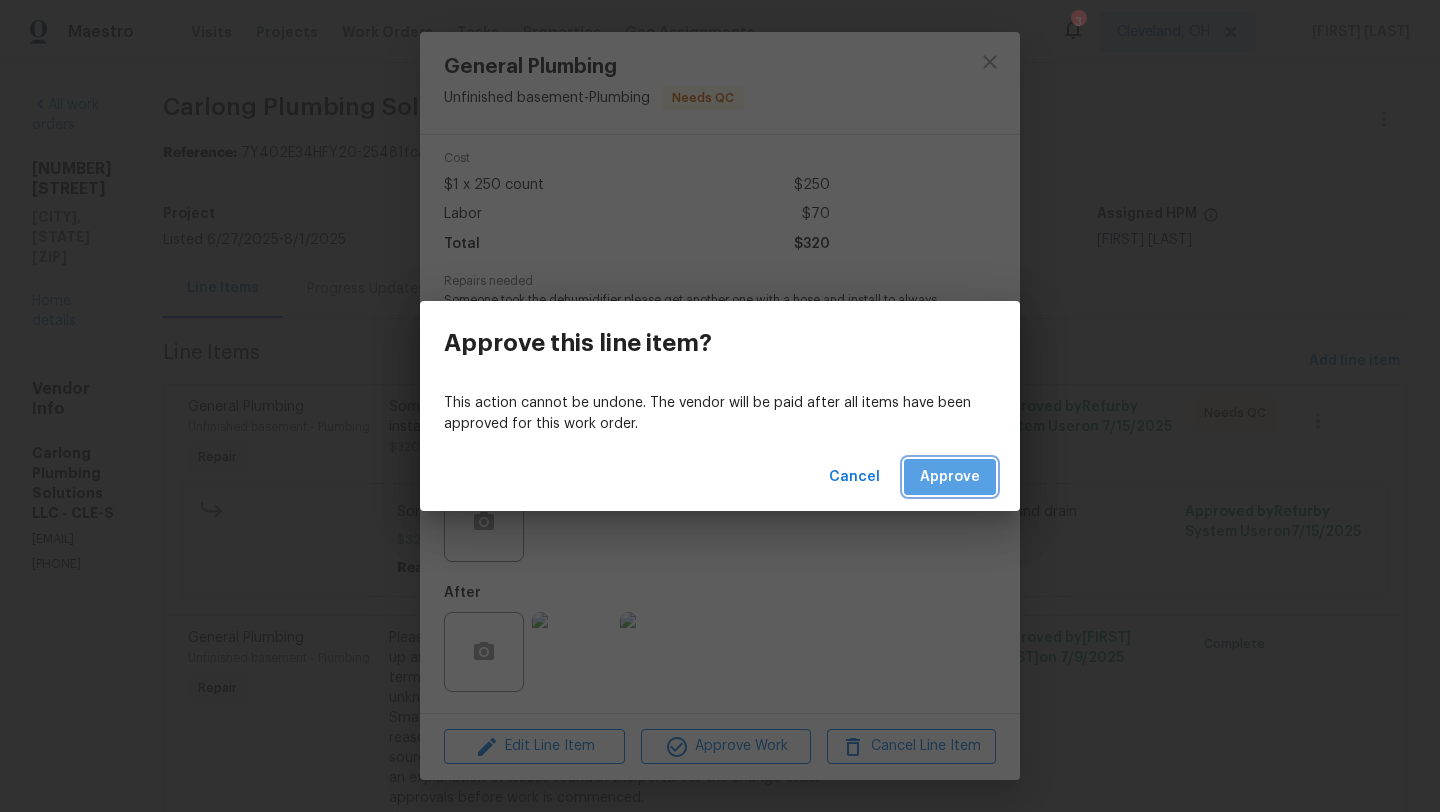 click on "Approve" at bounding box center (950, 477) 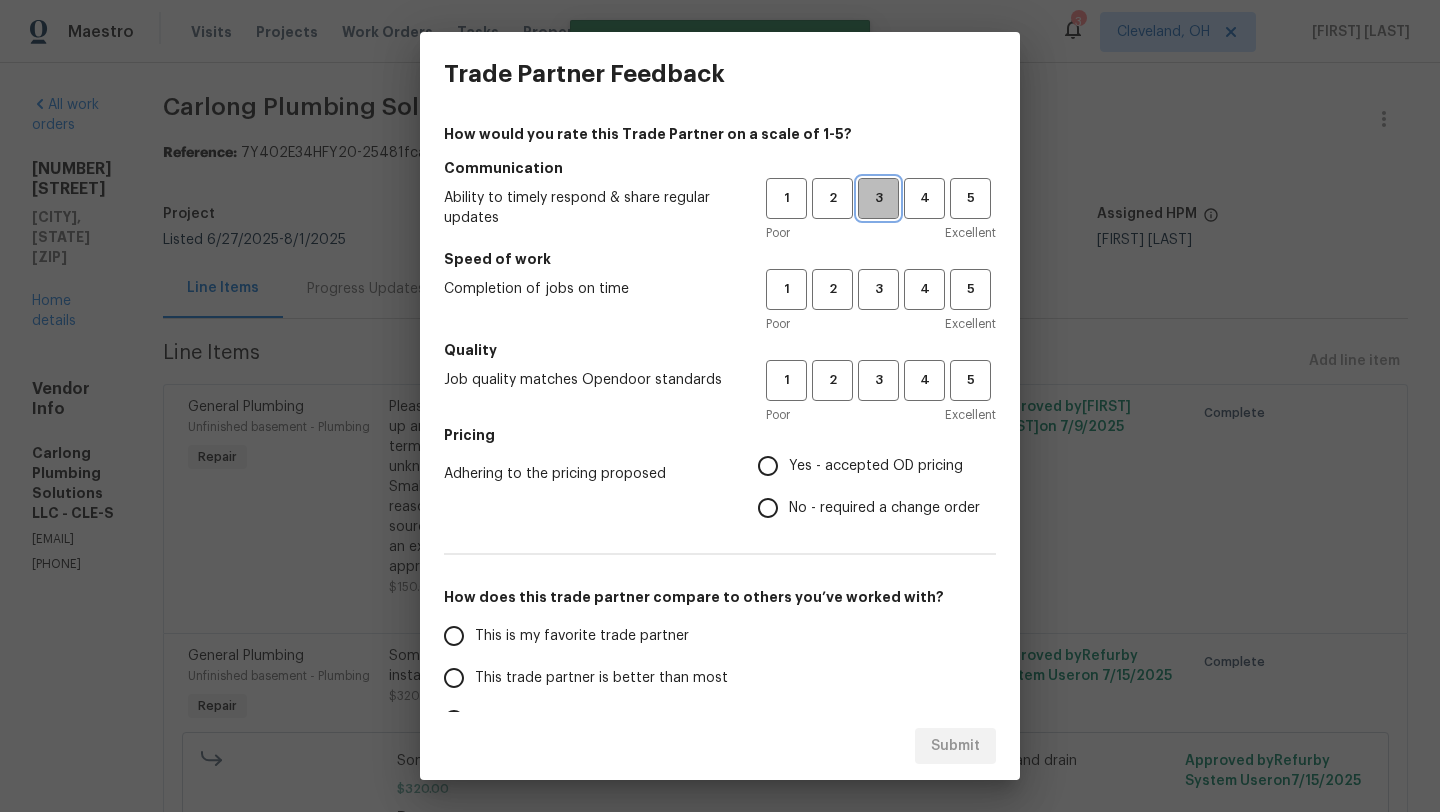 click on "3" at bounding box center [878, 198] 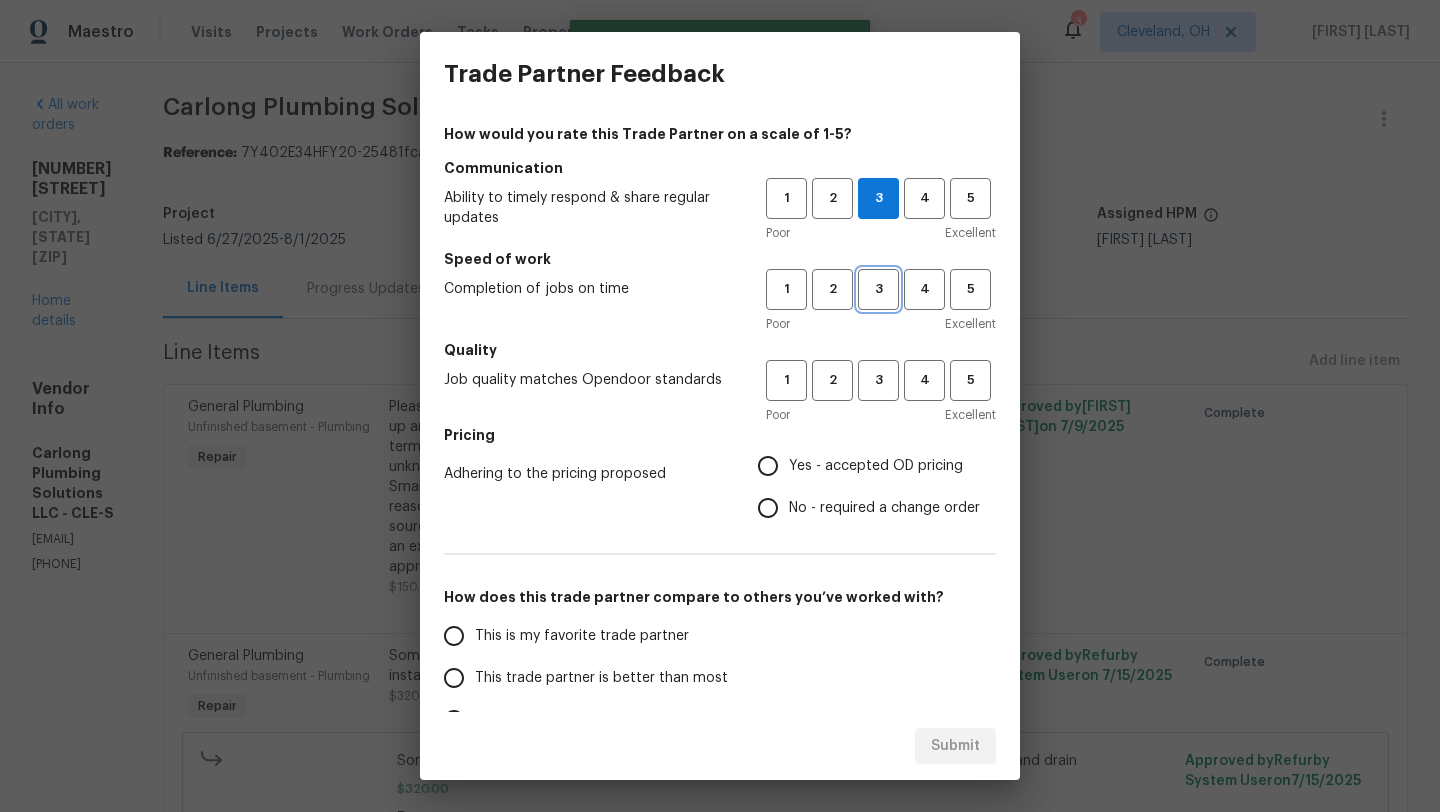 click on "3" at bounding box center [878, 289] 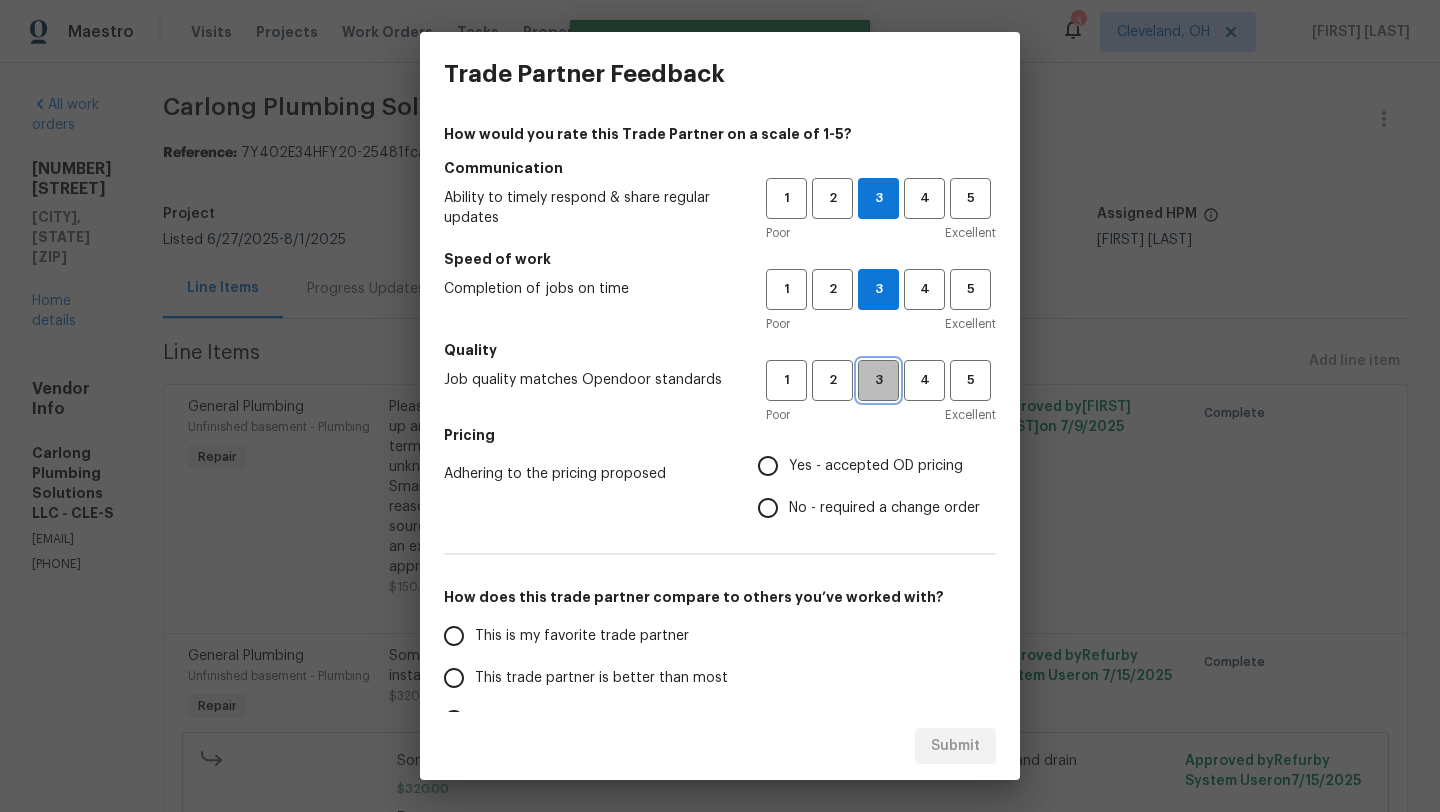 click on "3" at bounding box center (878, 380) 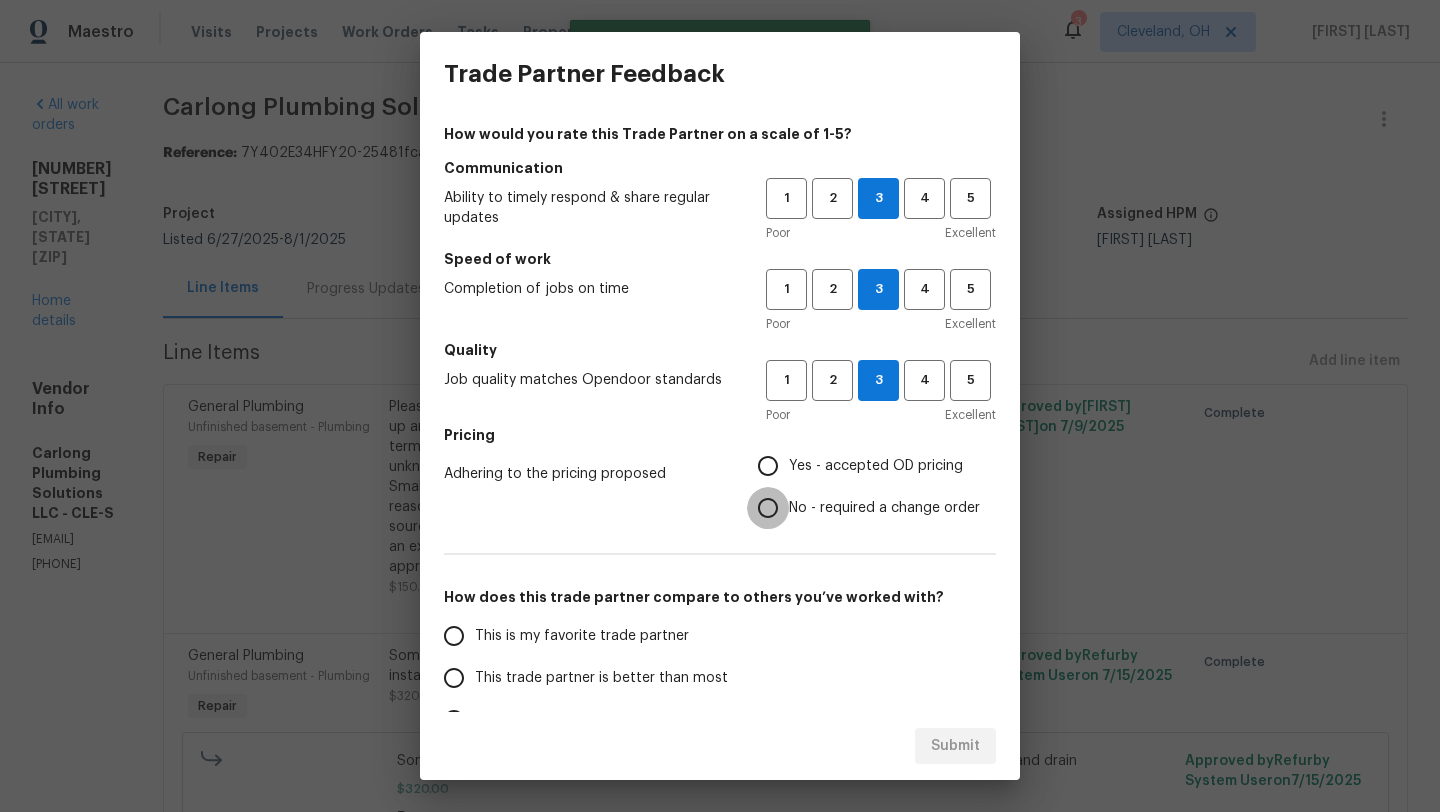 click on "No - required a change order" at bounding box center (768, 508) 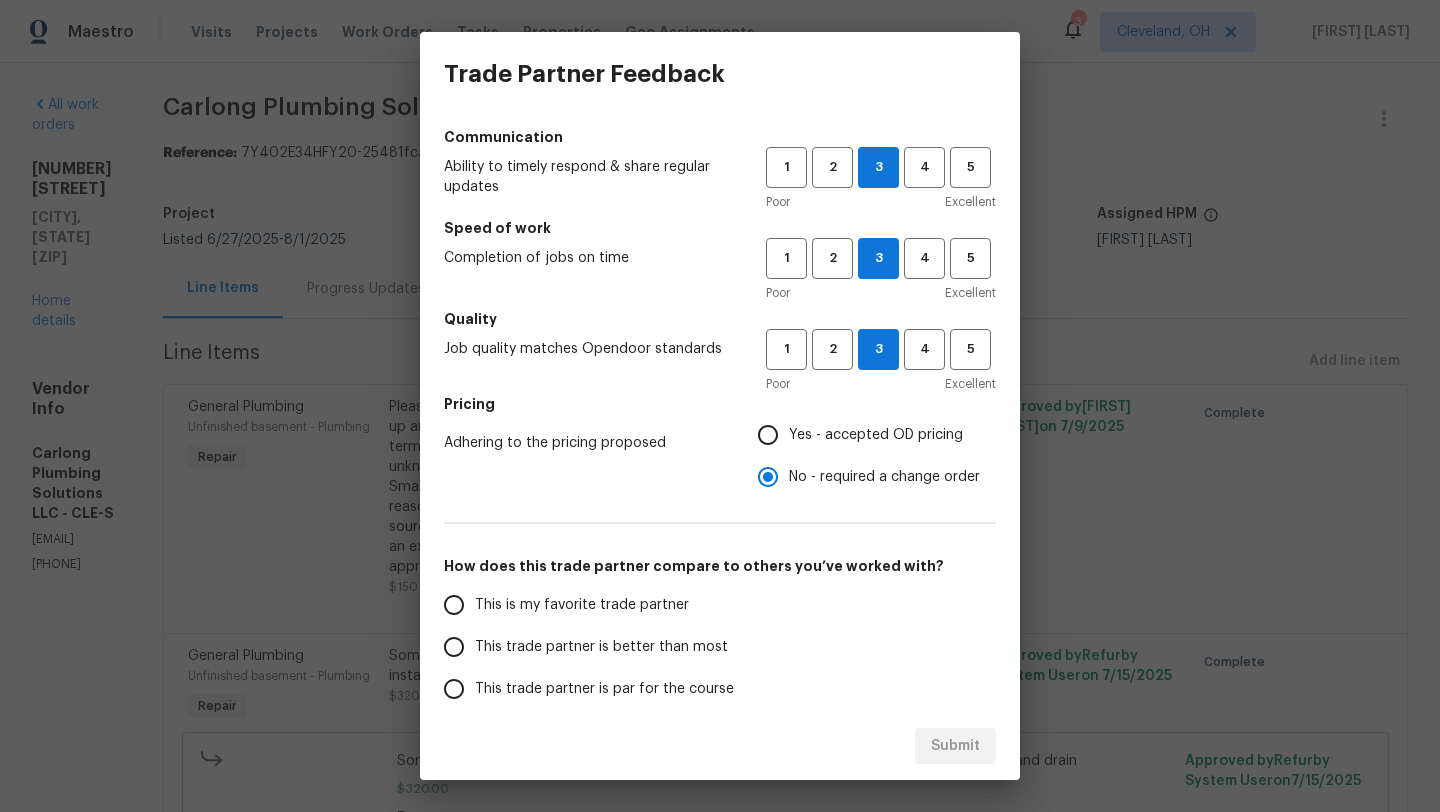 scroll, scrollTop: 38, scrollLeft: 0, axis: vertical 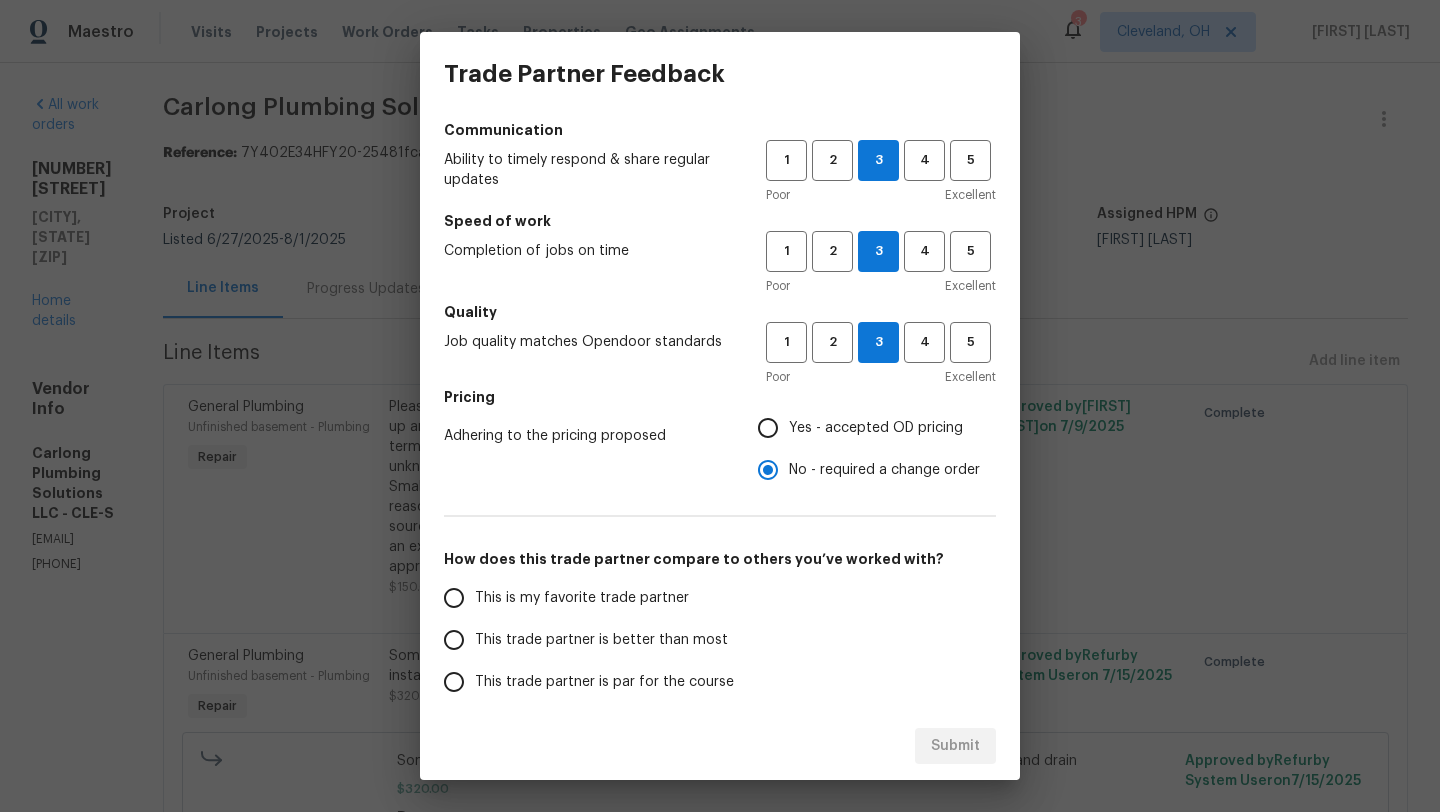 click on "This trade partner is par for the course" at bounding box center [604, 682] 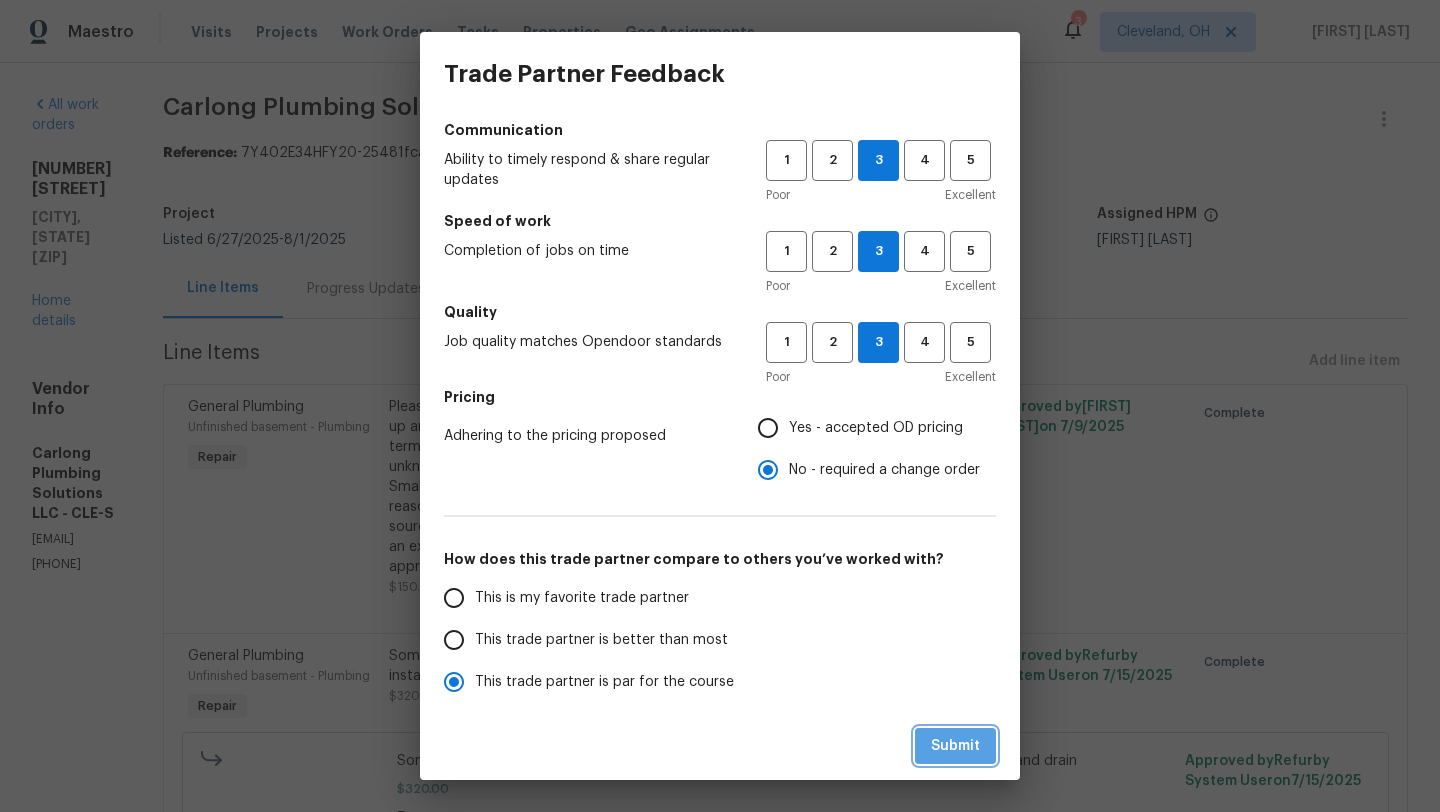click on "Submit" at bounding box center [955, 746] 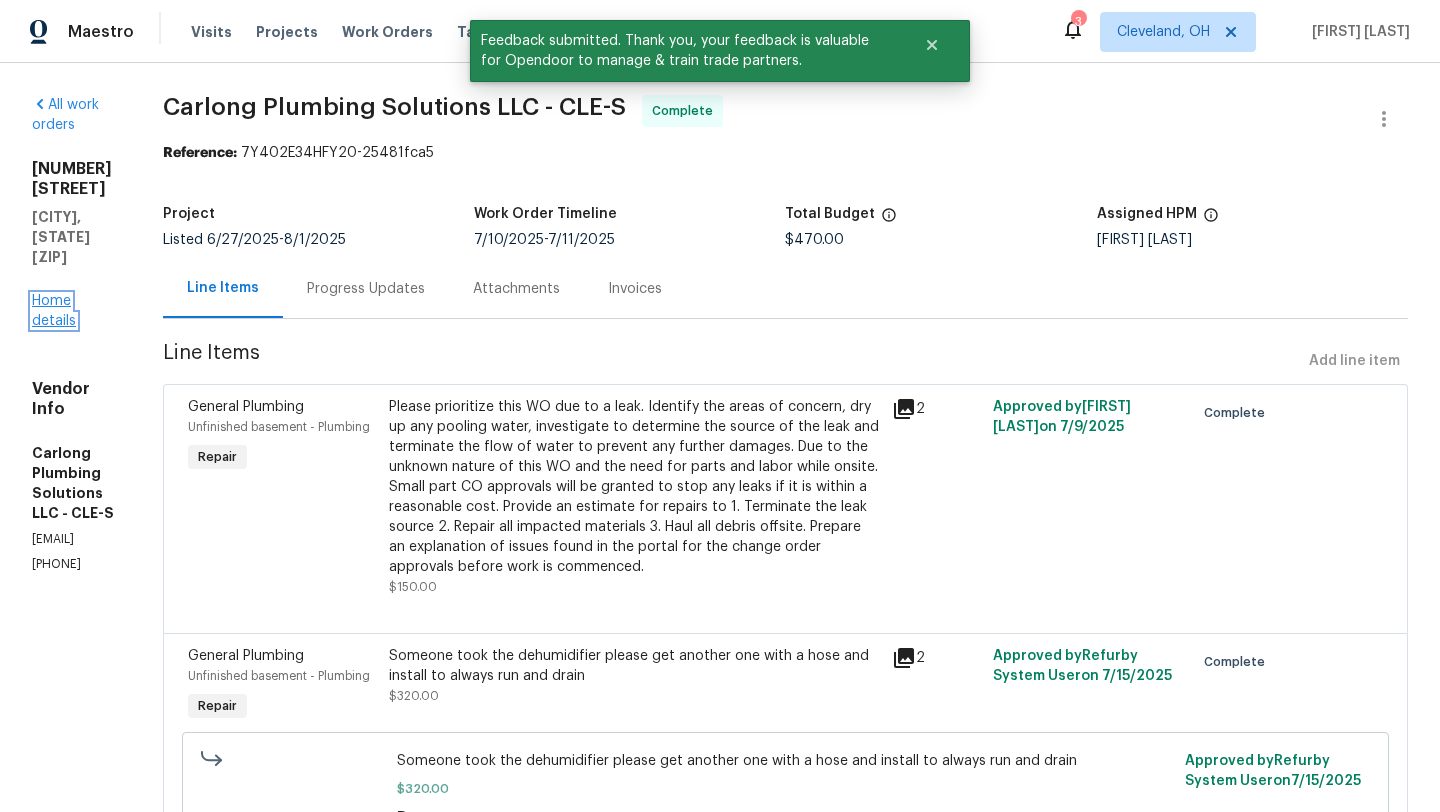 click on "Home details" at bounding box center [54, 311] 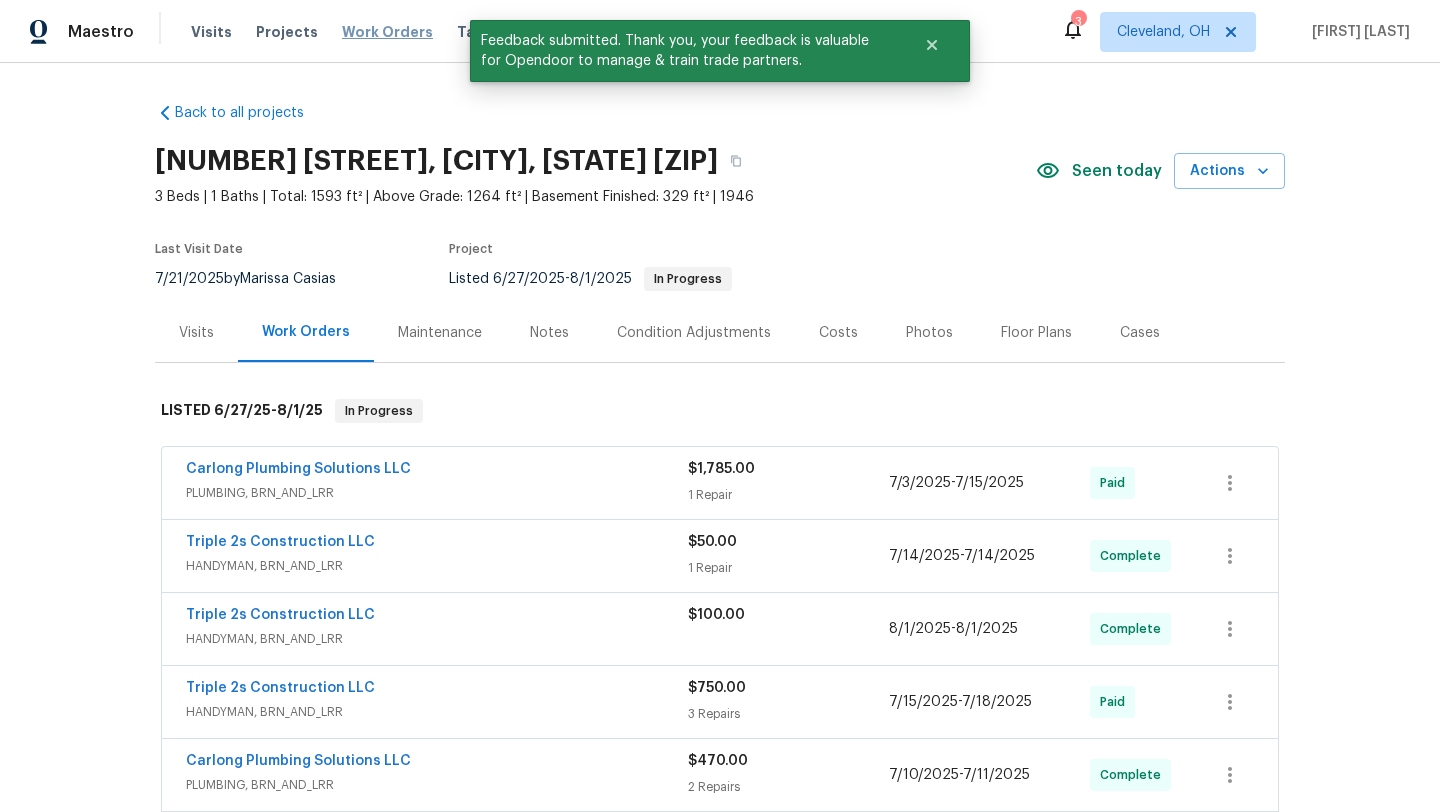 click on "Work Orders" at bounding box center [387, 32] 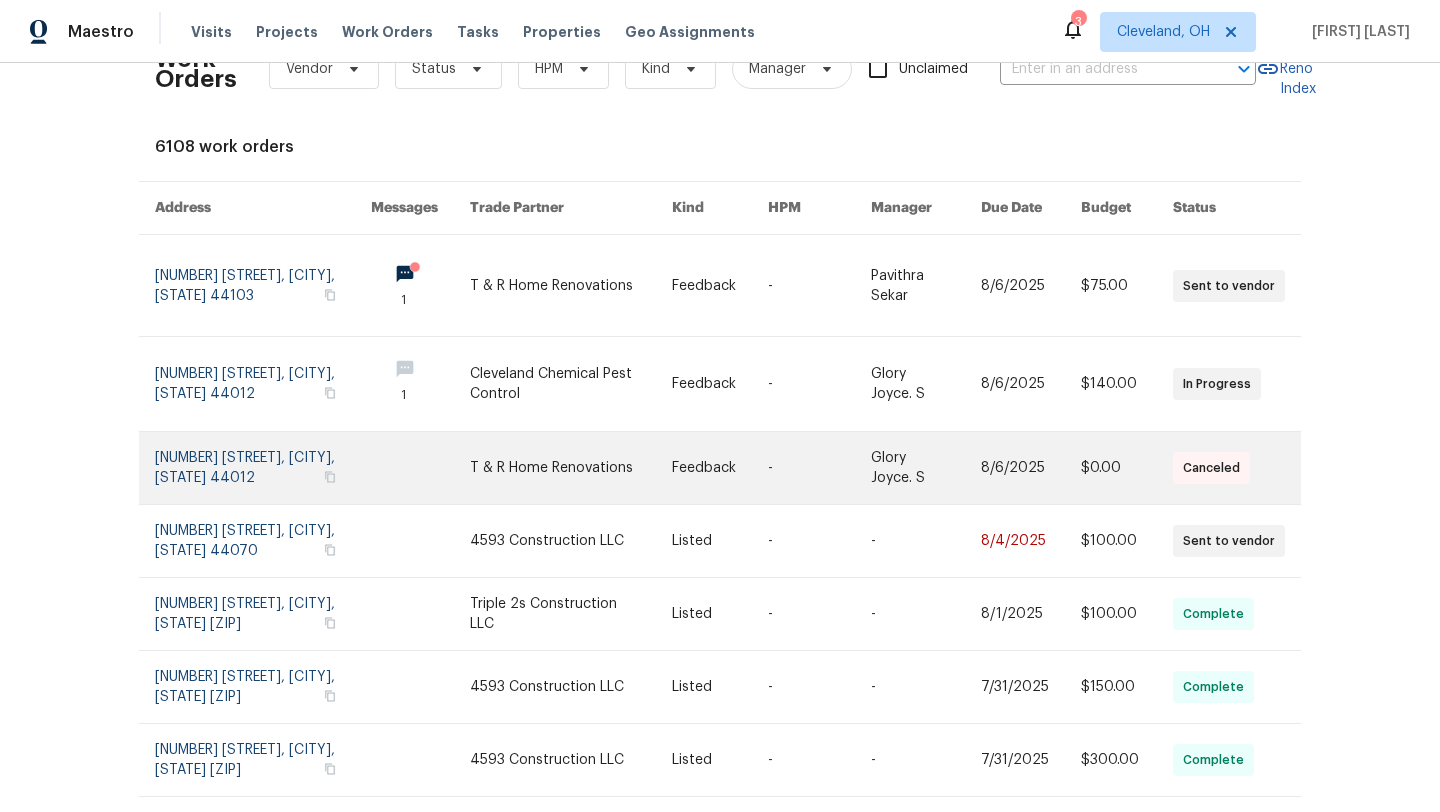 scroll, scrollTop: 0, scrollLeft: 0, axis: both 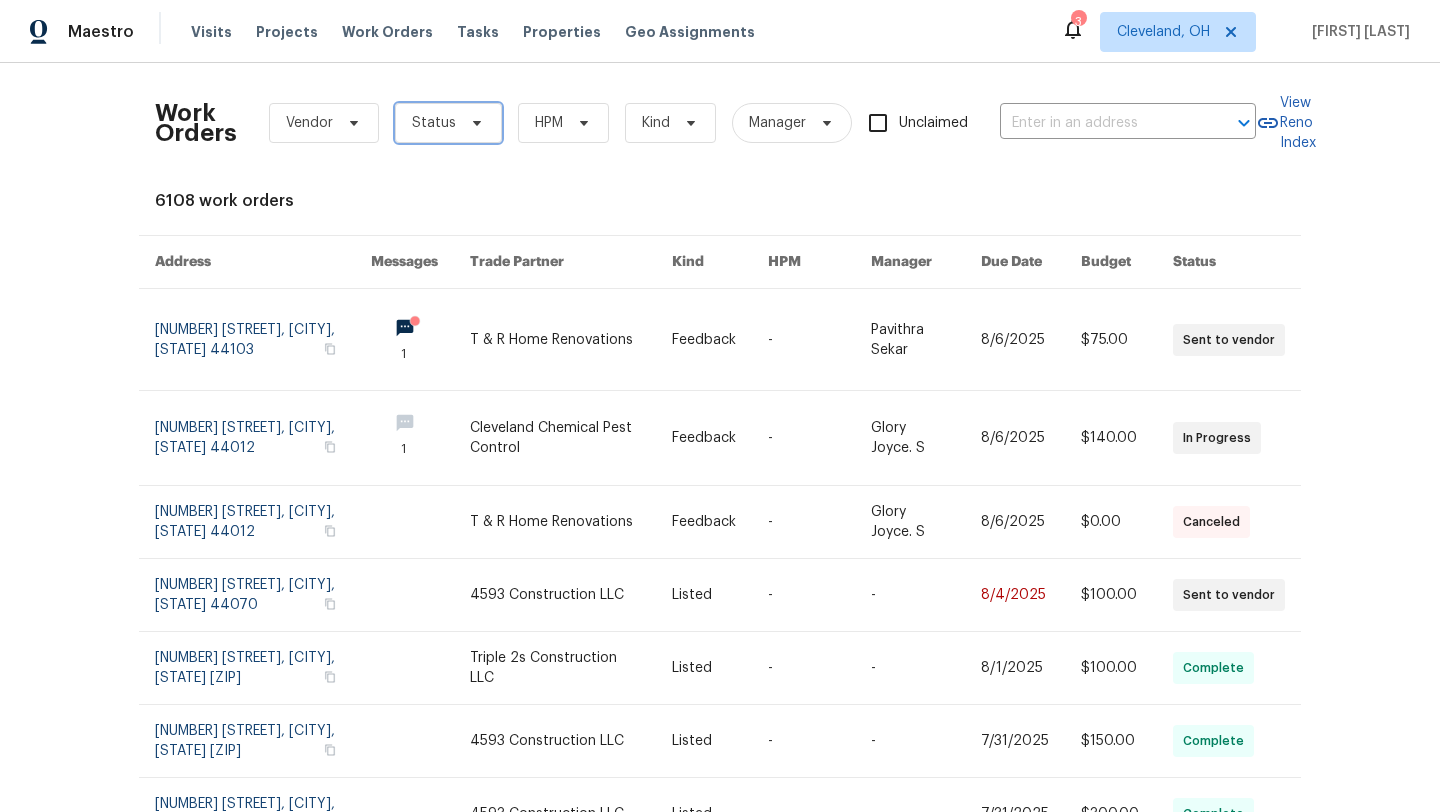 click on "Status" at bounding box center (434, 123) 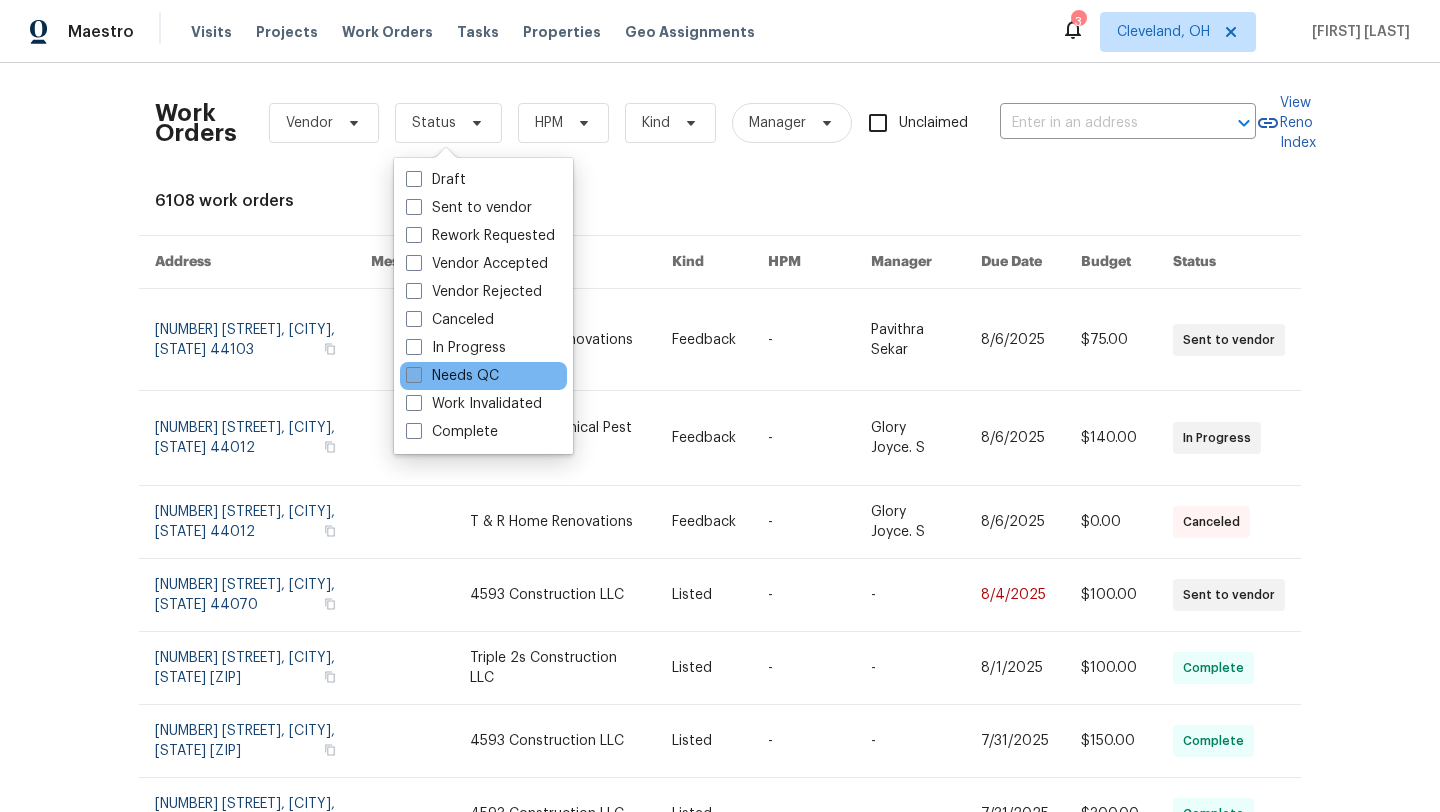 click on "Needs QC" at bounding box center (452, 376) 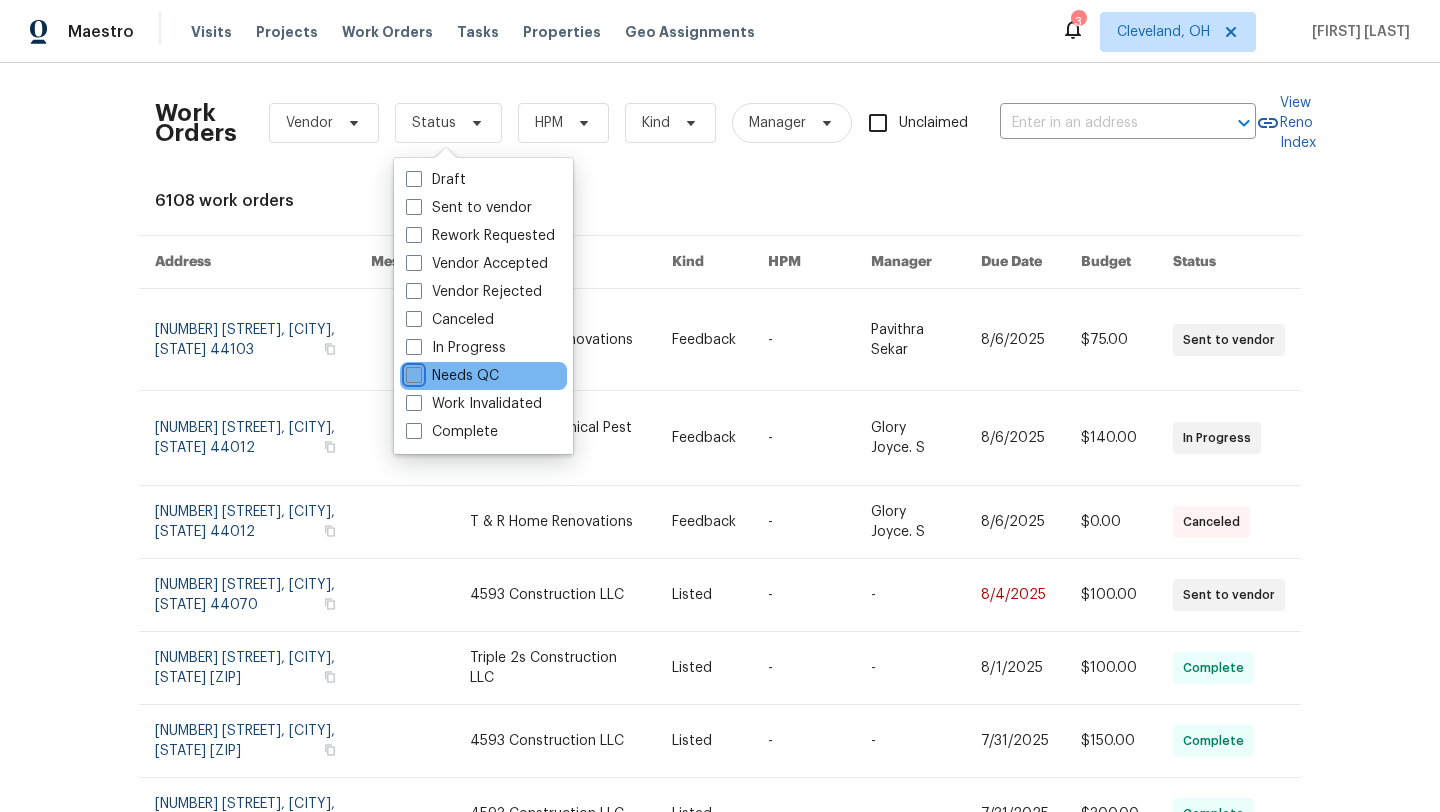 click on "Needs QC" at bounding box center [412, 372] 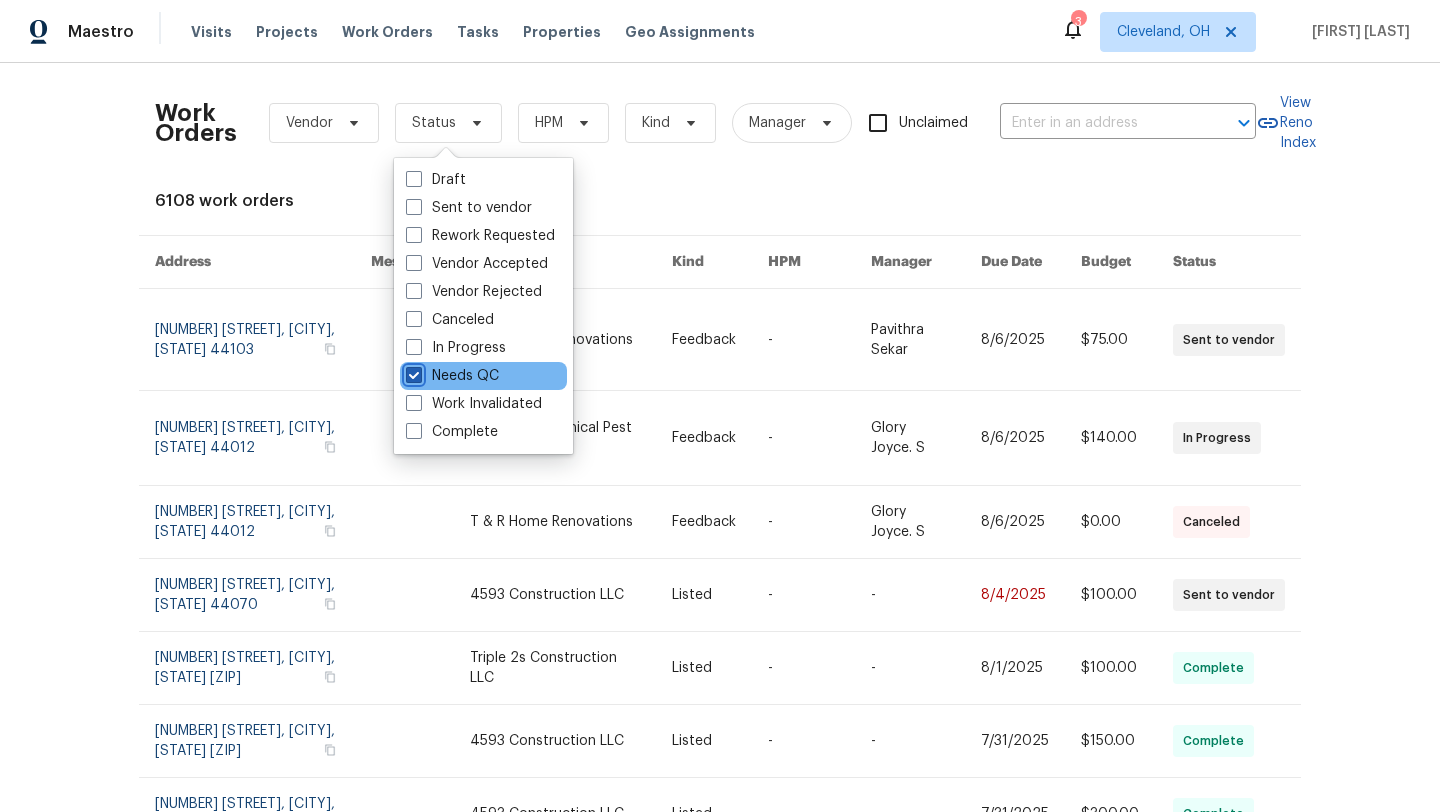 checkbox on "true" 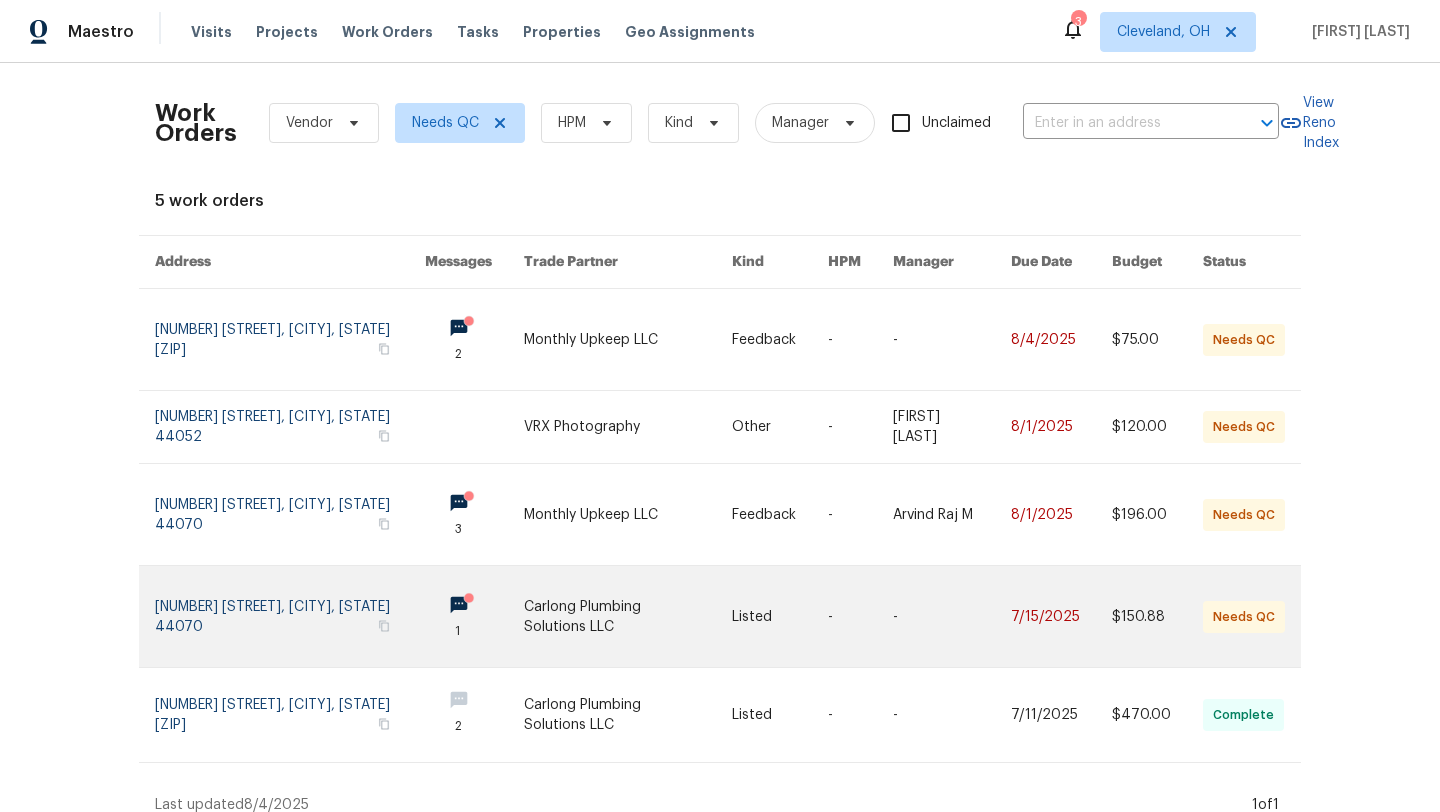 click at bounding box center [290, 616] 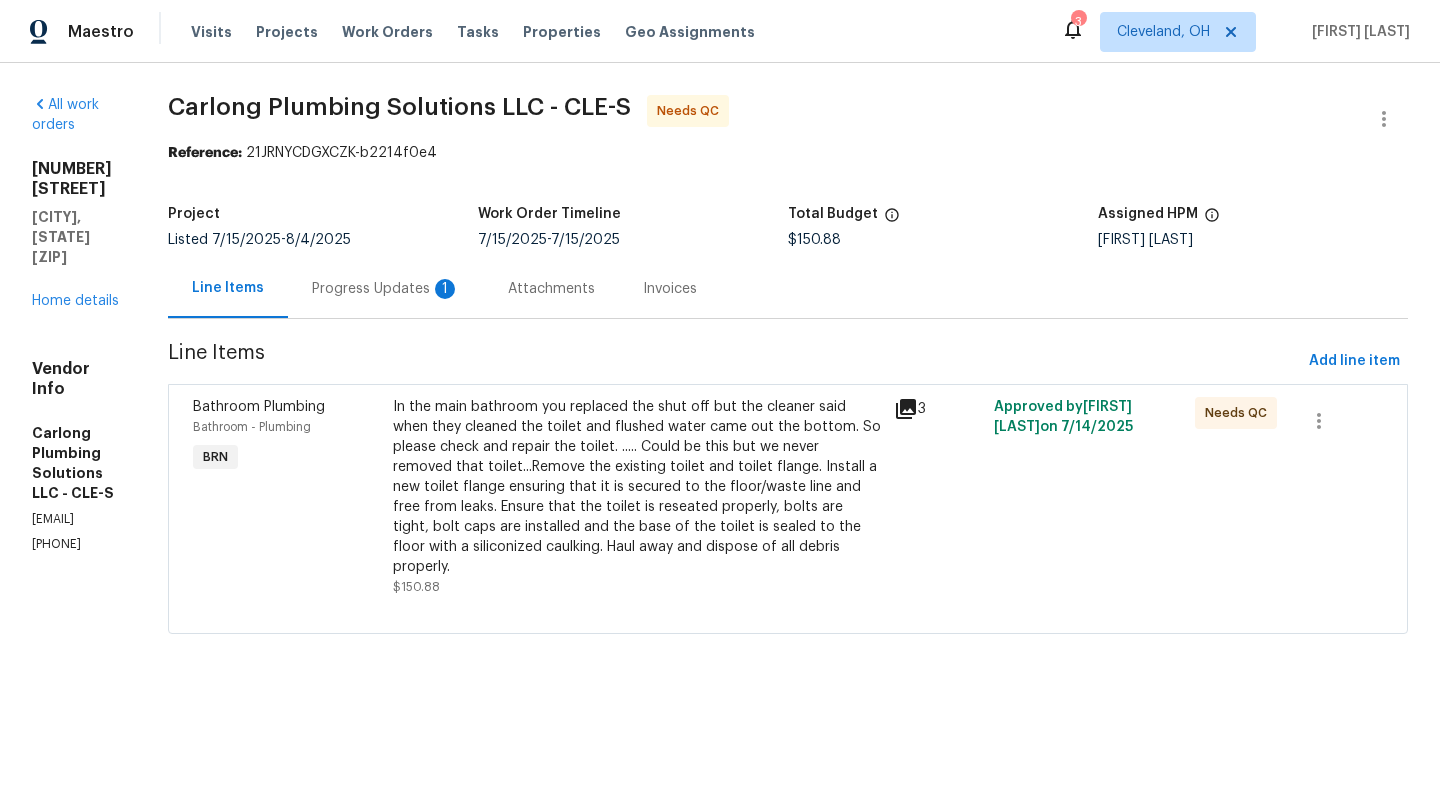 click on "Progress Updates 1" at bounding box center (386, 289) 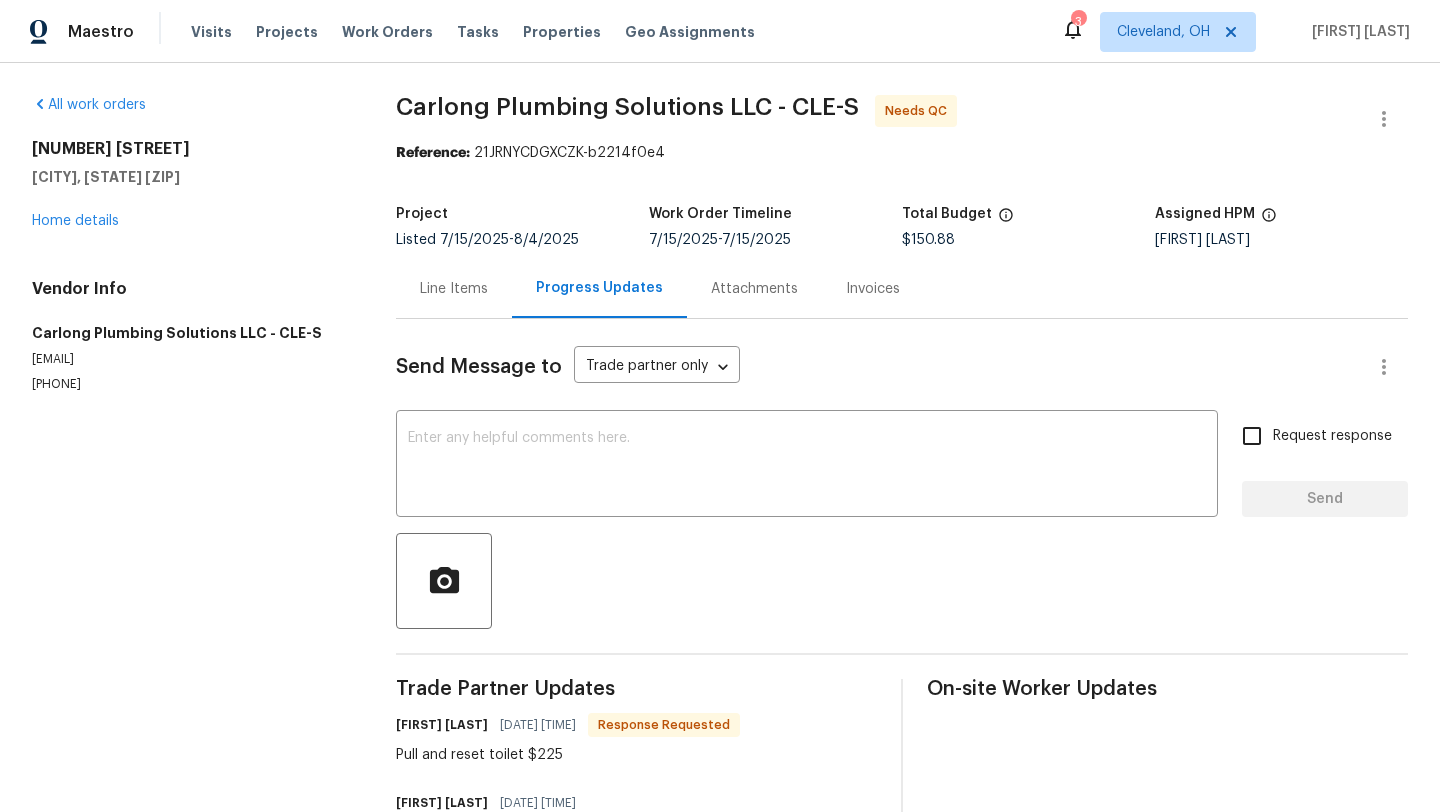 click on "Line Items" at bounding box center (454, 289) 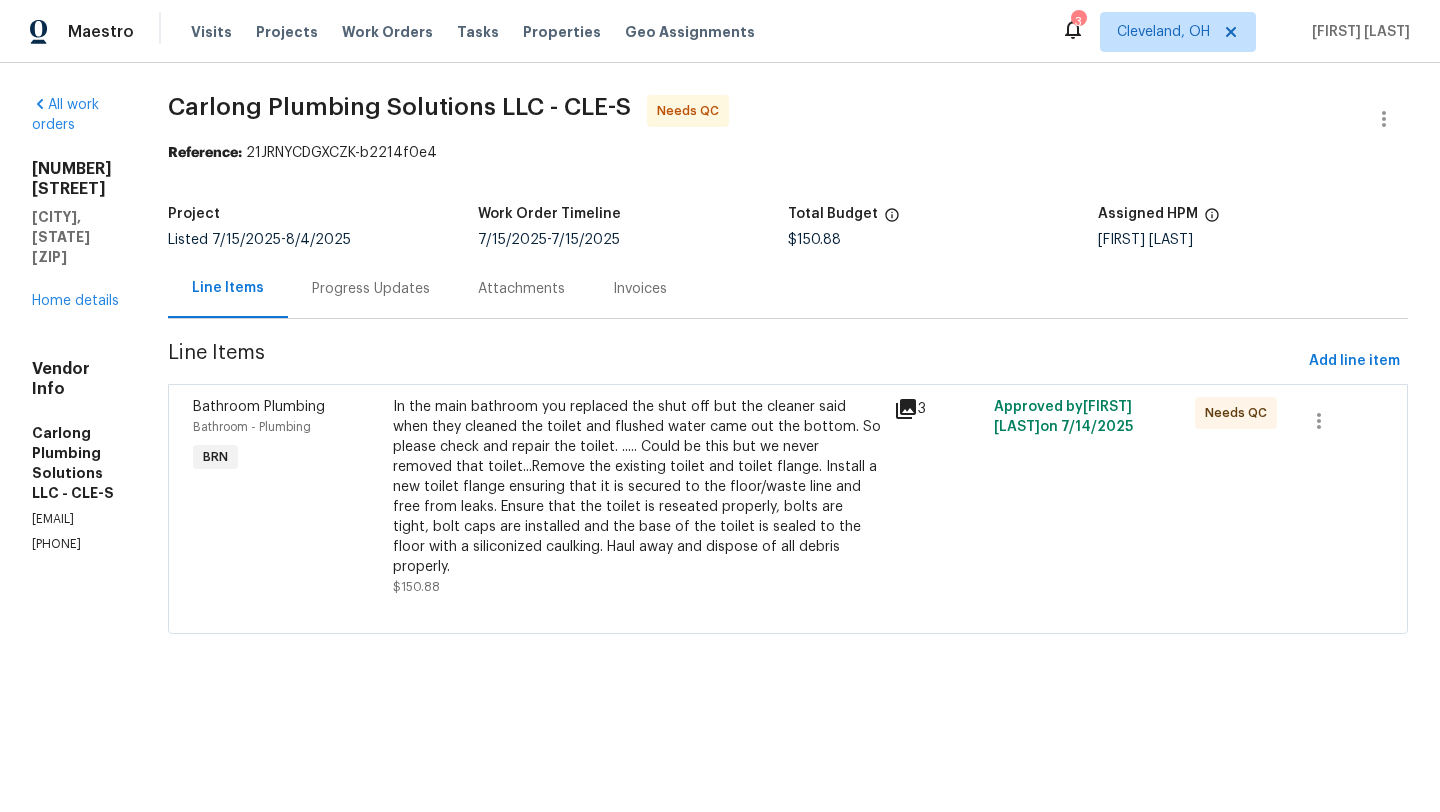click on "In the main bathroom you replaced the shut off but the cleaner said when they cleaned the toilet and flushed water came out the bottom. So please check and repair the toilet.
..... Could be this but we never removed that toilet...Remove the existing toilet and toilet flange. Install a new toilet flange ensuring that it is secured to the floor/waste line and free from leaks. Ensure that the toilet is reseated properly, bolts are tight, bolt caps are installed and the base of the toilet is sealed to the floor with a siliconized caulking. Haul away and dispose of all debris properly." at bounding box center [637, 487] 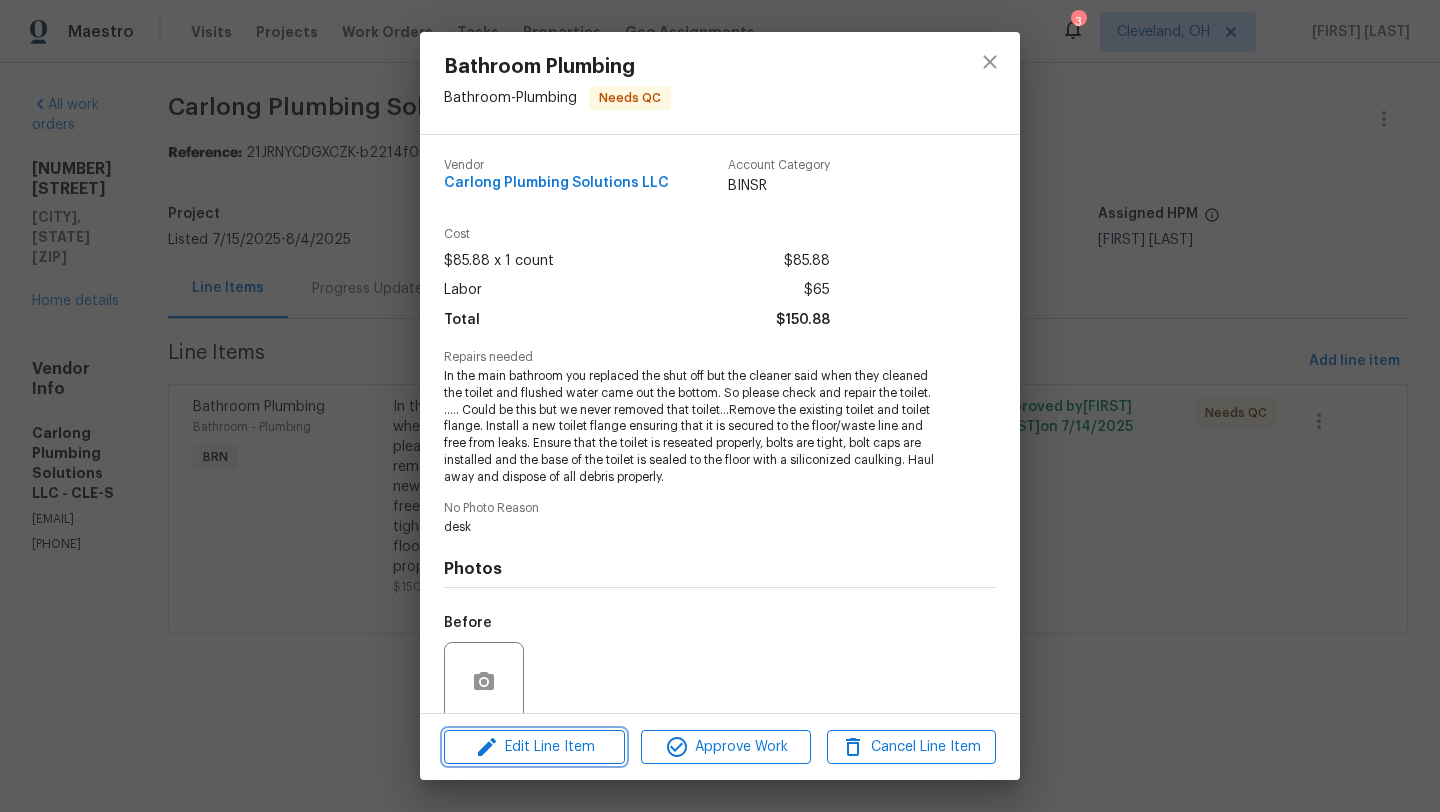 click on "Edit Line Item" at bounding box center [534, 747] 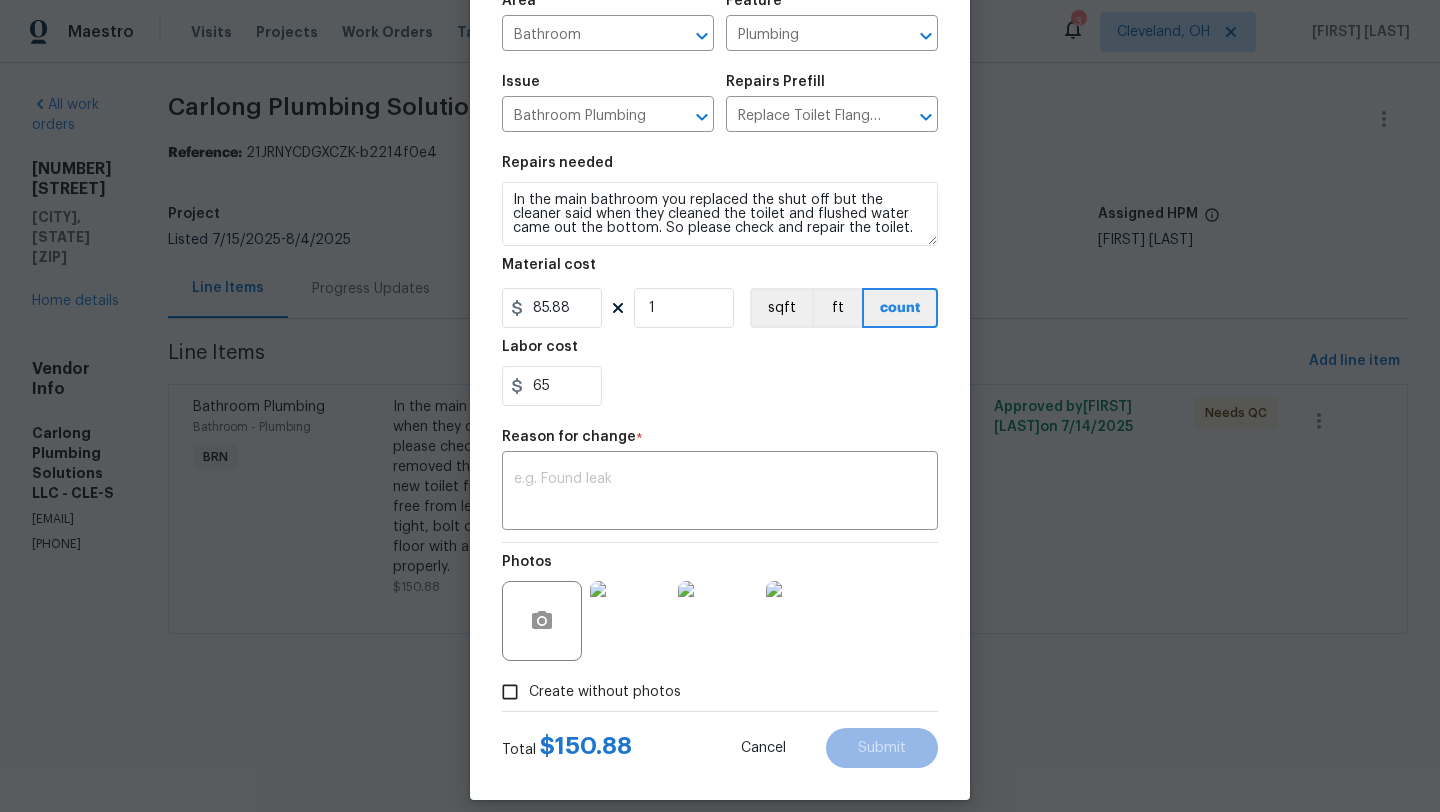 scroll, scrollTop: 174, scrollLeft: 0, axis: vertical 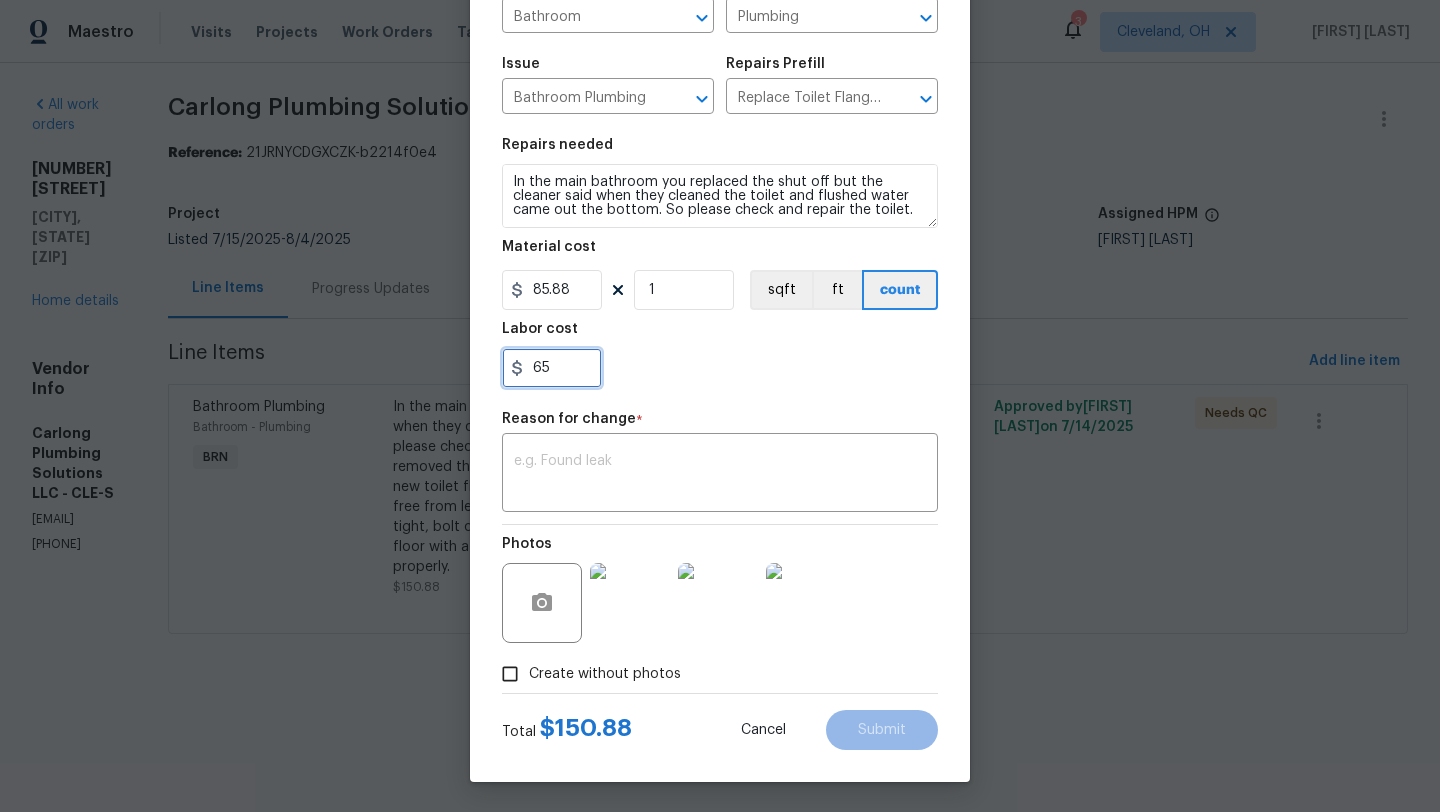 drag, startPoint x: 557, startPoint y: 368, endPoint x: 511, endPoint y: 364, distance: 46.173584 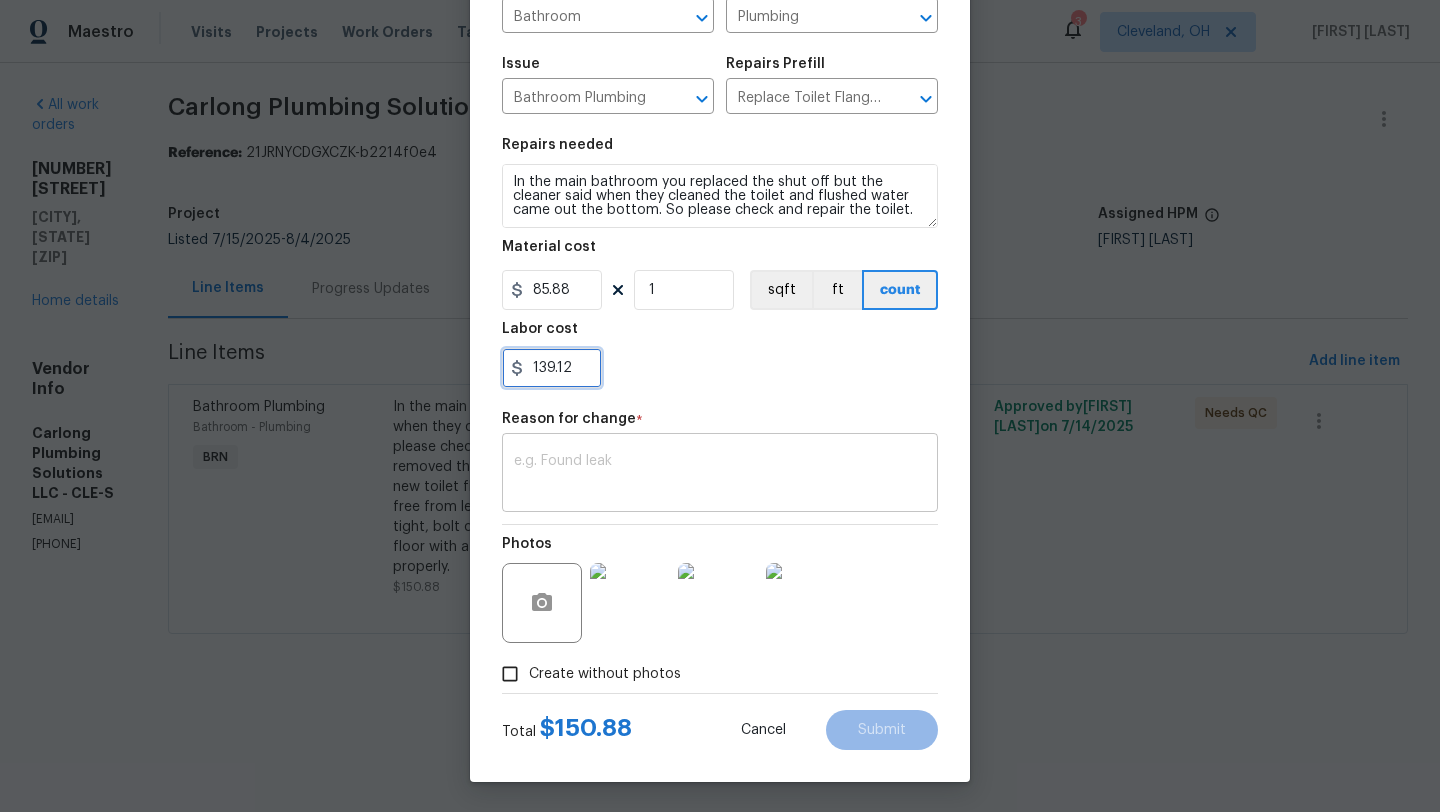 type on "139.12" 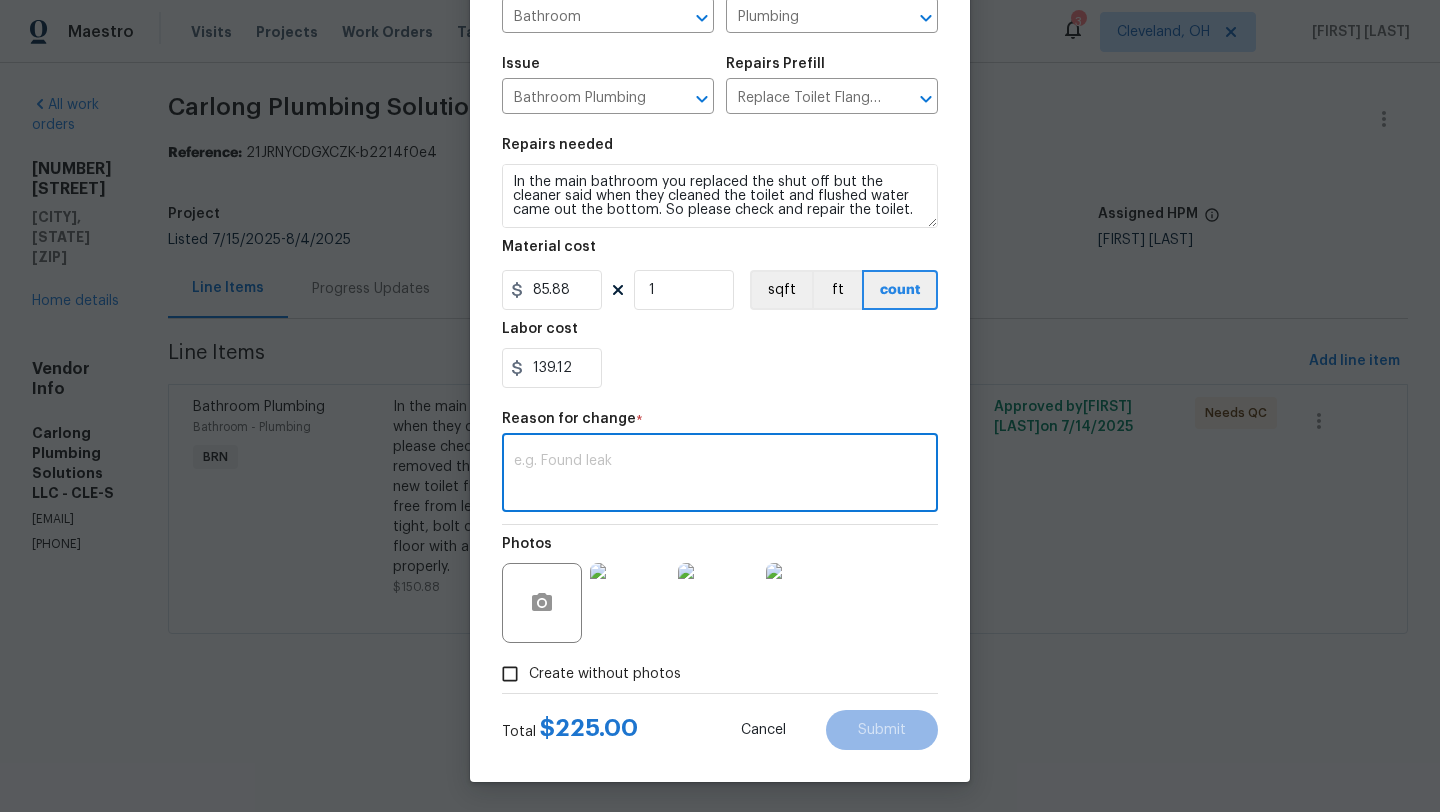 click at bounding box center (720, 475) 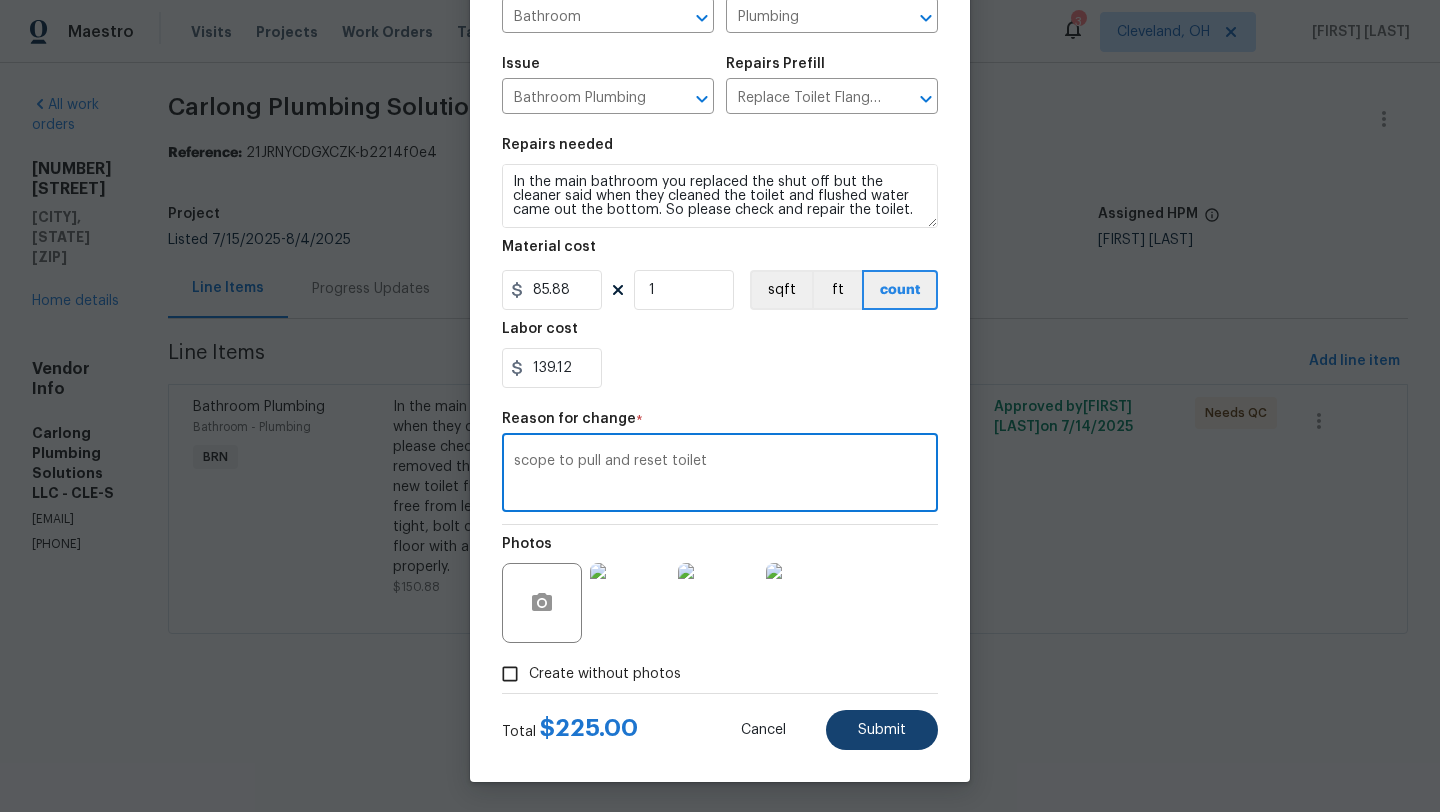 type on "scope to pull and reset toilet" 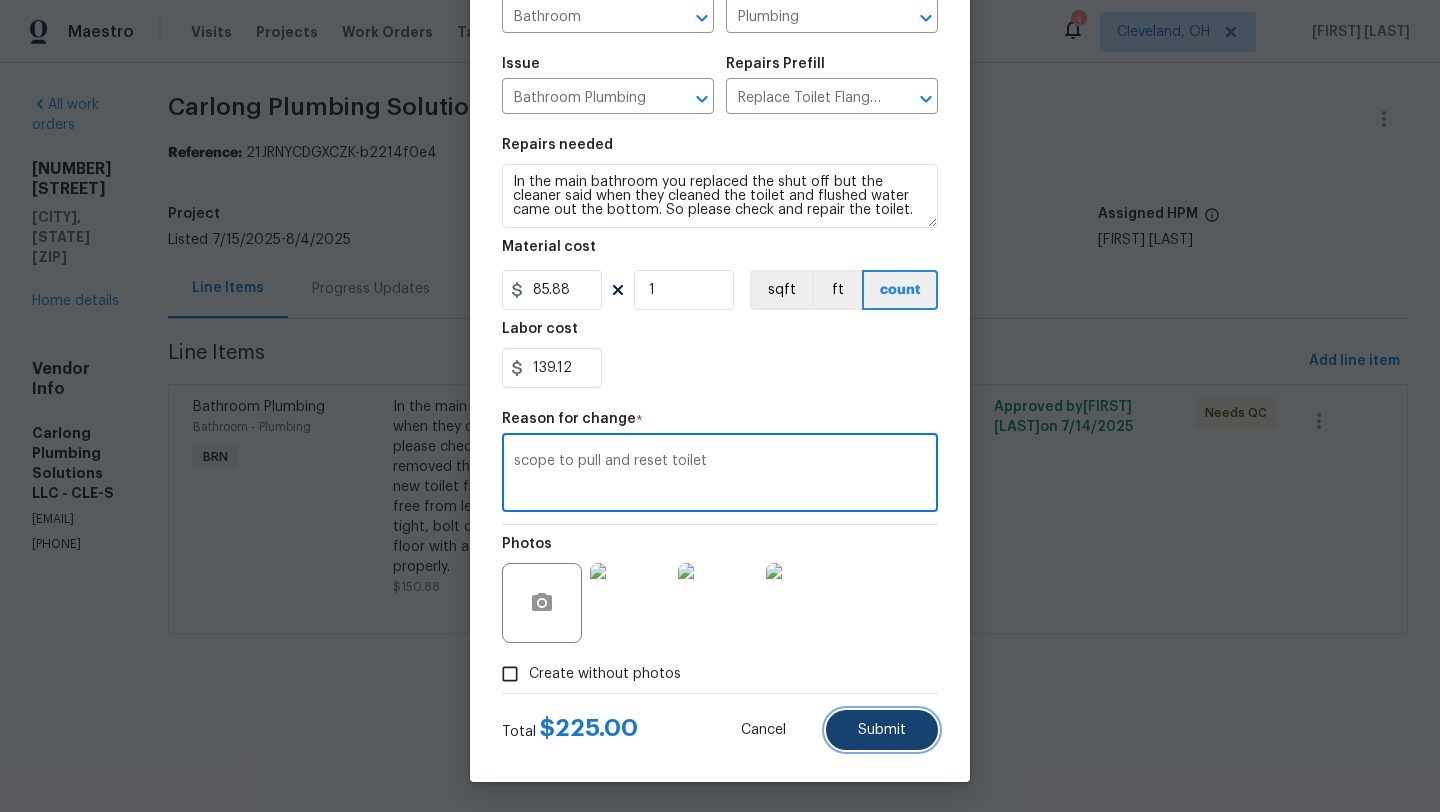 click on "Submit" at bounding box center (882, 730) 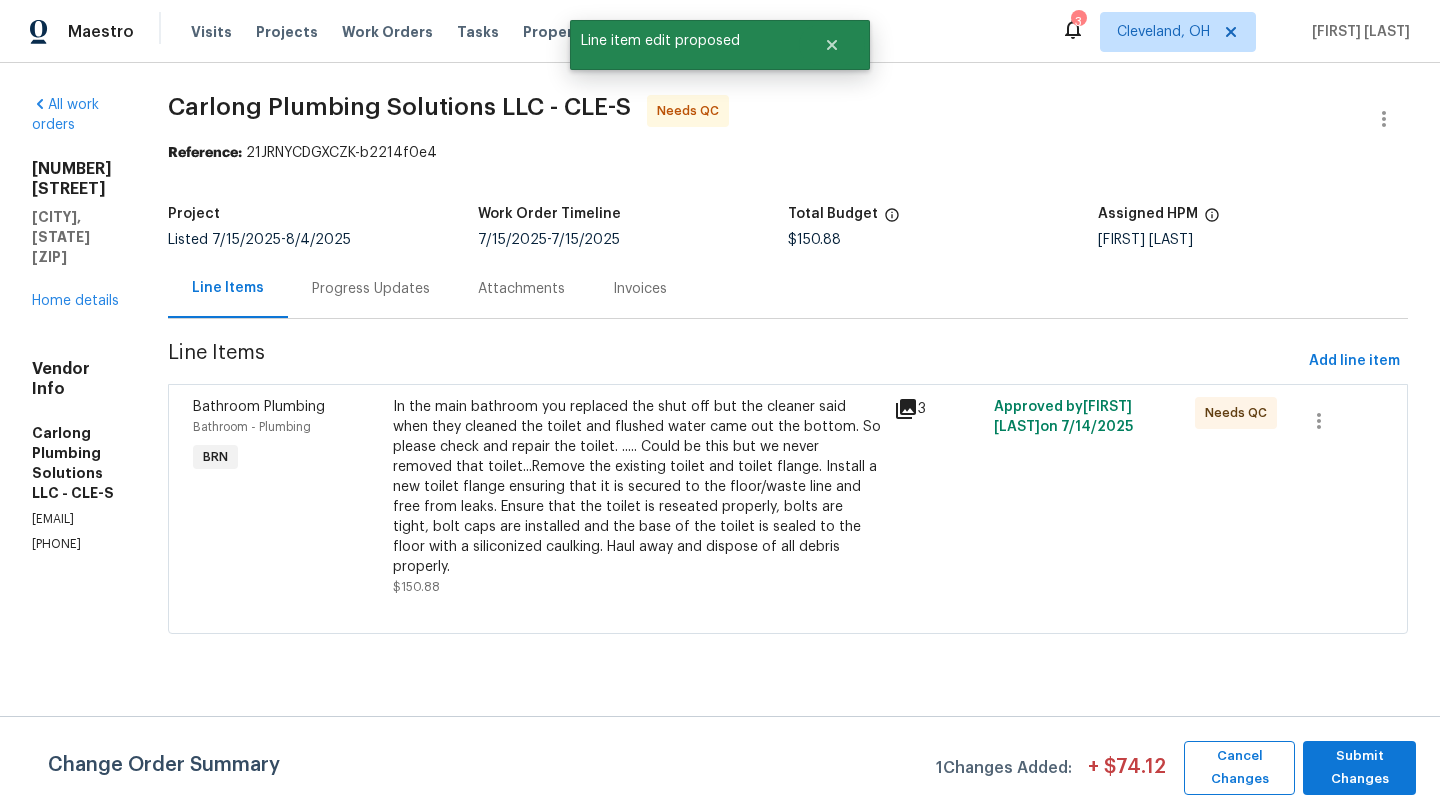 scroll, scrollTop: 0, scrollLeft: 0, axis: both 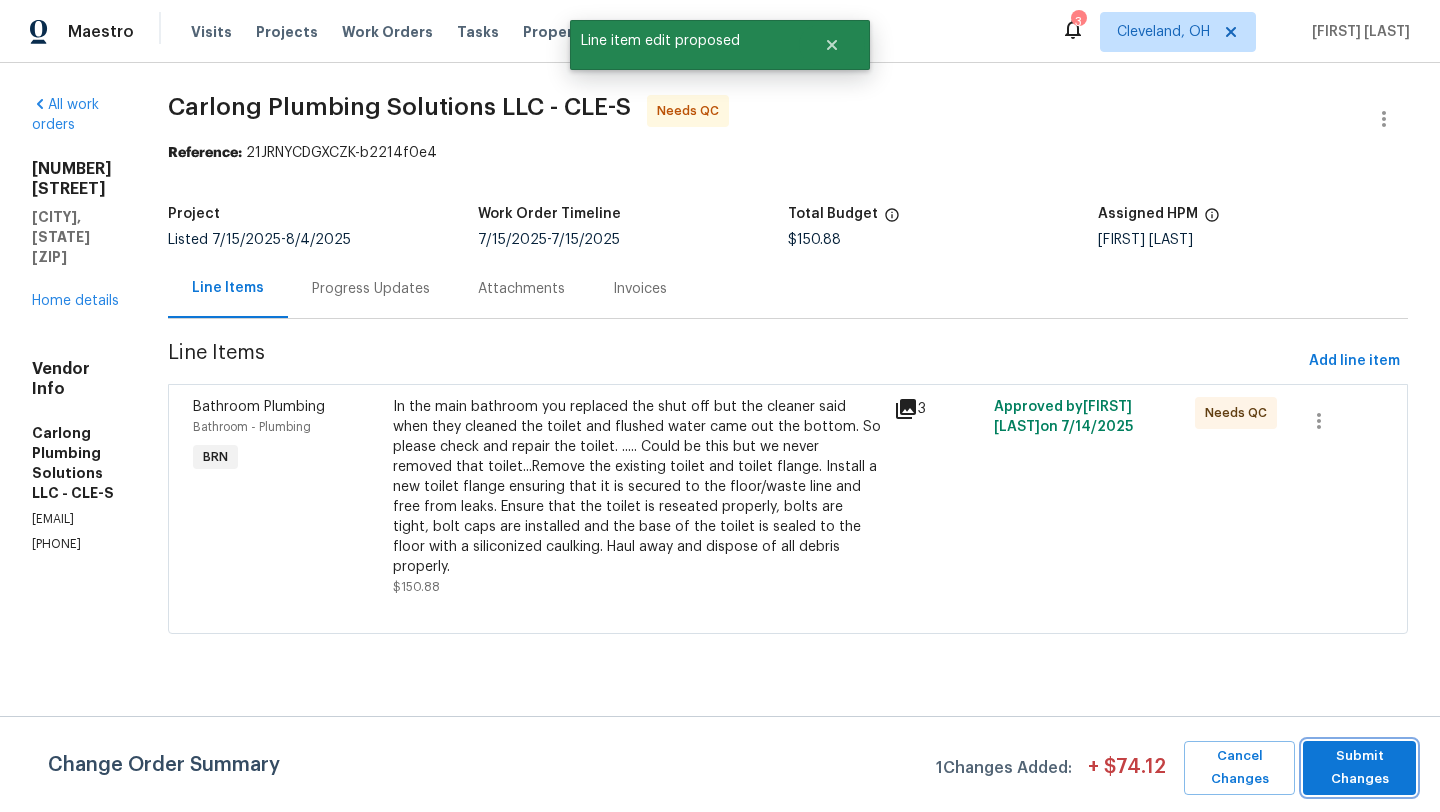 click on "Submit Changes" at bounding box center [1359, 768] 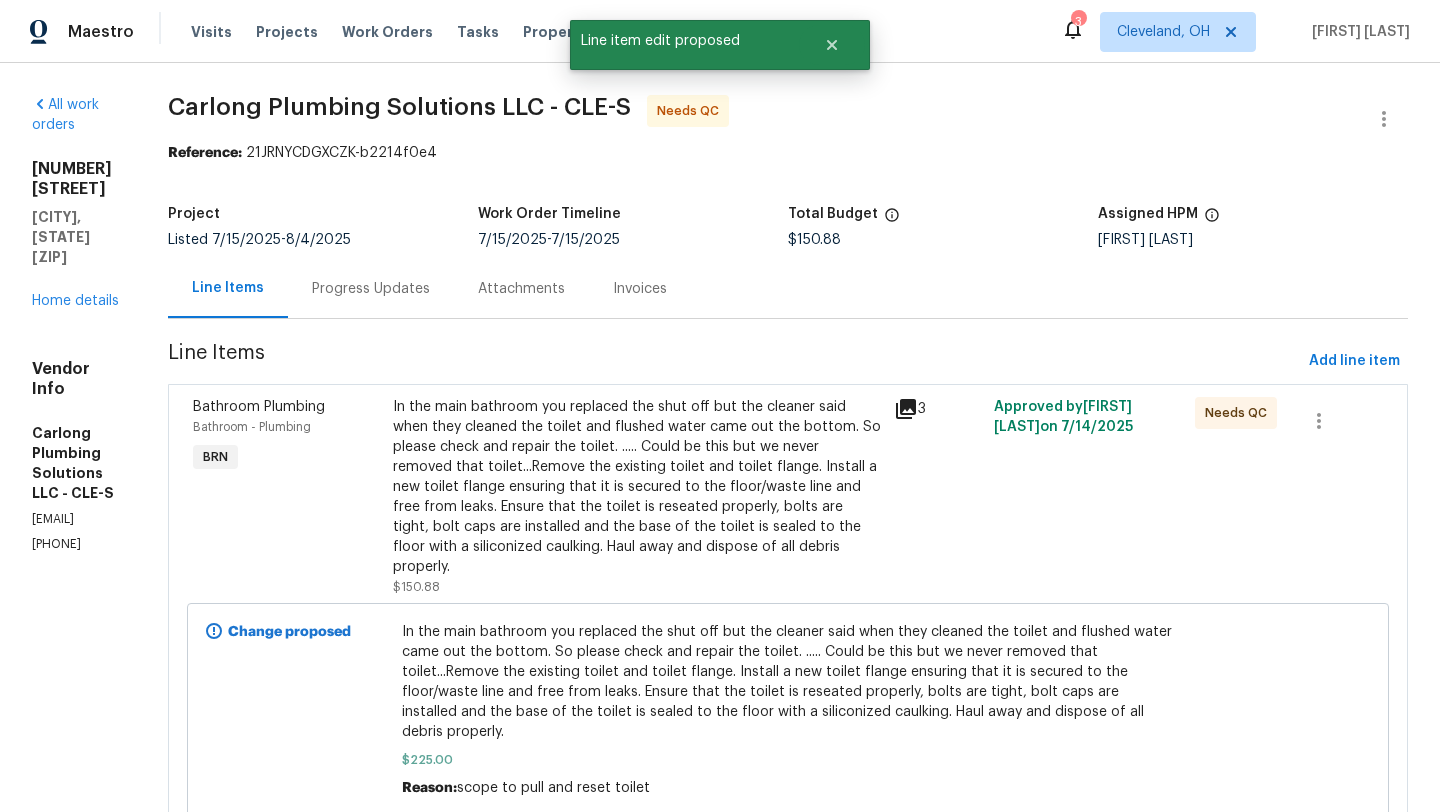 click on "In the main bathroom you replaced the shut off but the cleaner said when they cleaned the toilet and flushed water came out the bottom. So please check and repair the toilet.
..... Could be this but we never removed that toilet...Remove the existing toilet and toilet flange. Install a new toilet flange ensuring that it is secured to the floor/waste line and free from leaks. Ensure that the toilet is reseated properly, bolts are tight, bolt caps are installed and the base of the toilet is sealed to the floor with a siliconized caulking. Haul away and dispose of all debris properly." at bounding box center (637, 487) 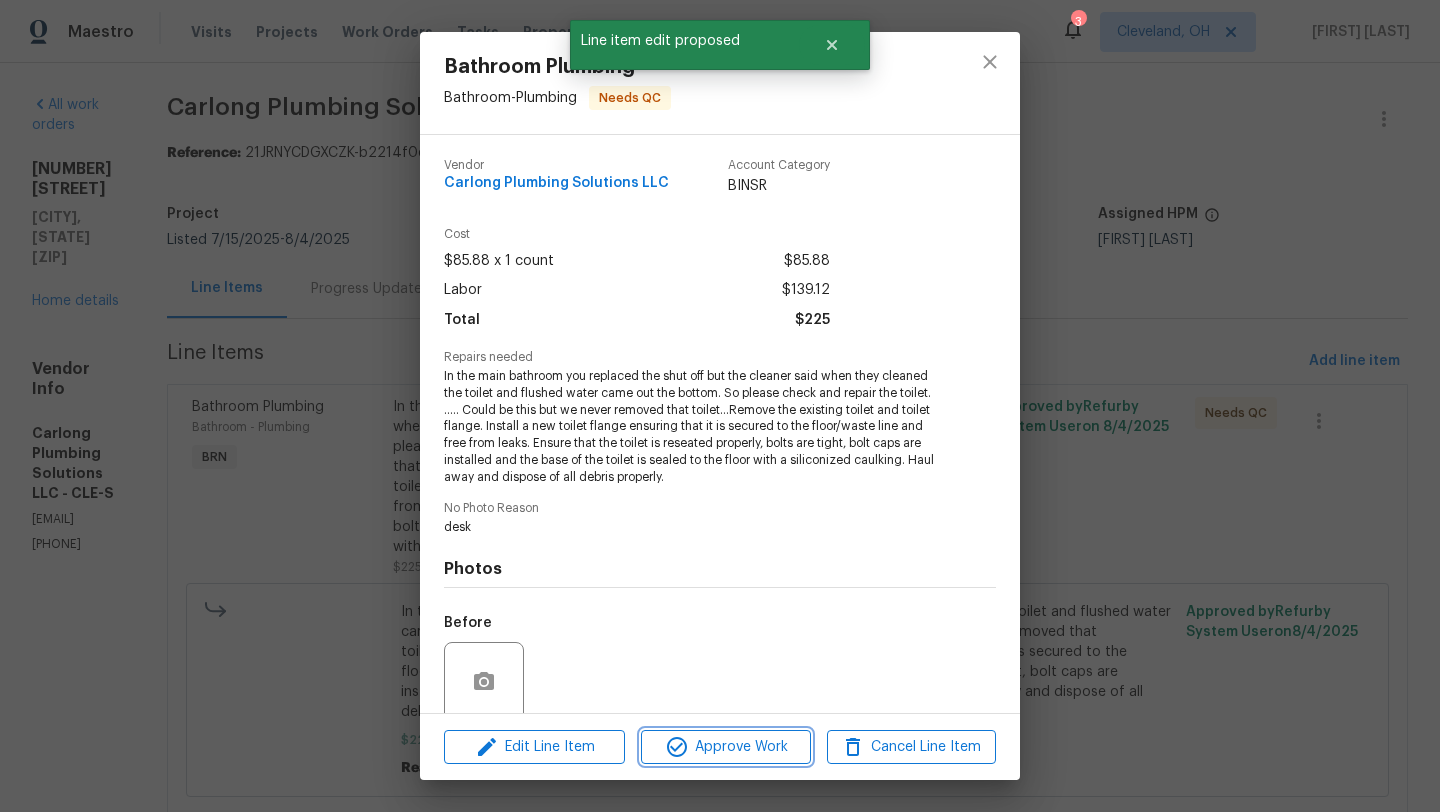click on "Approve Work" at bounding box center (725, 747) 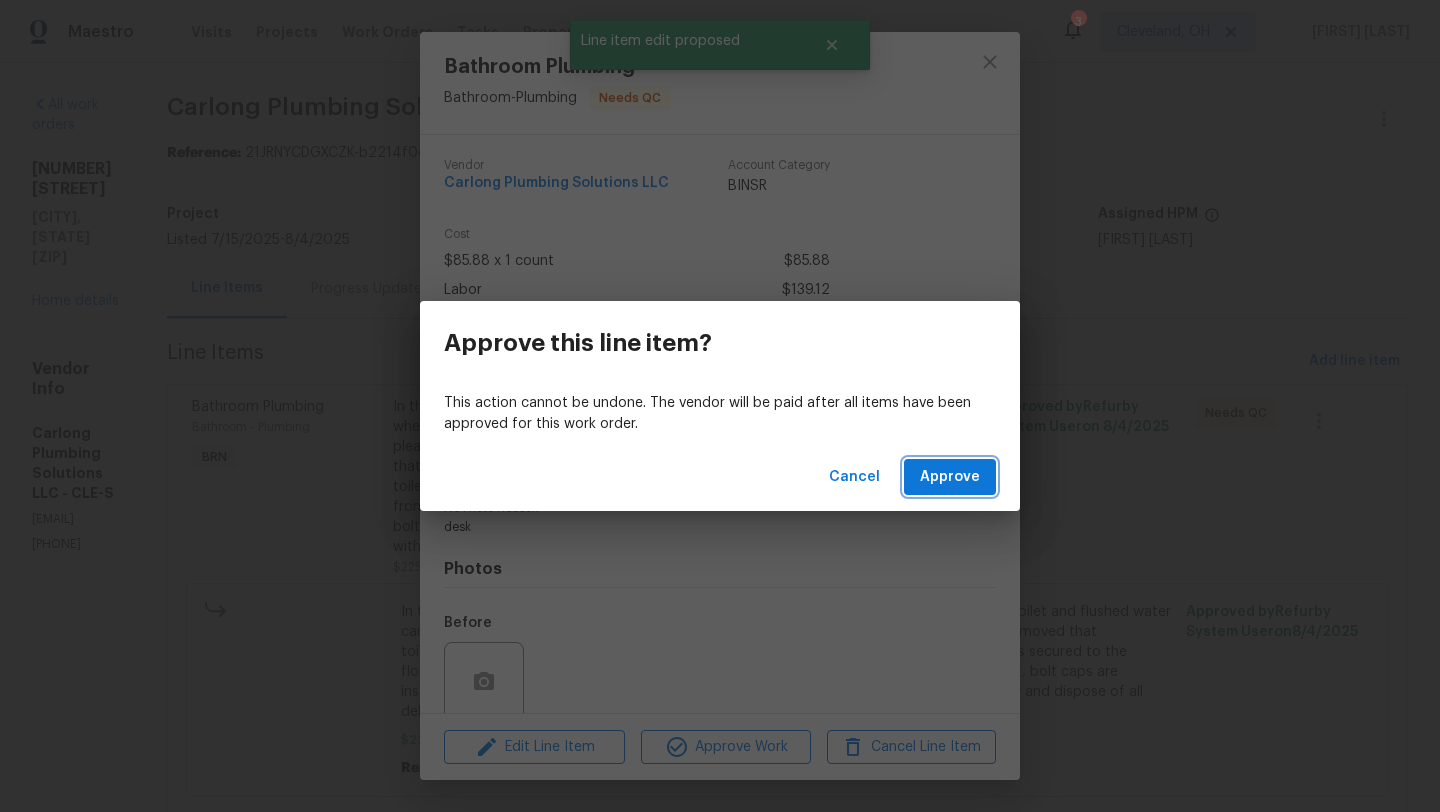 click on "Approve" at bounding box center [950, 477] 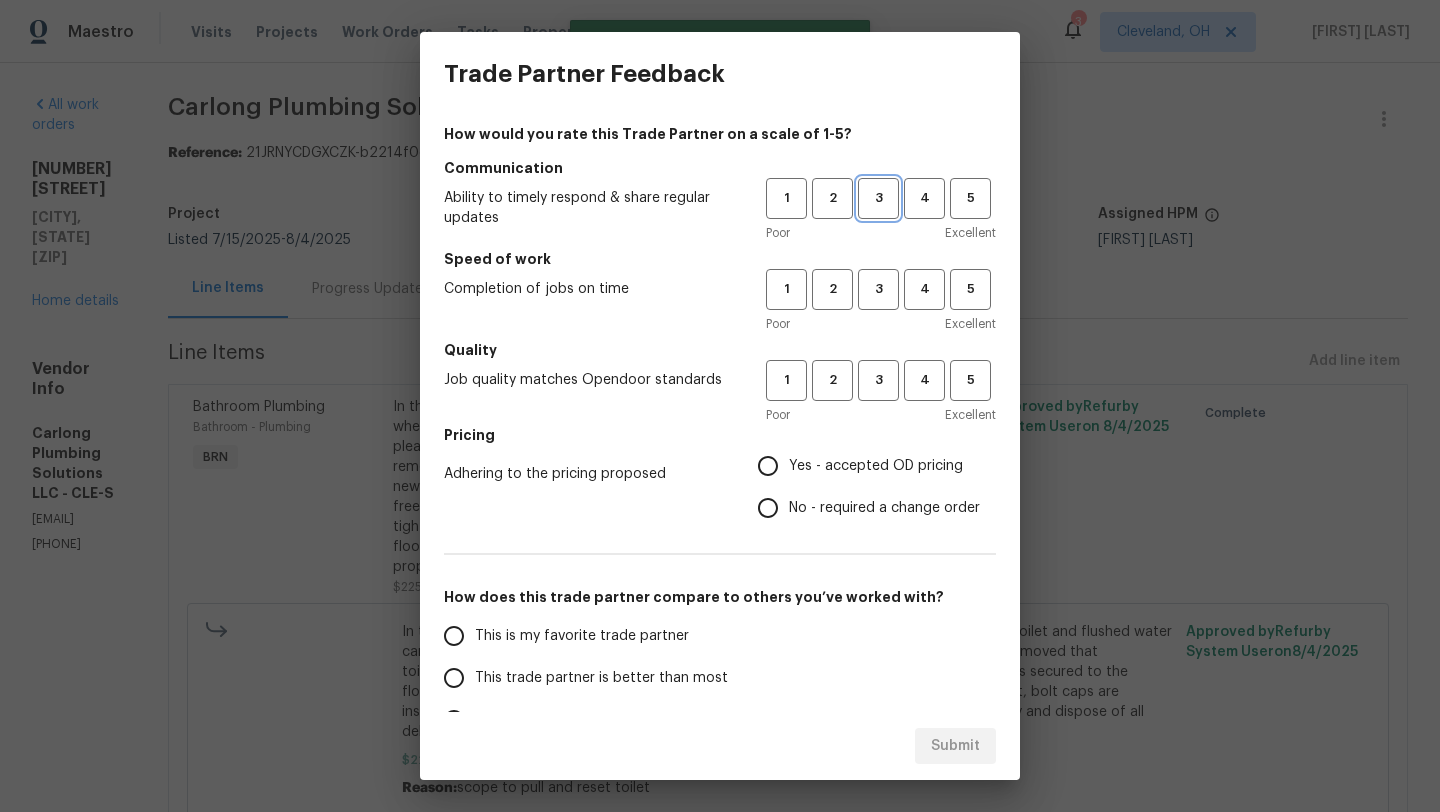 click on "3" at bounding box center (878, 198) 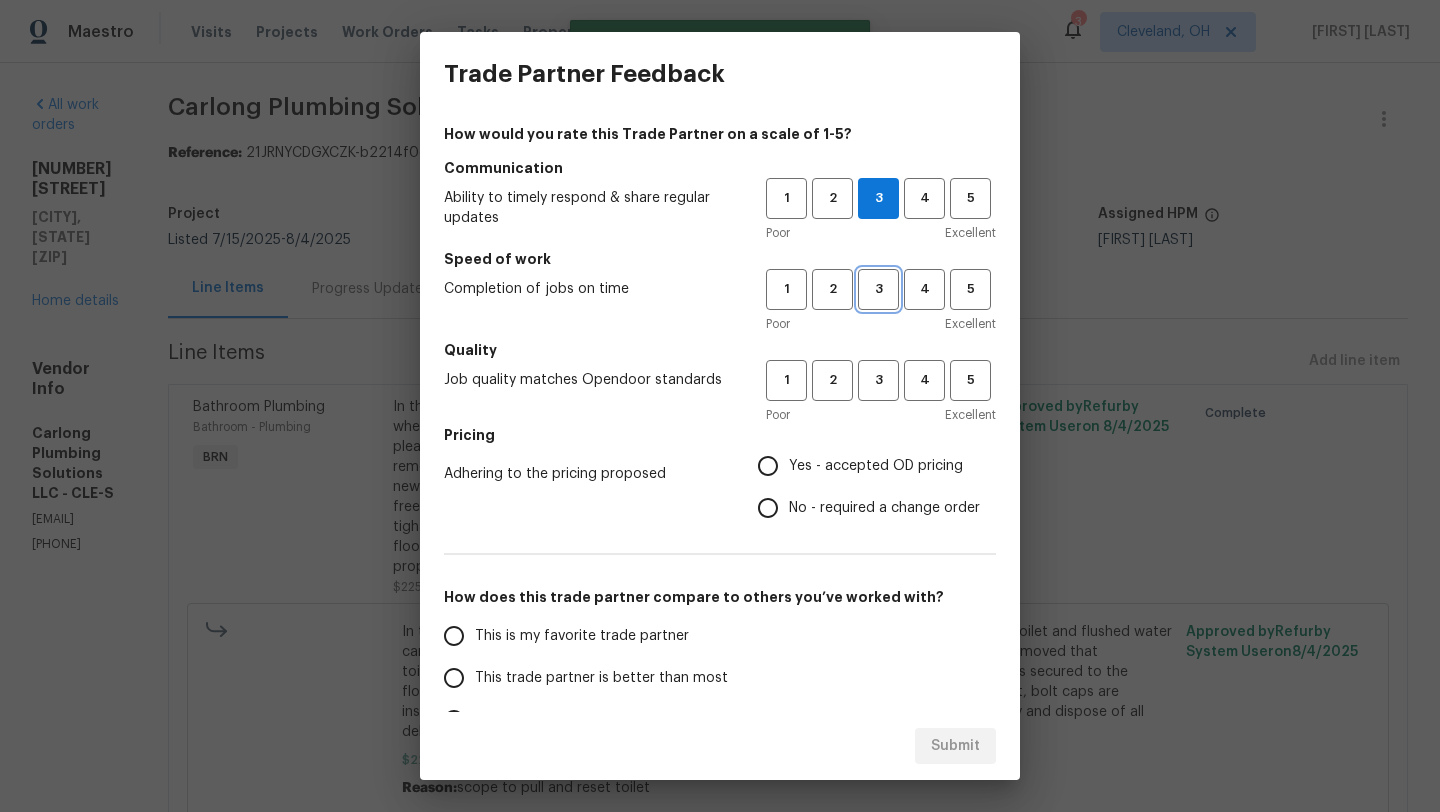 click on "3" at bounding box center [878, 289] 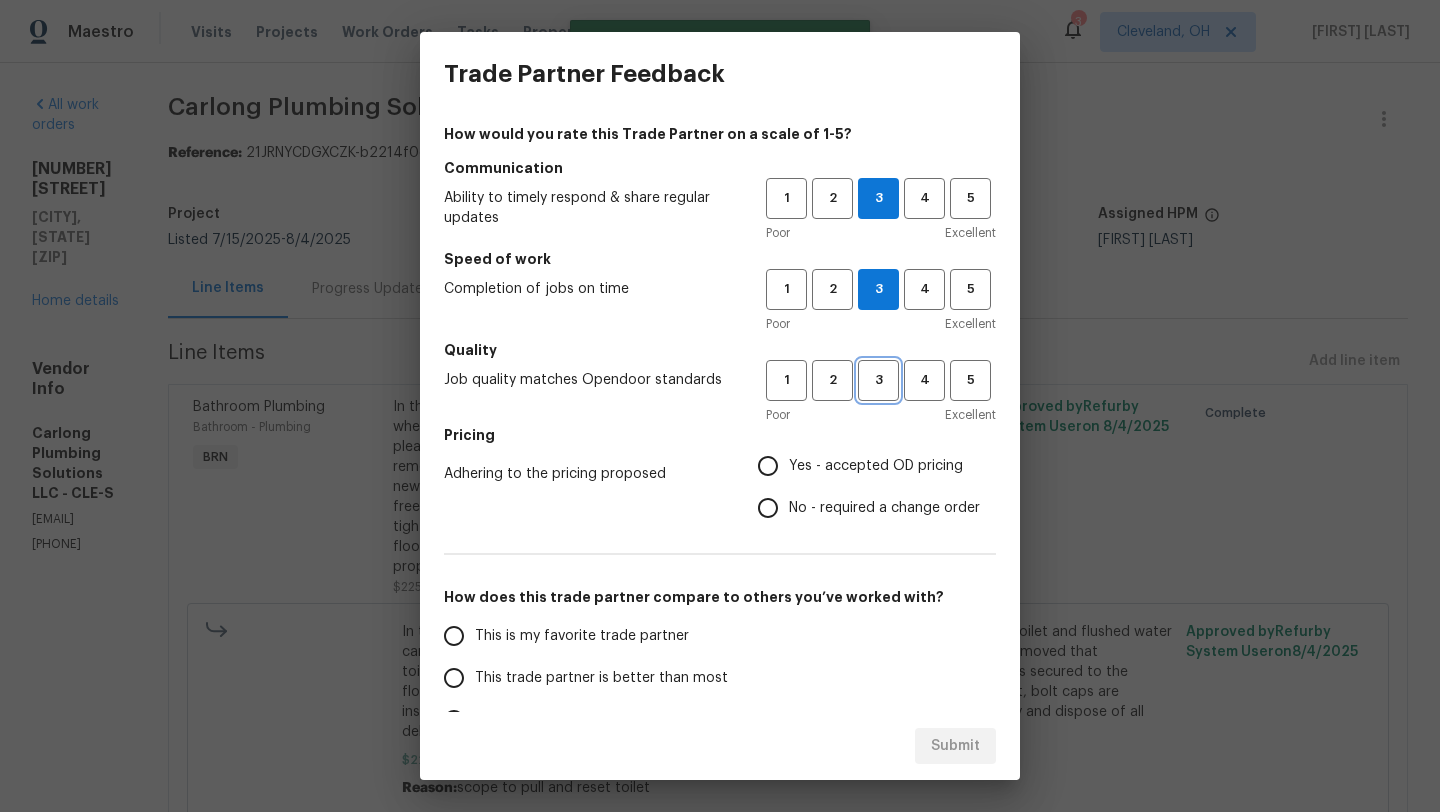 click on "3" at bounding box center (878, 380) 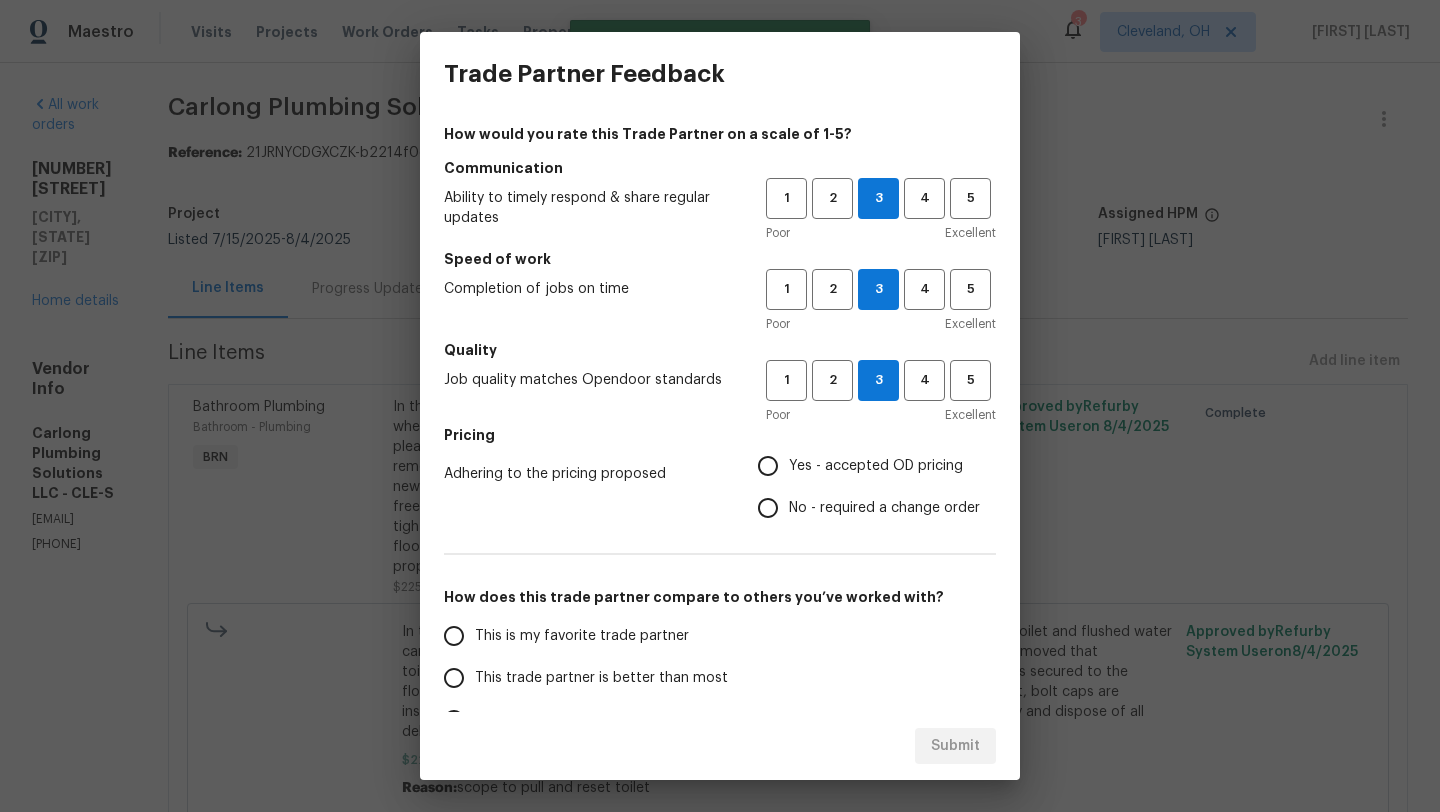 click on "Yes - accepted OD pricing" at bounding box center (768, 466) 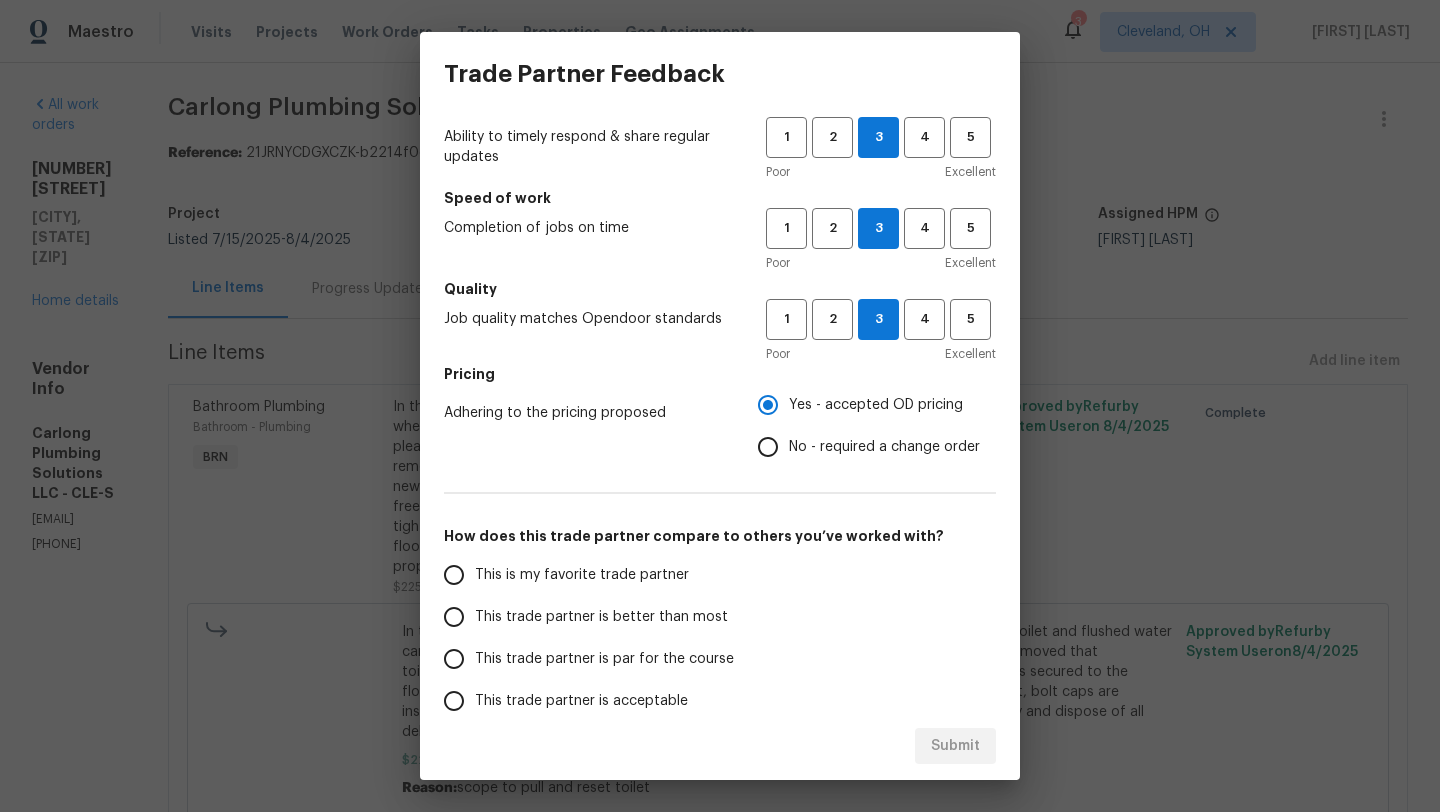 scroll, scrollTop: 60, scrollLeft: 0, axis: vertical 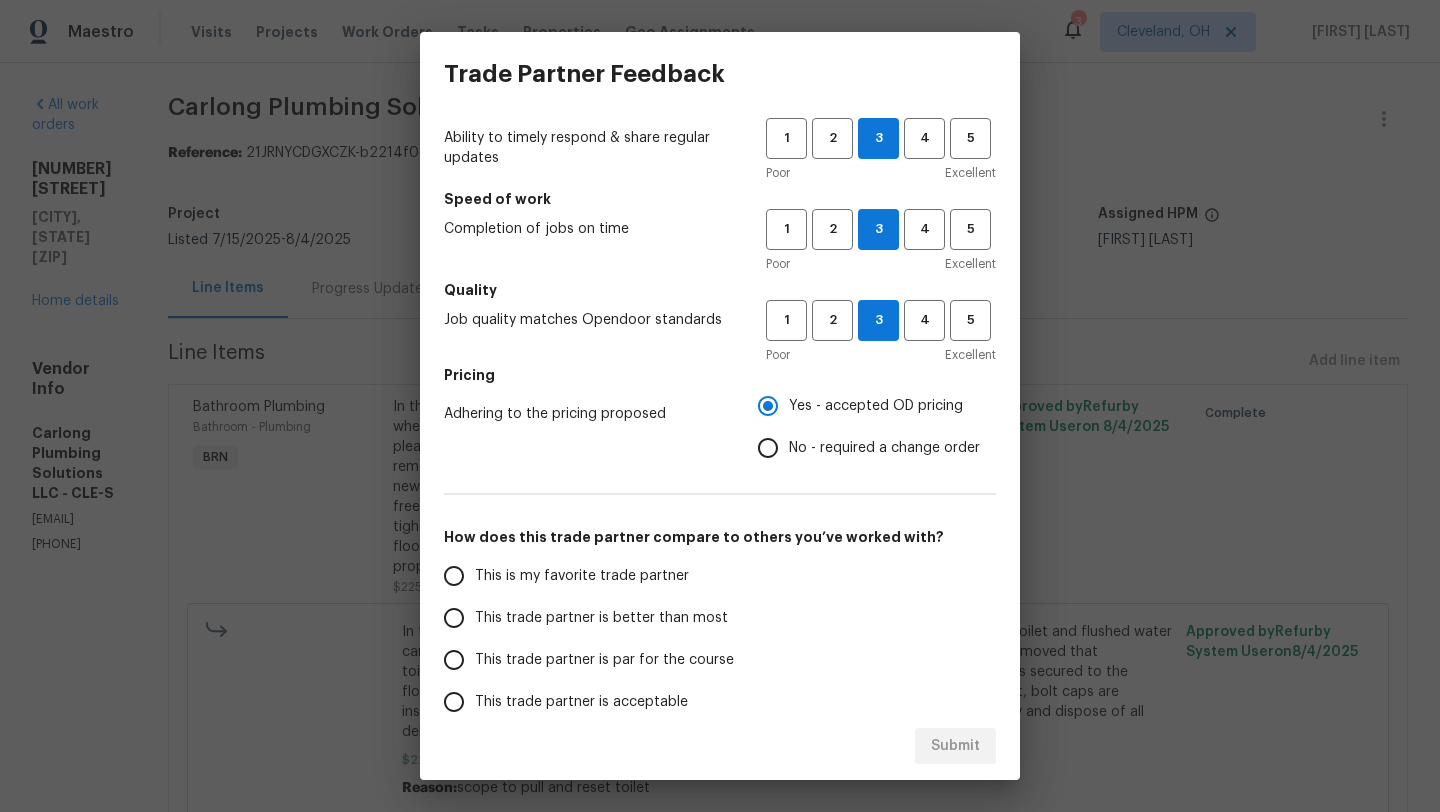 click on "This trade partner is par for the course" at bounding box center (454, 660) 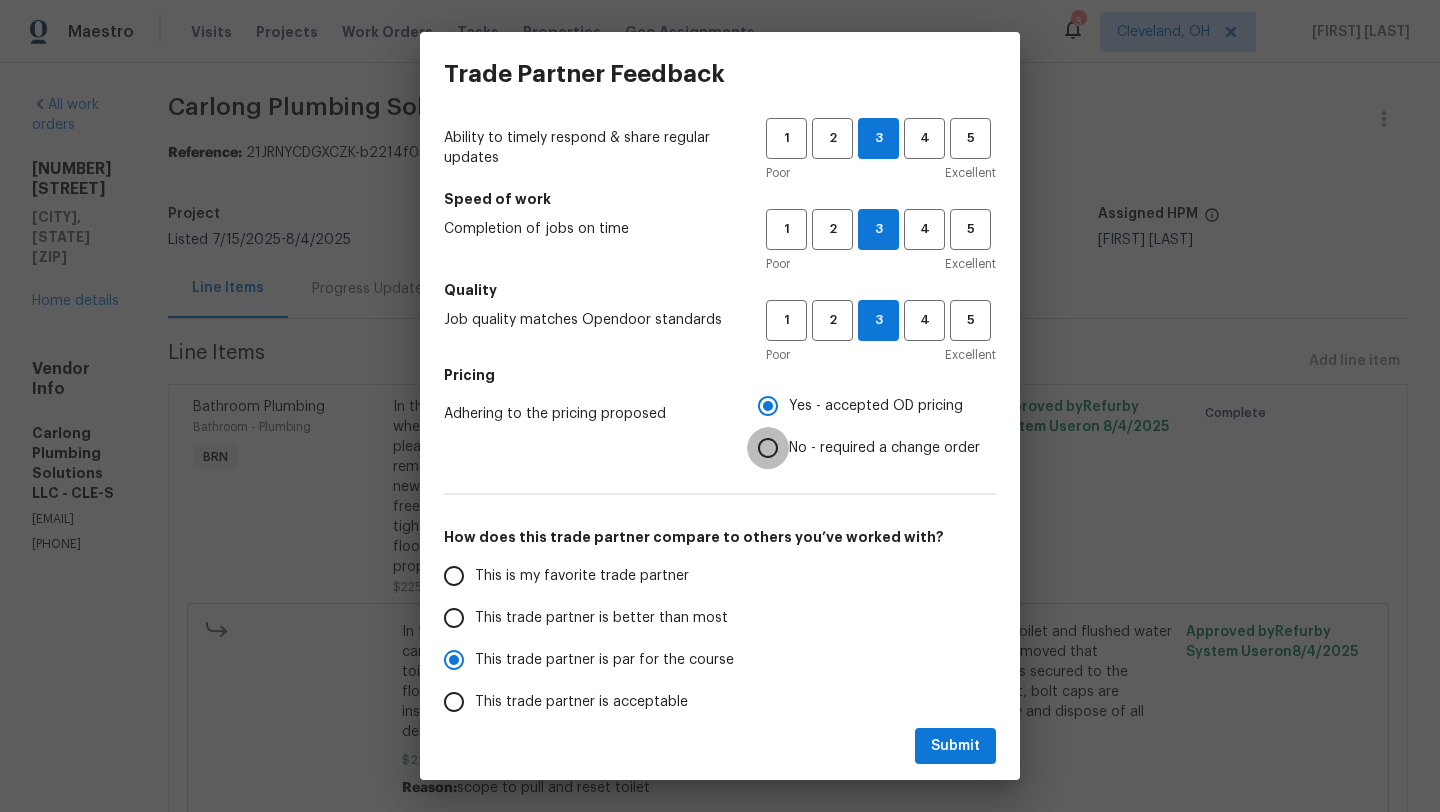 click on "No - required a change order" at bounding box center (768, 448) 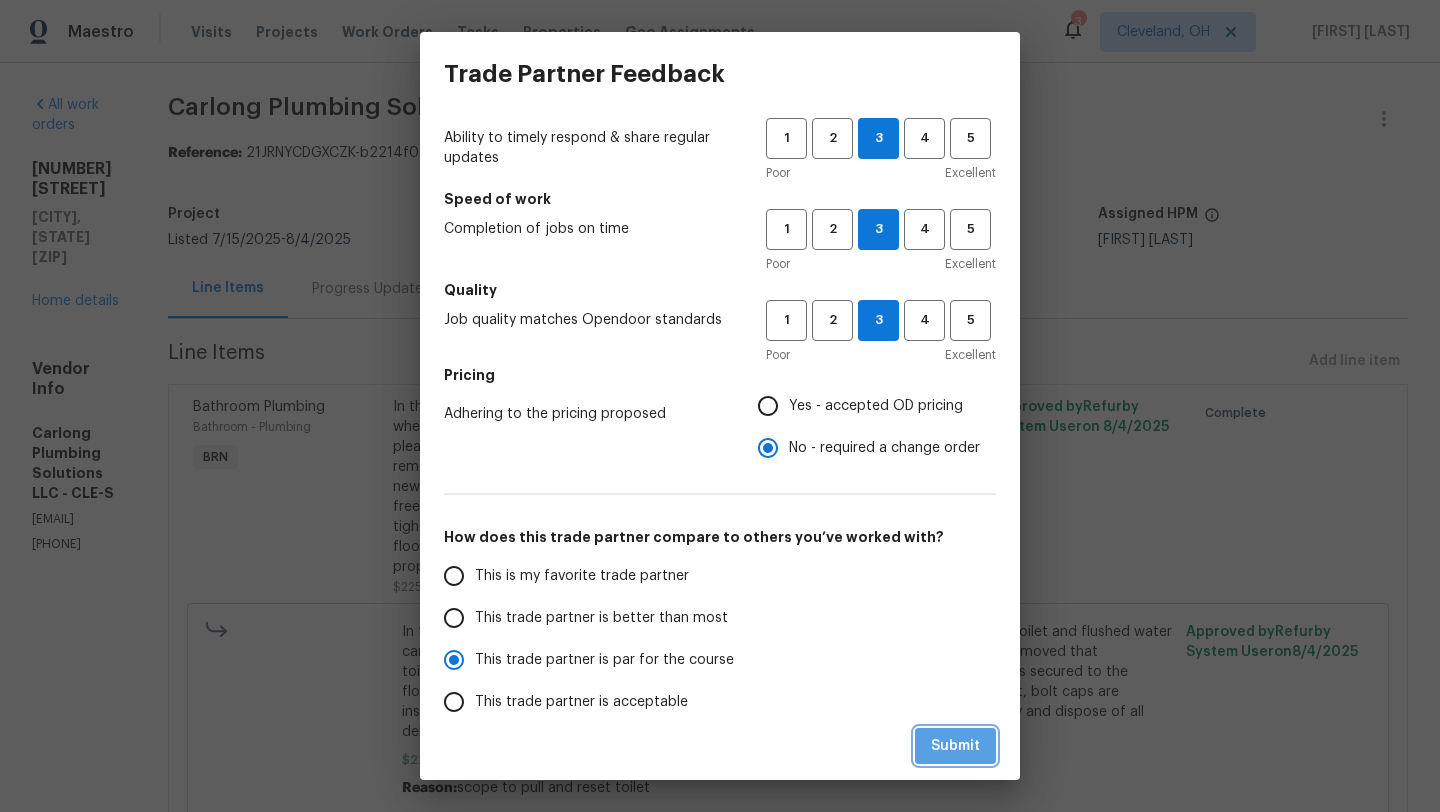 click on "Submit" at bounding box center [955, 746] 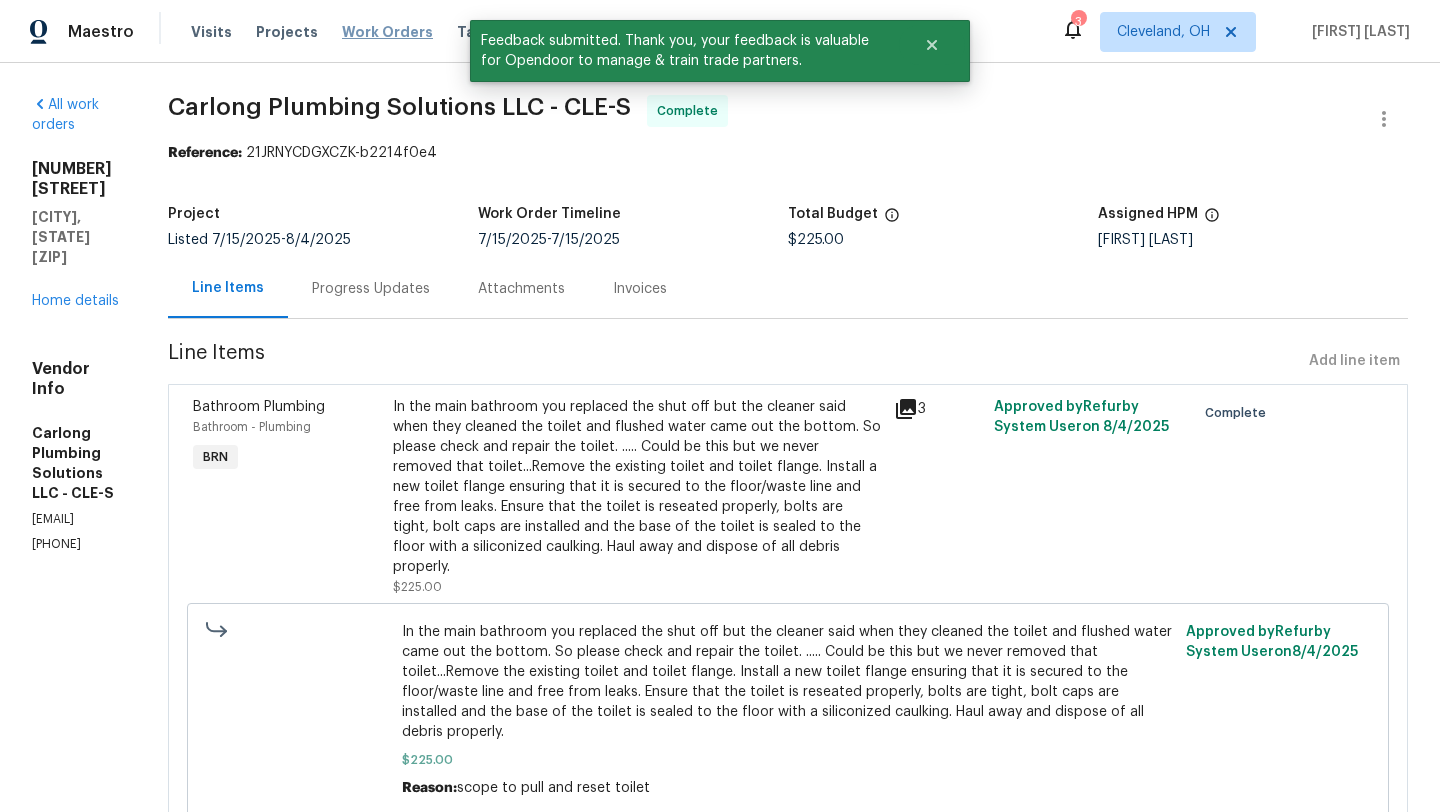click on "Work Orders" at bounding box center [387, 32] 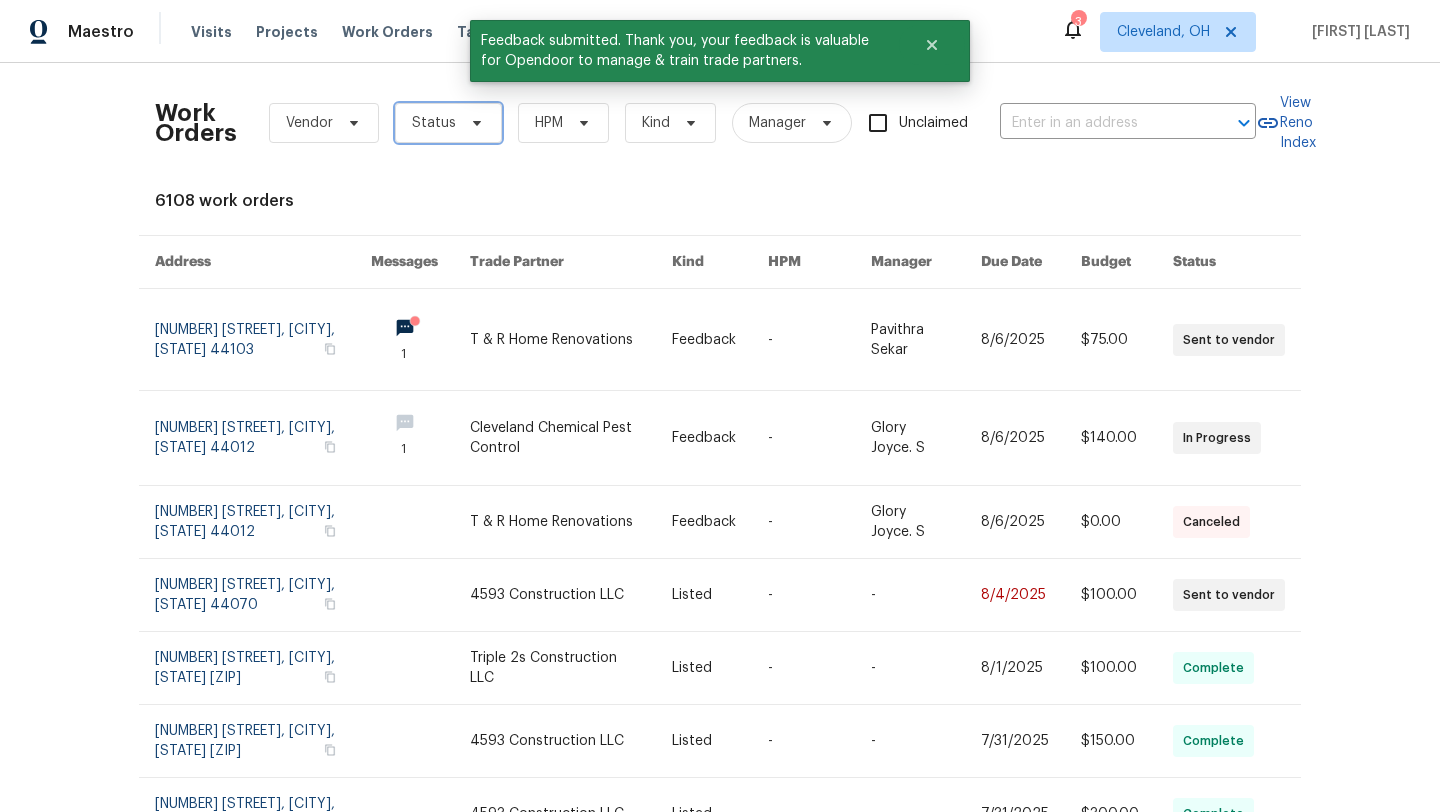 click on "Status" at bounding box center (434, 123) 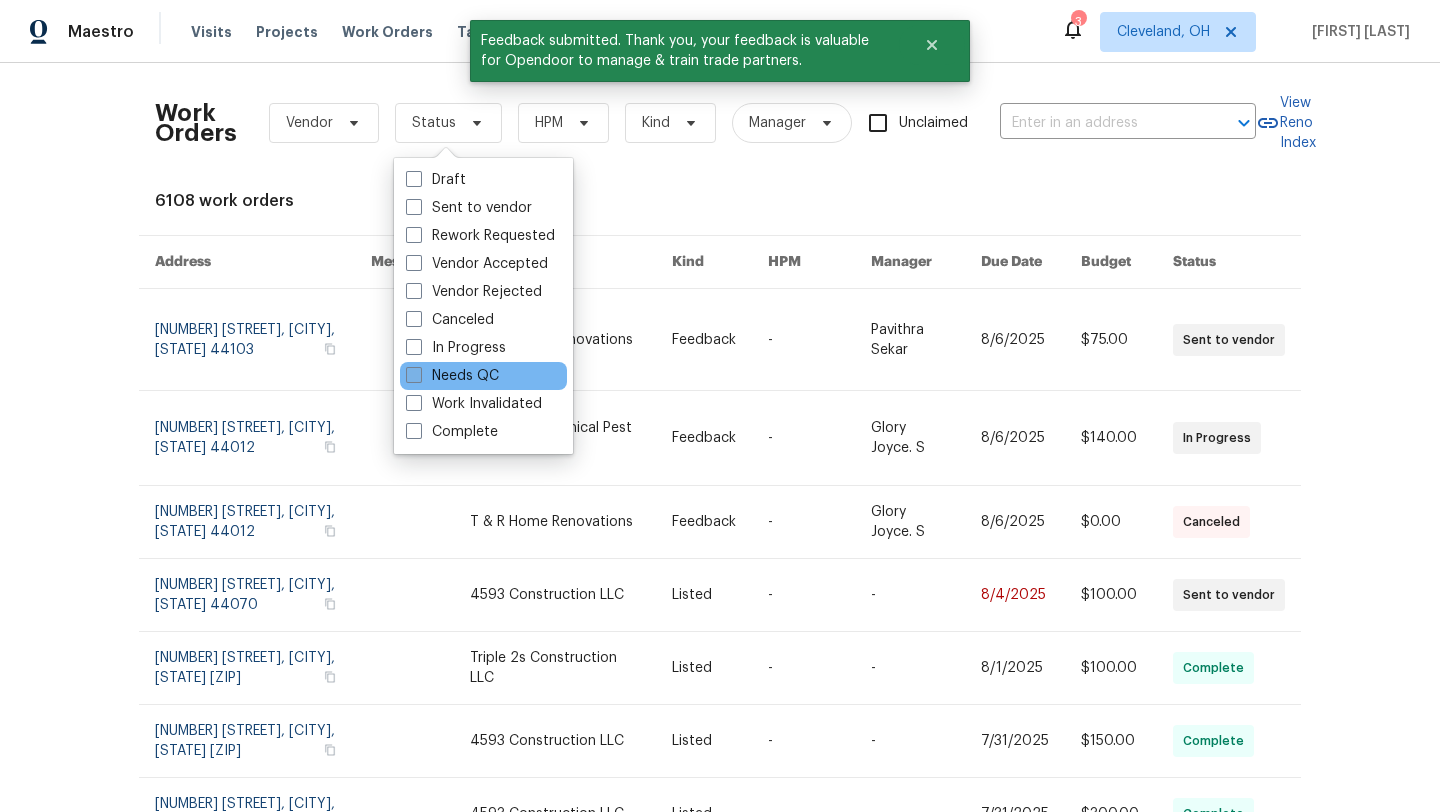 click on "Needs QC" at bounding box center [452, 376] 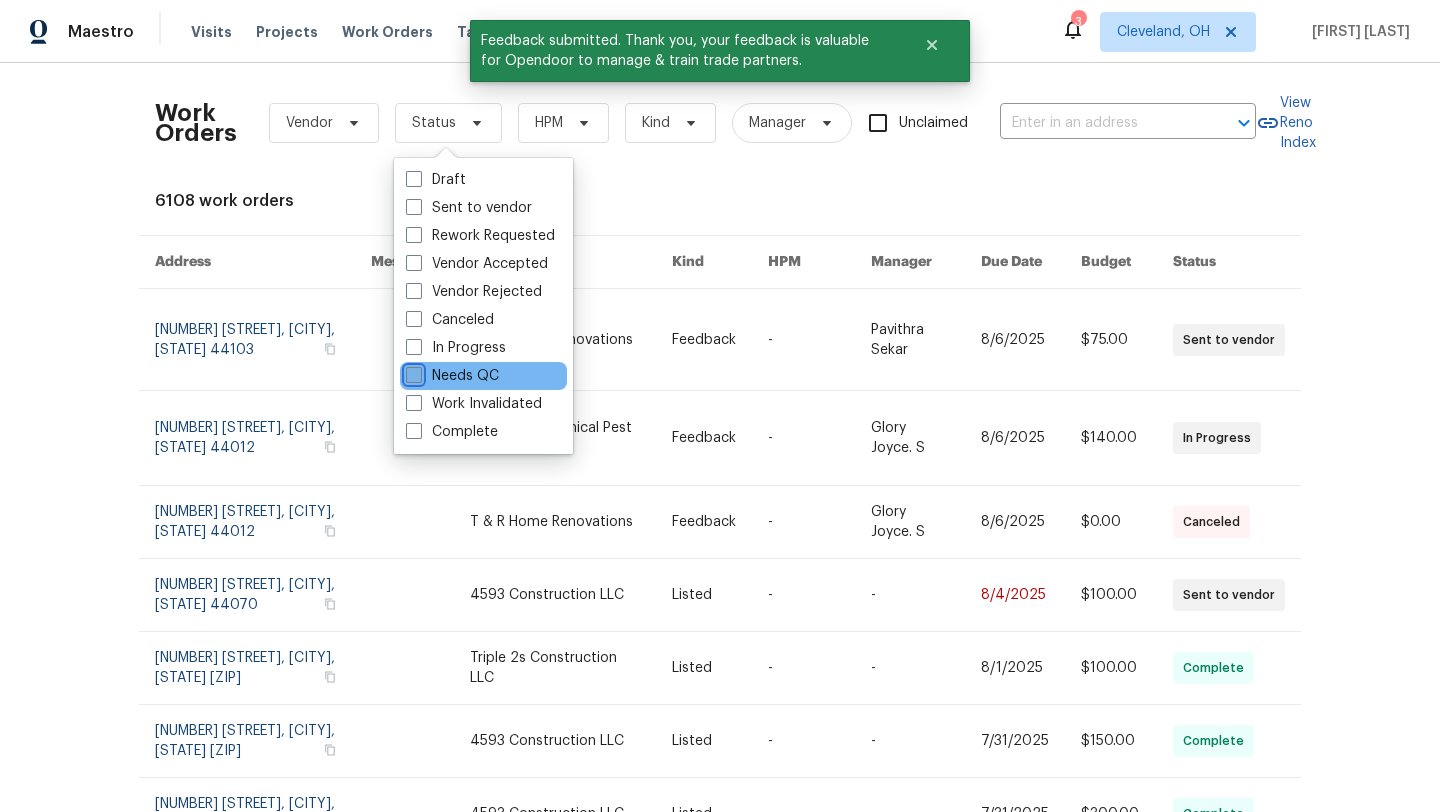 click on "Needs QC" at bounding box center (412, 372) 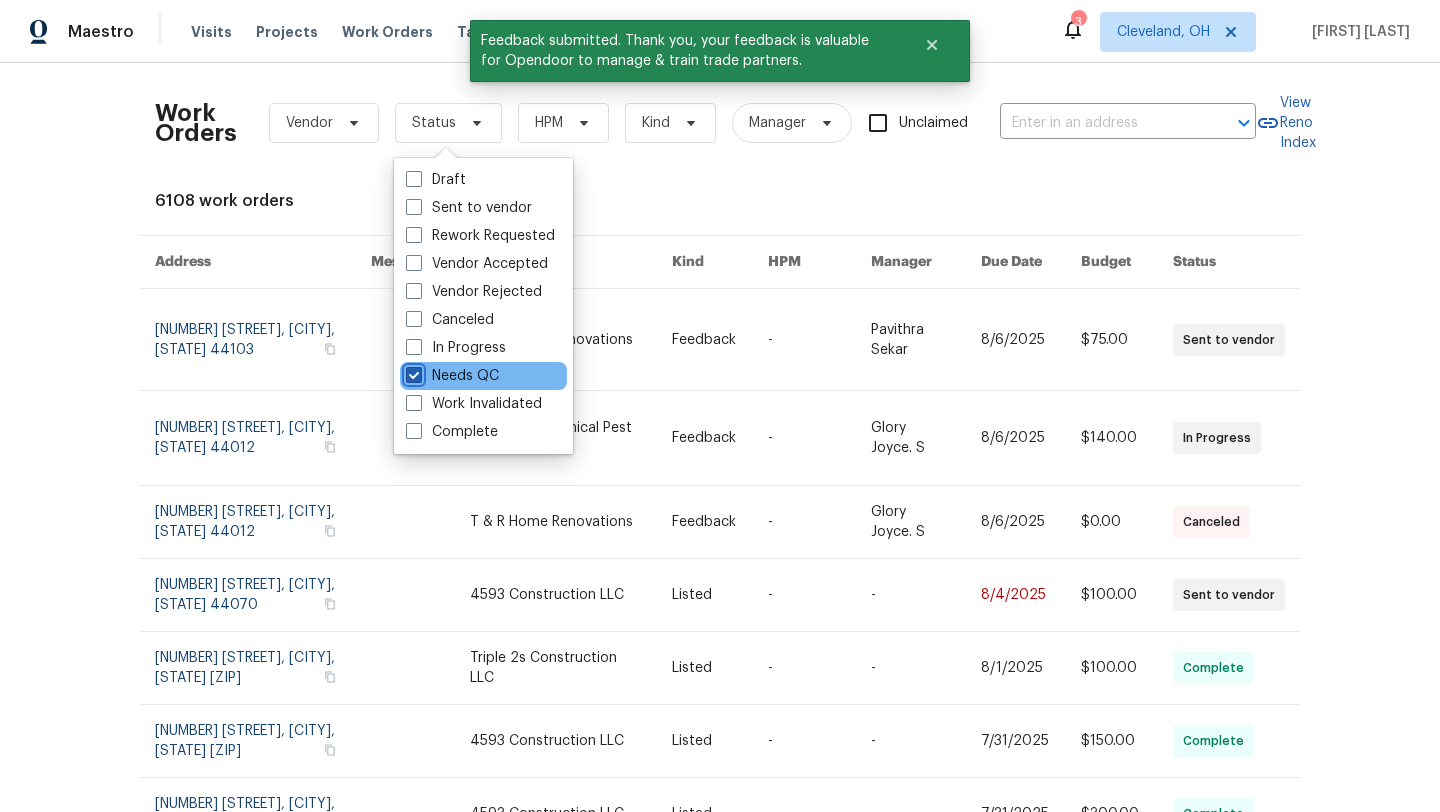 checkbox on "true" 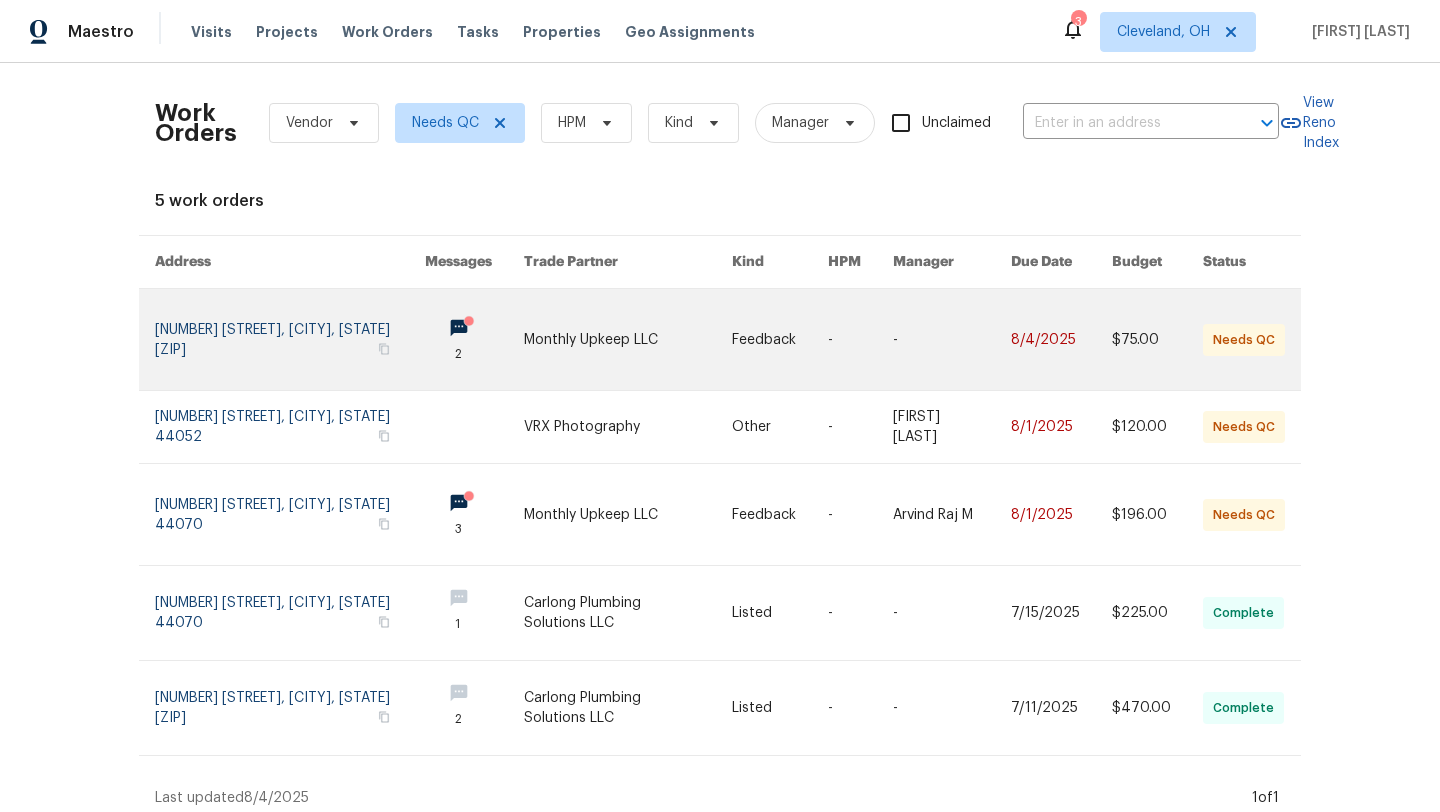 click at bounding box center (290, 339) 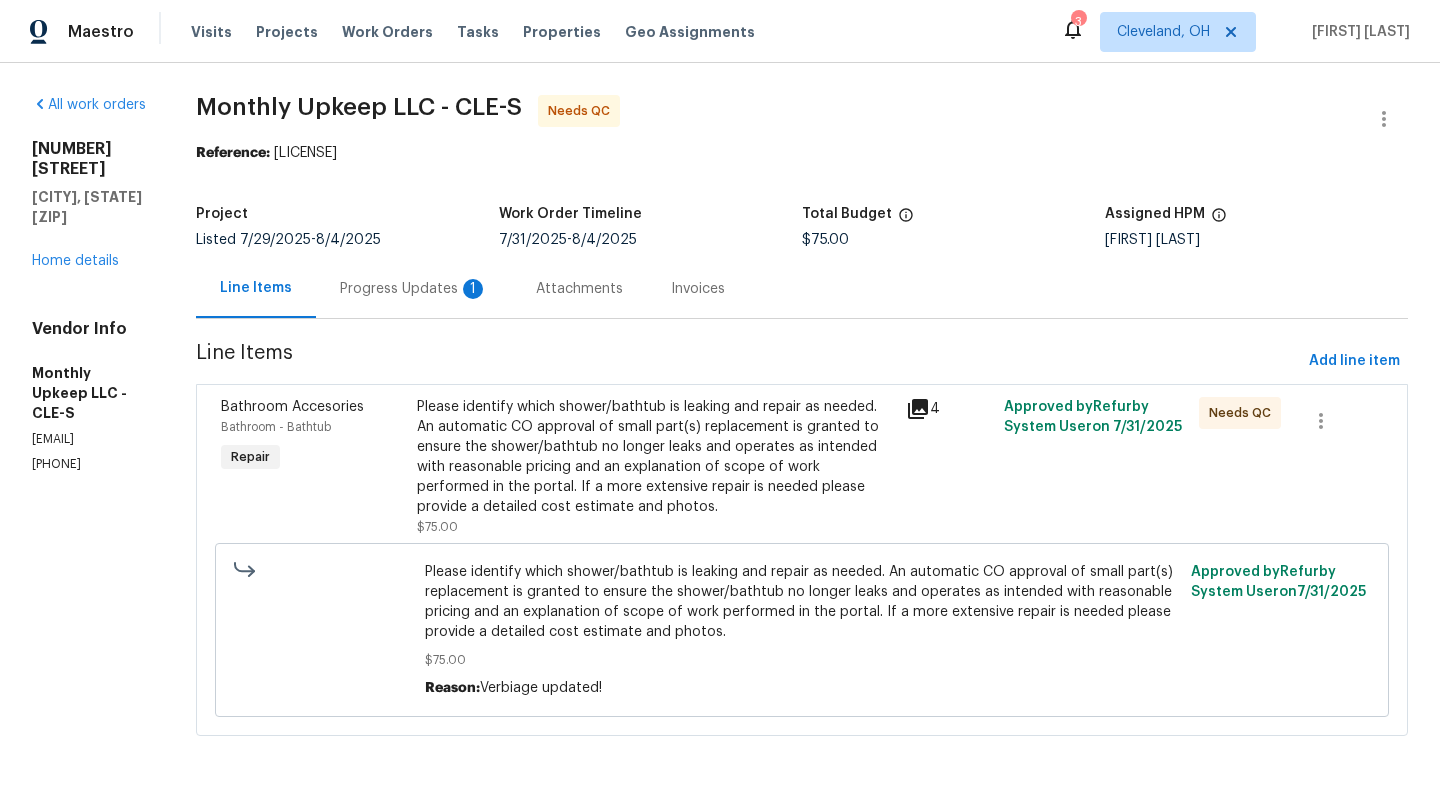 click on "Progress Updates 1" at bounding box center [414, 289] 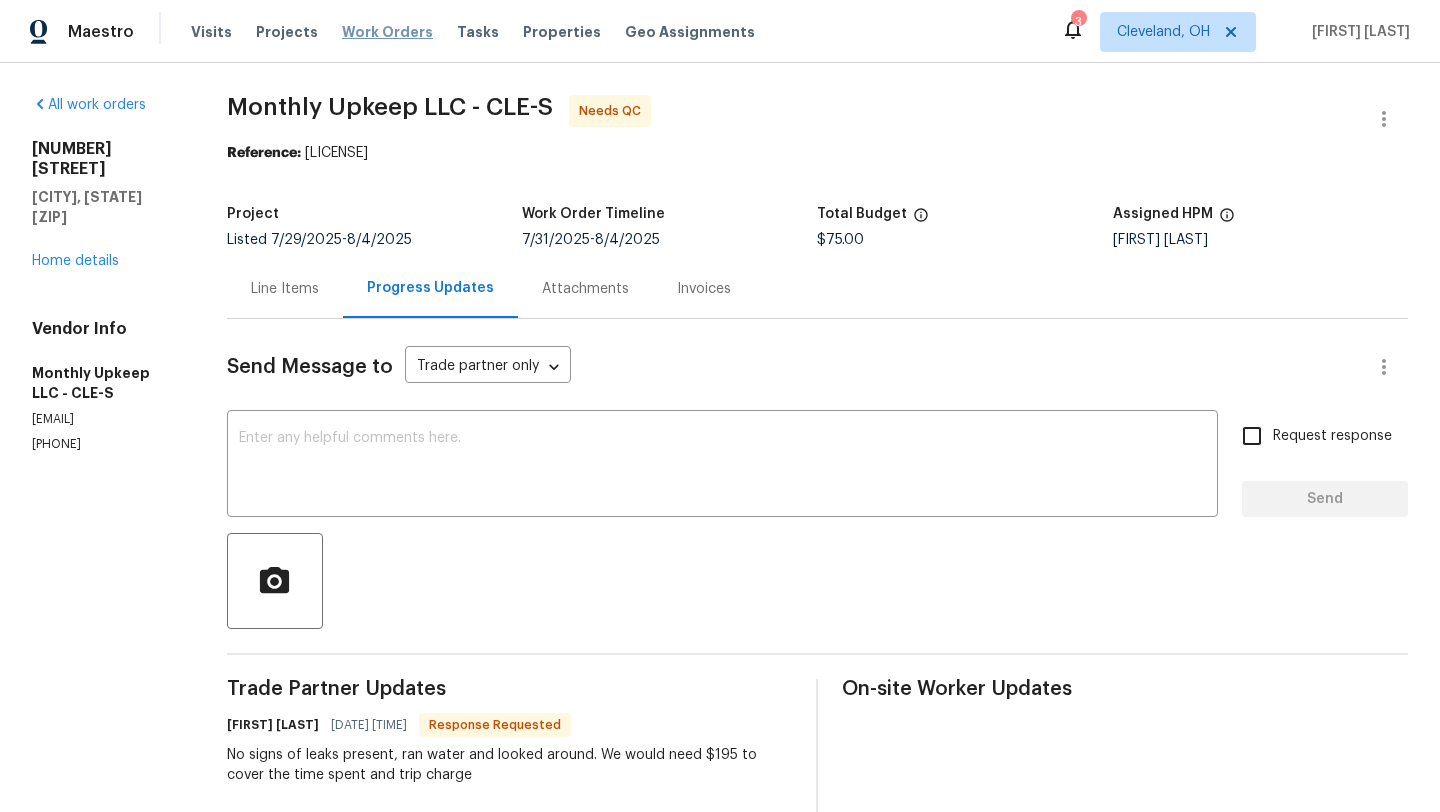 click on "Work Orders" at bounding box center [387, 32] 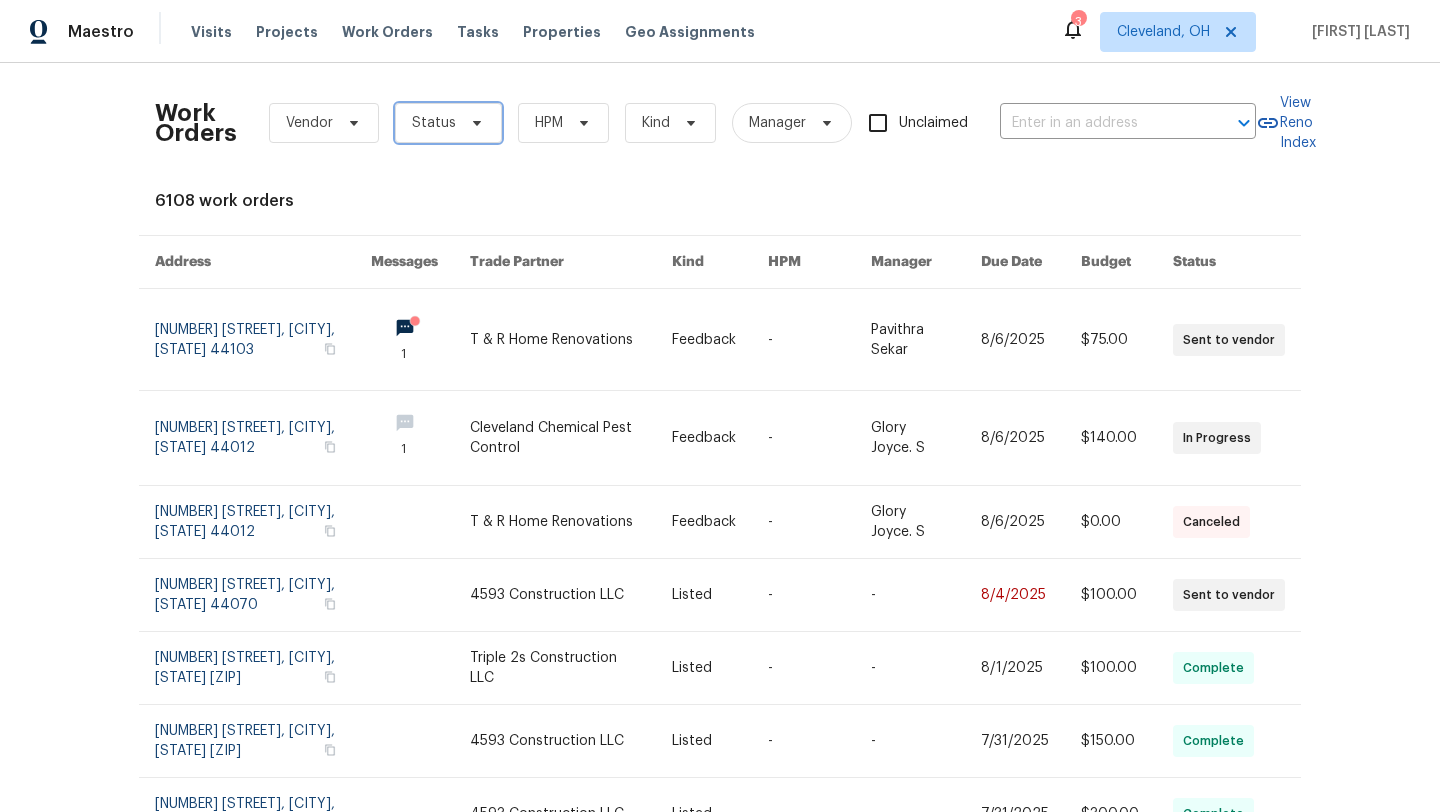 click on "Status" at bounding box center [434, 123] 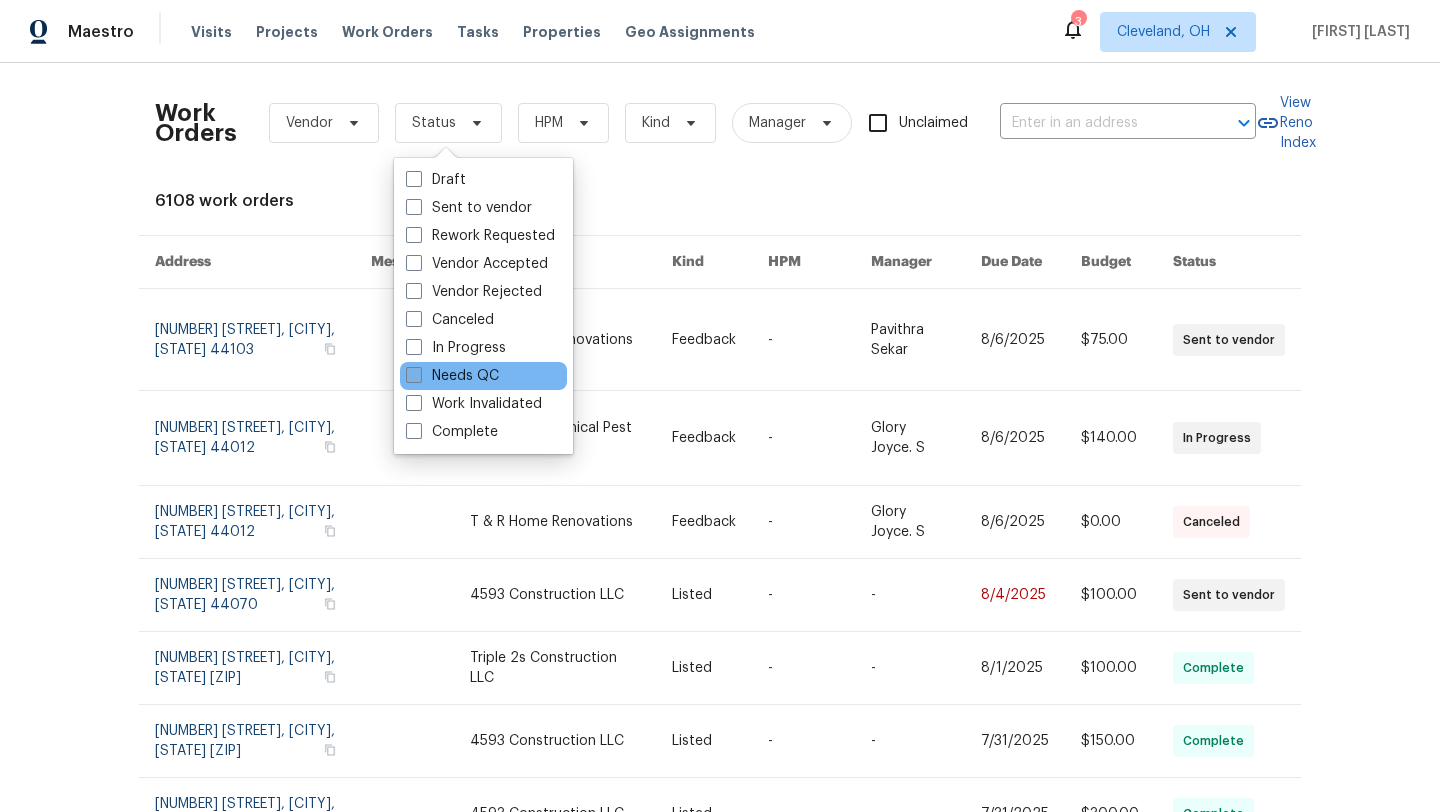 click on "Needs QC" at bounding box center [452, 376] 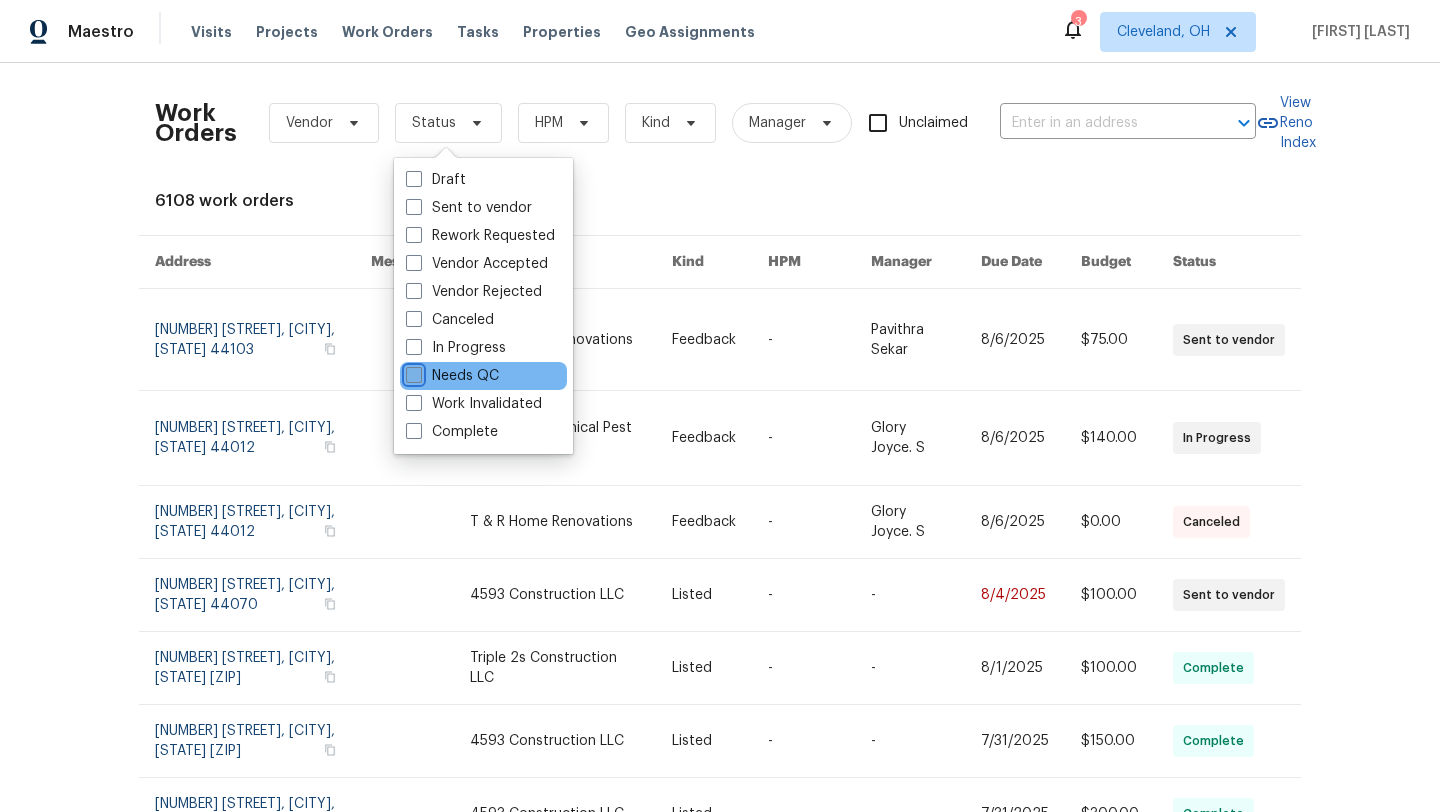 click on "Needs QC" at bounding box center (412, 372) 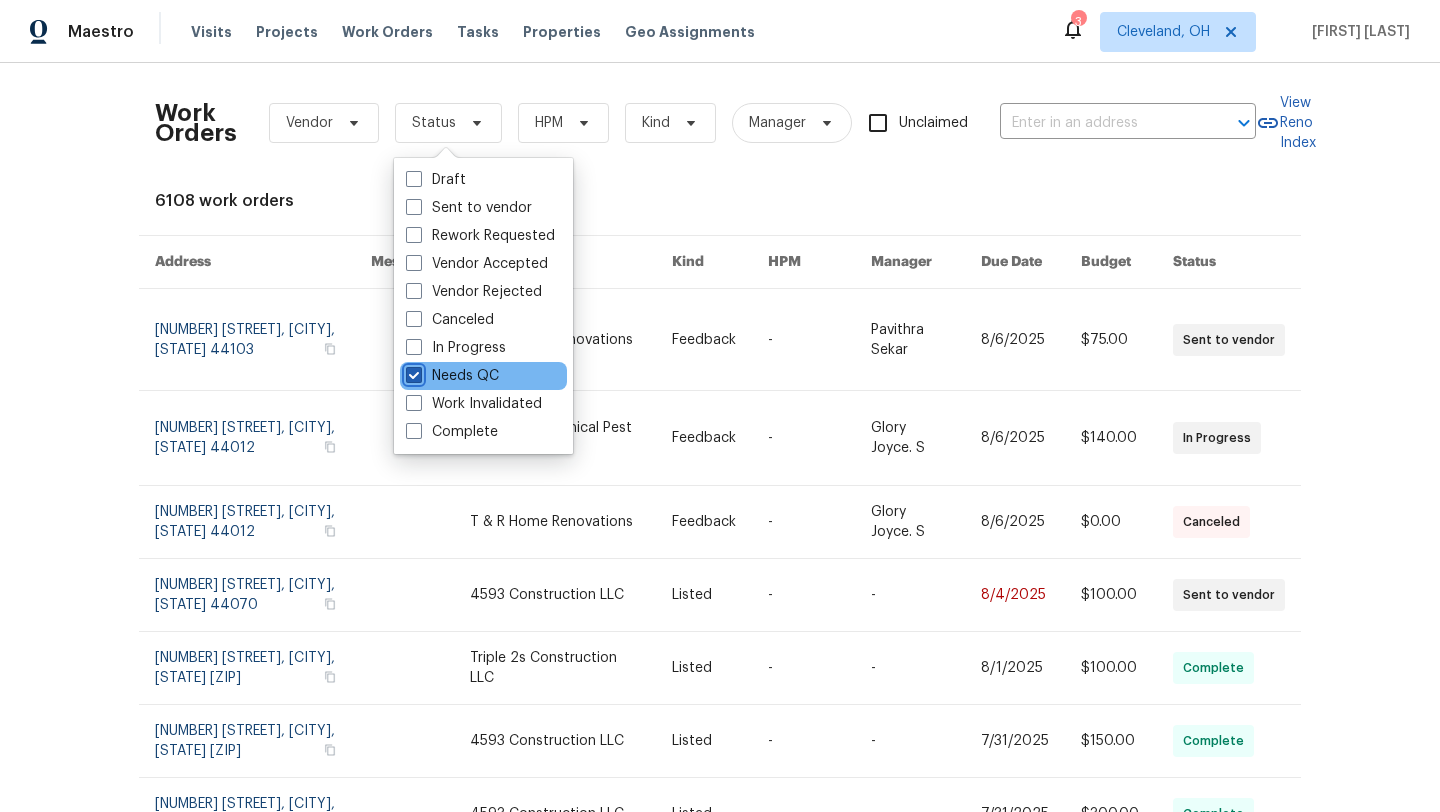 checkbox on "true" 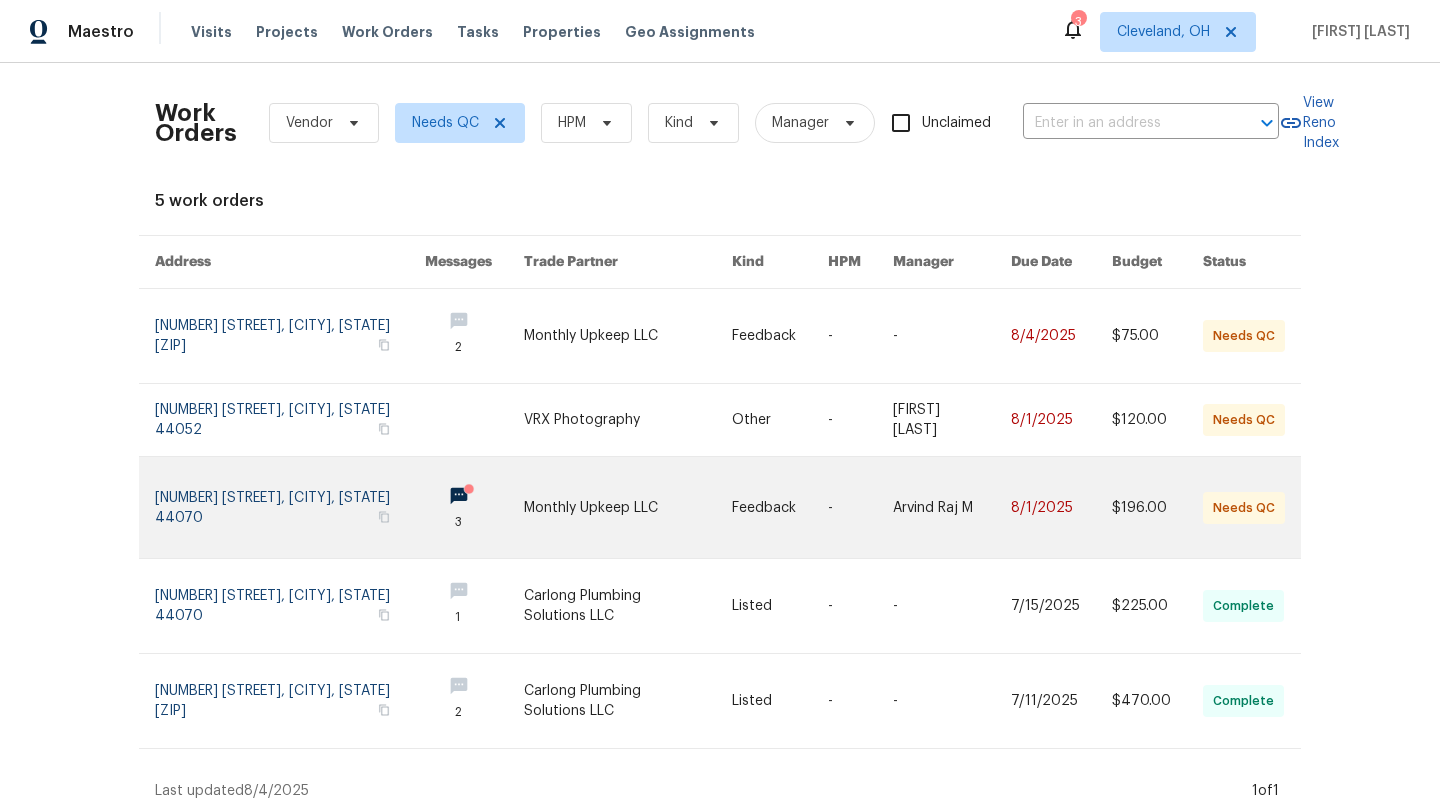 click at bounding box center (290, 507) 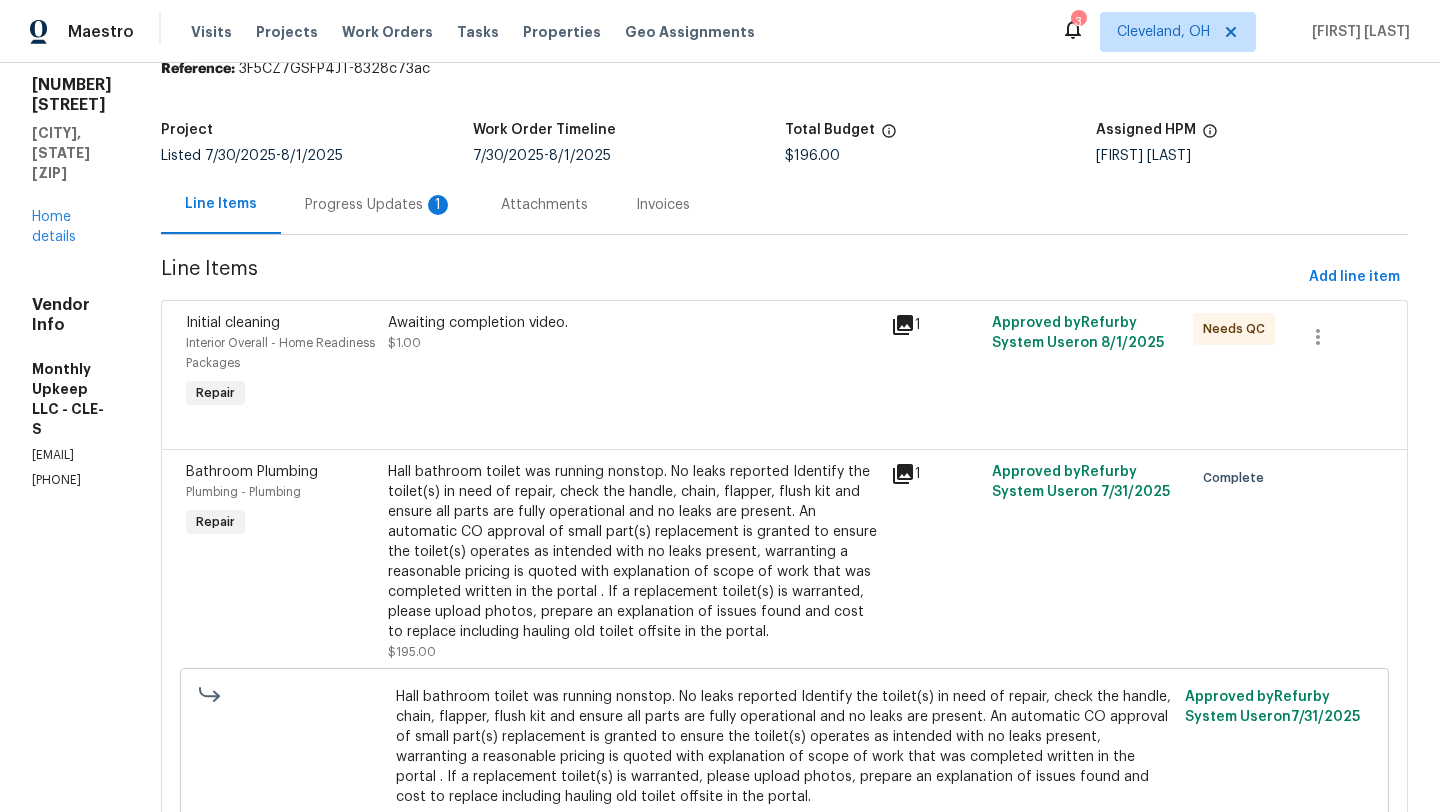scroll, scrollTop: 86, scrollLeft: 0, axis: vertical 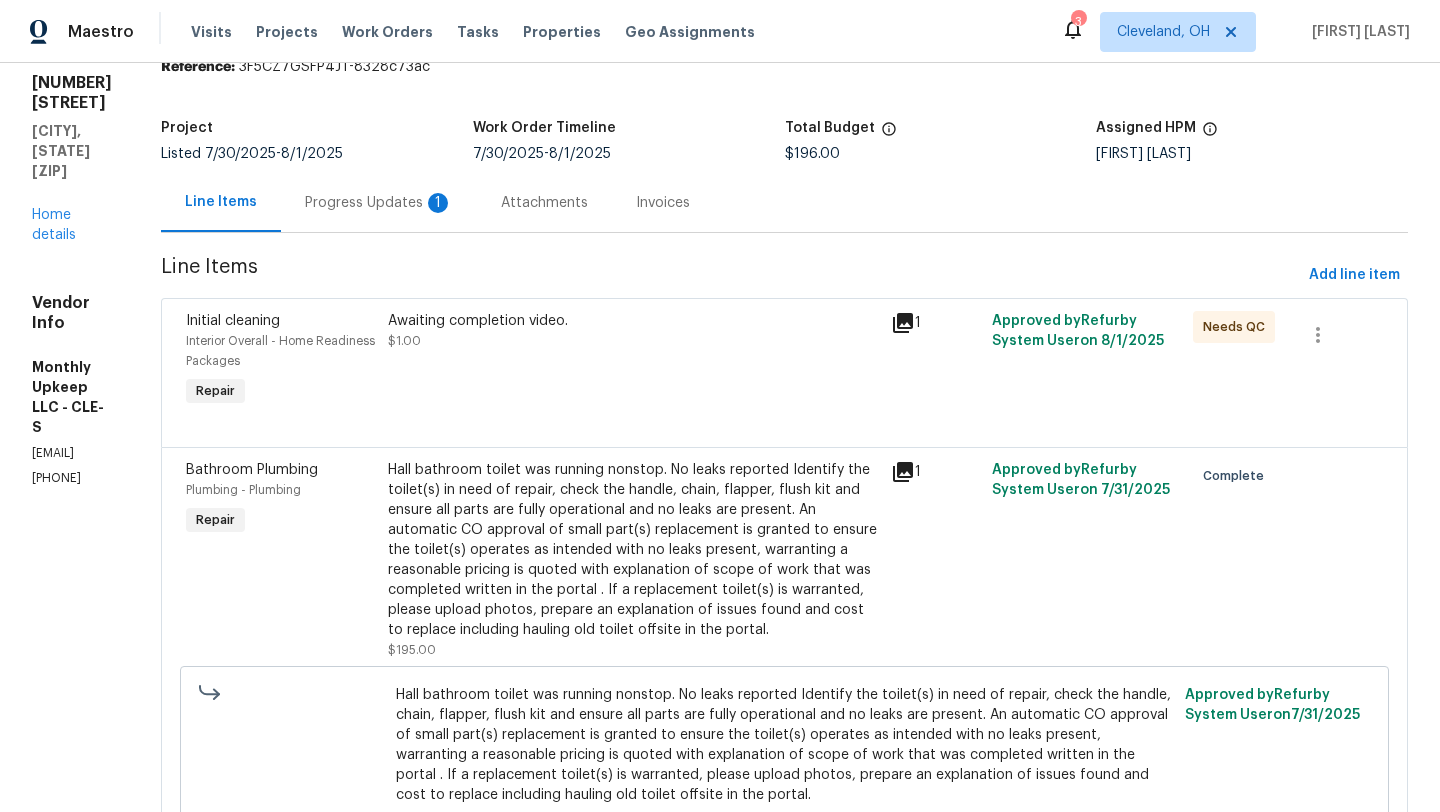 click on "Progress Updates 1" at bounding box center (379, 203) 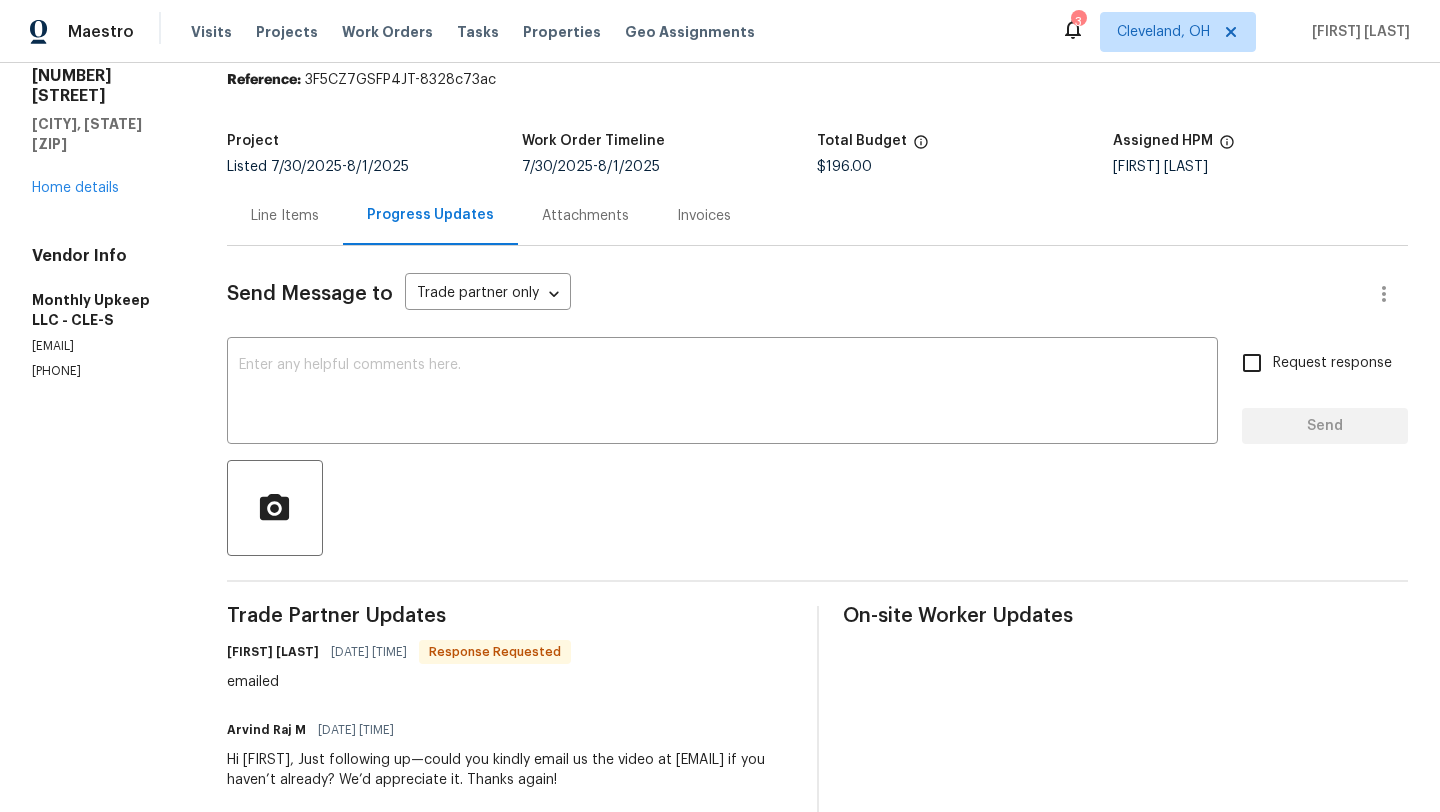 scroll, scrollTop: 0, scrollLeft: 0, axis: both 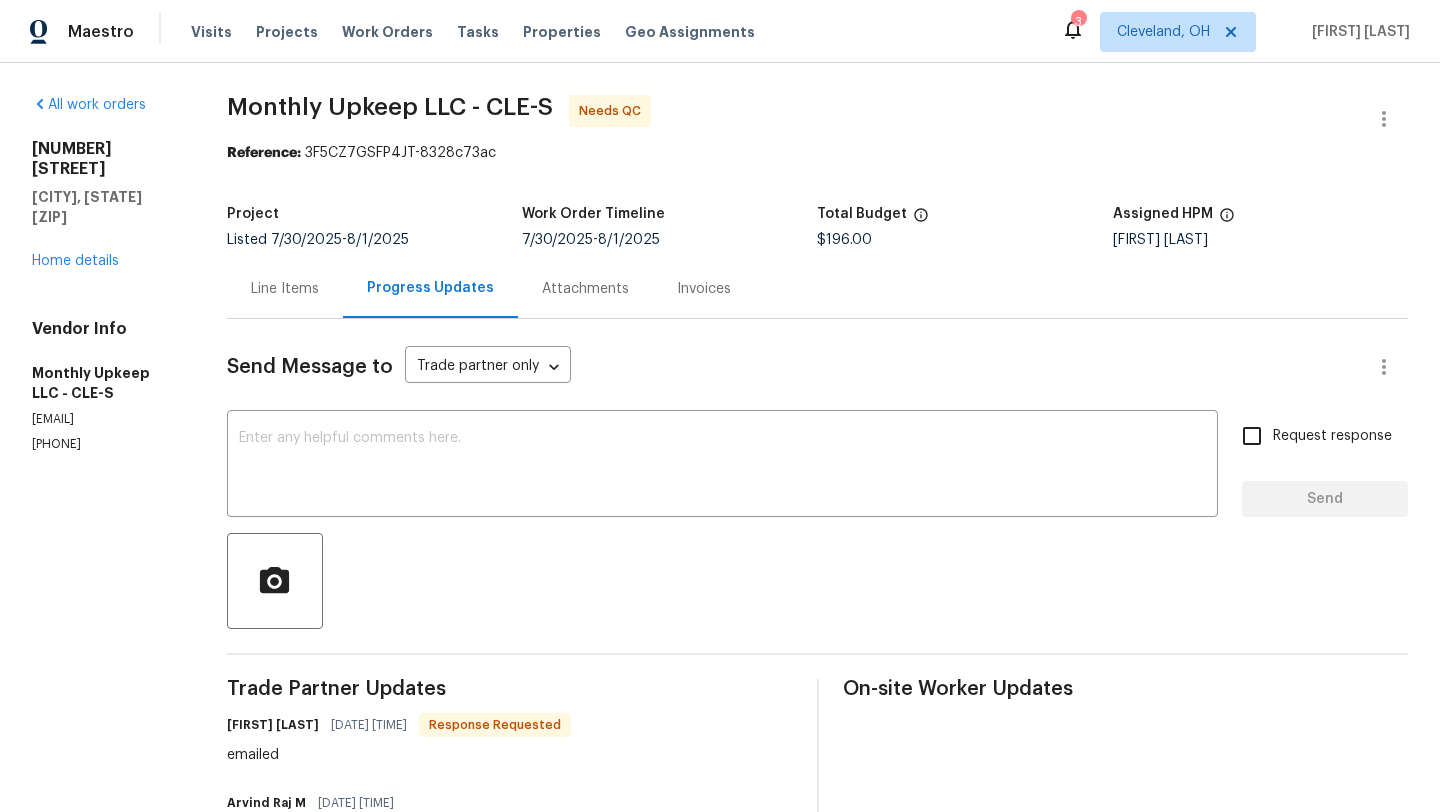 click on "Line Items" at bounding box center (285, 289) 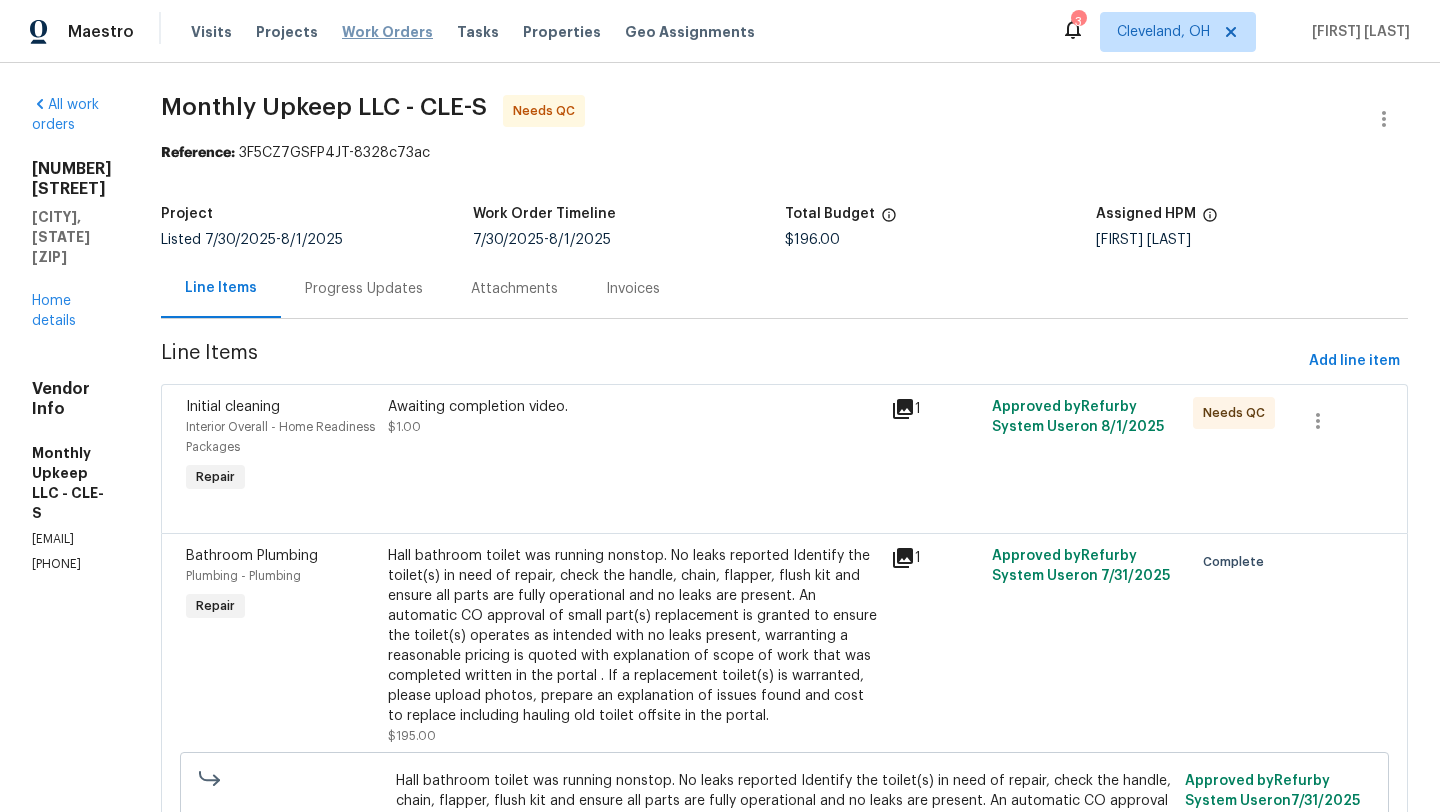 click on "Work Orders" at bounding box center (387, 32) 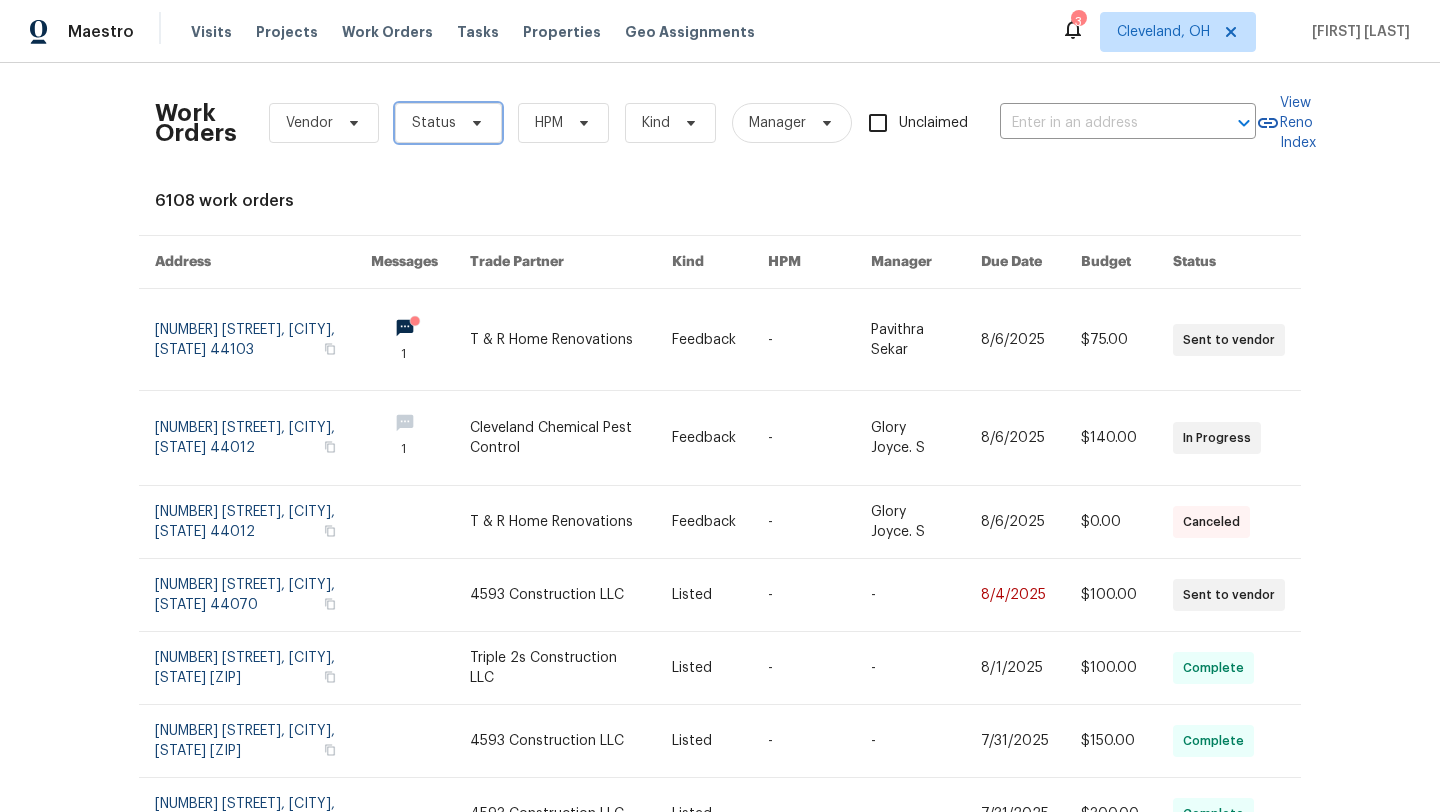 click on "Status" at bounding box center (448, 123) 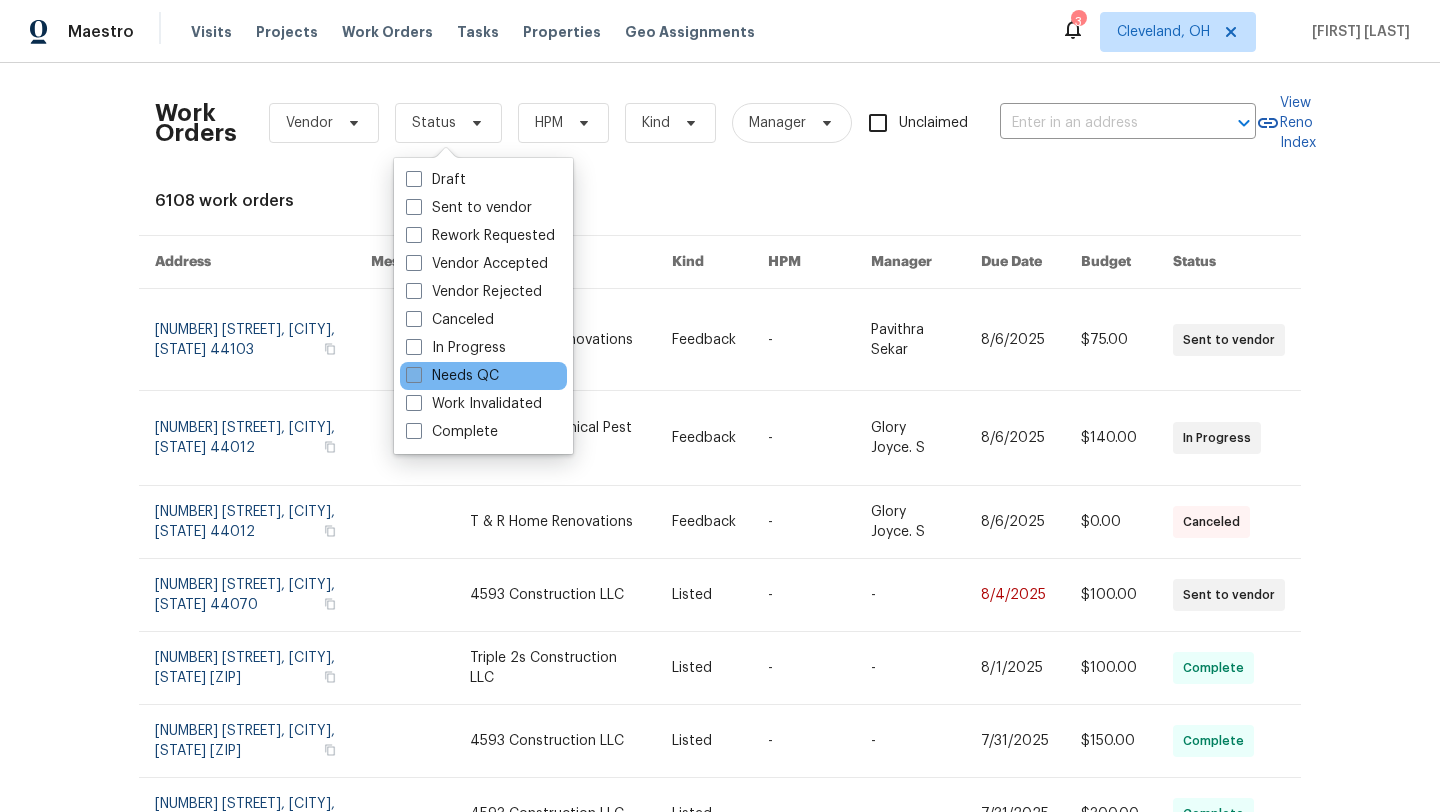 click on "Needs QC" at bounding box center (452, 376) 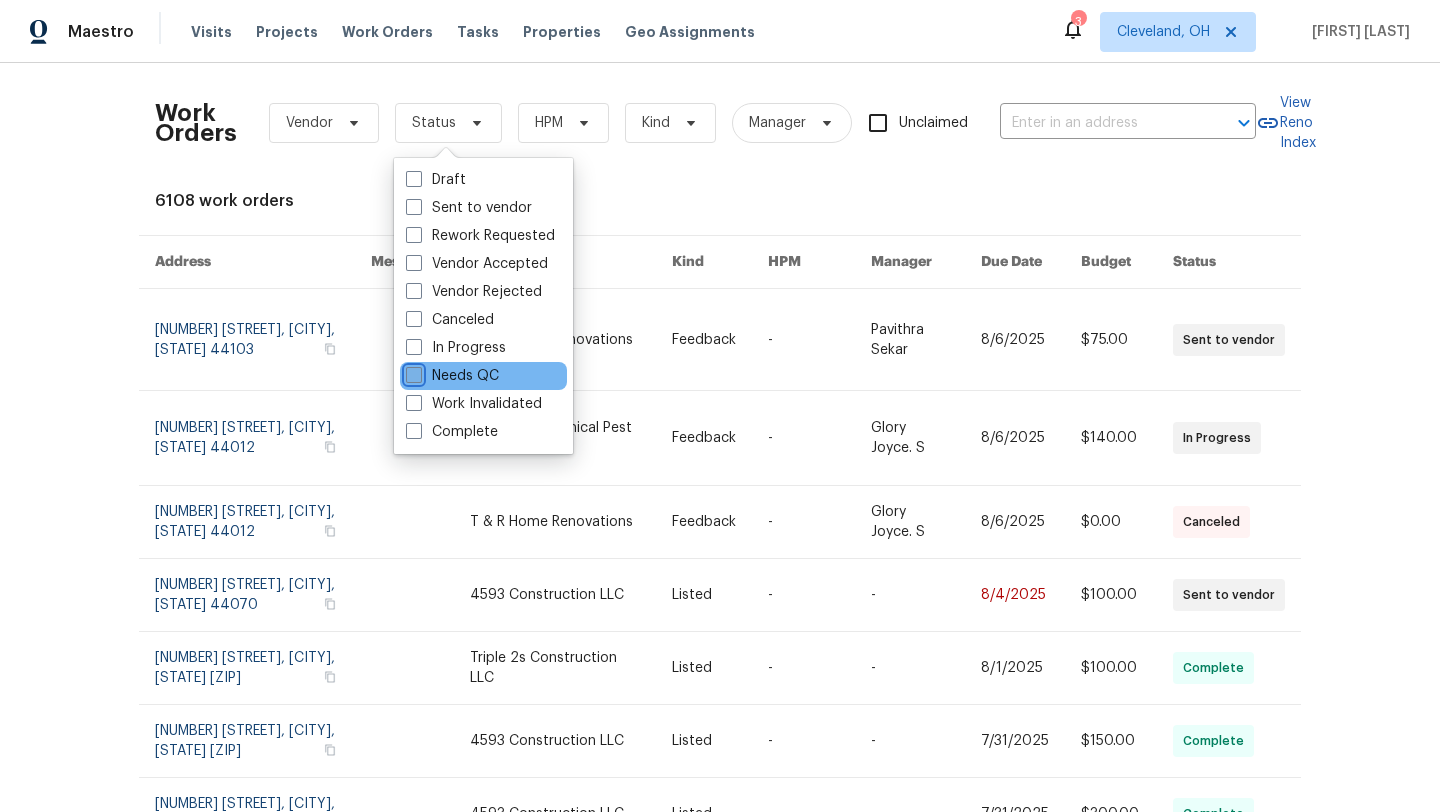 click on "Needs QC" at bounding box center (412, 372) 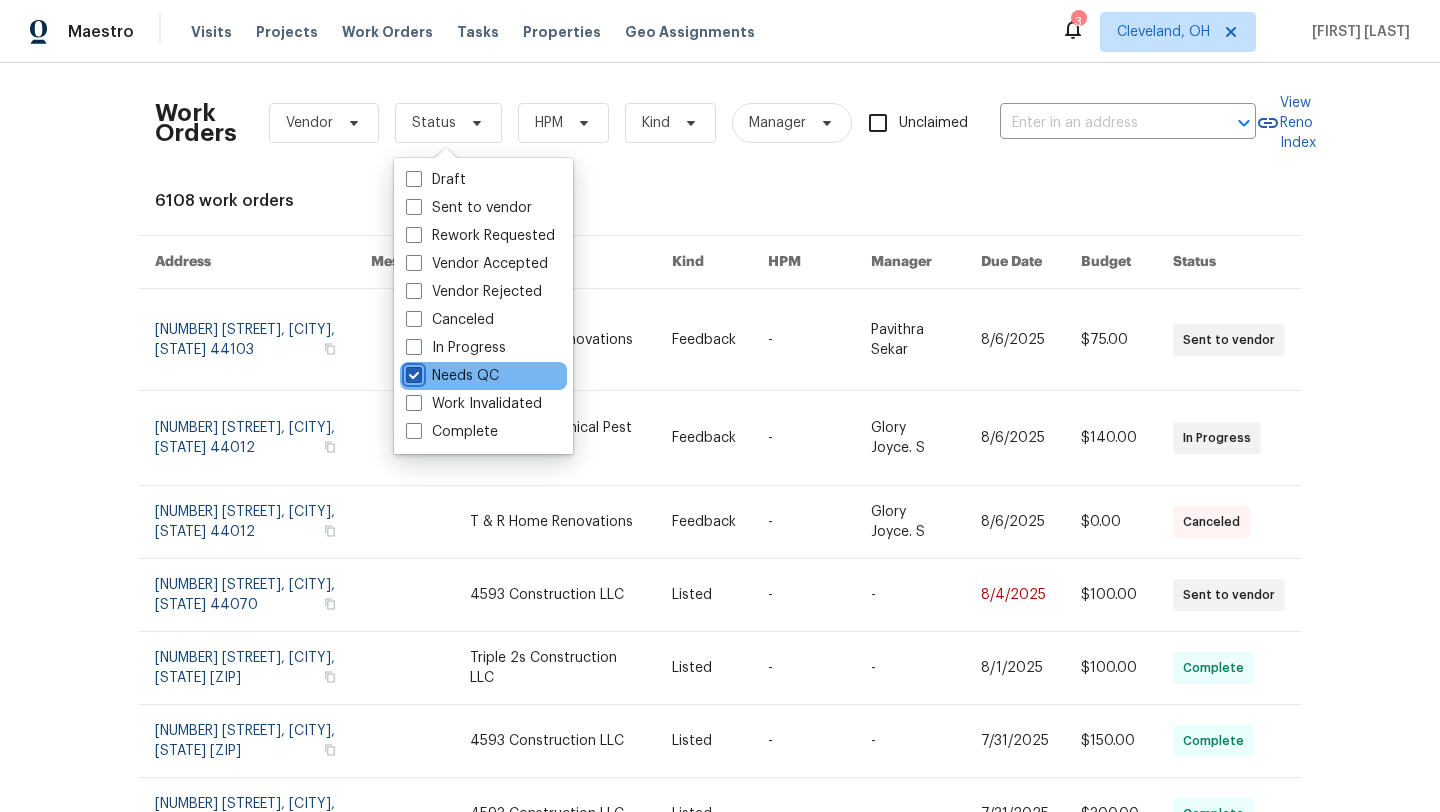 checkbox on "true" 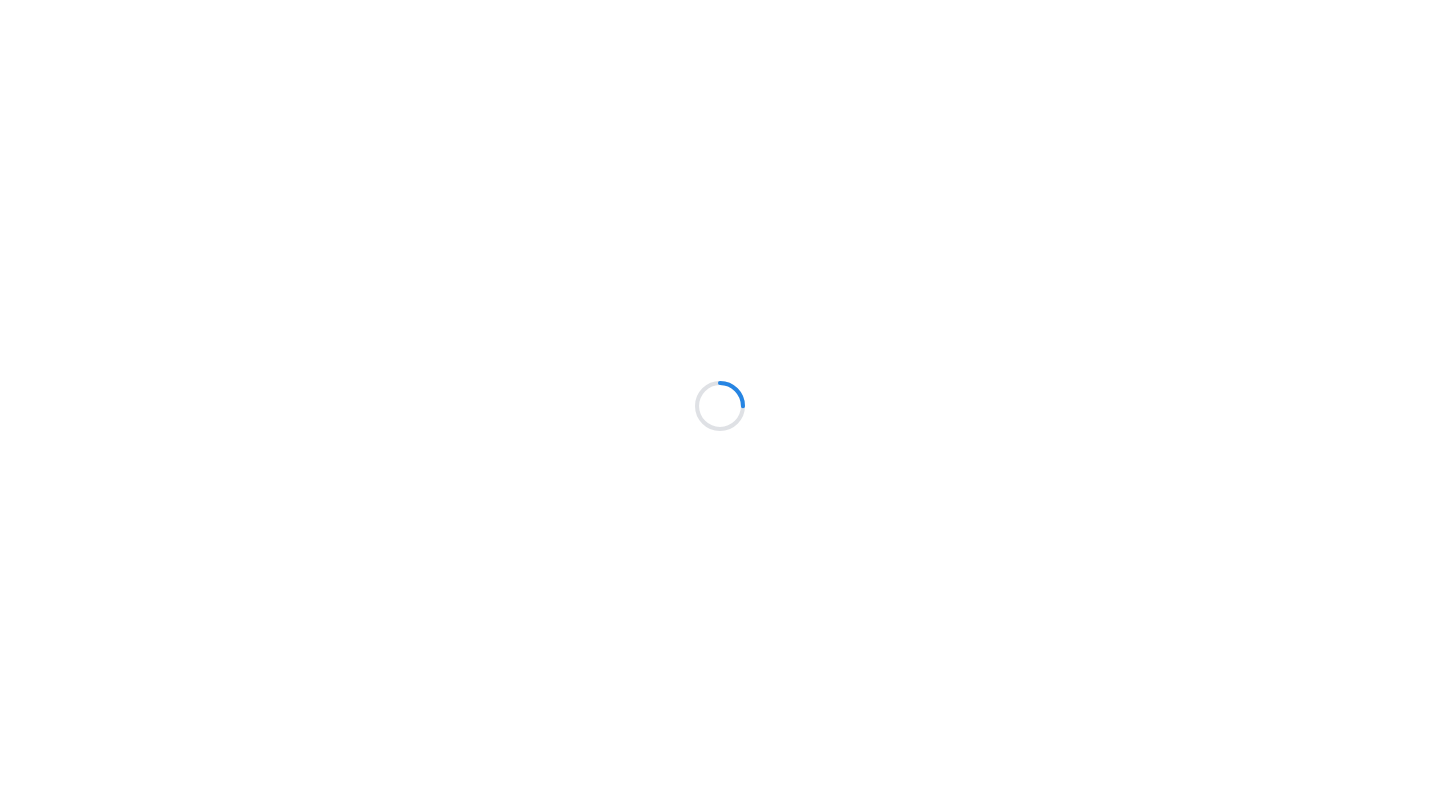 scroll, scrollTop: 0, scrollLeft: 0, axis: both 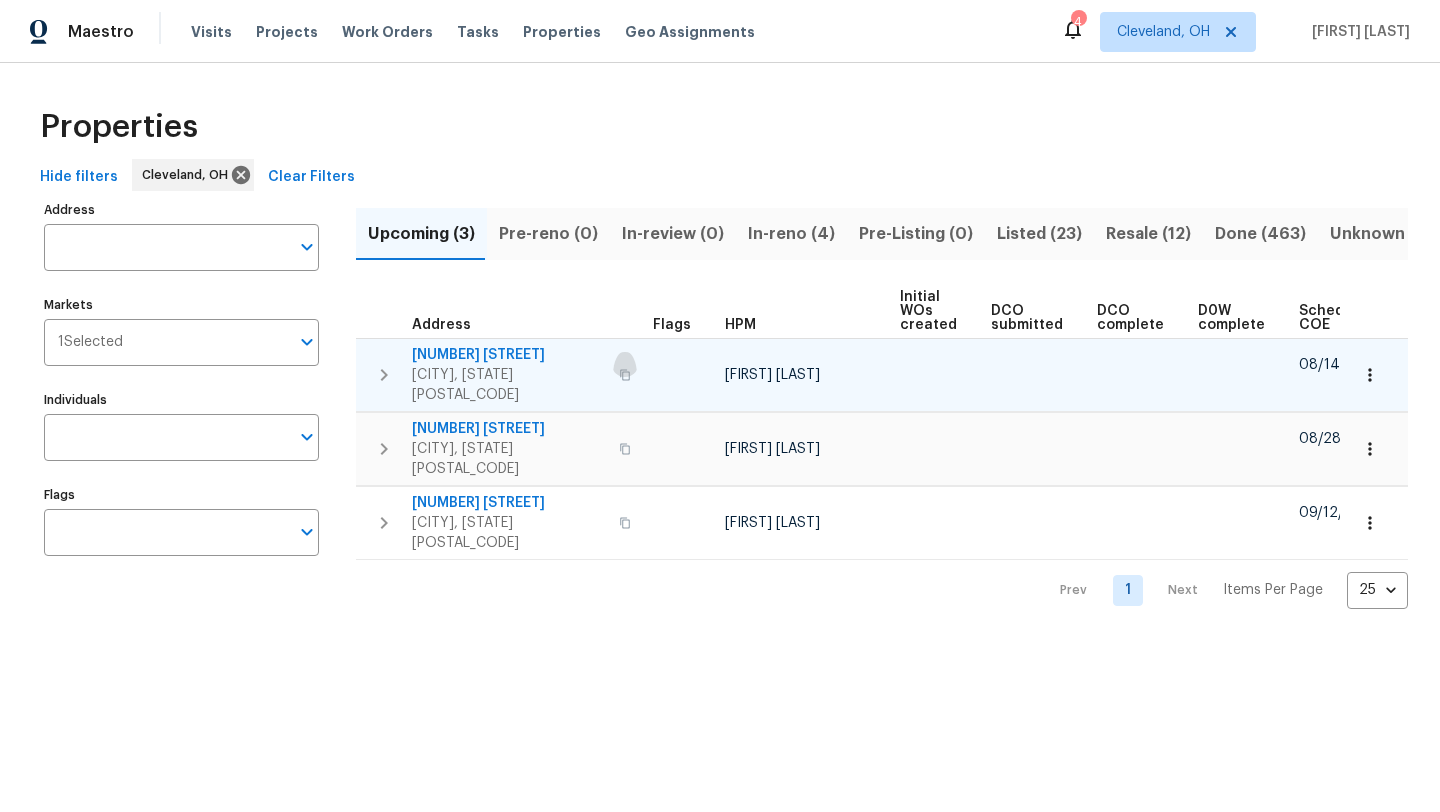 click 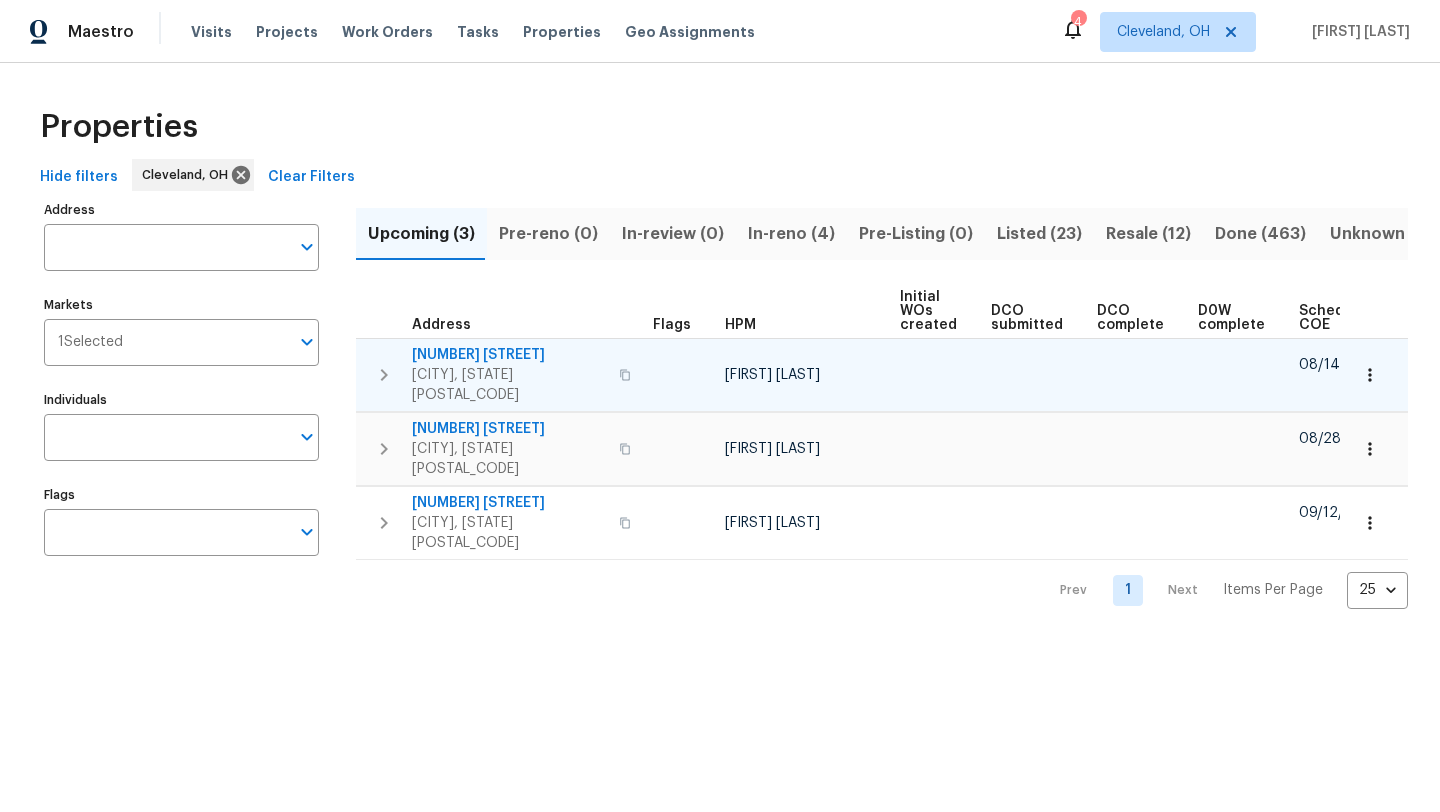 click on "7010 Woodhaven Ave" at bounding box center [509, 355] 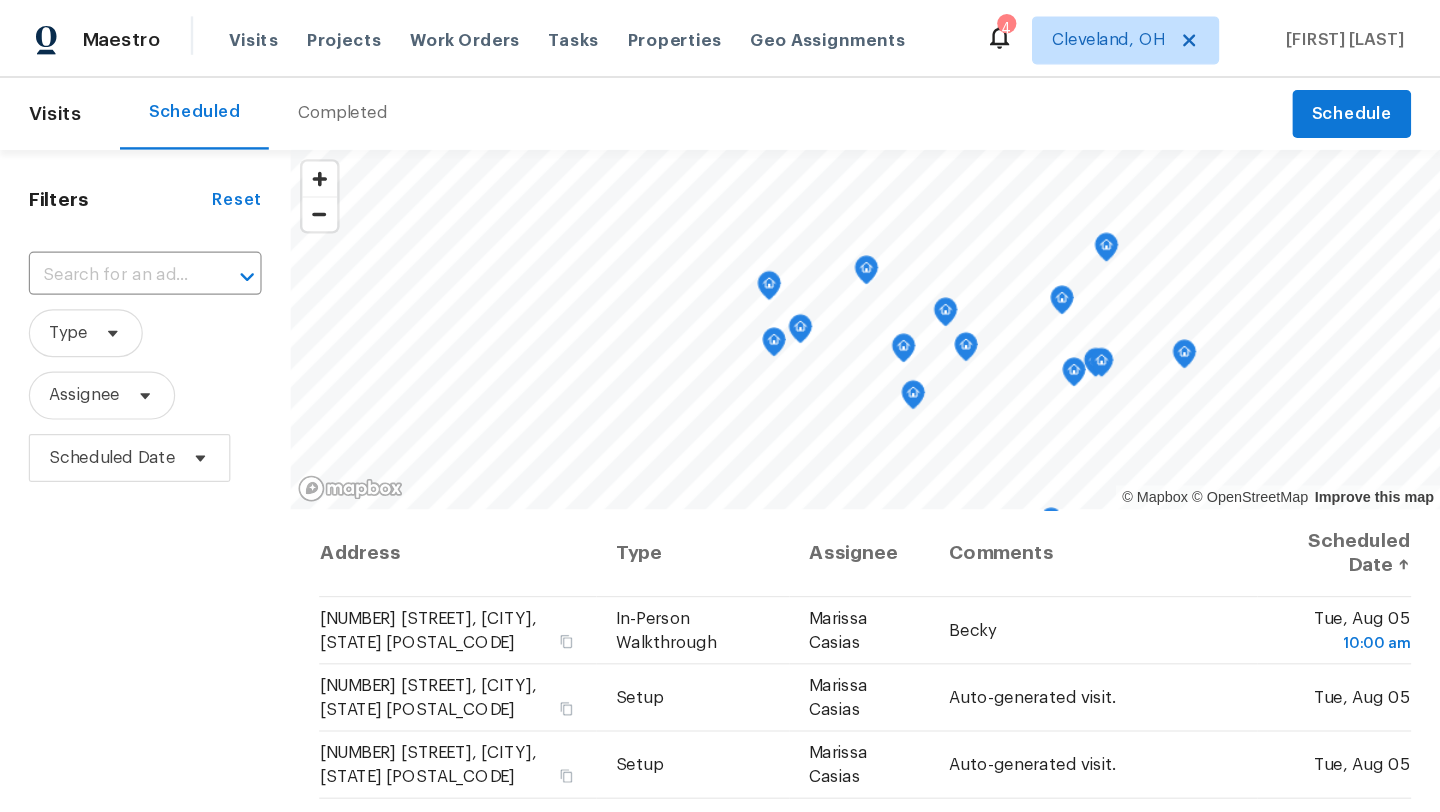 scroll, scrollTop: 0, scrollLeft: 0, axis: both 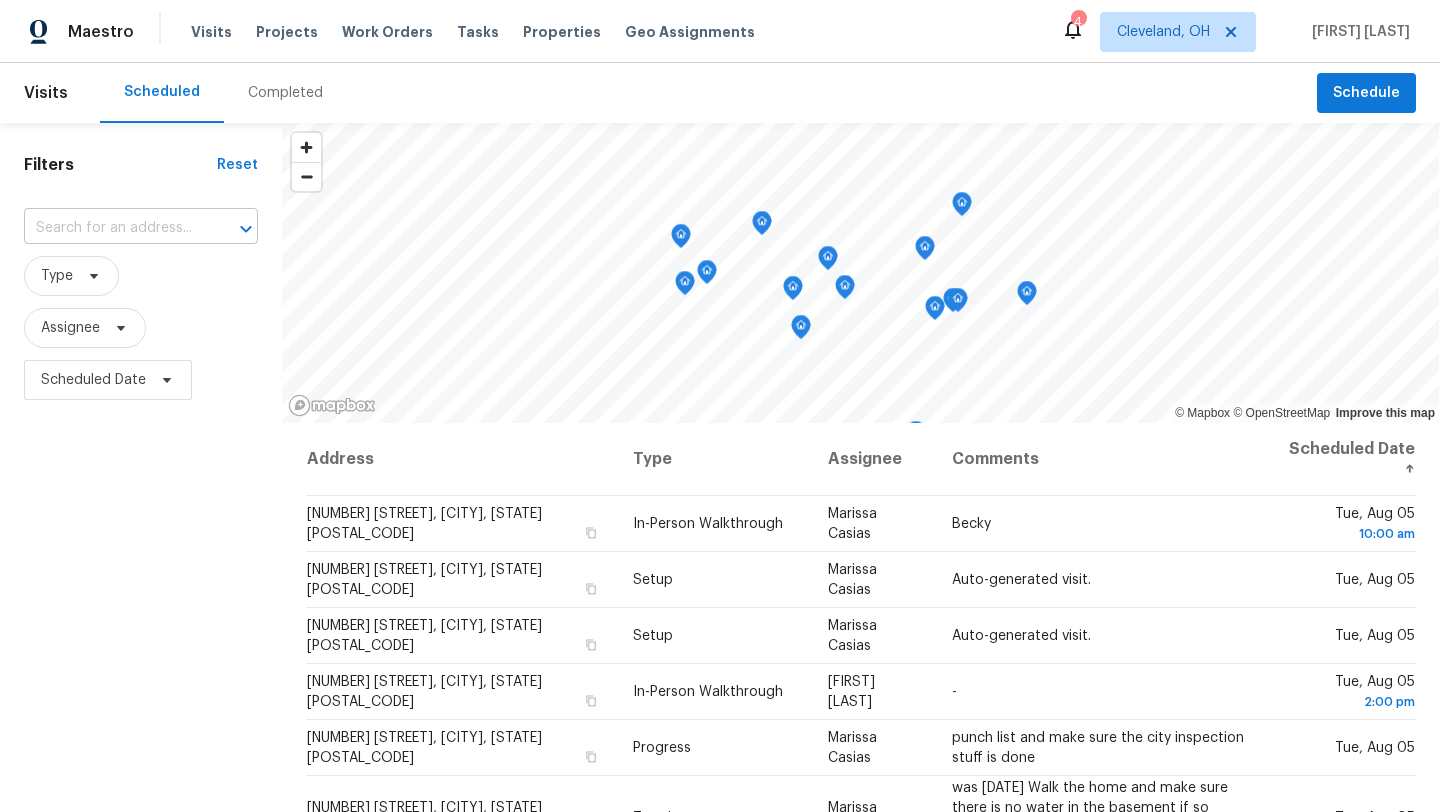 click at bounding box center (113, 228) 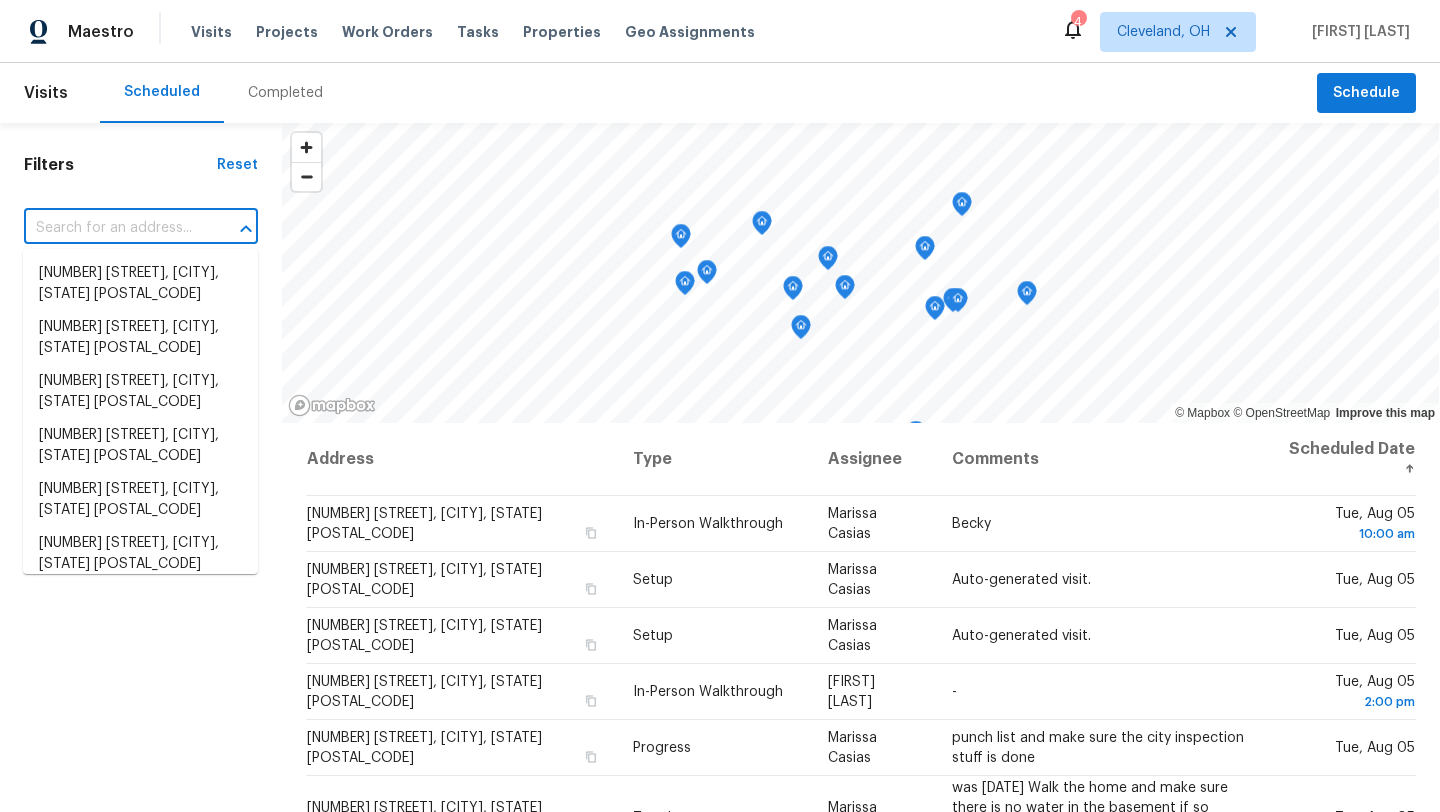 paste on "5850 S Park Blvd, Parma, OH 44134" 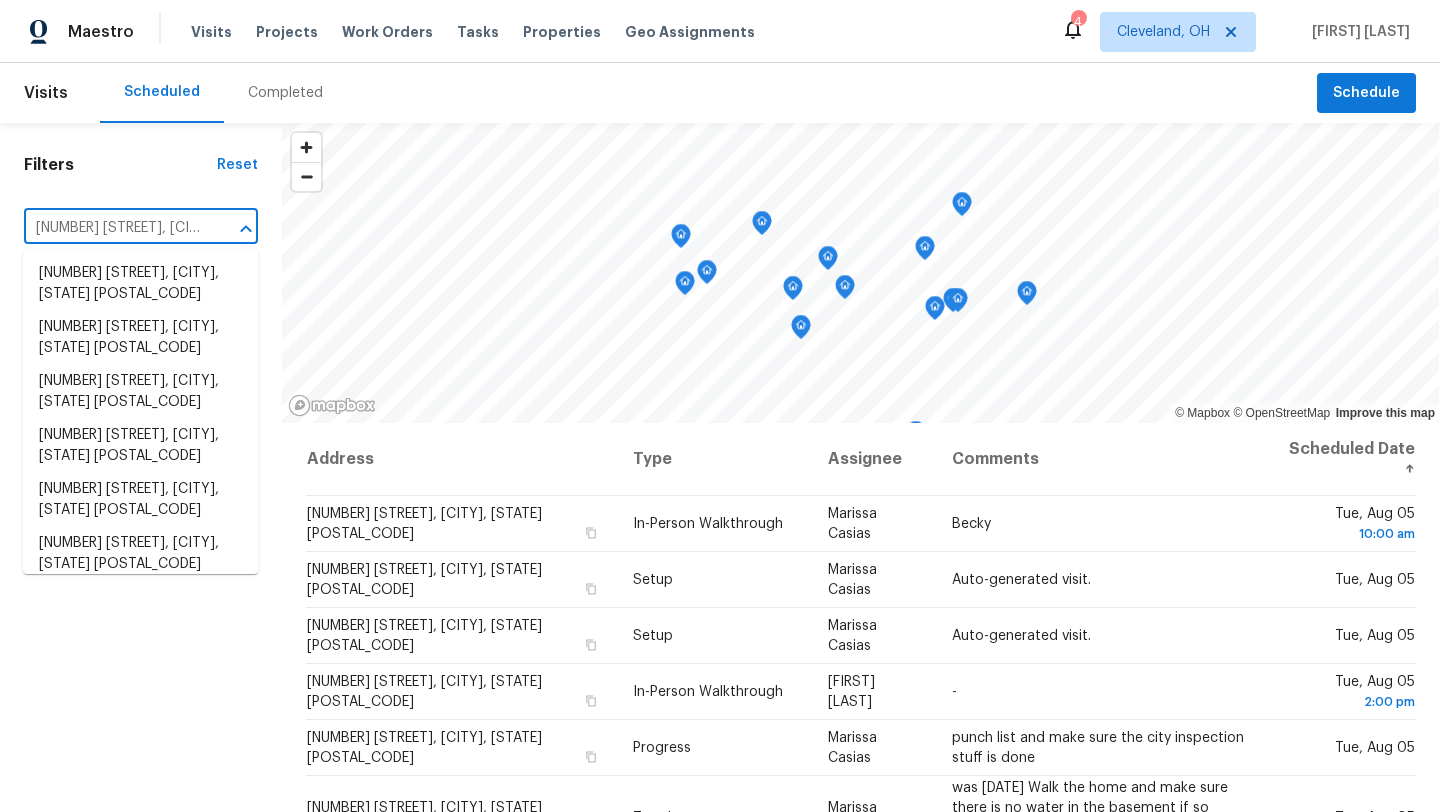 scroll, scrollTop: 0, scrollLeft: 65, axis: horizontal 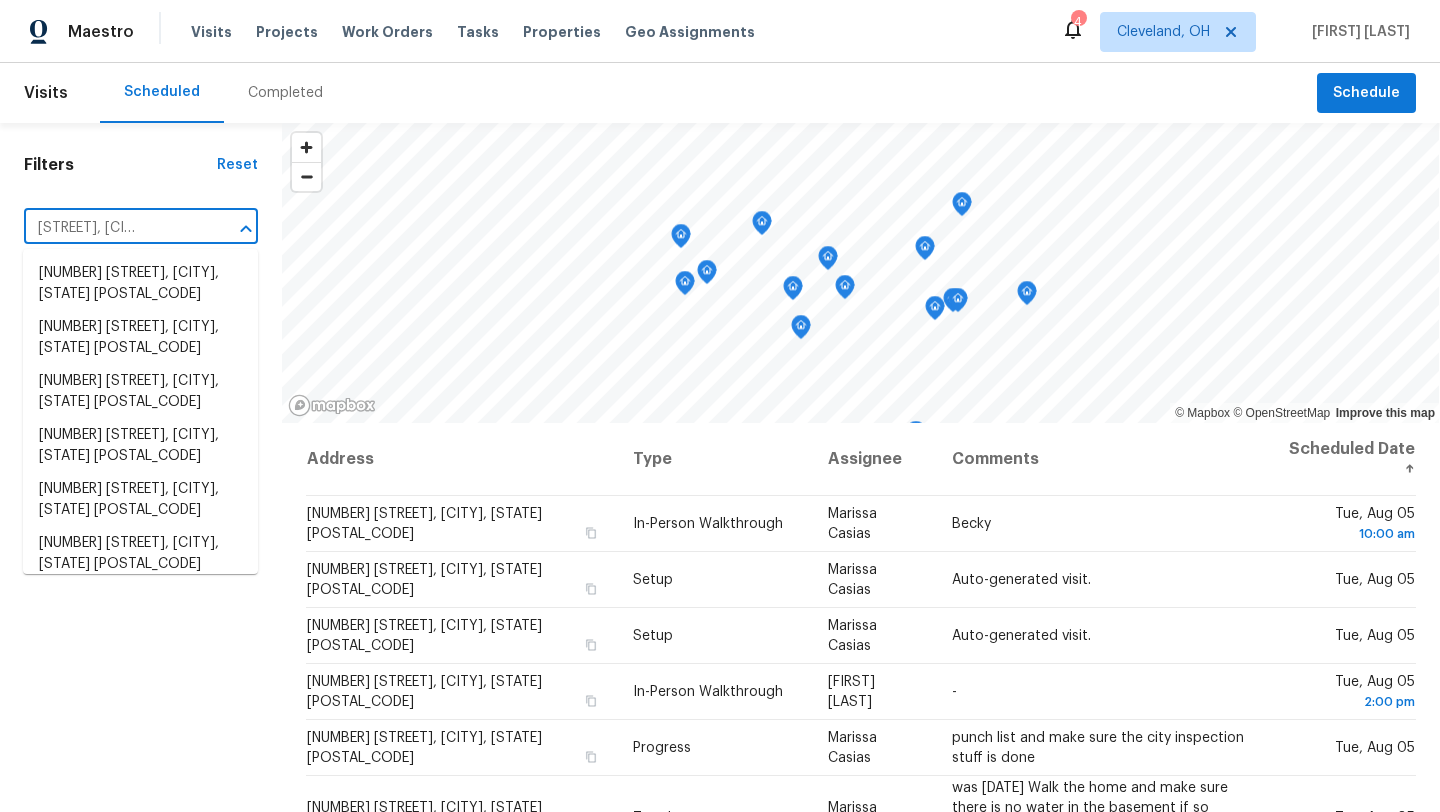 type on "5850 S Park Blvd, Parma, OH 44134" 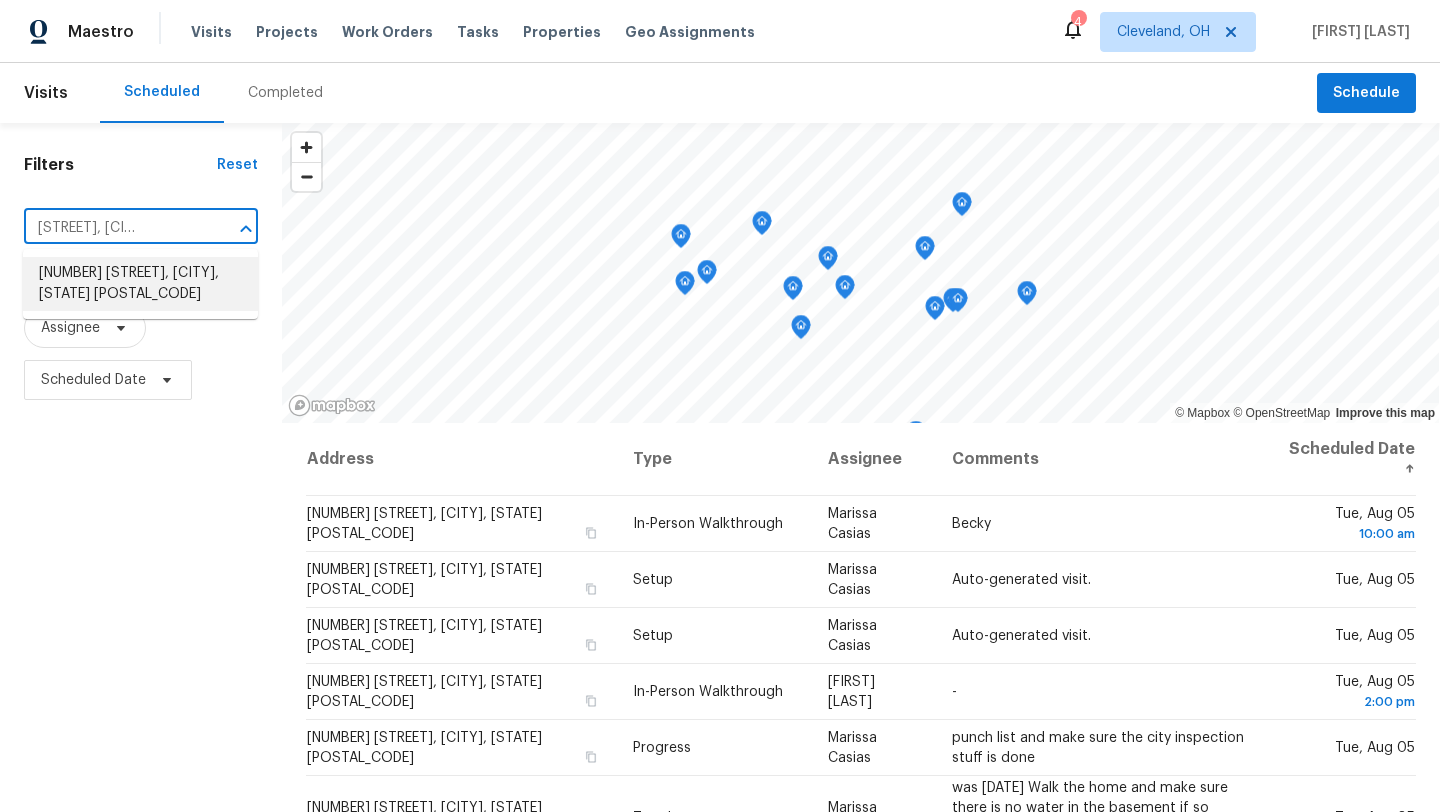 click on "5850 S Park Blvd, Parma, OH 44134" at bounding box center [140, 284] 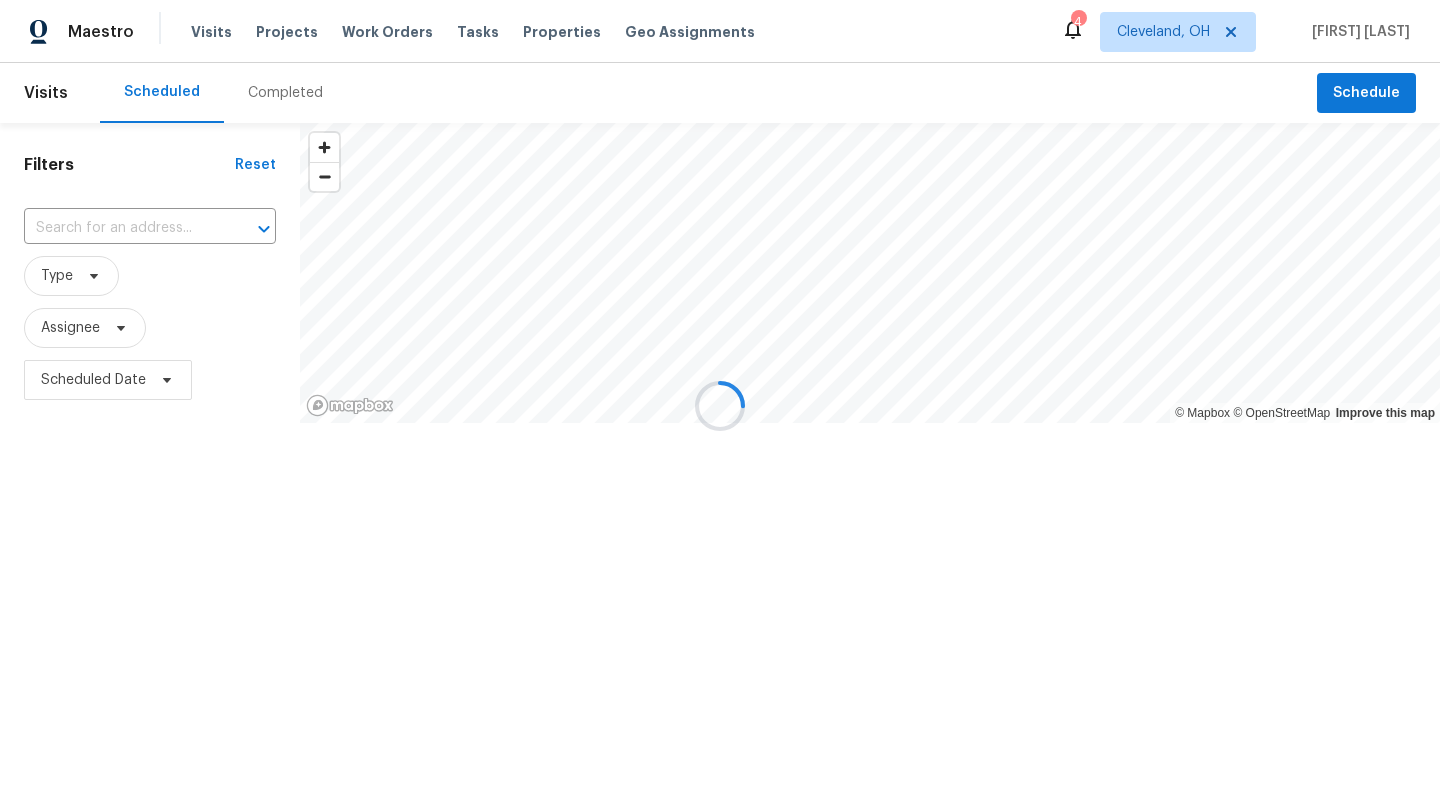 type on "5850 S Park Blvd, Parma, OH 44134" 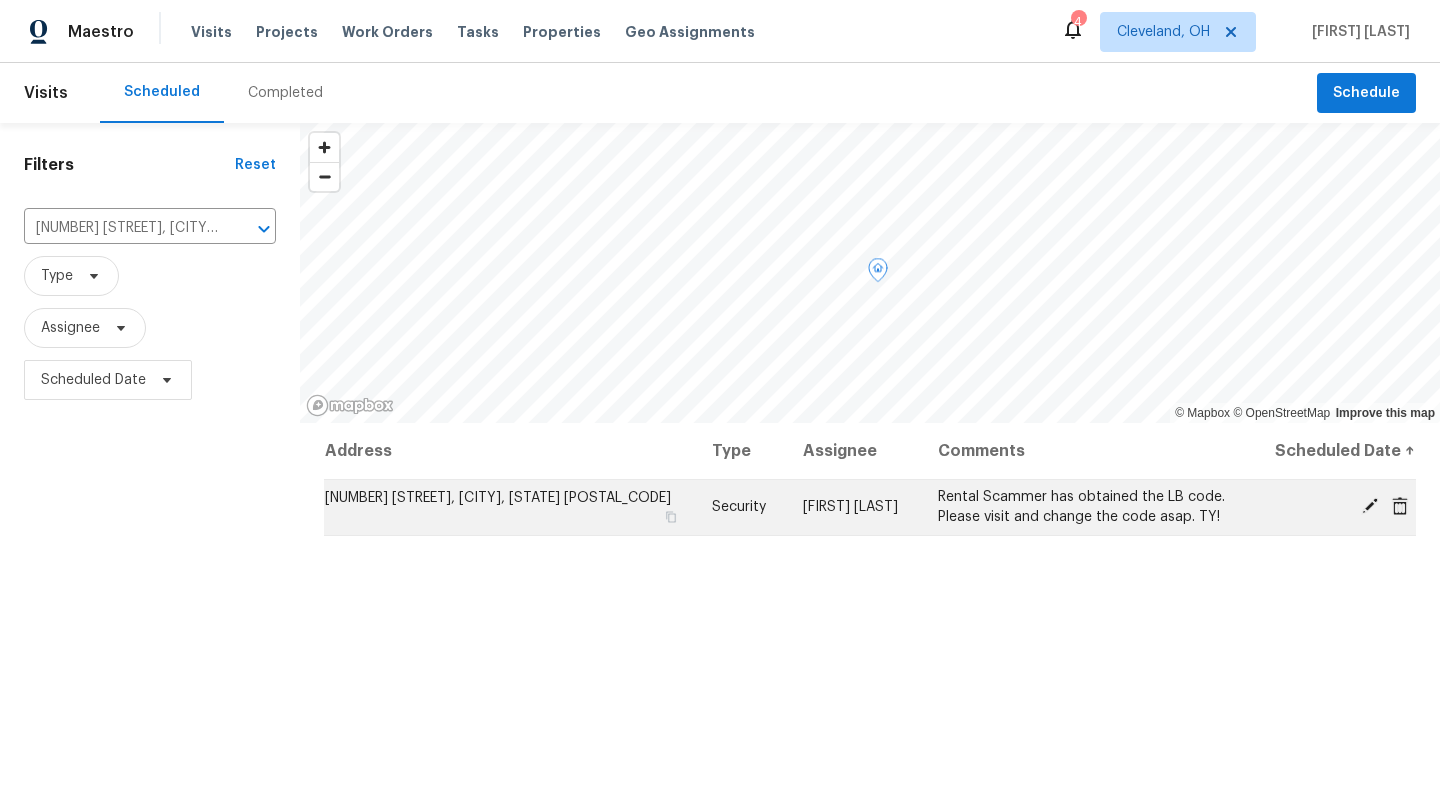 click 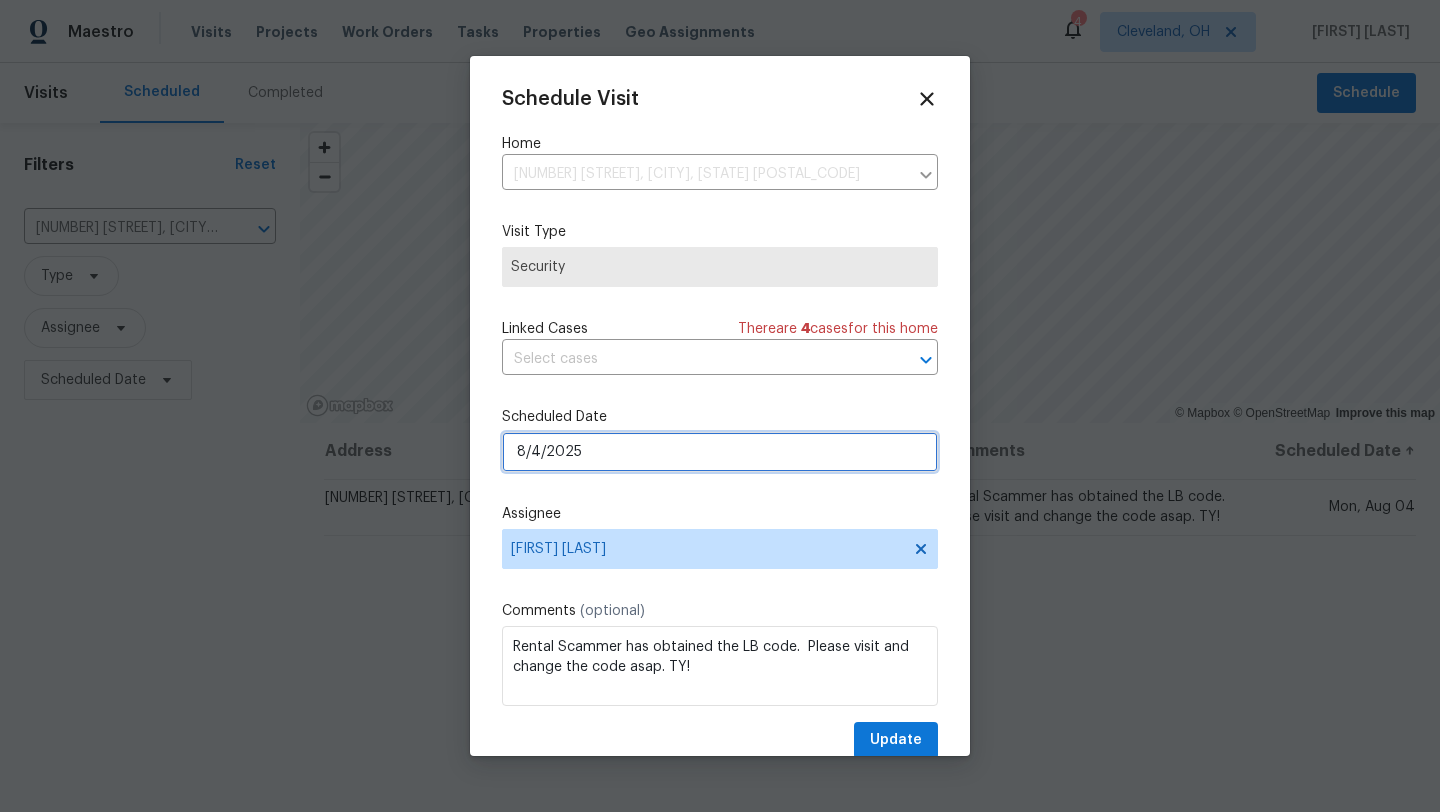 click on "8/4/2025" at bounding box center (720, 452) 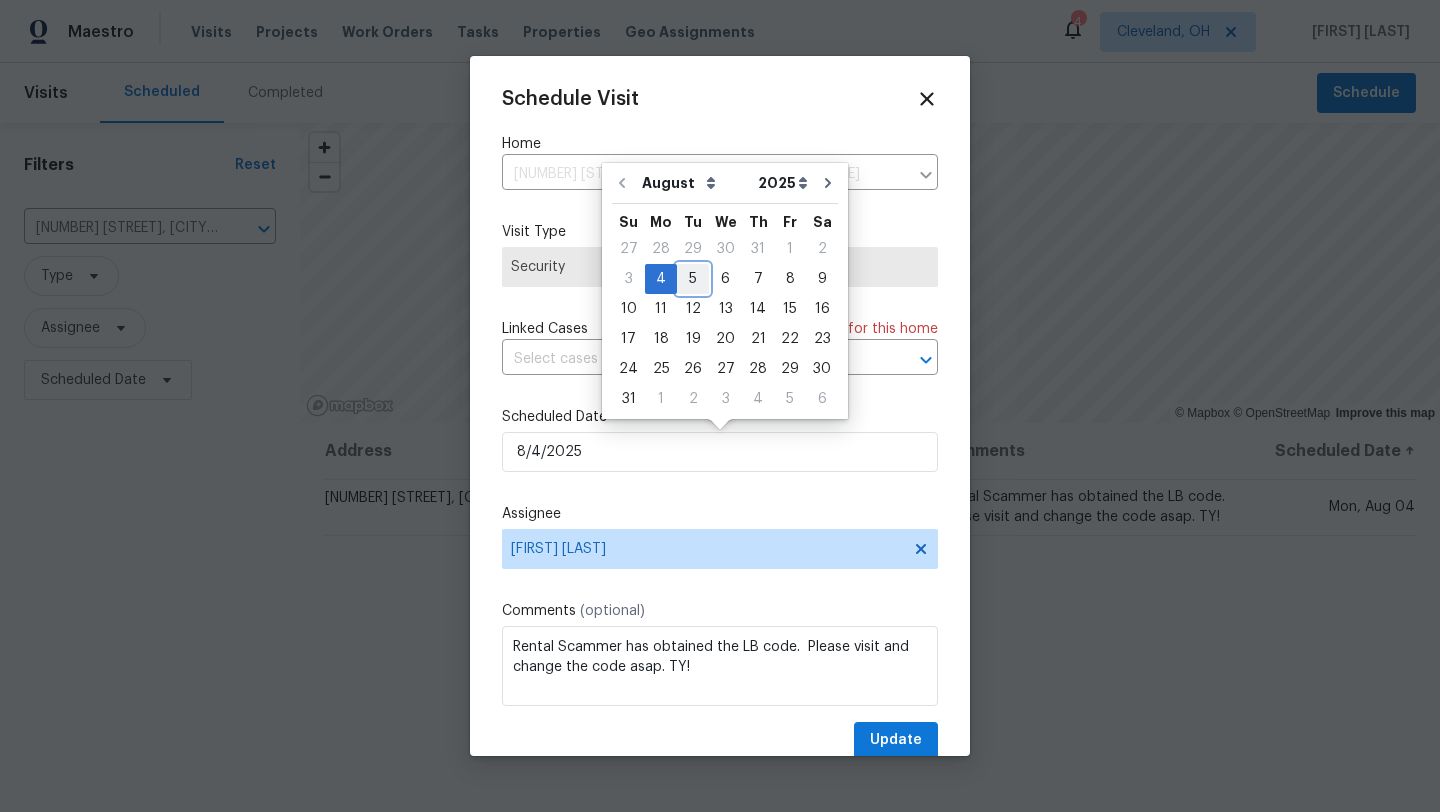click on "5" at bounding box center [693, 279] 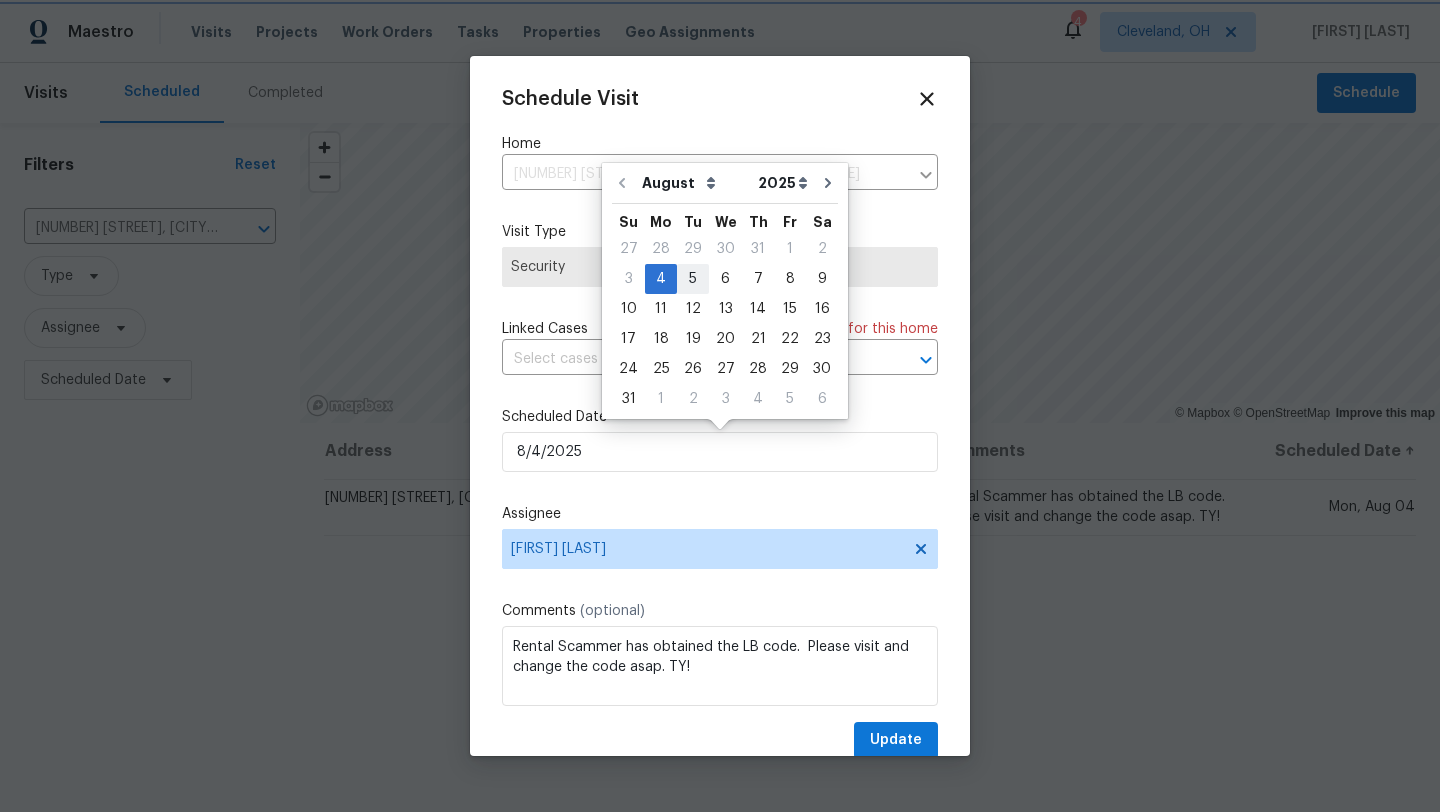 type on "8/5/2025" 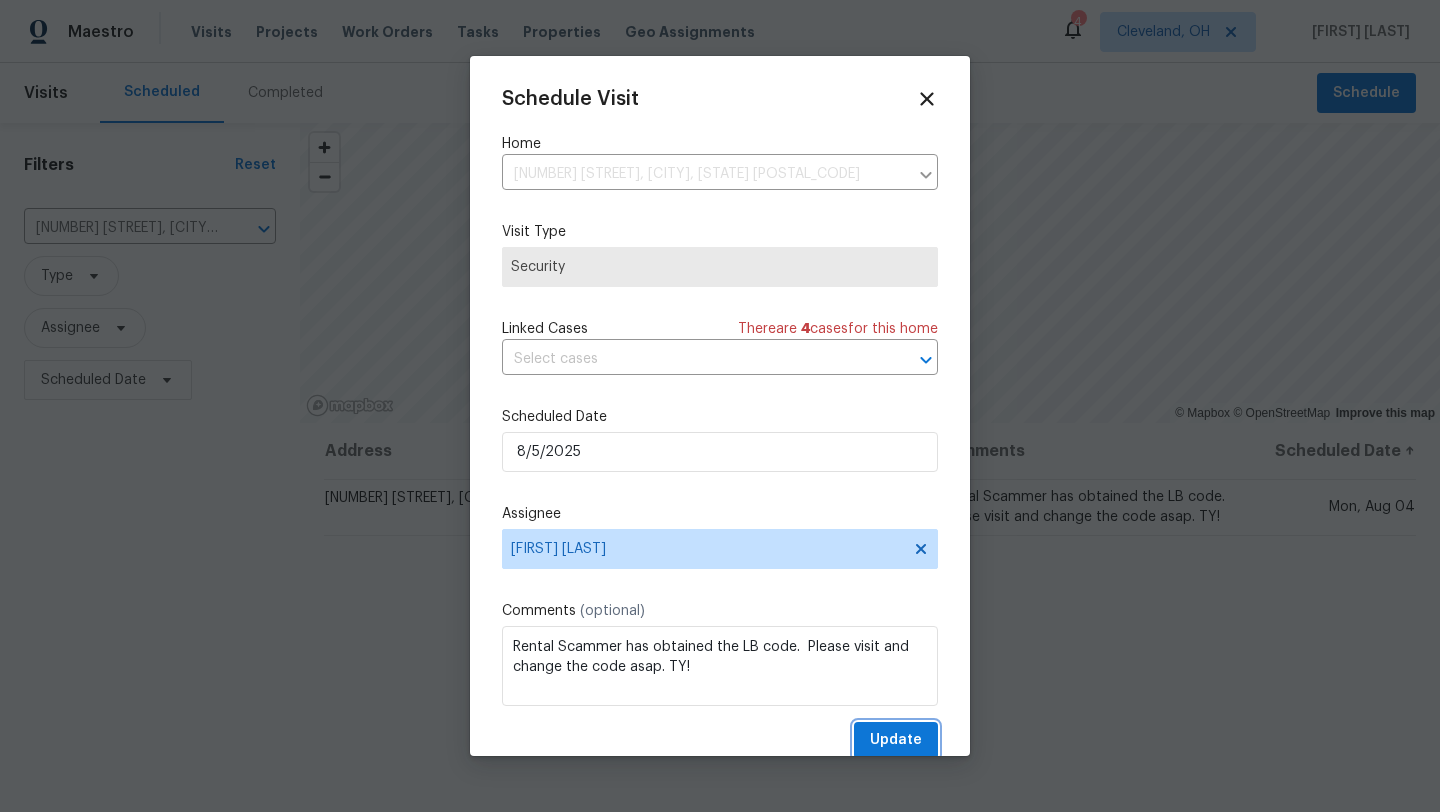 click on "Update" at bounding box center (896, 740) 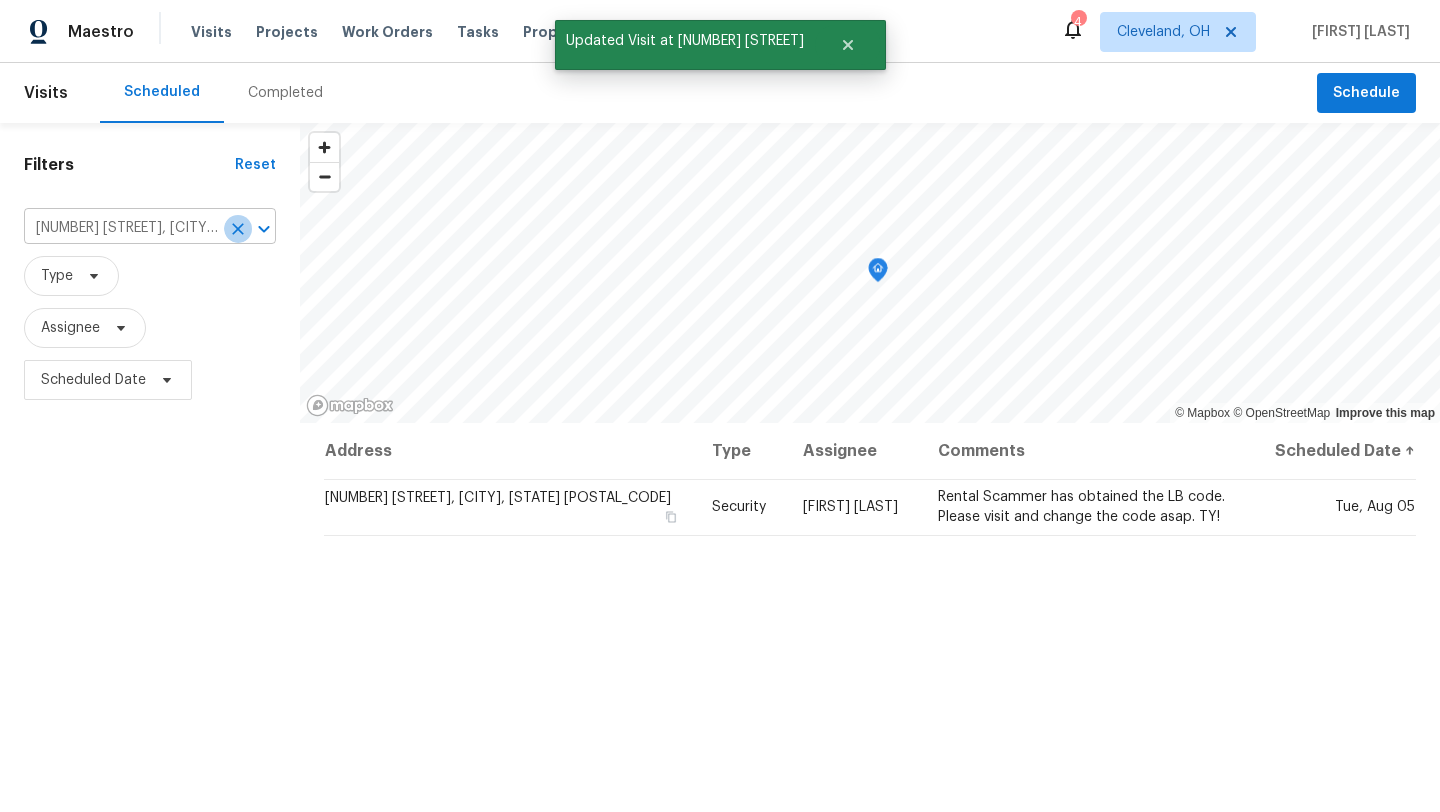 click 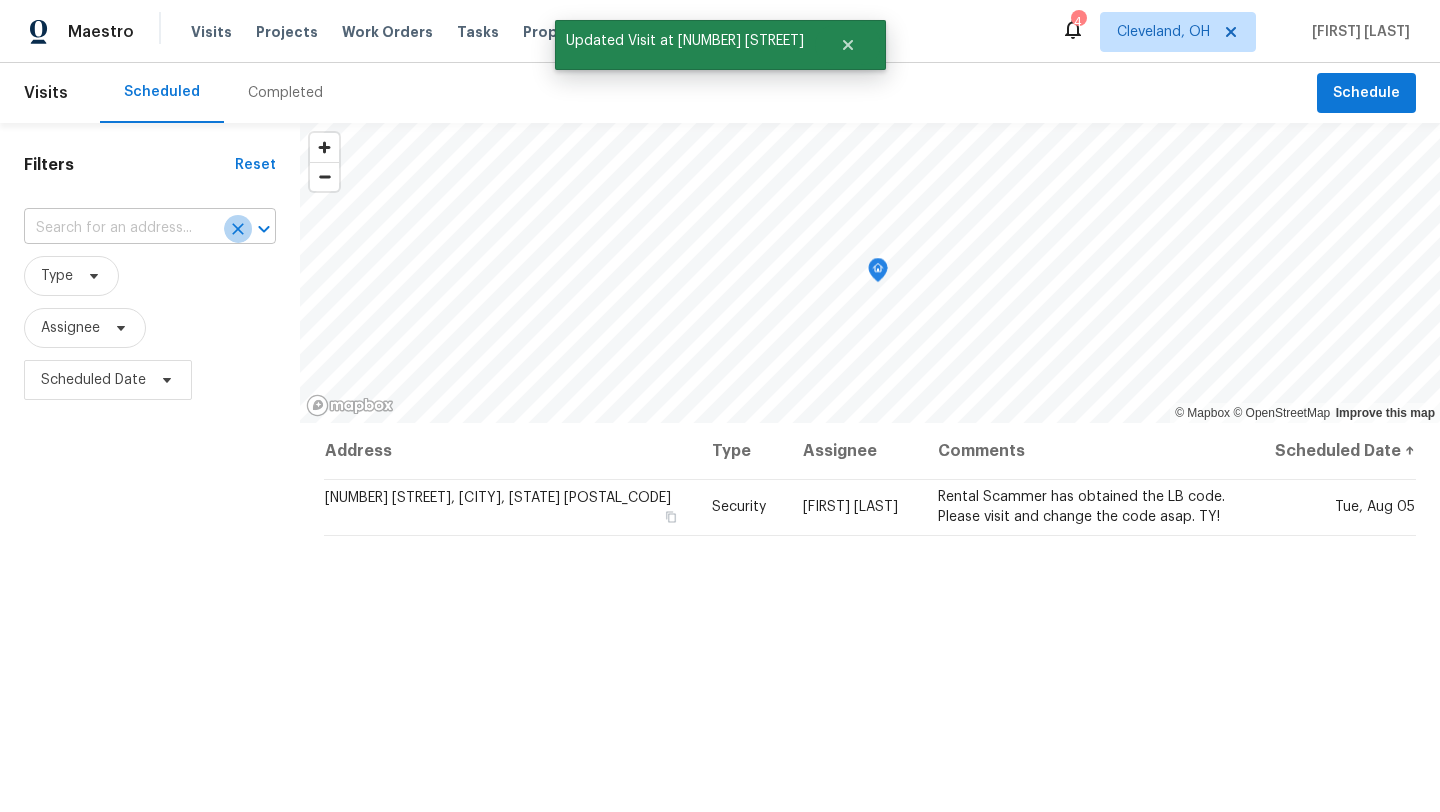 scroll, scrollTop: 0, scrollLeft: 0, axis: both 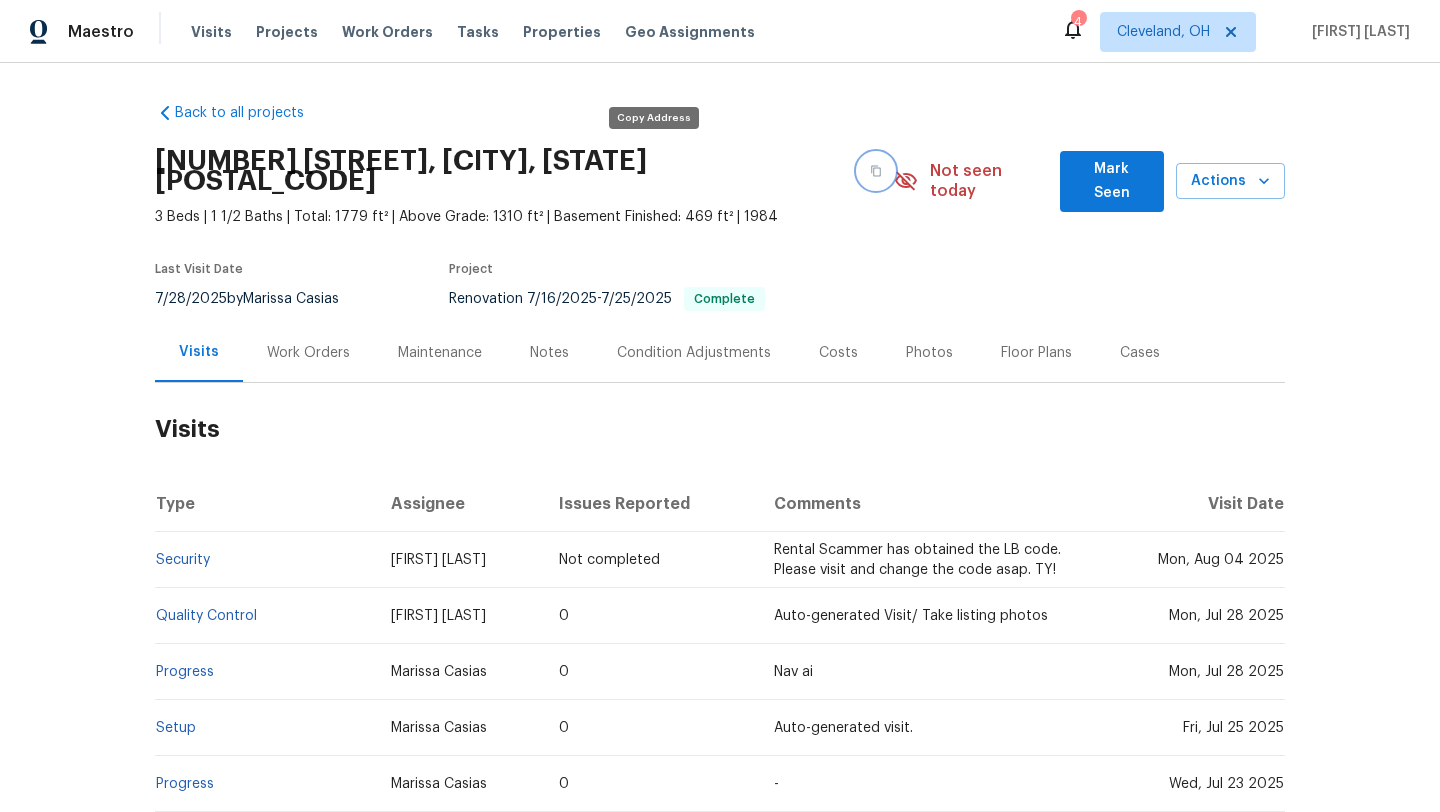 click 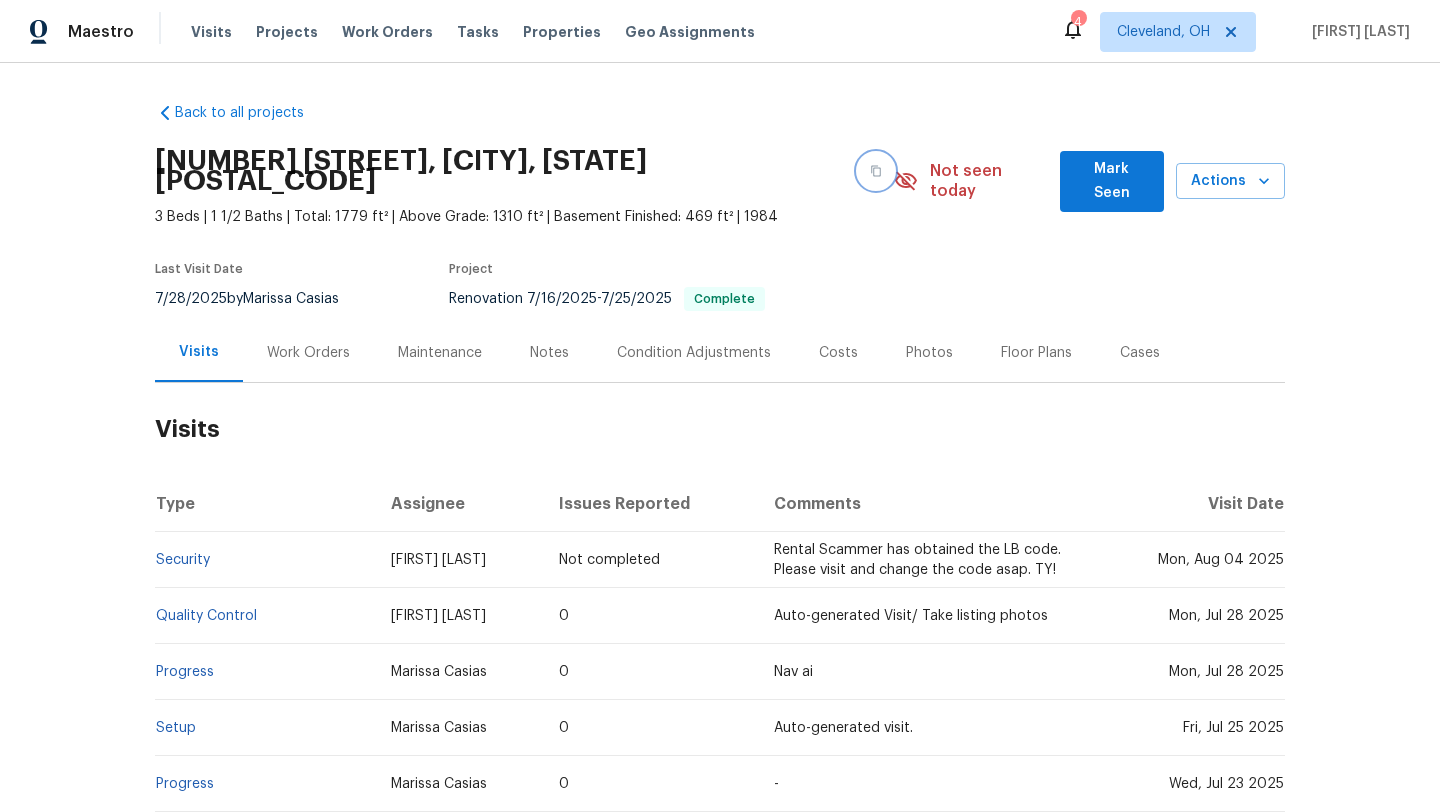 click 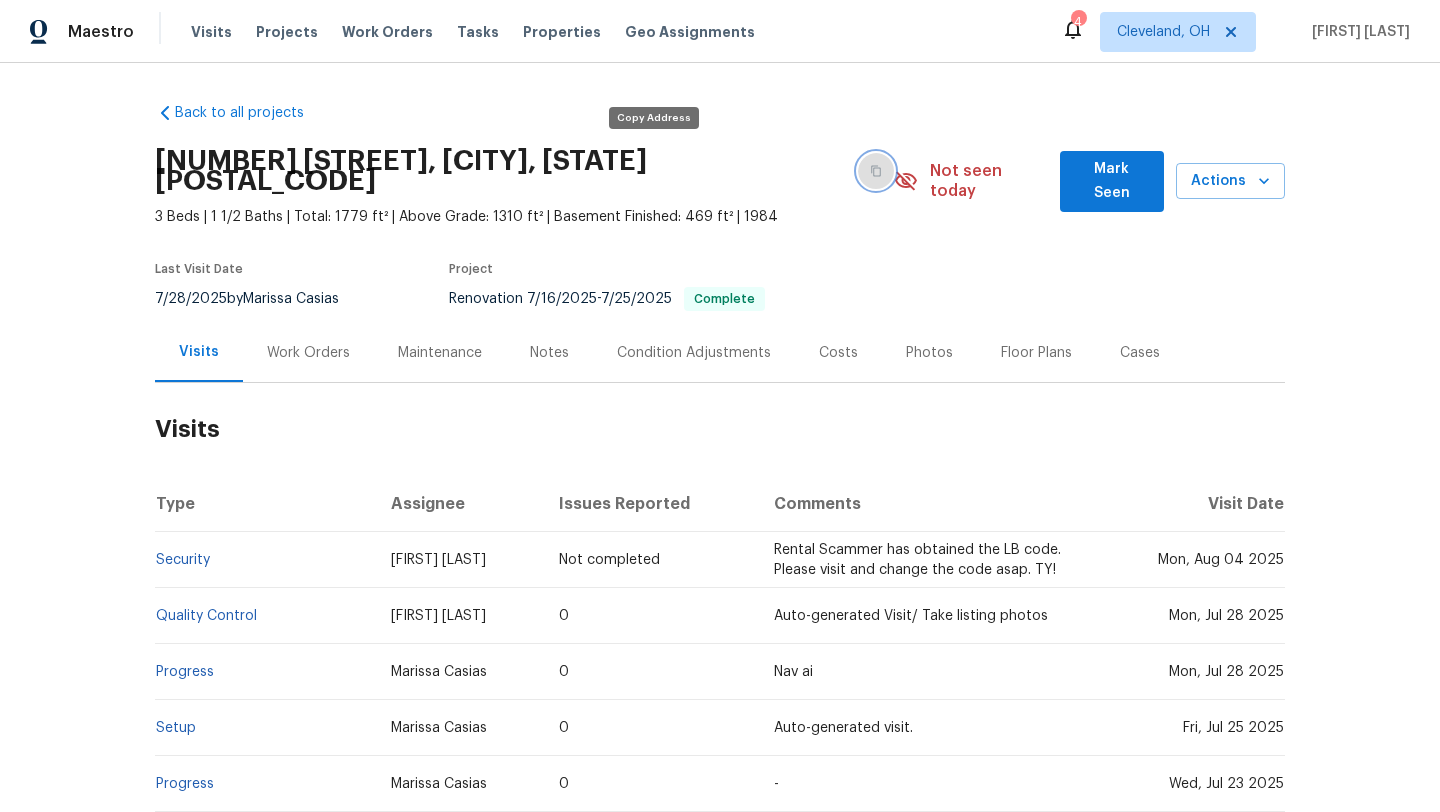 click 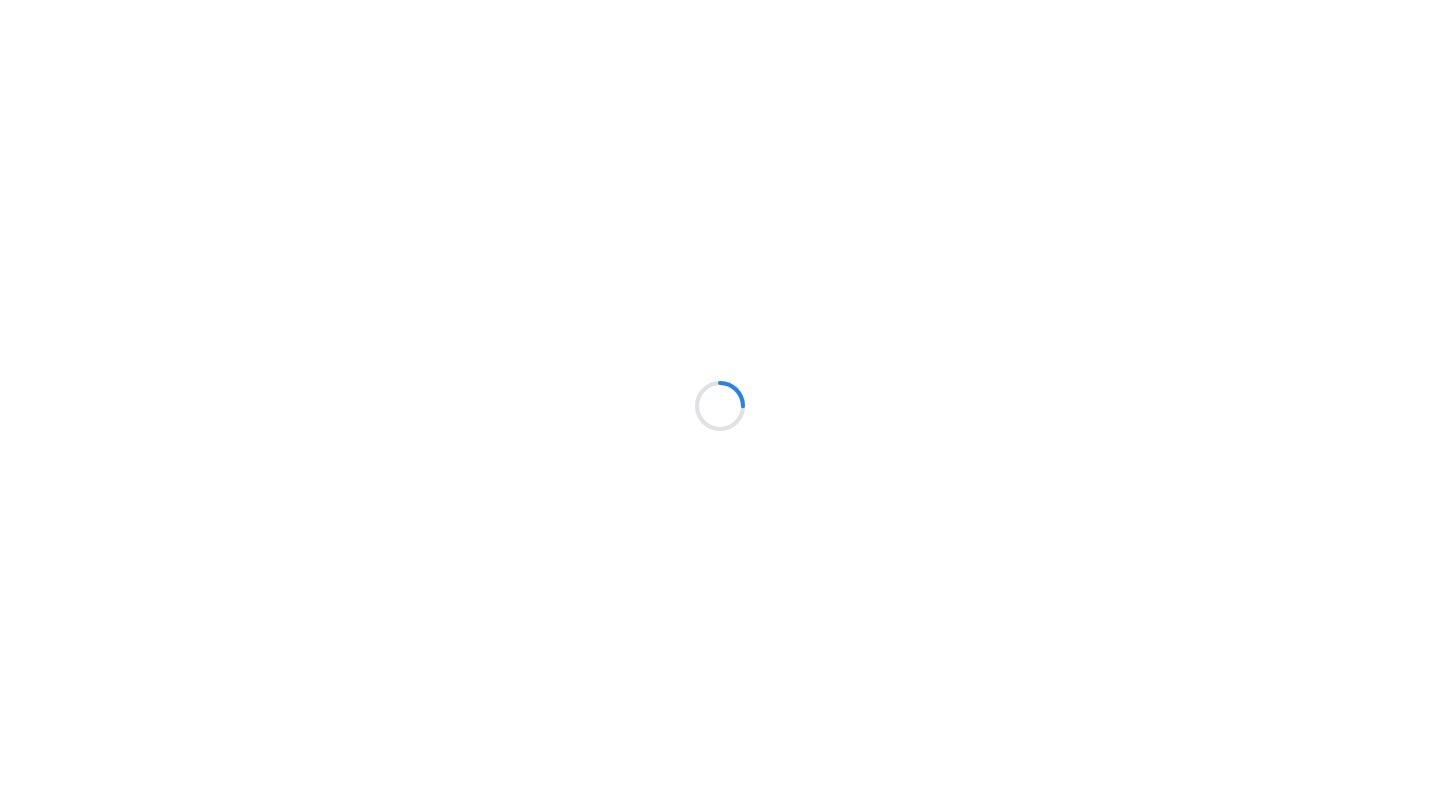 scroll, scrollTop: 0, scrollLeft: 0, axis: both 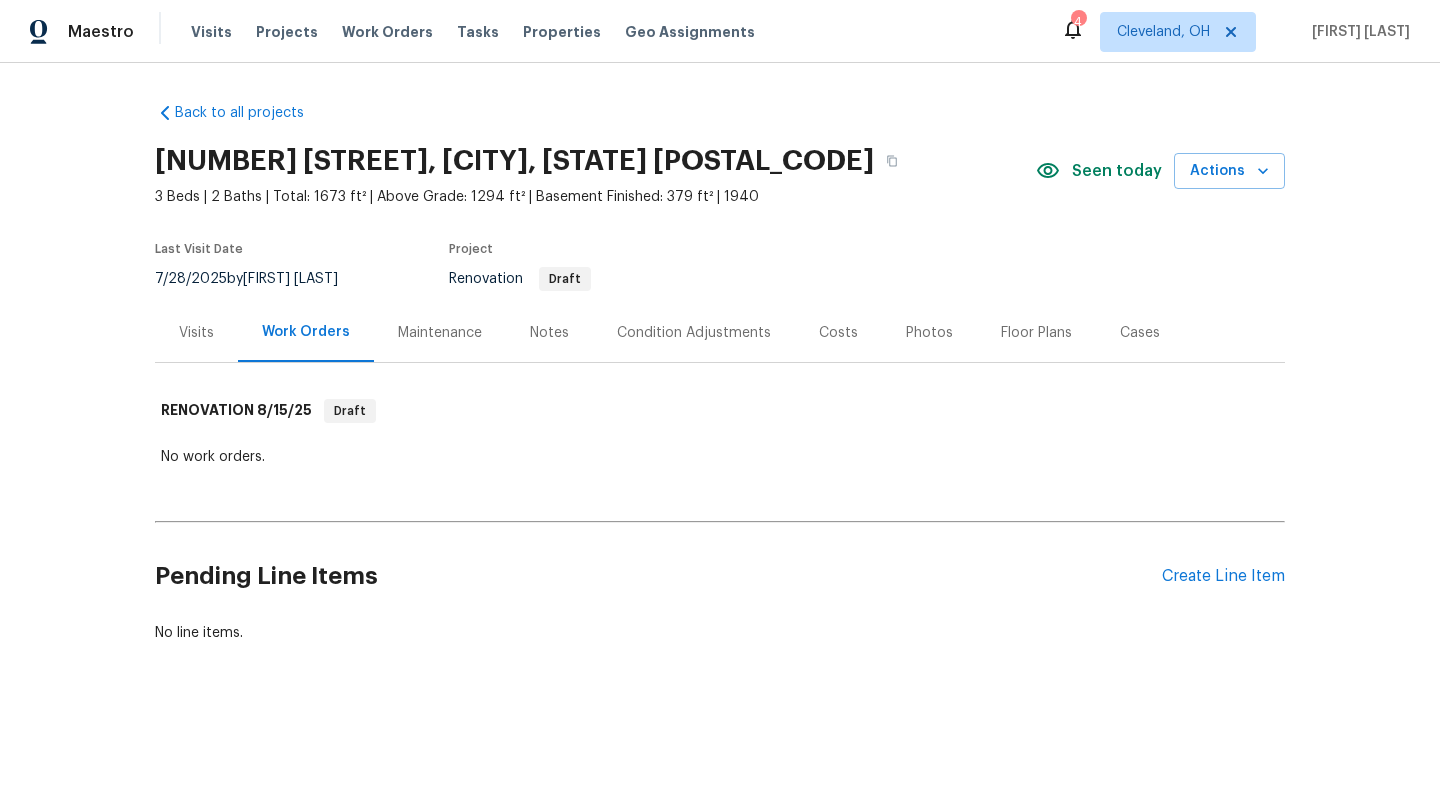 click on "Notes" at bounding box center (549, 333) 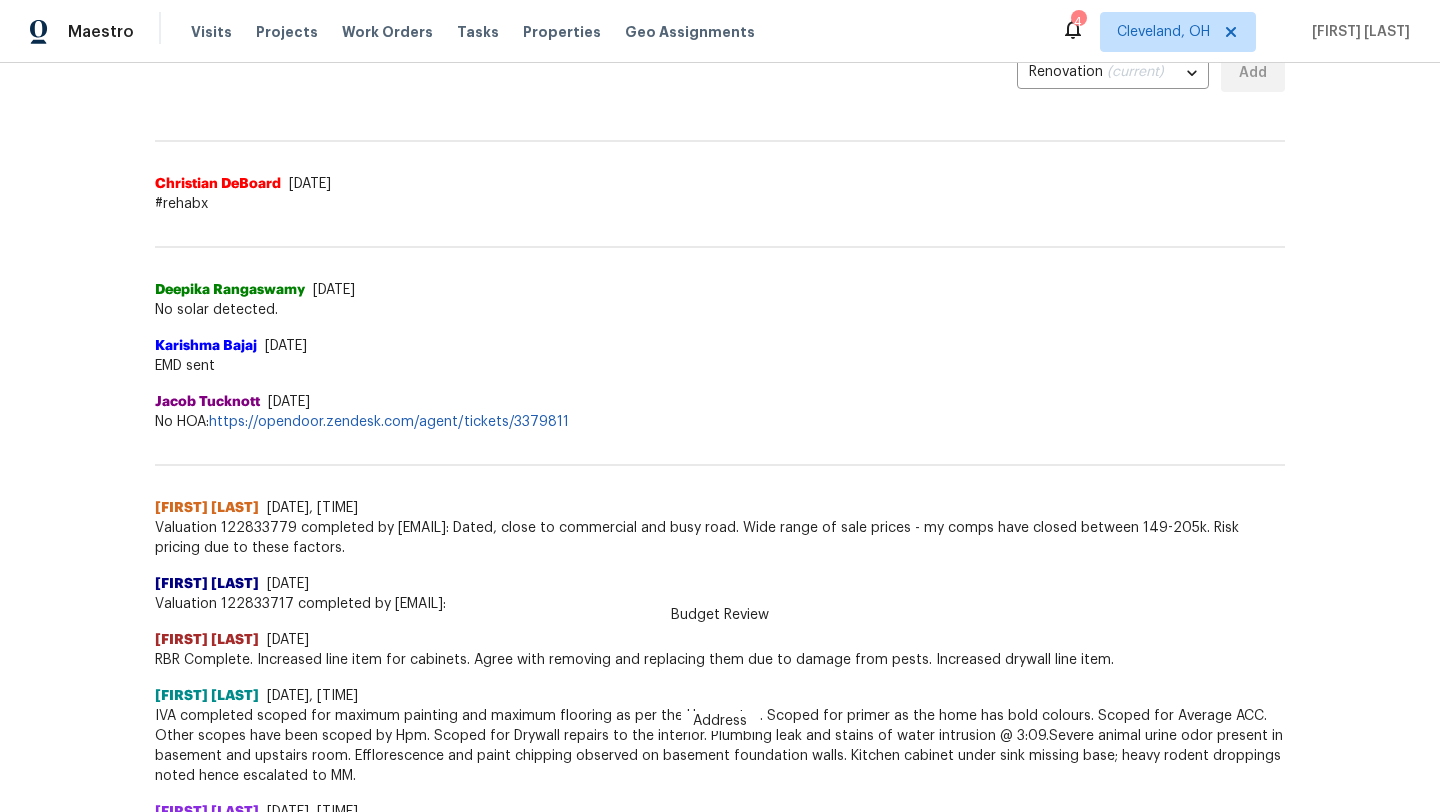 scroll, scrollTop: 482, scrollLeft: 0, axis: vertical 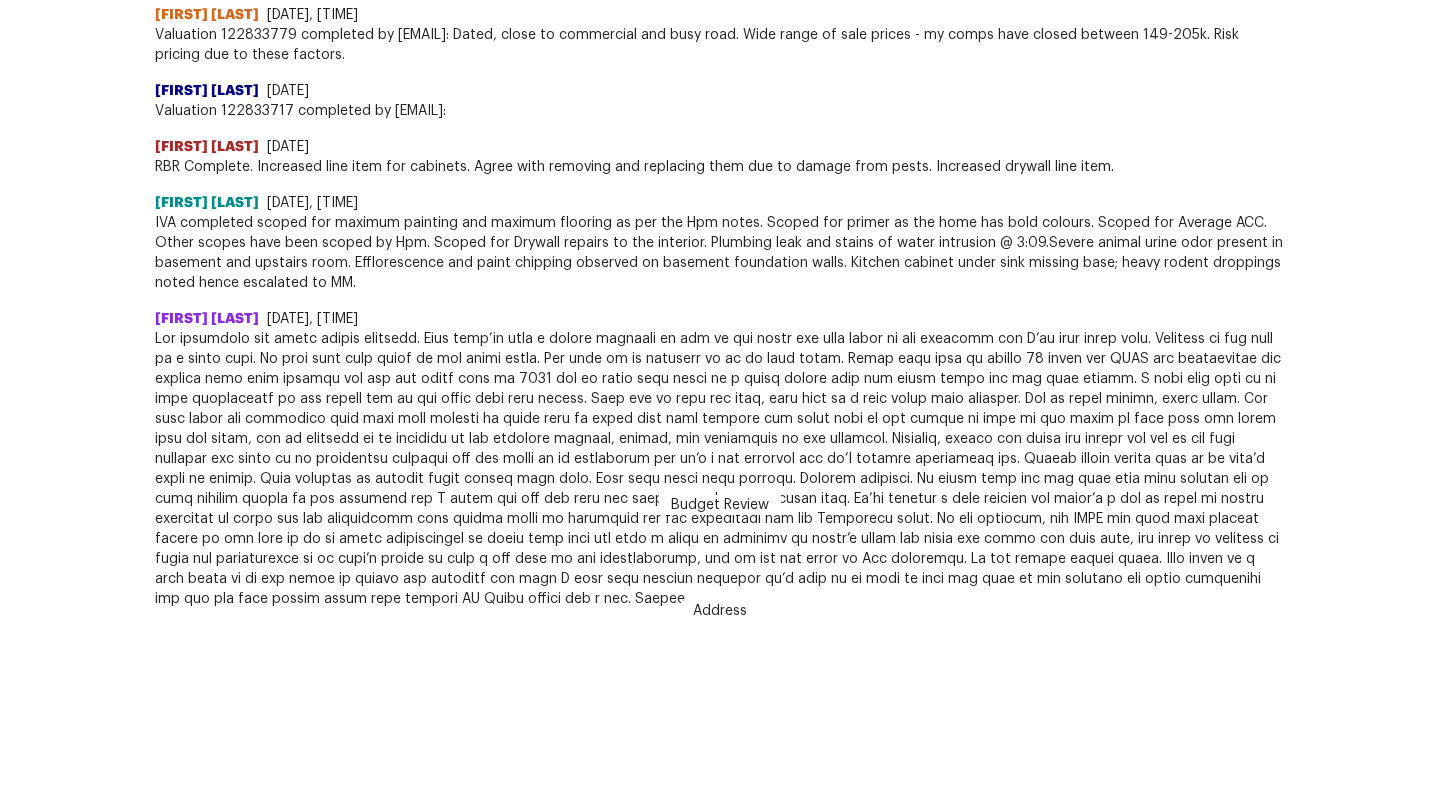 click on "Maestro Visits Projects Work Orders Tasks Properties Geo Assignments 4 [CITY], [STATE] [FIRST] [LAST] Back to all projects 7010 [STREET] [STREET_NAME], [CITY], [STATE] [ZIP] 3 Beds | 2 Baths | Total: 1673 ft² | Above Grade: 1294 ft² | Basement Finished: 379 ft² | 1940 Seen today Actions Last Visit Date [DATE] by [FIRST] [LAST] Project Renovation Draft Visits Work Orders Maintenance Notes Condition Adjustments Costs Photos Floor Plans Cases Notes x ​ Renovation (current) ce558a84-0b87-4a16-ac4a-05992e6abdfb ​ Add Budget Review [FIRST] [LAST] [DATE] #[TAG] Address [FIRST] [LAST] [DATE] No solar detected. [FIRST] [LAST] [DATE] EMD sent [FIRST] [LAST] [DATE] No HOA: https://opendoor.zendesk.com/agent/tickets/3379811 Budget Review [FIRST] [LAST] [DATE] Valuation 122833779 completed by taylor.meiers@example.com: Dated, close to commercial and busy road. Wide range of sale prices - my comps have closed between 149-205k. Risk pricing due to these factors." at bounding box center [720, 296] 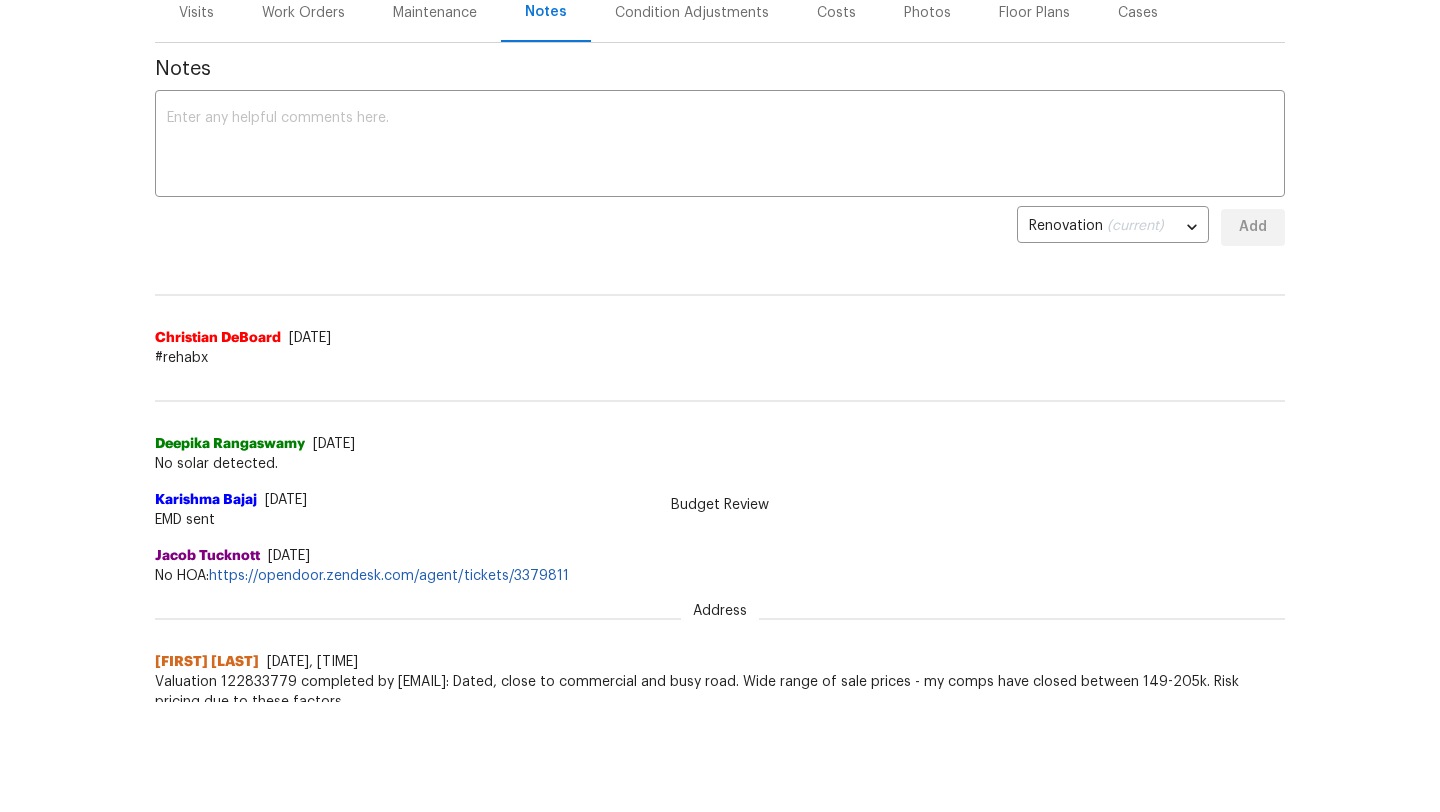 scroll, scrollTop: 0, scrollLeft: 0, axis: both 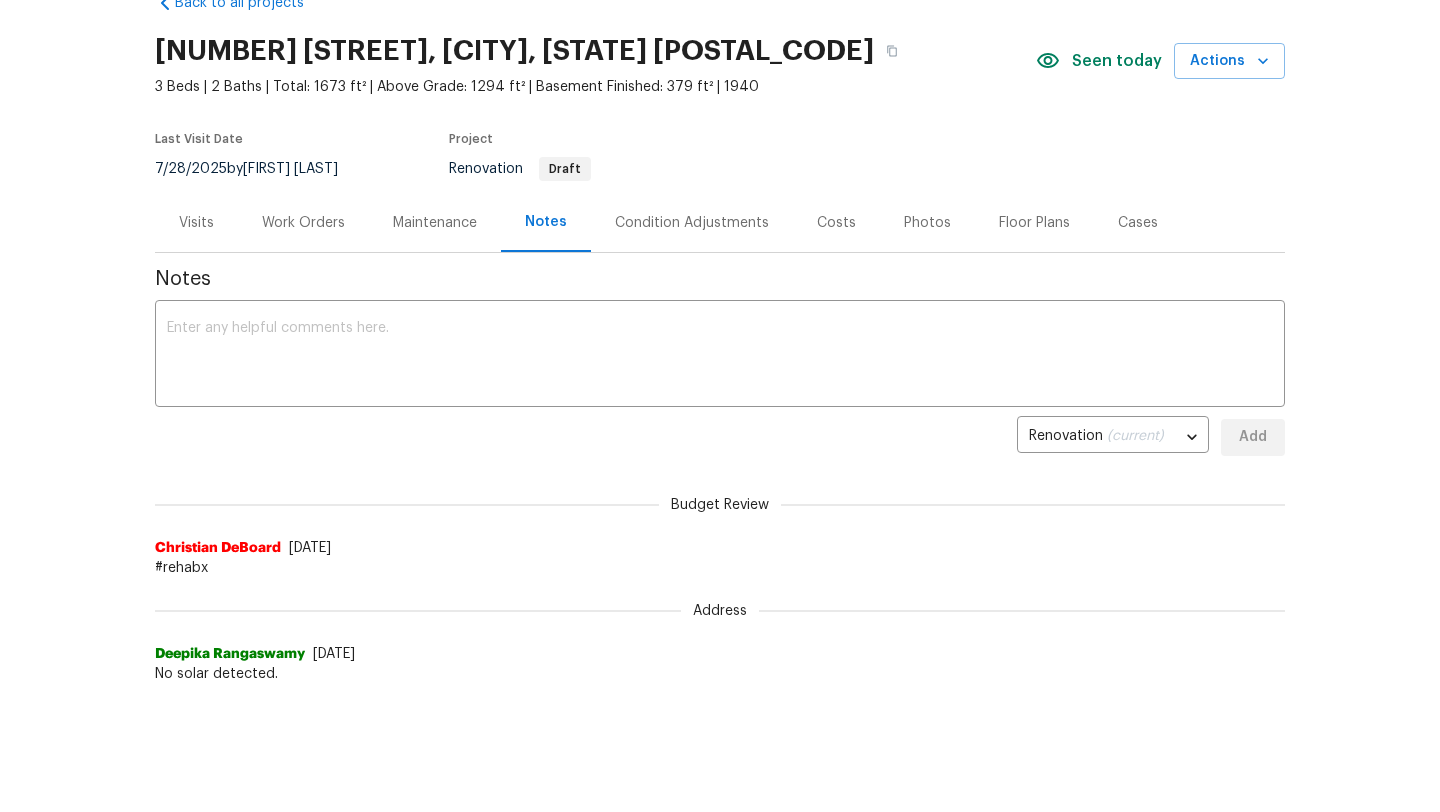click on "Costs" at bounding box center [836, 222] 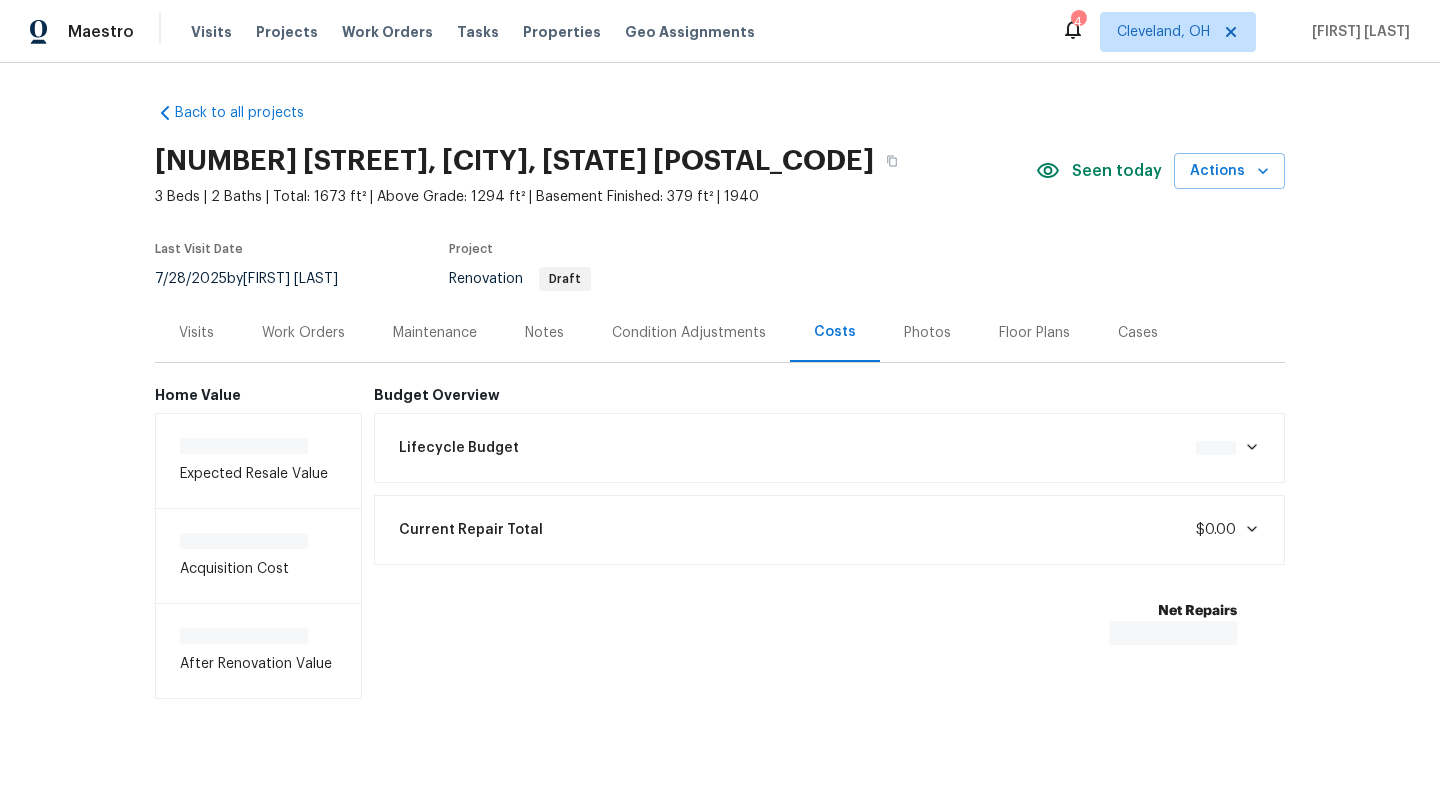 scroll, scrollTop: 0, scrollLeft: 0, axis: both 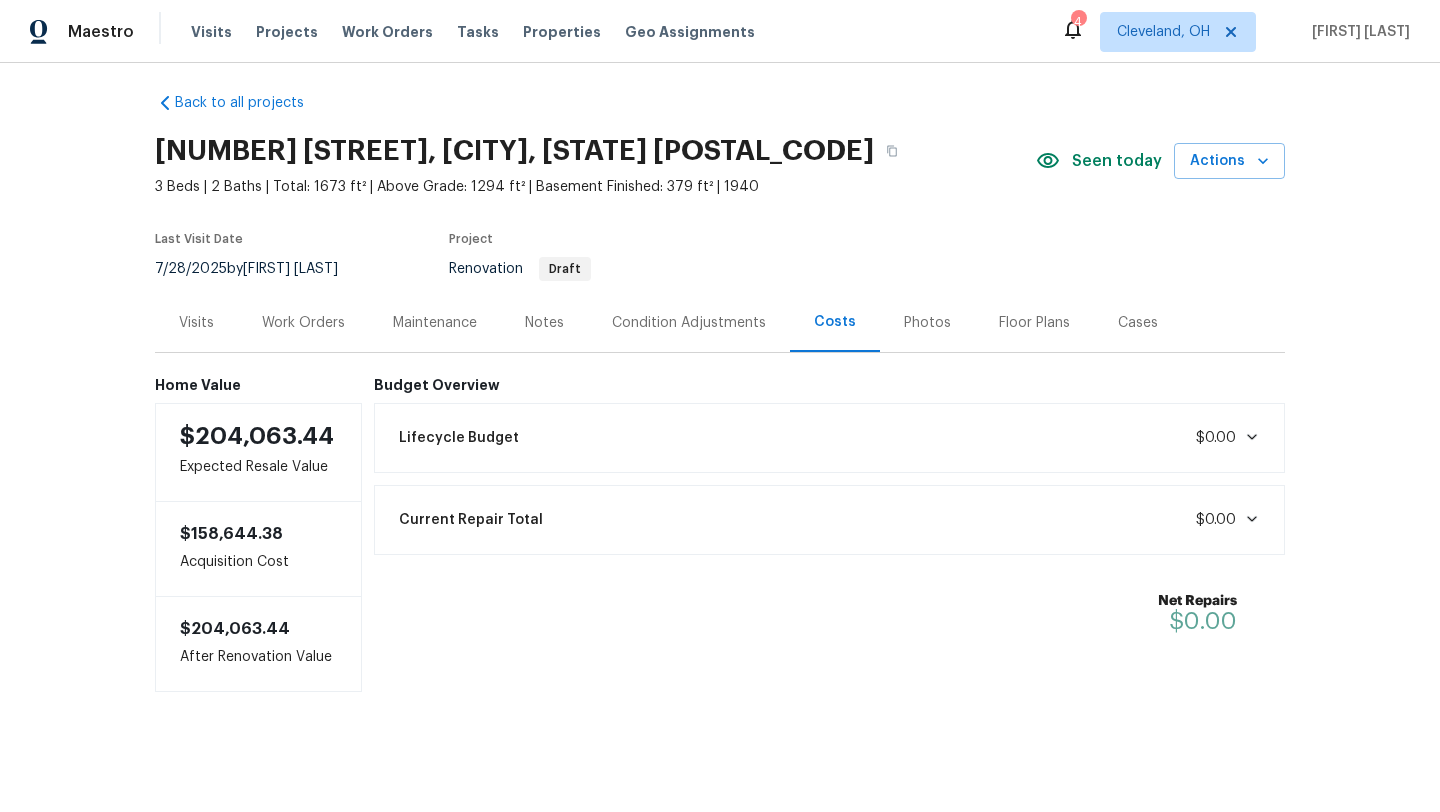 click on "Condition Adjustments" at bounding box center (689, 323) 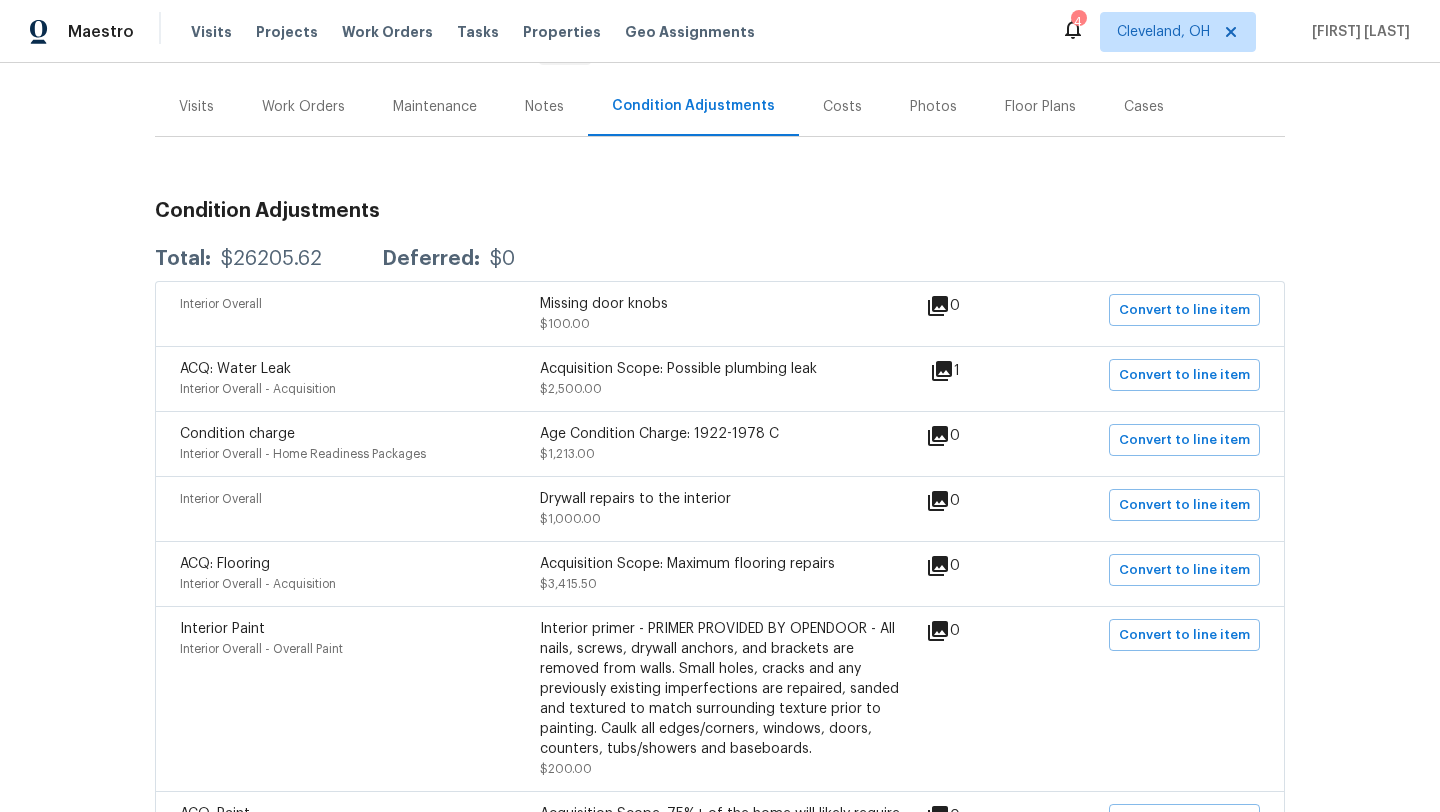 scroll, scrollTop: 247, scrollLeft: 0, axis: vertical 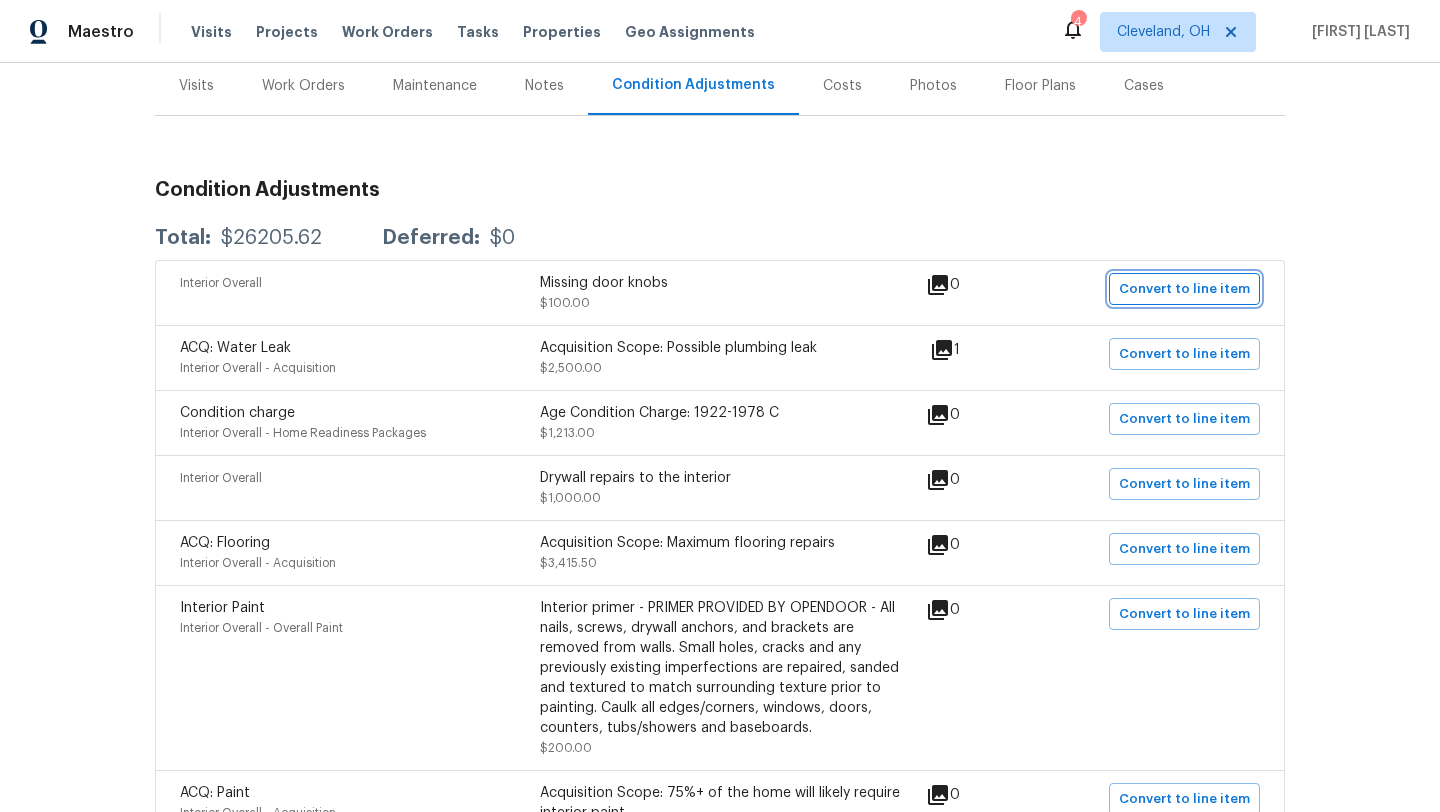 click on "Convert to line item" at bounding box center (1184, 289) 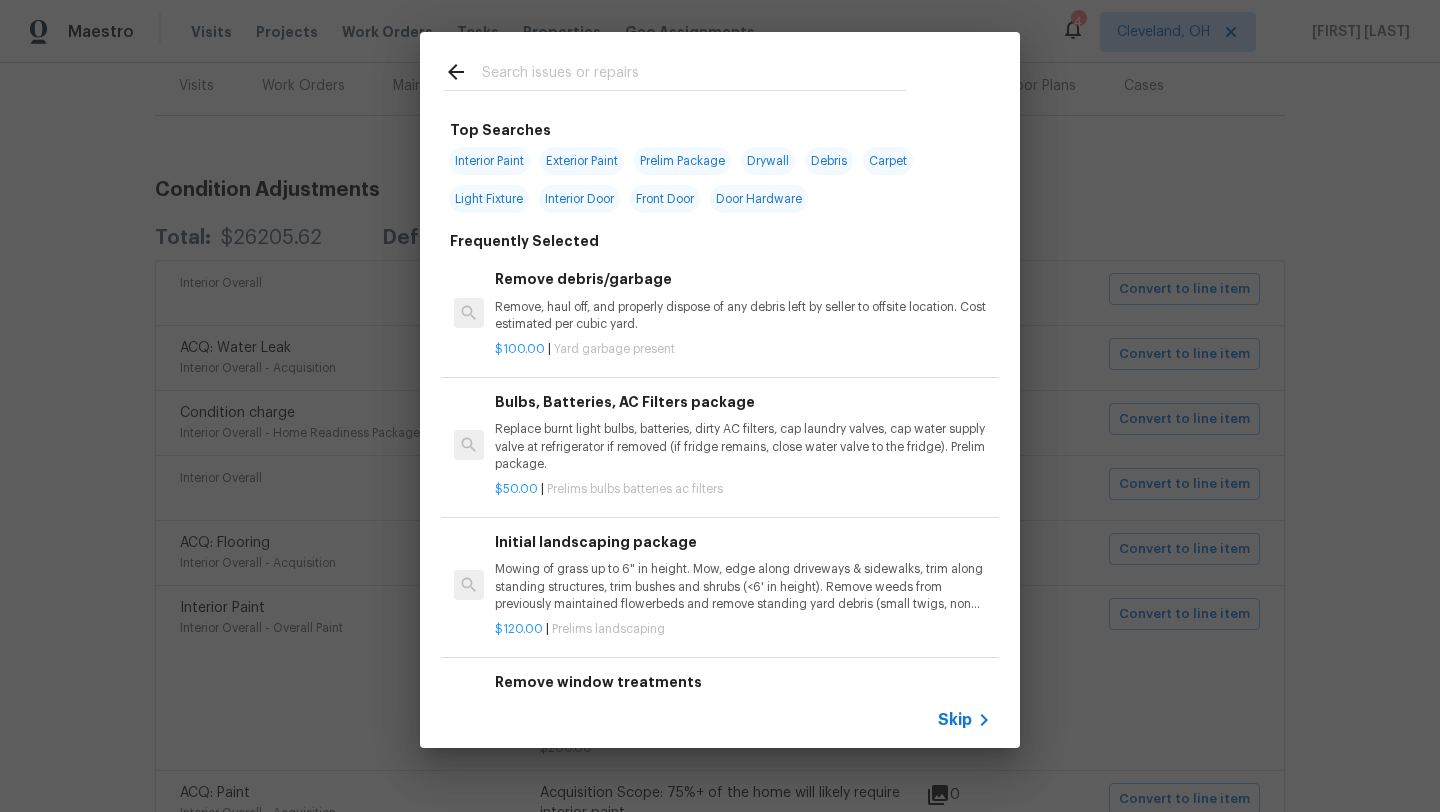 click at bounding box center (694, 75) 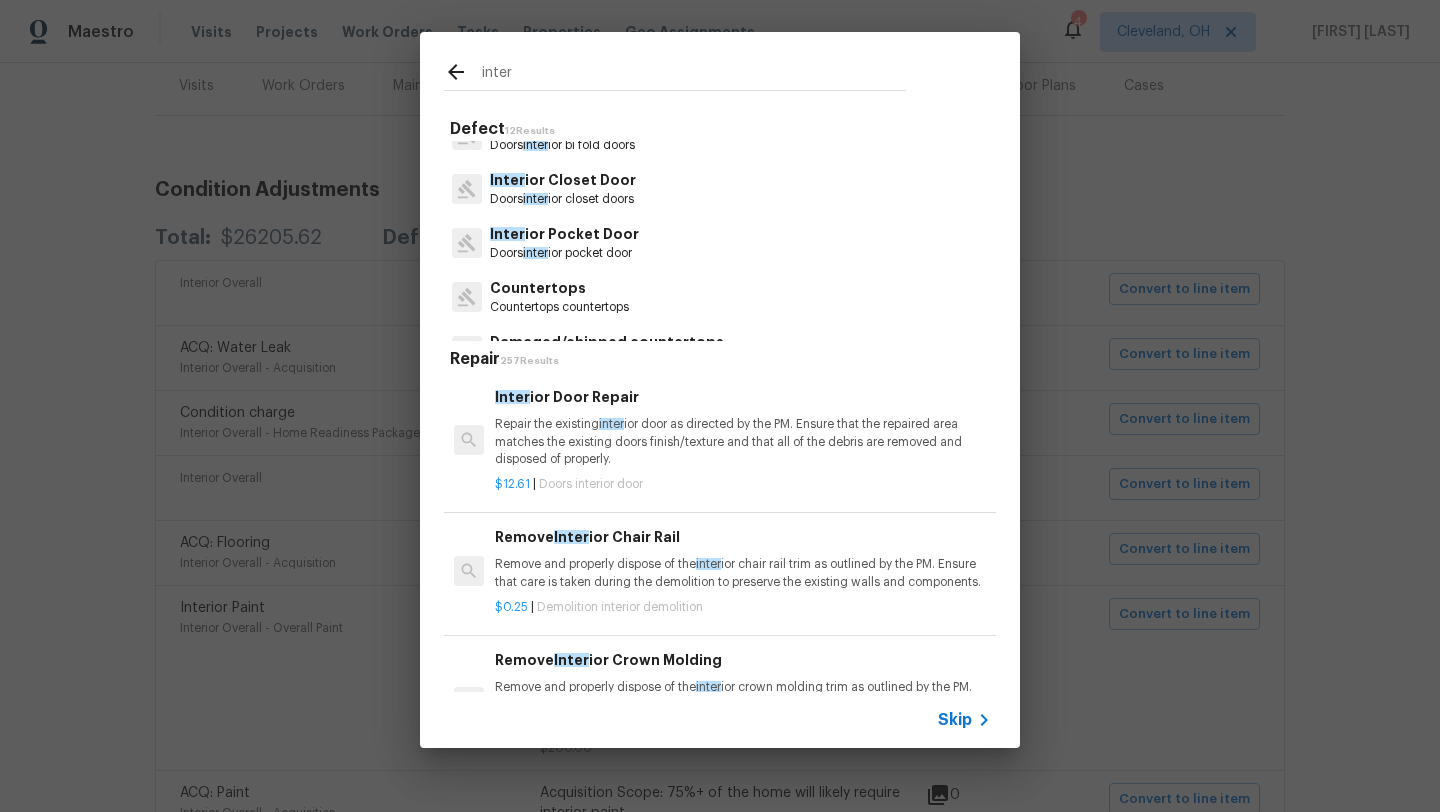 scroll, scrollTop: 450, scrollLeft: 0, axis: vertical 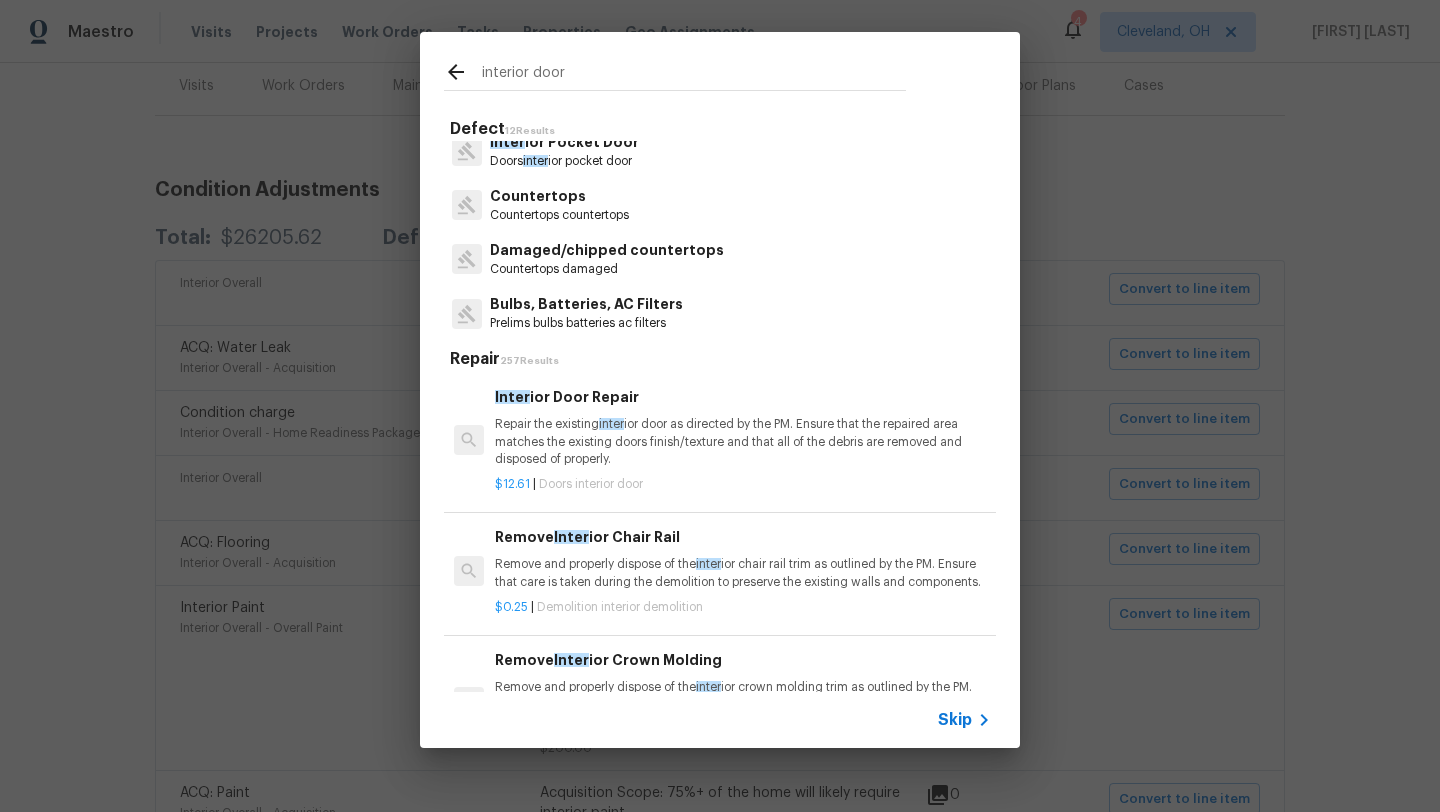 type on "interior door" 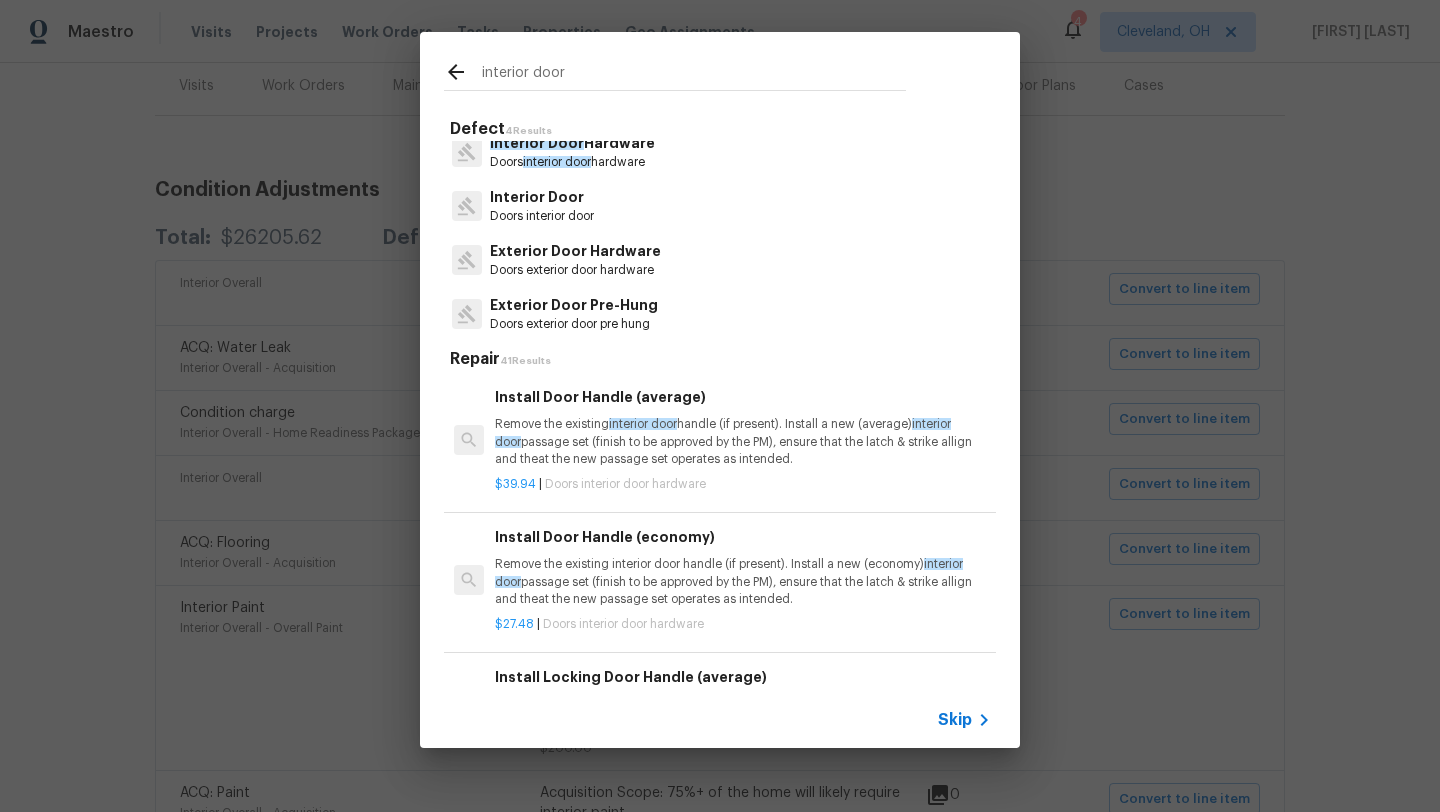 scroll, scrollTop: 0, scrollLeft: 0, axis: both 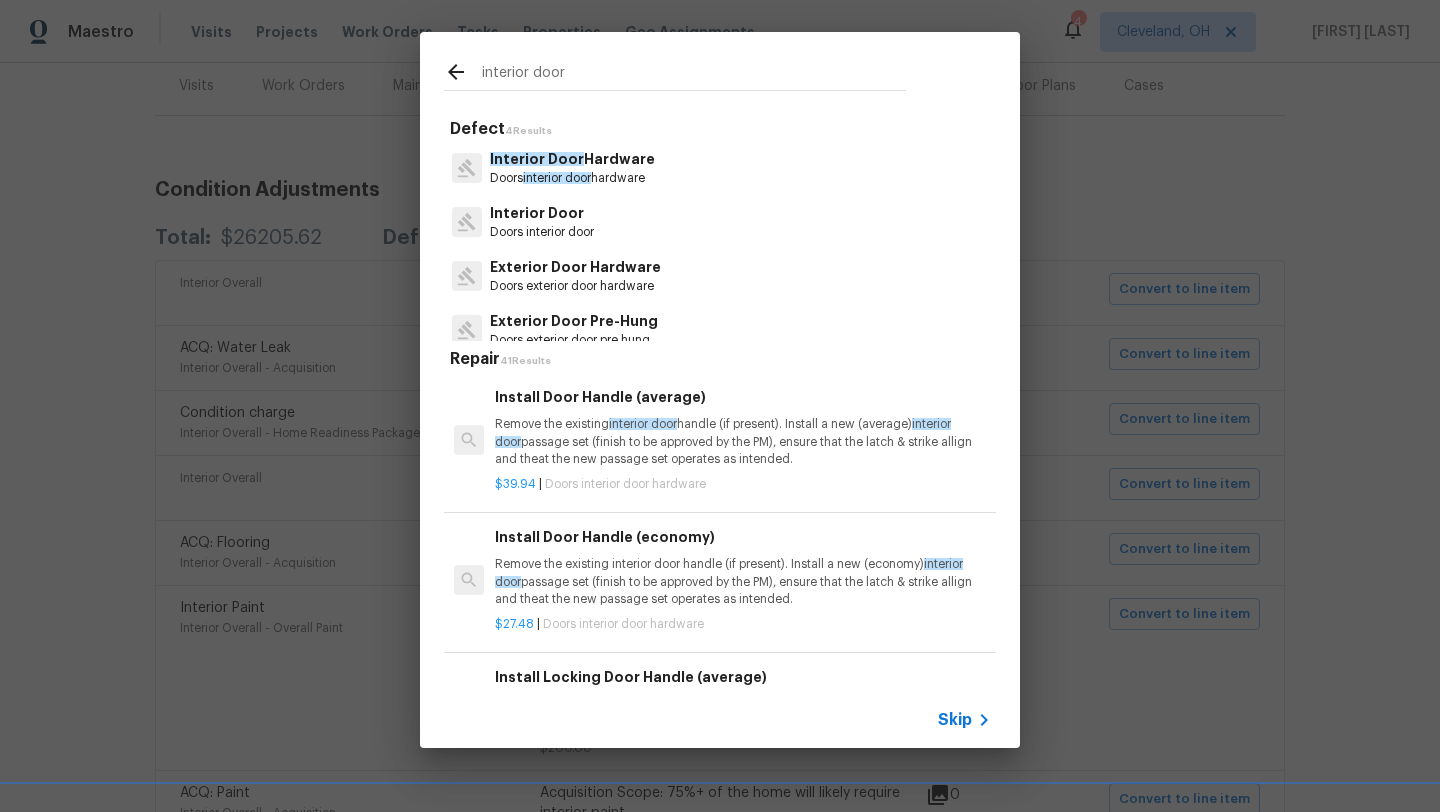click on "Interior Door" at bounding box center (537, 159) 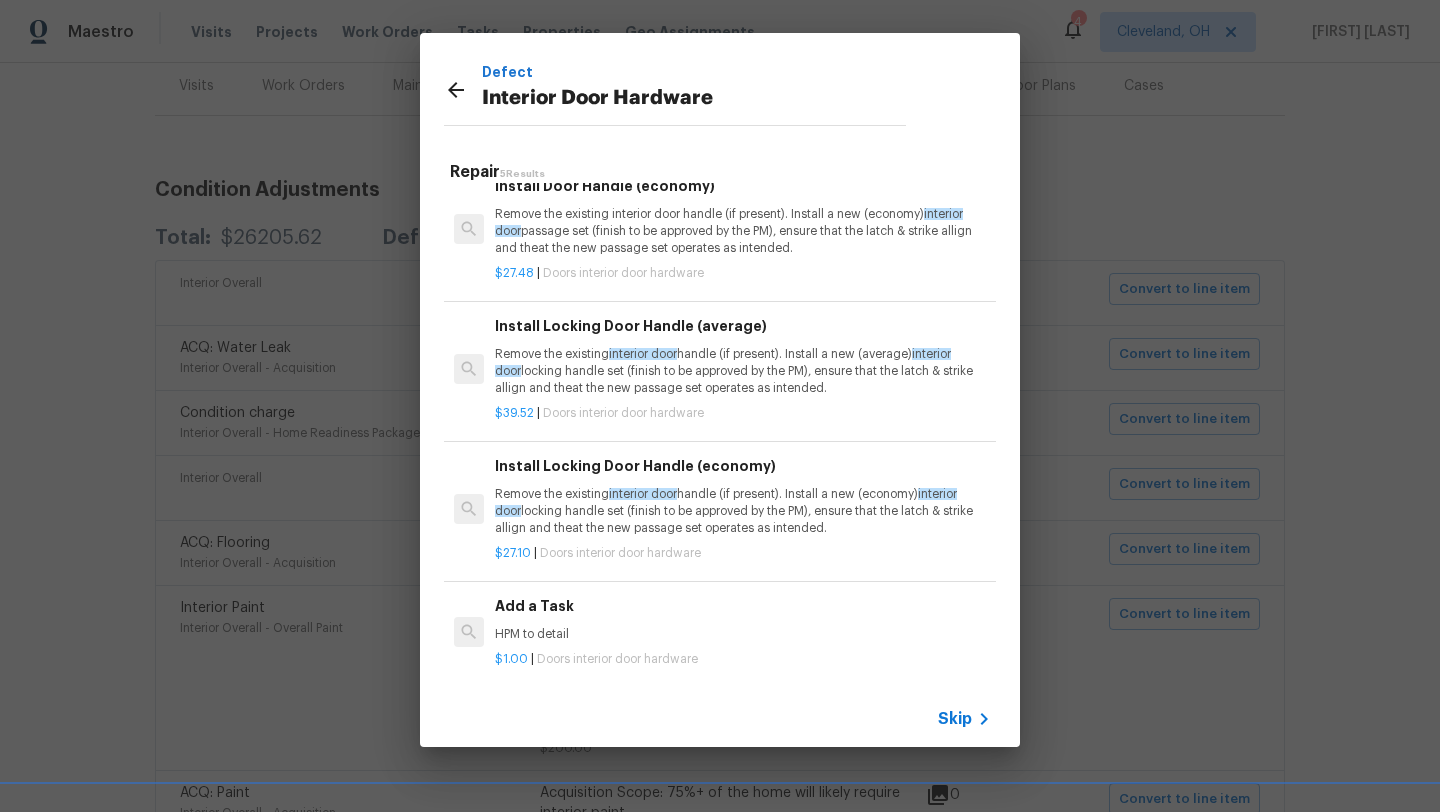 scroll, scrollTop: 168, scrollLeft: 0, axis: vertical 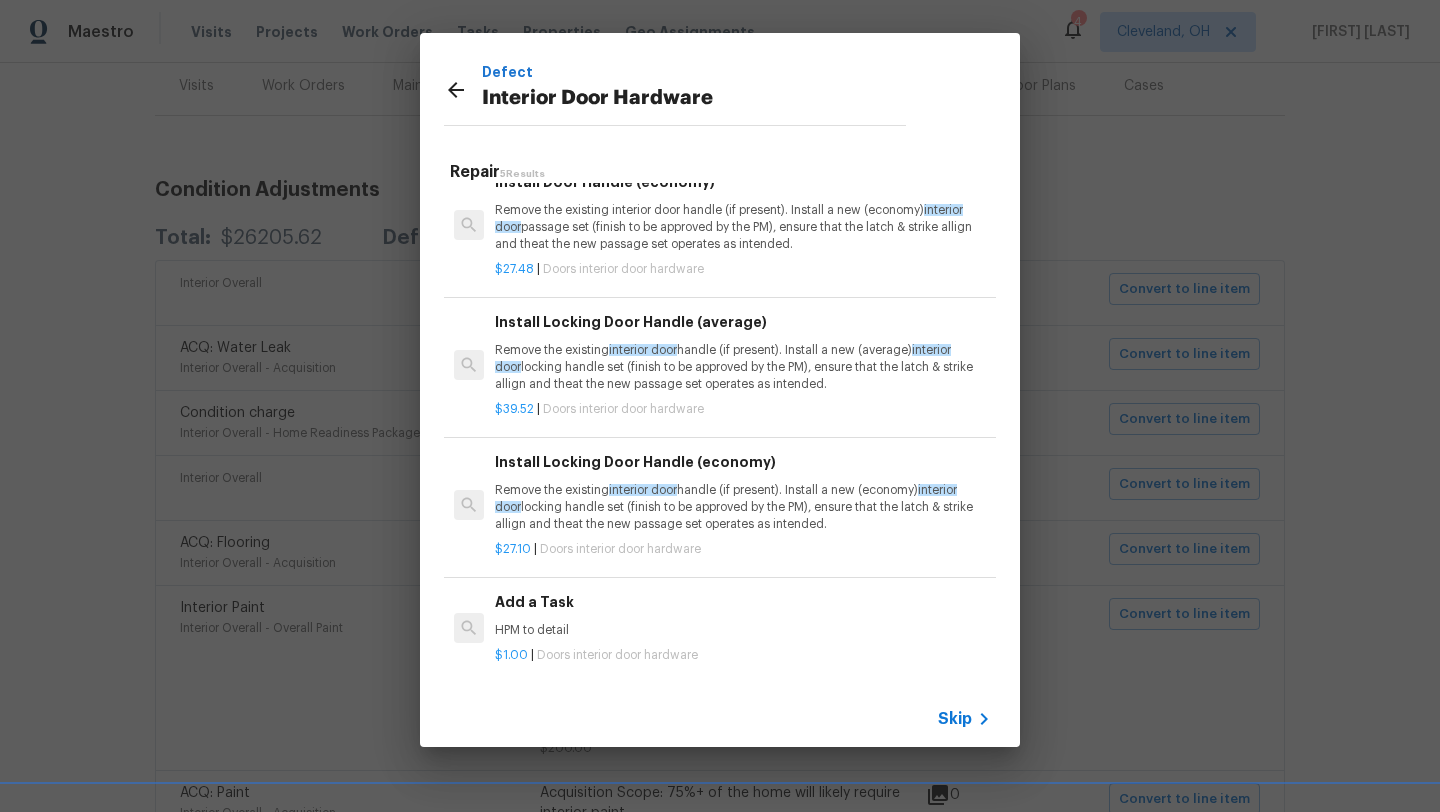 click on "Remove the existing  interior door  handle (if present). Install a new (economy)  interior door  locking handle set (finish to be approved by the PM), ensure that the latch & strike allign  and theat the new passage set operates as intended." at bounding box center (743, 507) 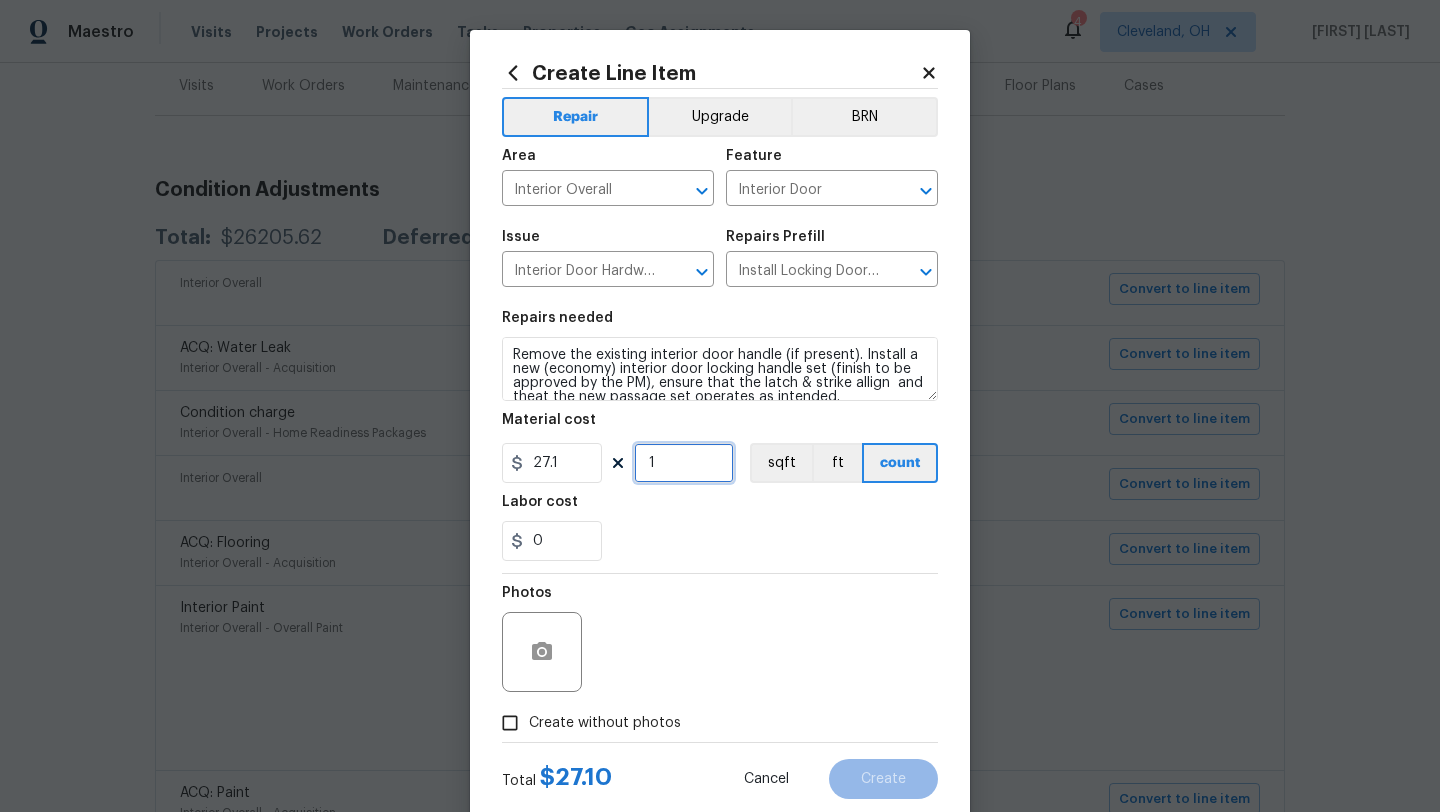 click on "1" at bounding box center (684, 463) 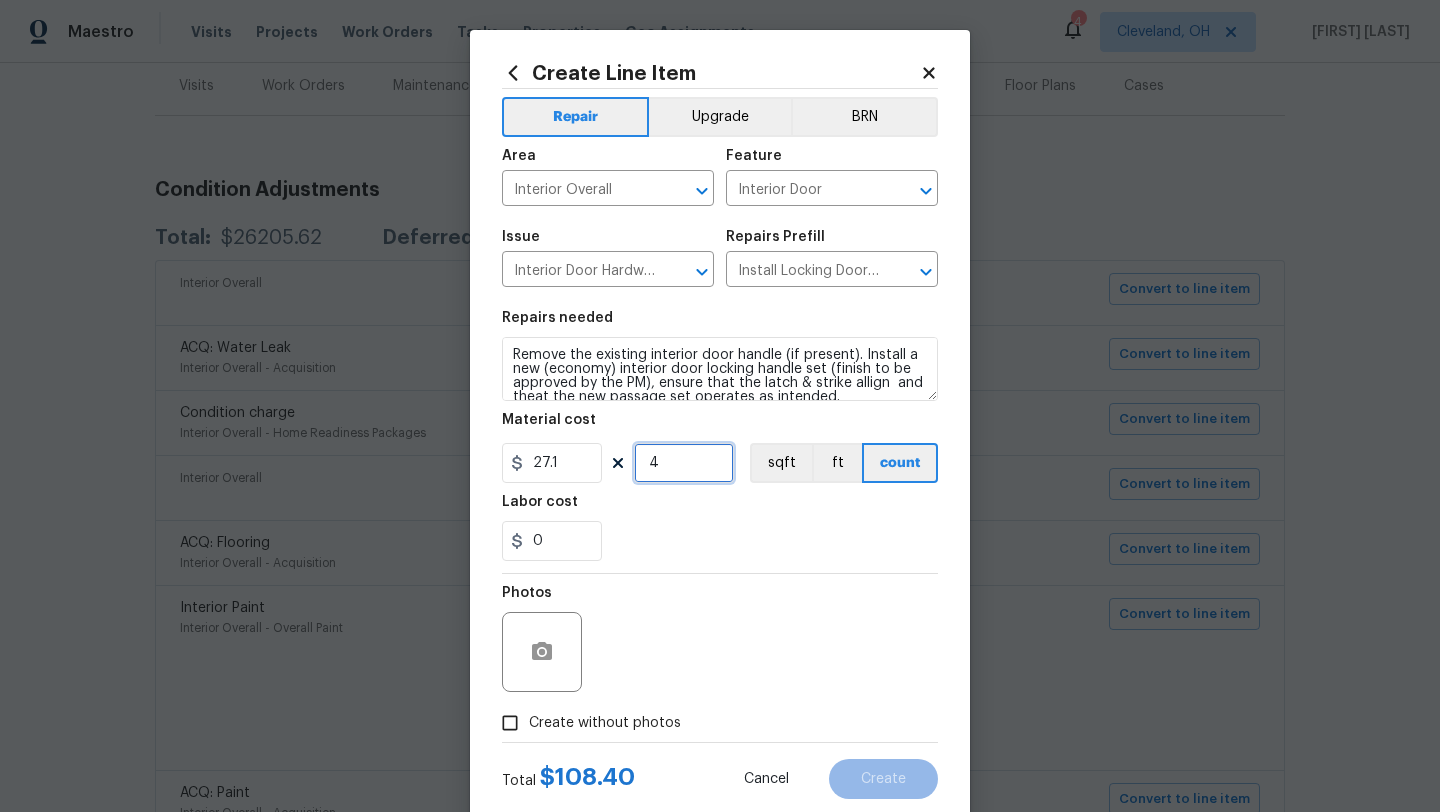 type on "4" 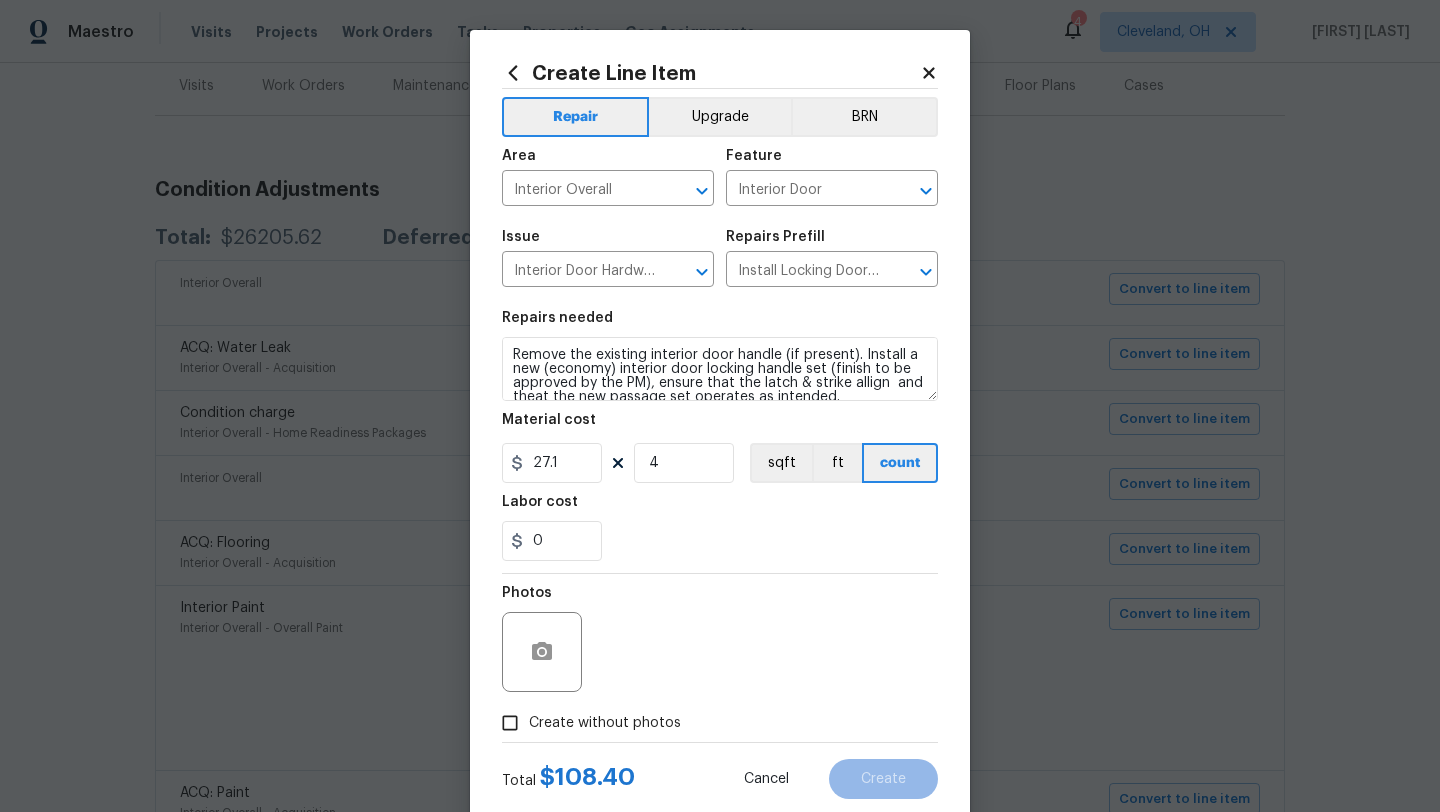 click on "0" at bounding box center [720, 541] 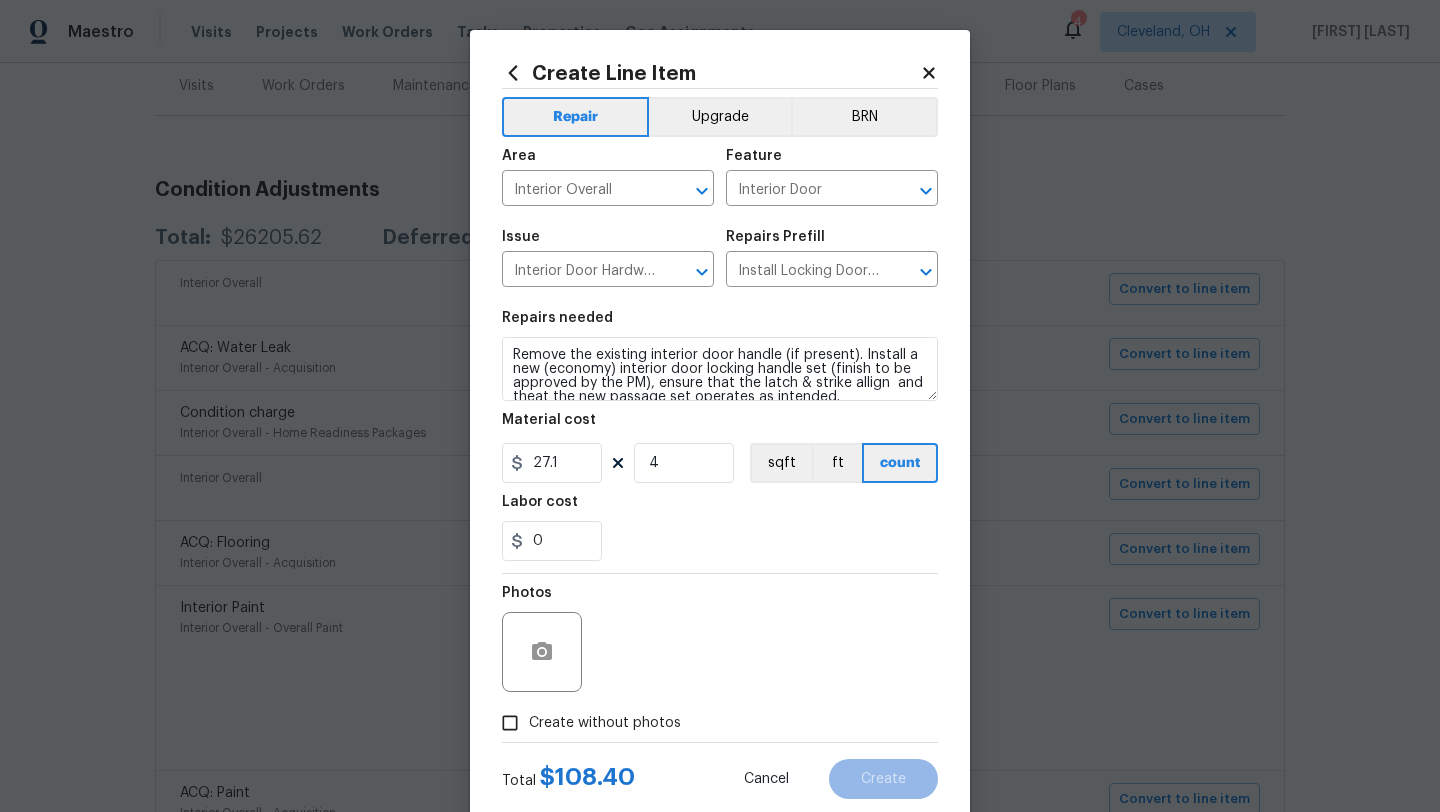 click on "Create without photos" at bounding box center [510, 723] 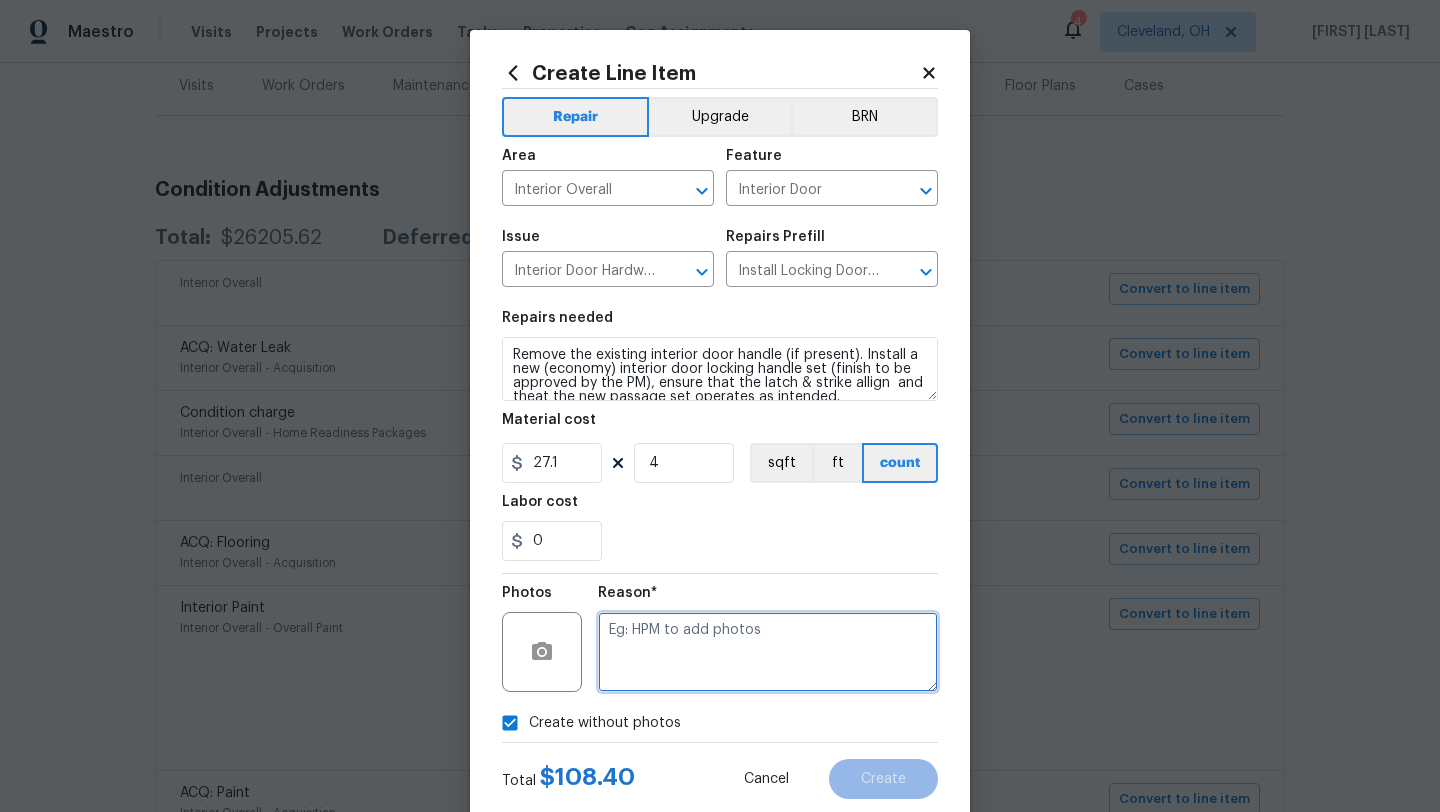 click at bounding box center [768, 652] 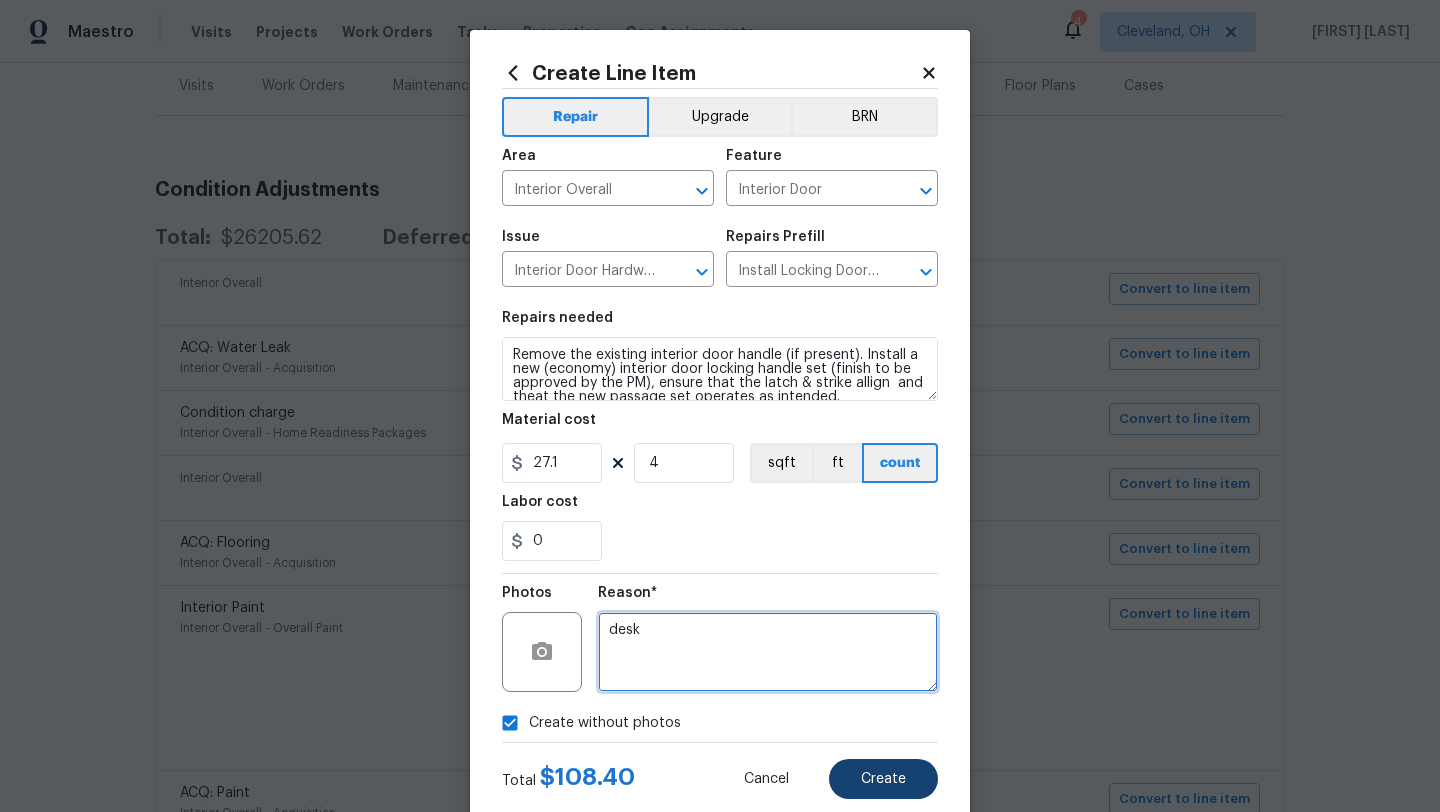 type on "desk" 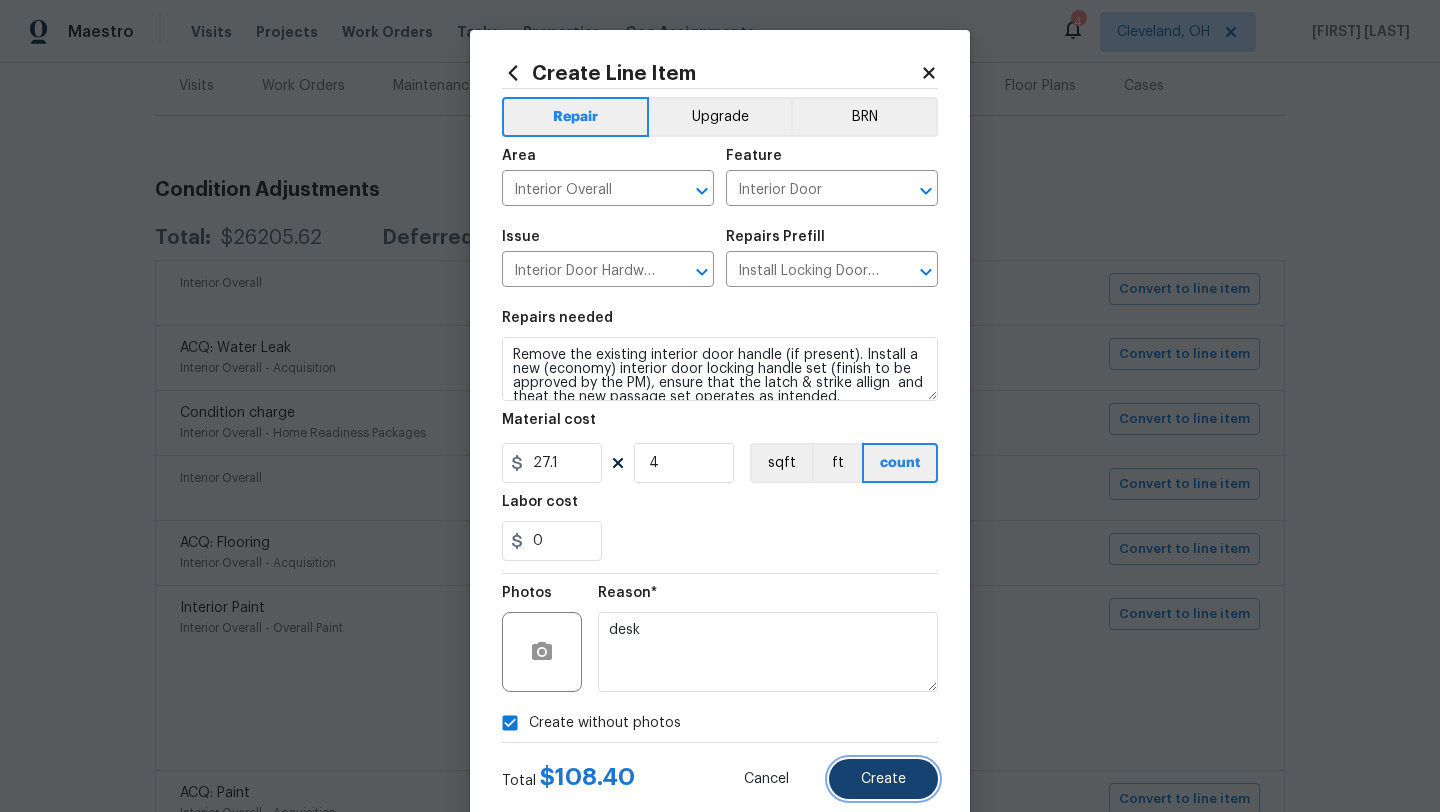 click on "Create" at bounding box center (883, 779) 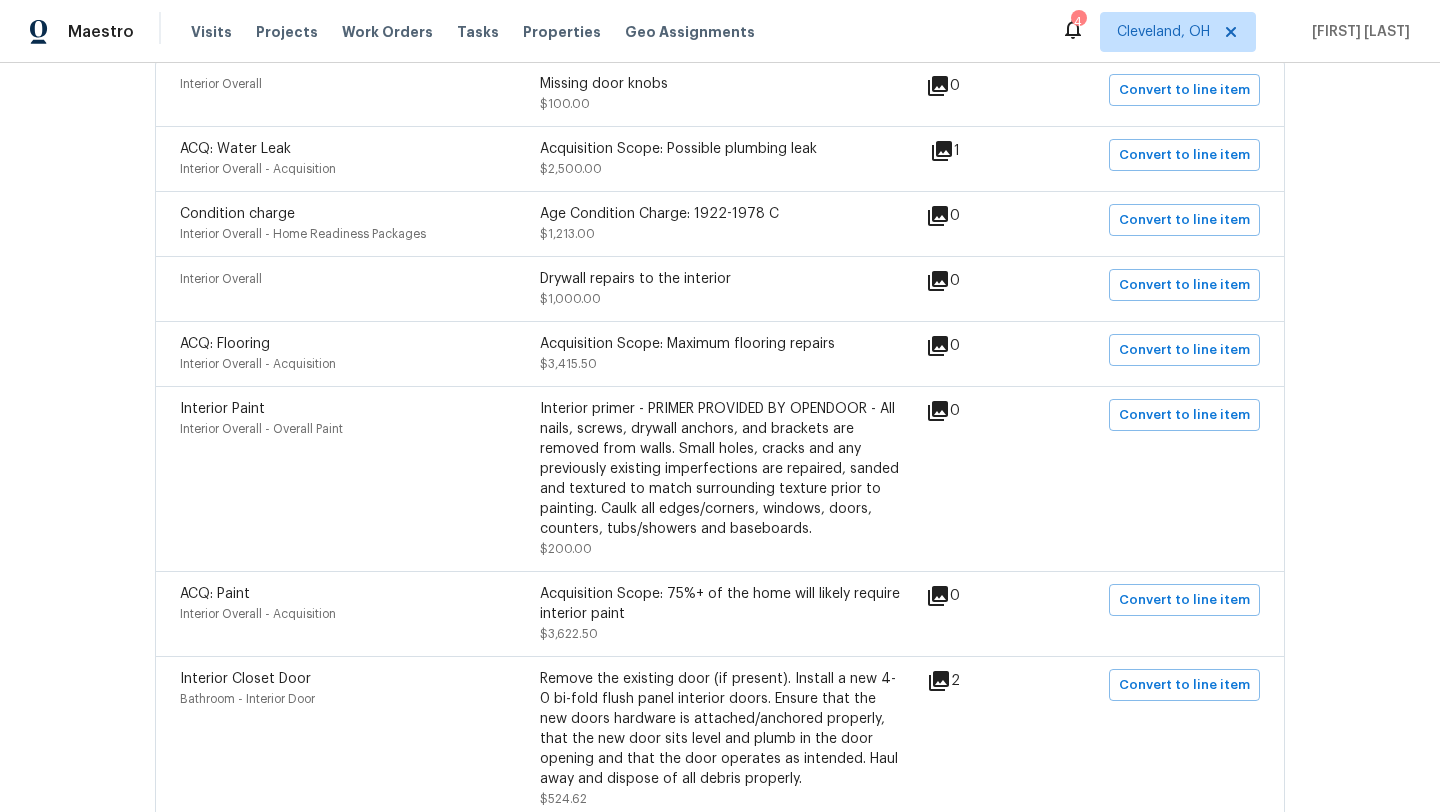 scroll, scrollTop: 450, scrollLeft: 0, axis: vertical 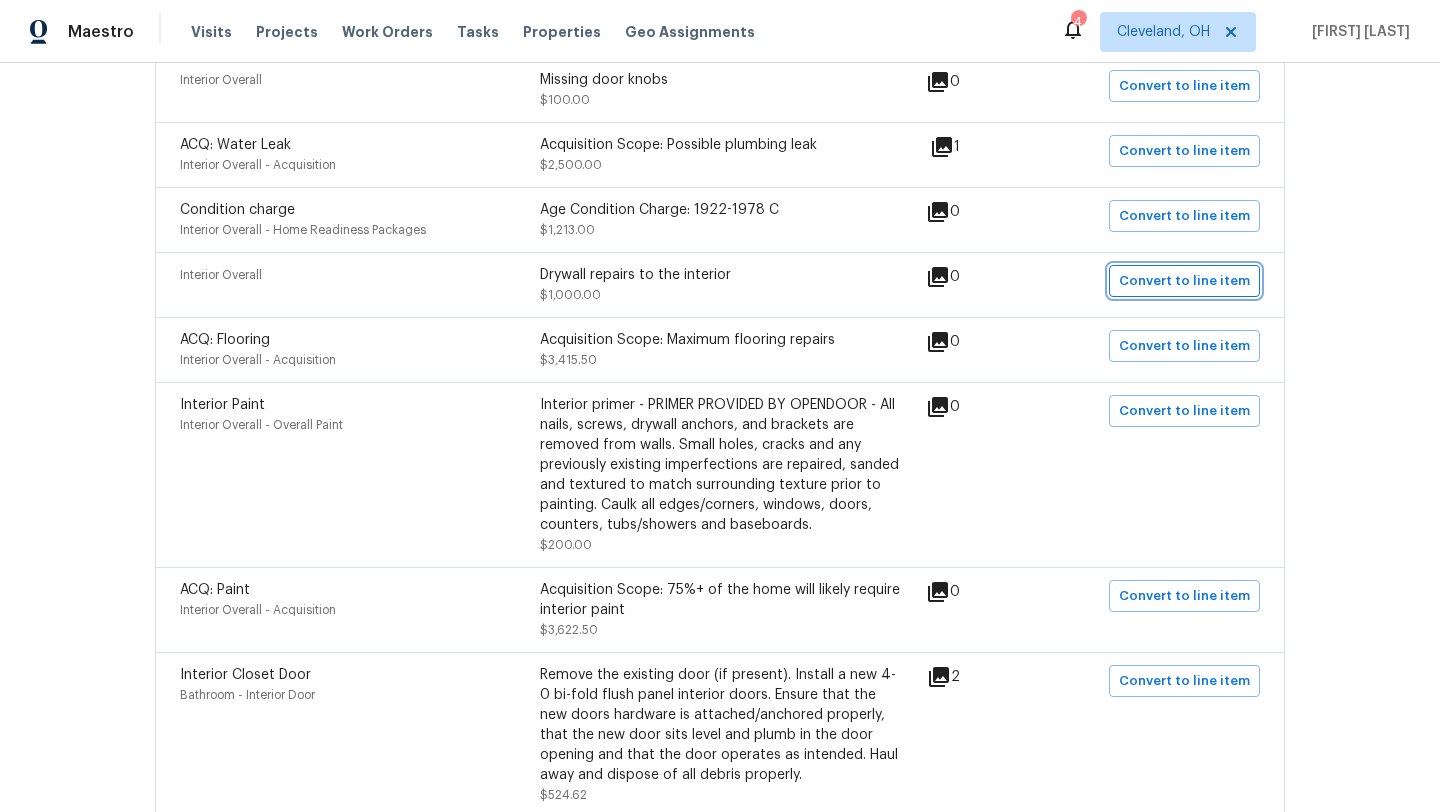 click on "Convert to line item" at bounding box center (1184, 281) 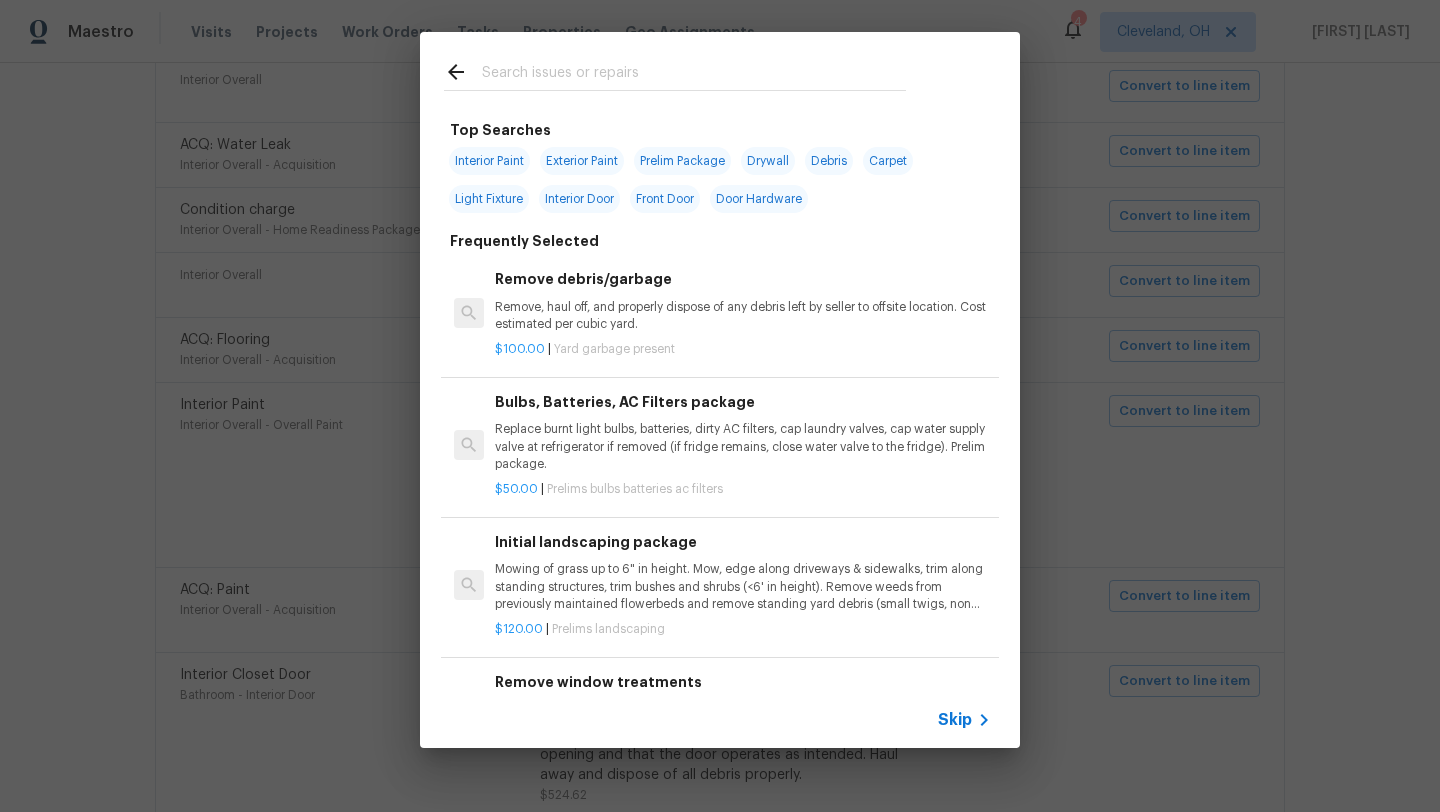 click on "Drywall" at bounding box center [768, 161] 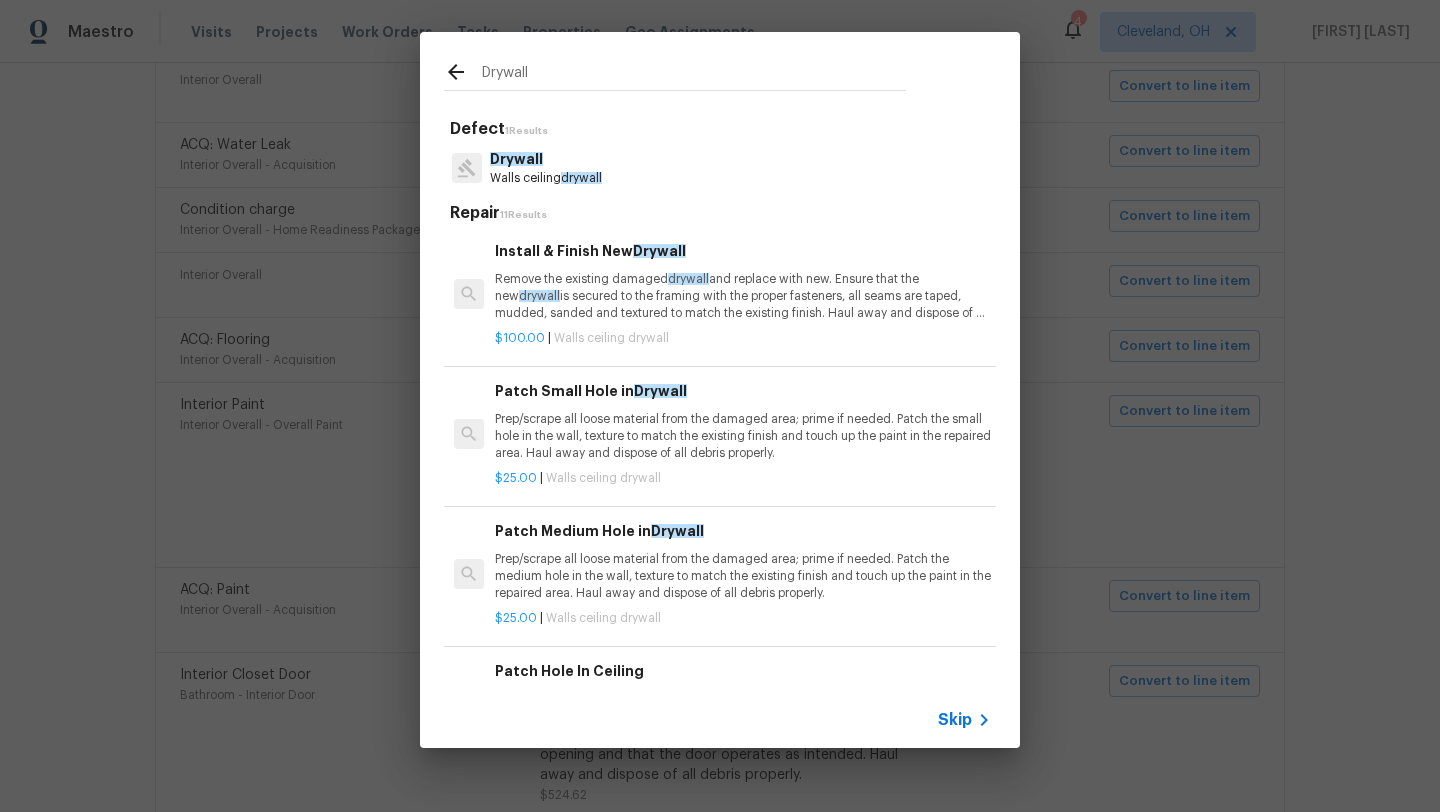 click on "Remove the existing damaged  drywall  and replace with new. Ensure that the new  drywall  is secured to the framing with the proper fasteners, all seams are taped, mudded, sanded and textured to match the existing finish. Haul away and dispose of all debris properly." at bounding box center (743, 296) 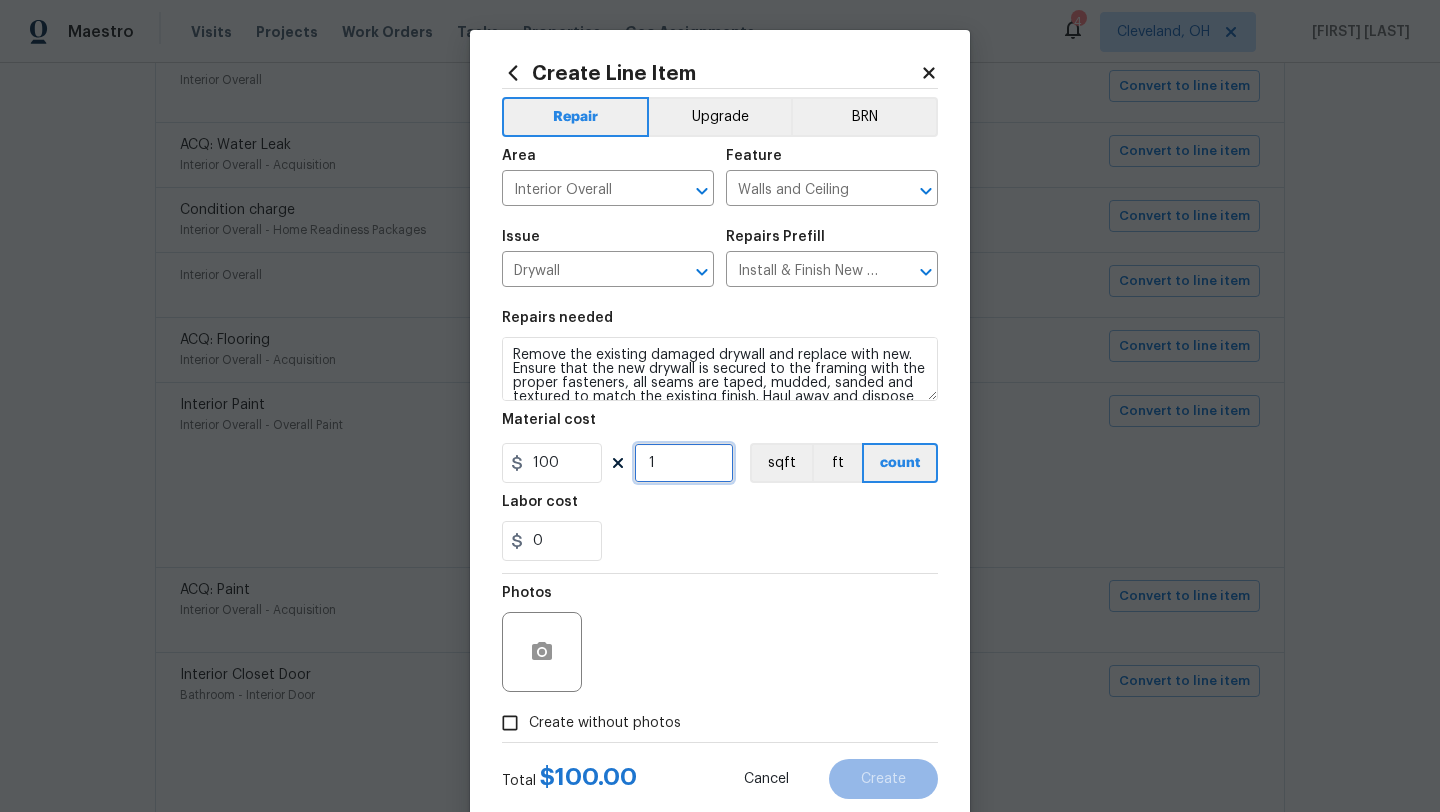click on "1" at bounding box center [684, 463] 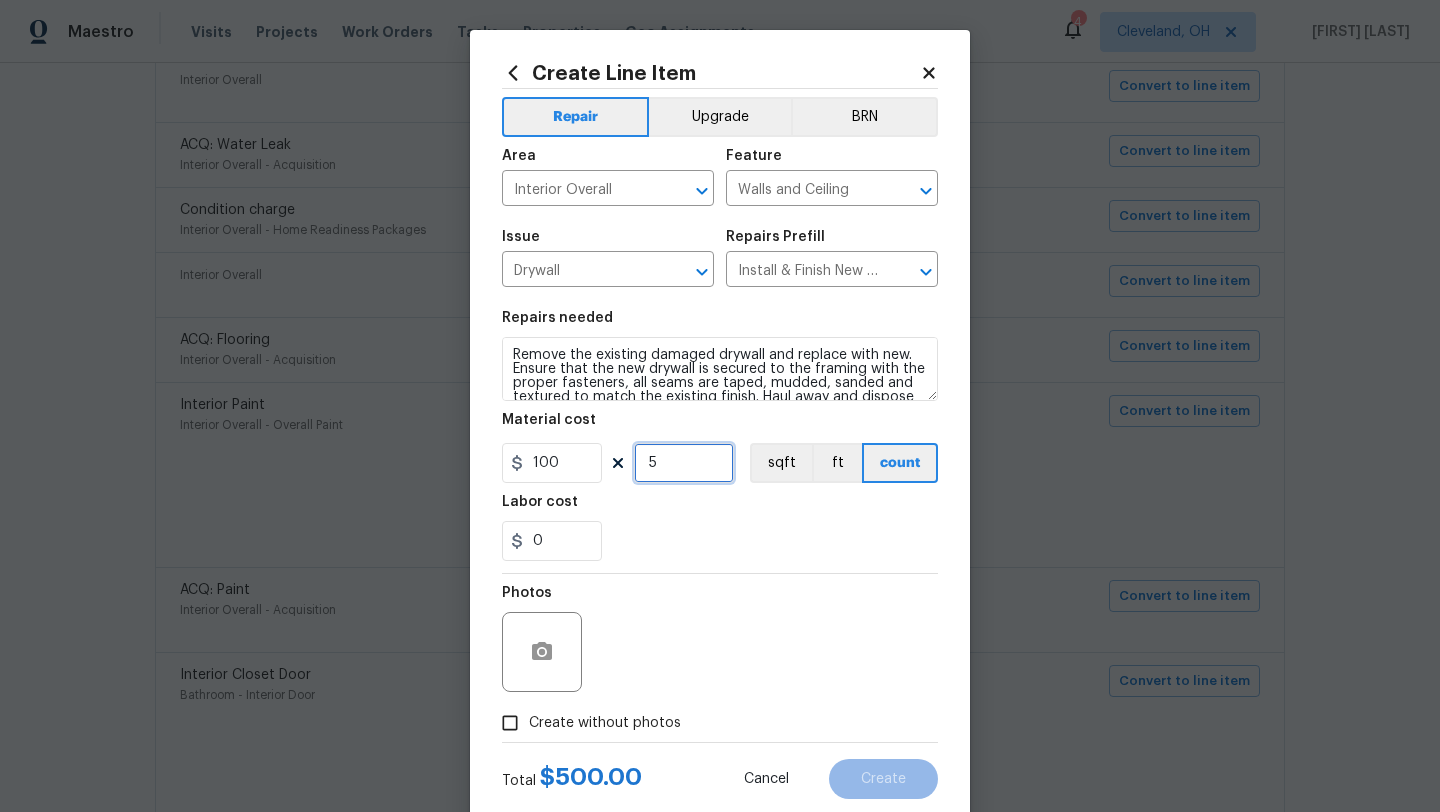 type on "5" 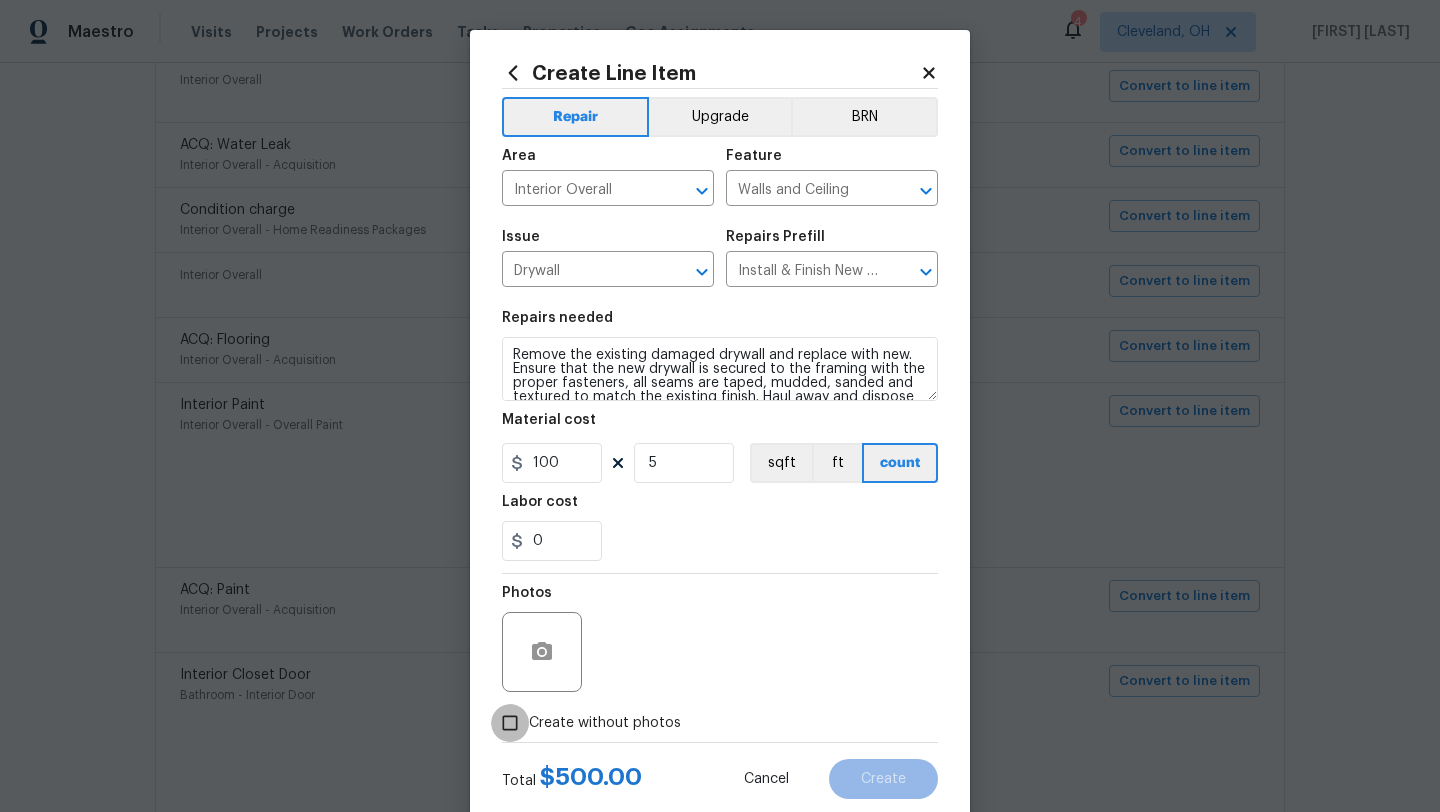 click on "Create without photos" at bounding box center (510, 723) 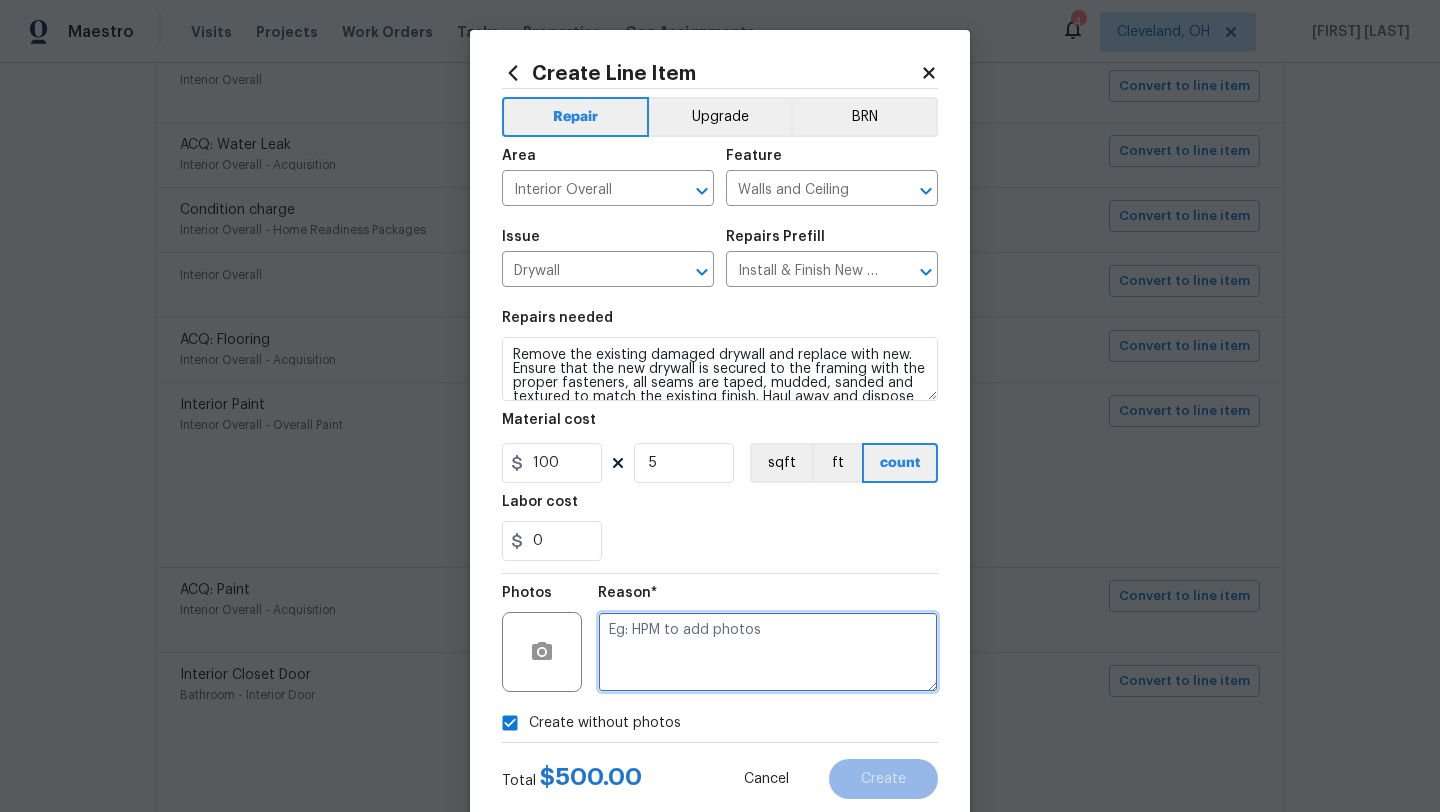 click at bounding box center [768, 652] 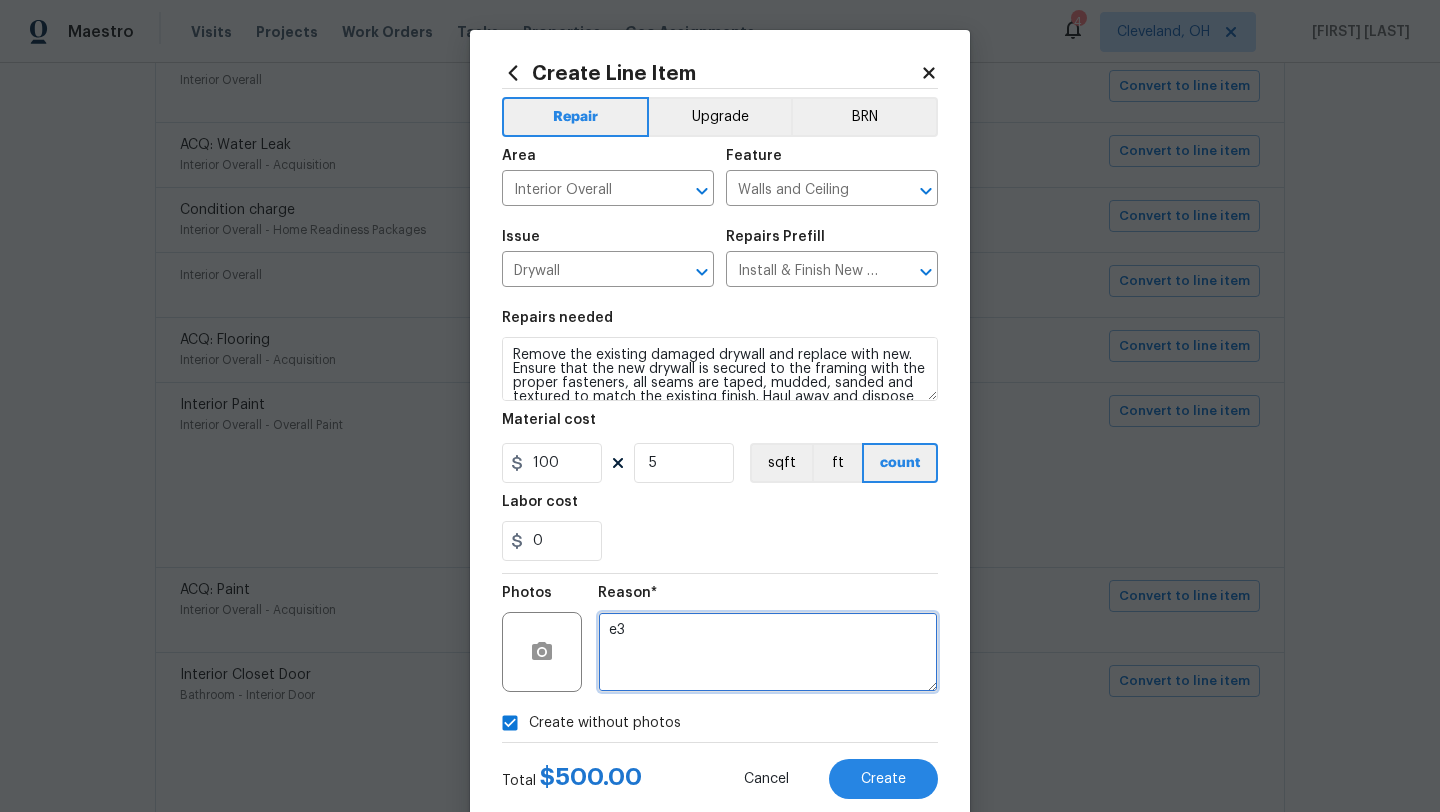 type on "e" 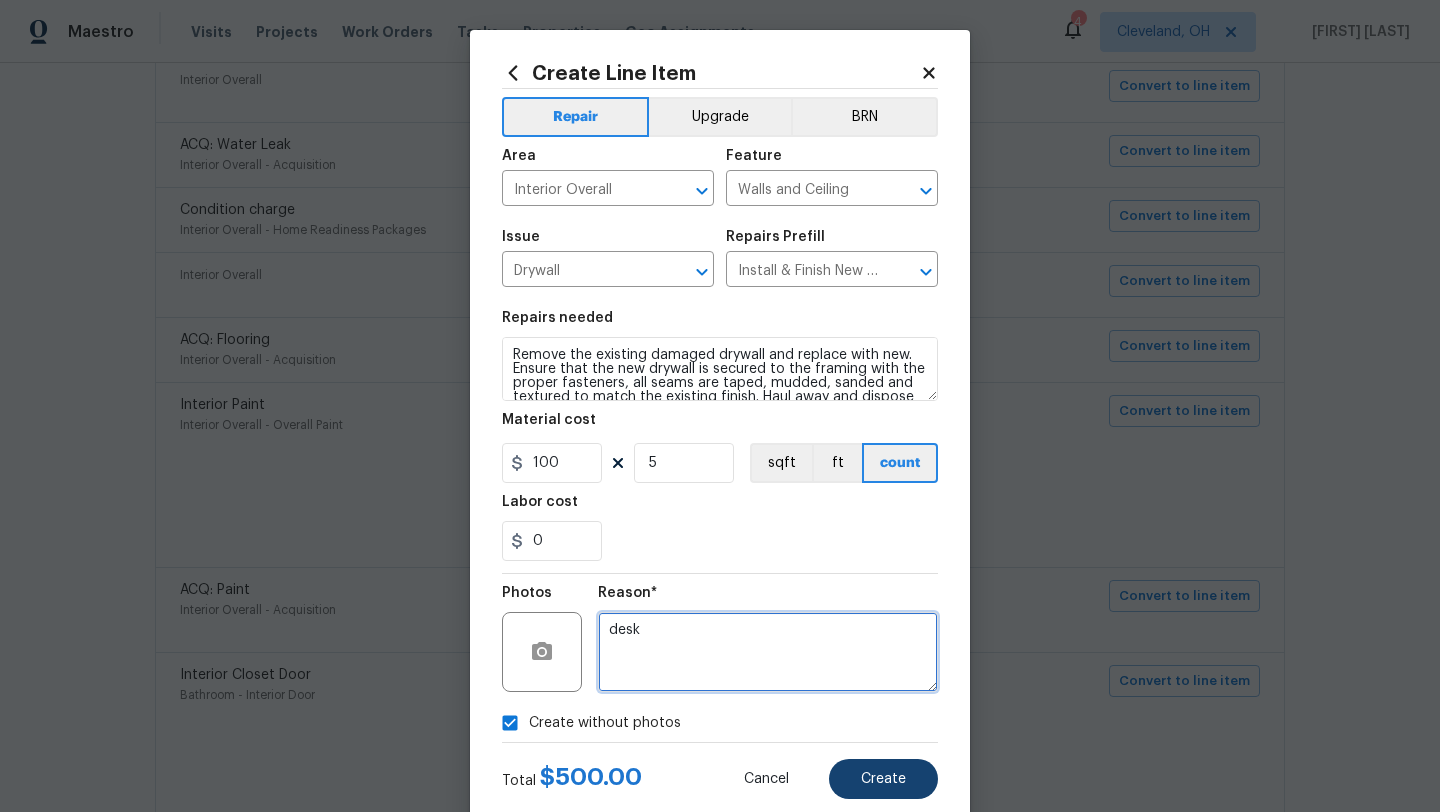 type on "desk" 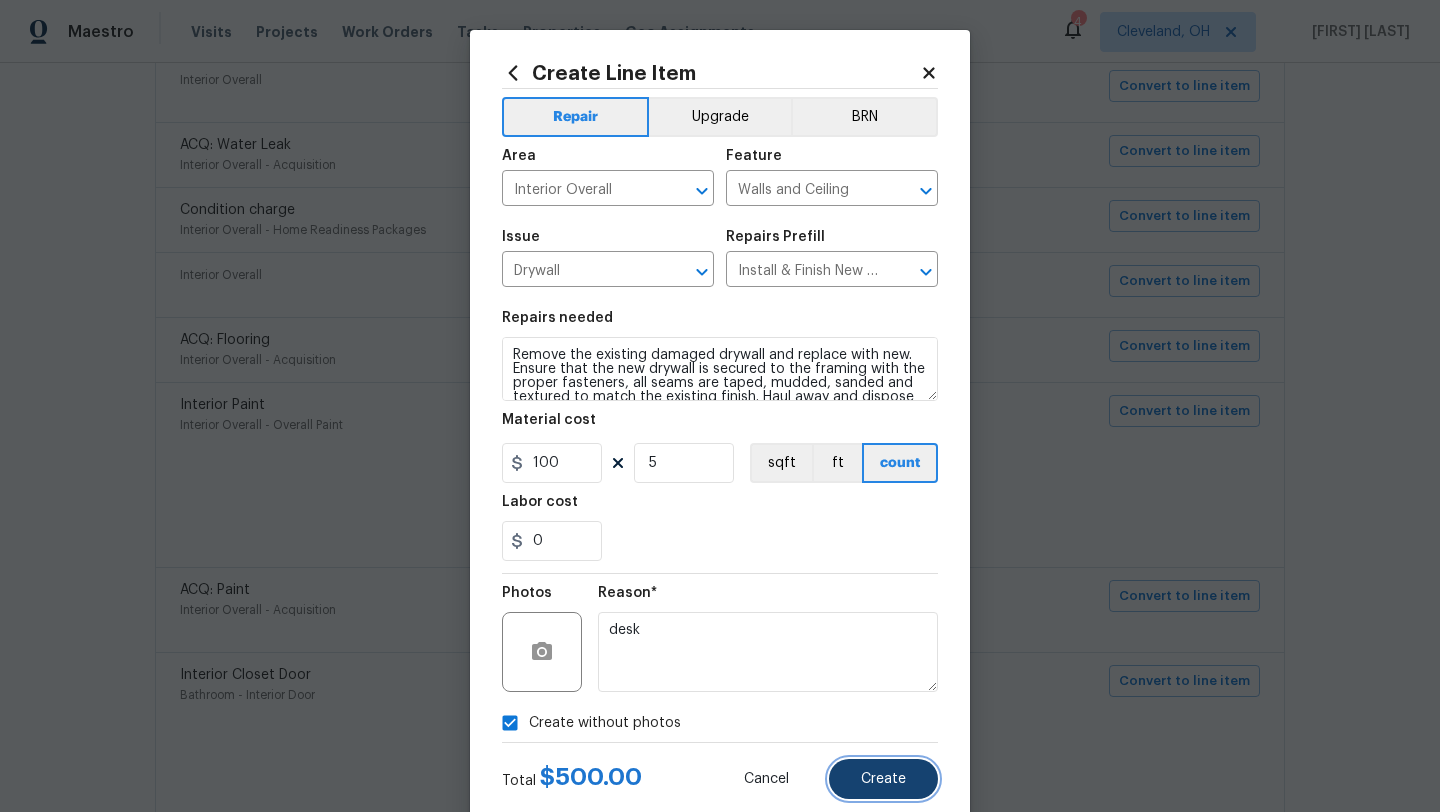 click on "Create" at bounding box center [883, 779] 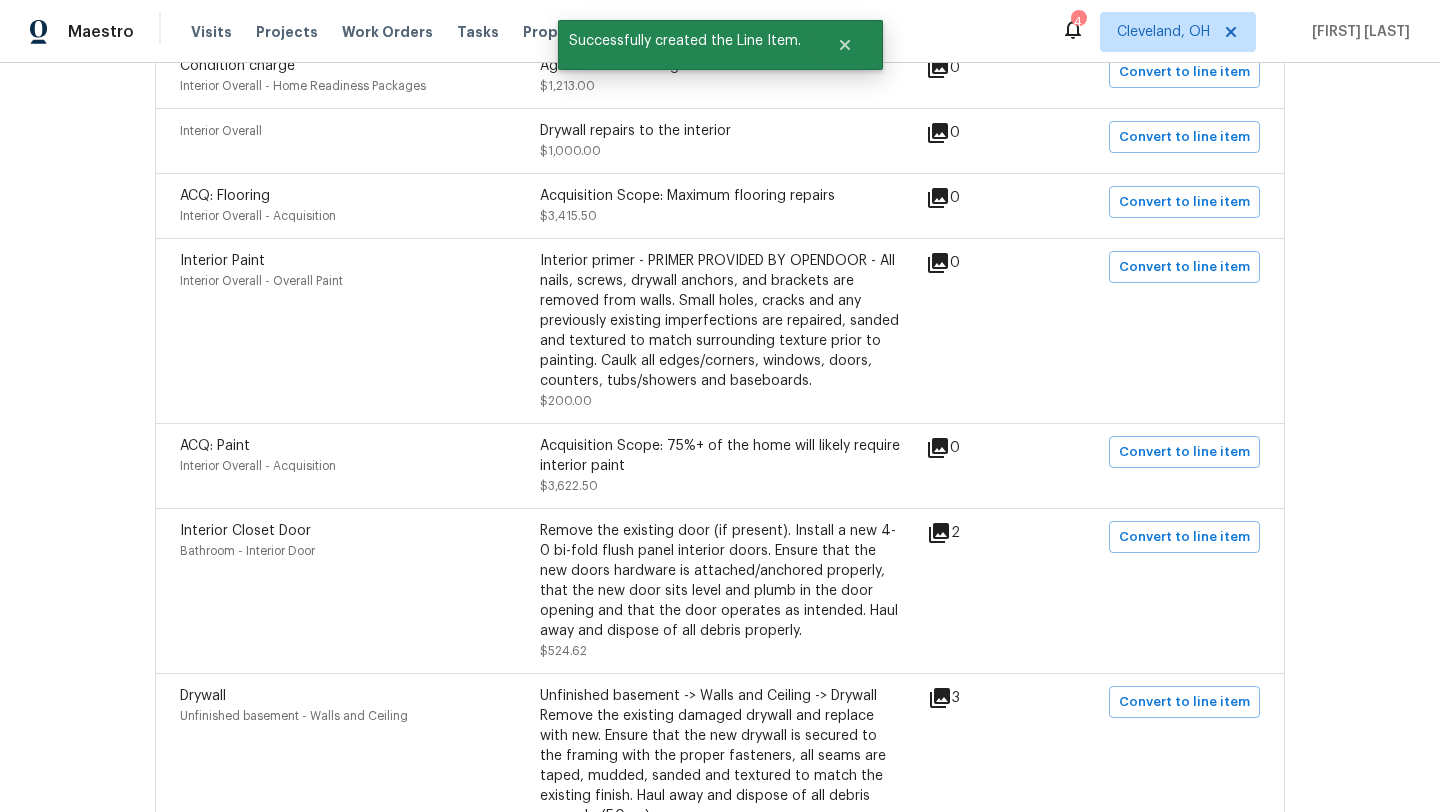 scroll, scrollTop: 596, scrollLeft: 0, axis: vertical 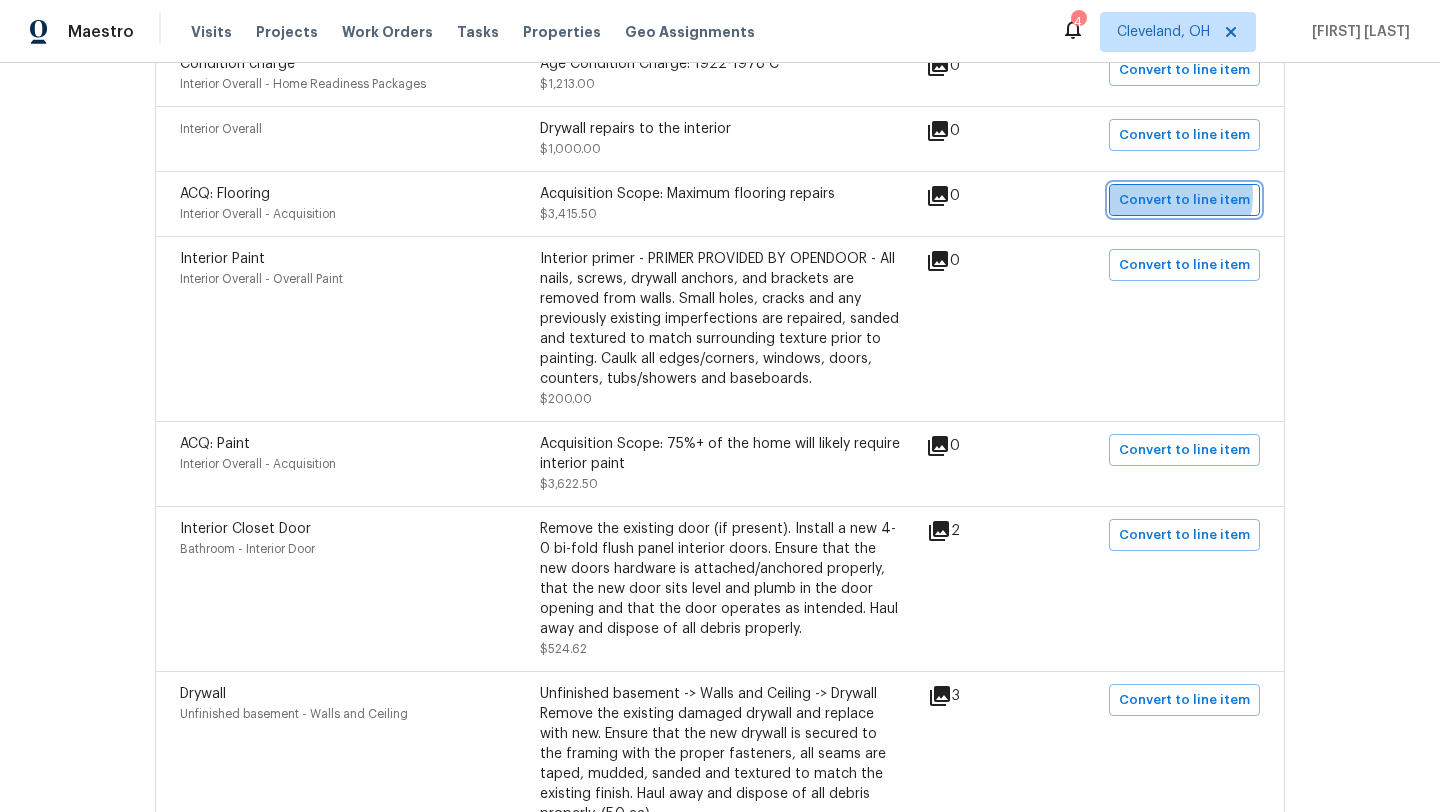 click on "Convert to line item" at bounding box center [1184, 200] 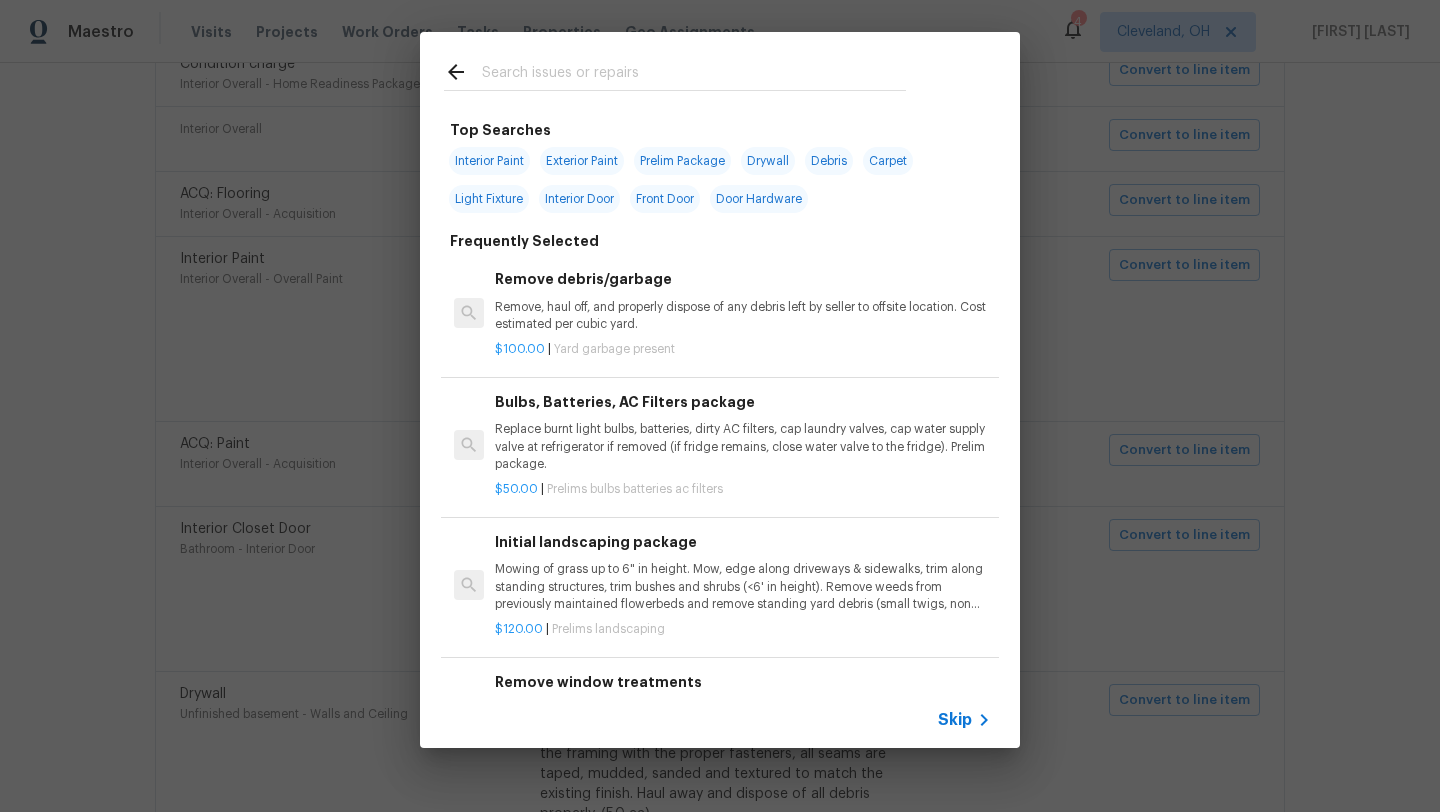 click at bounding box center (694, 75) 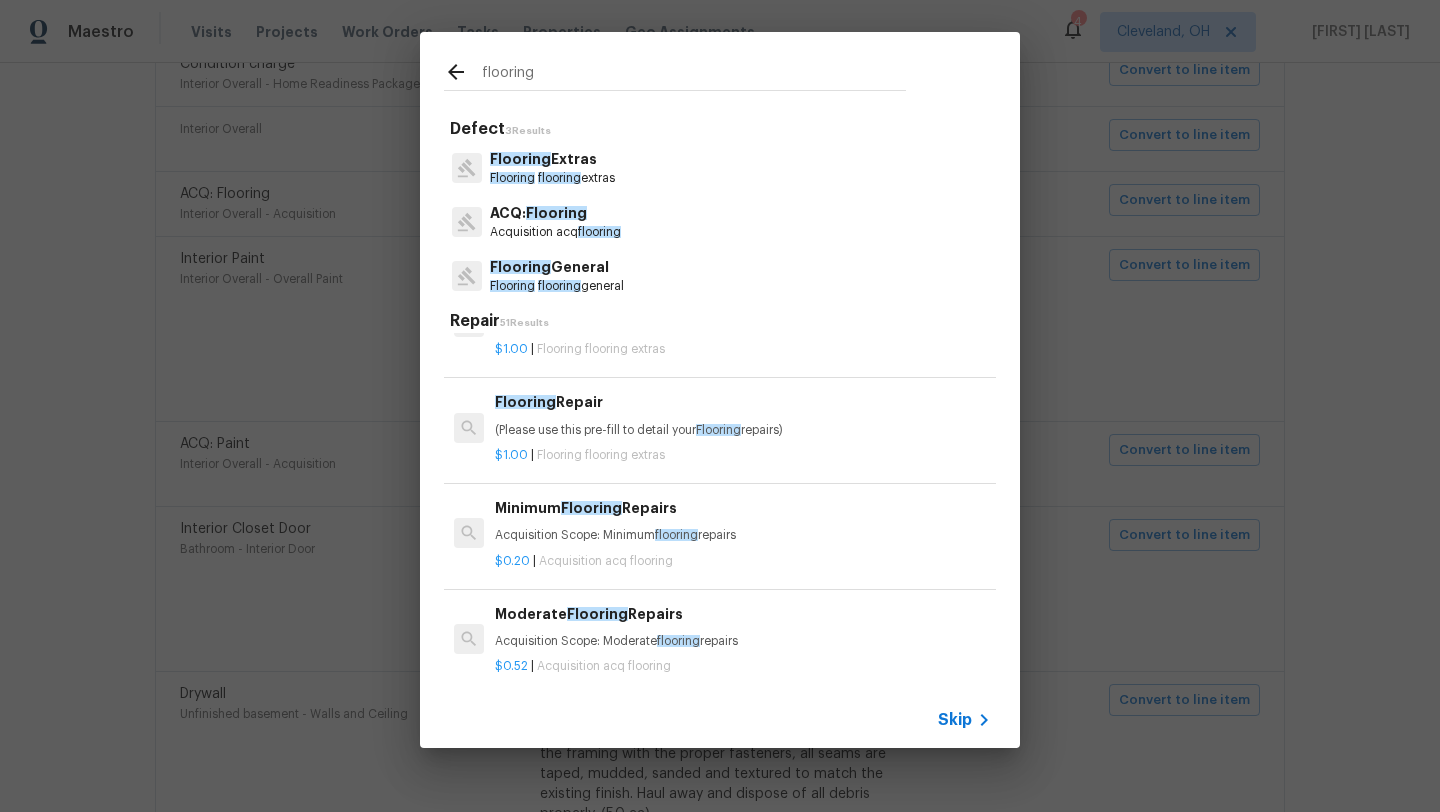 scroll, scrollTop: 0, scrollLeft: 0, axis: both 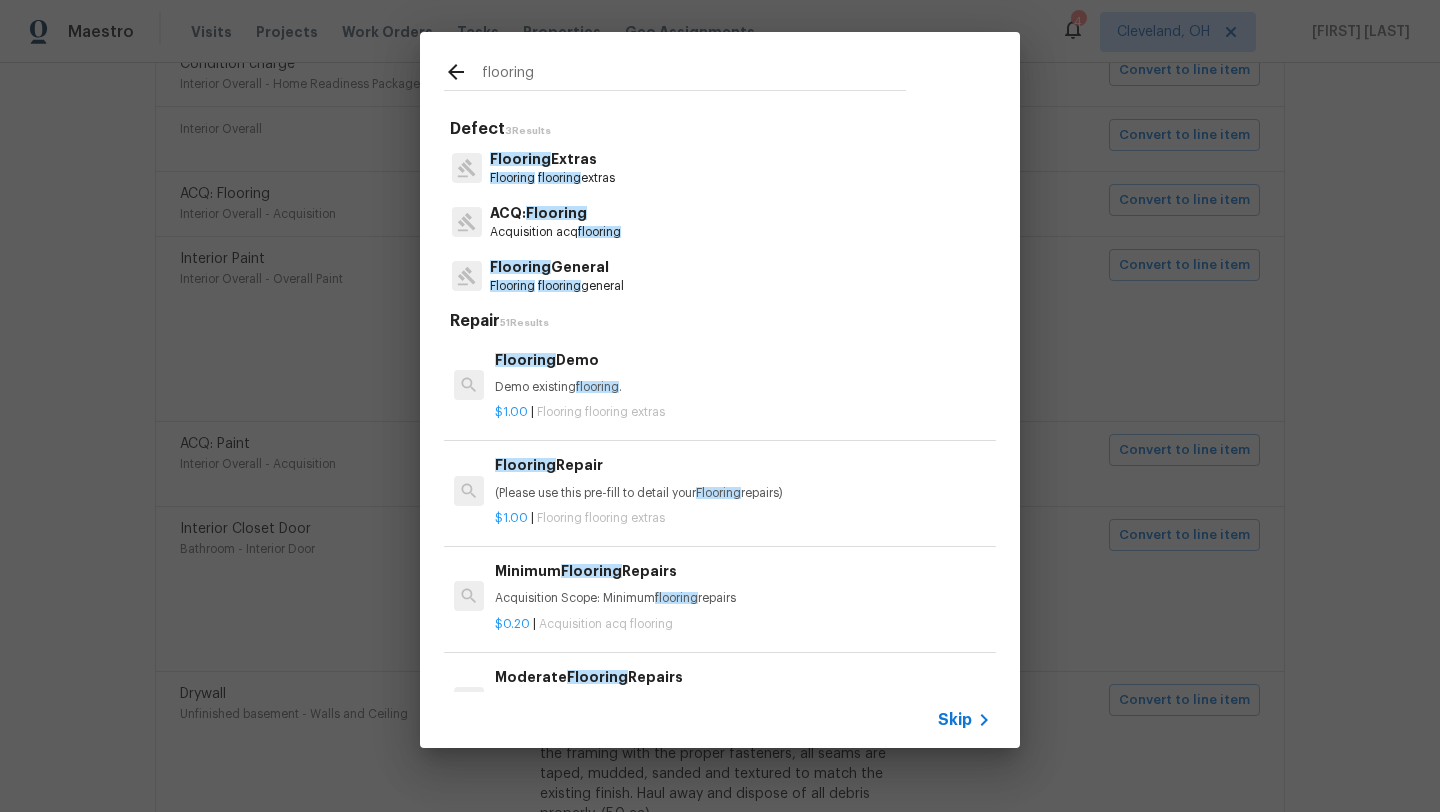 type on "flooring" 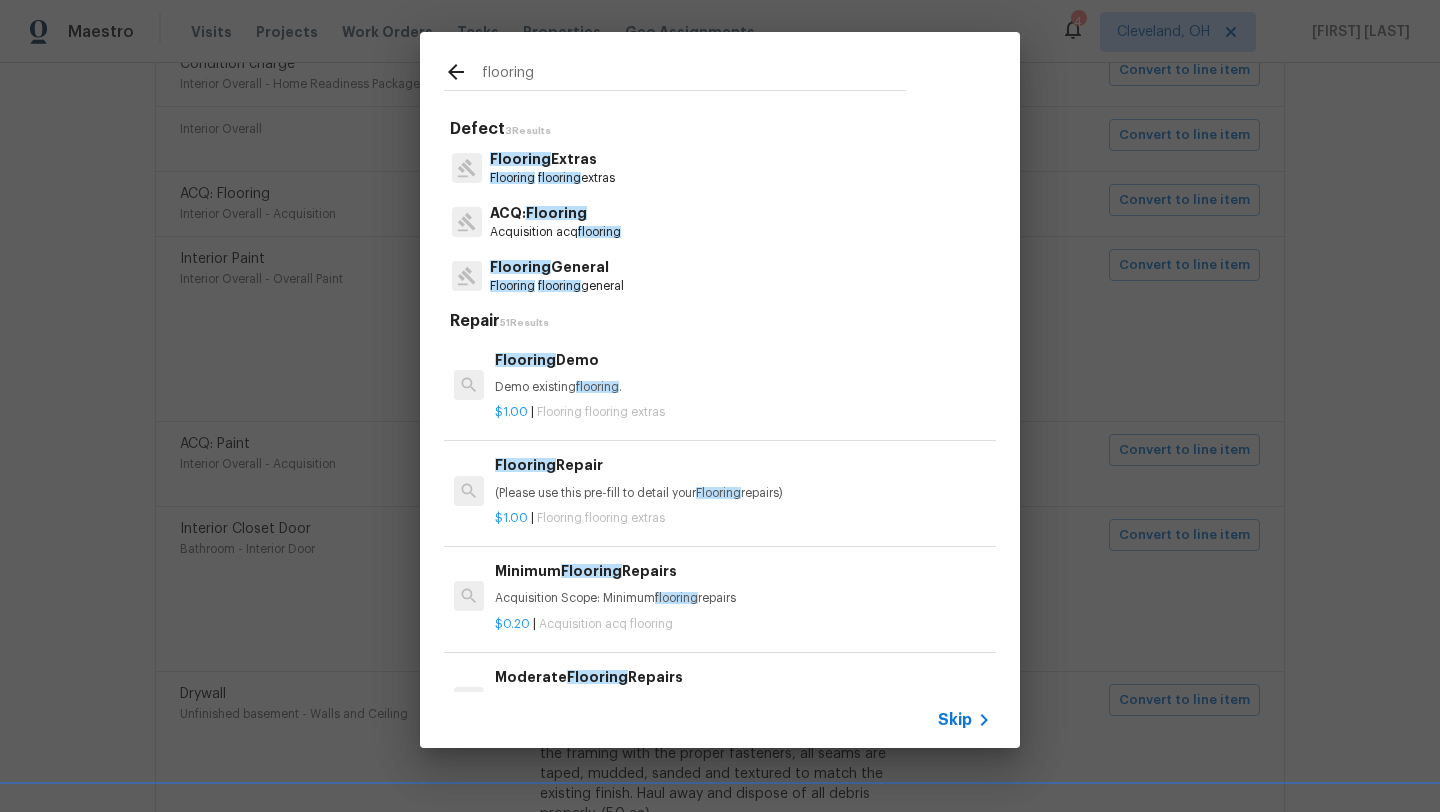 click on "flooring" at bounding box center [559, 286] 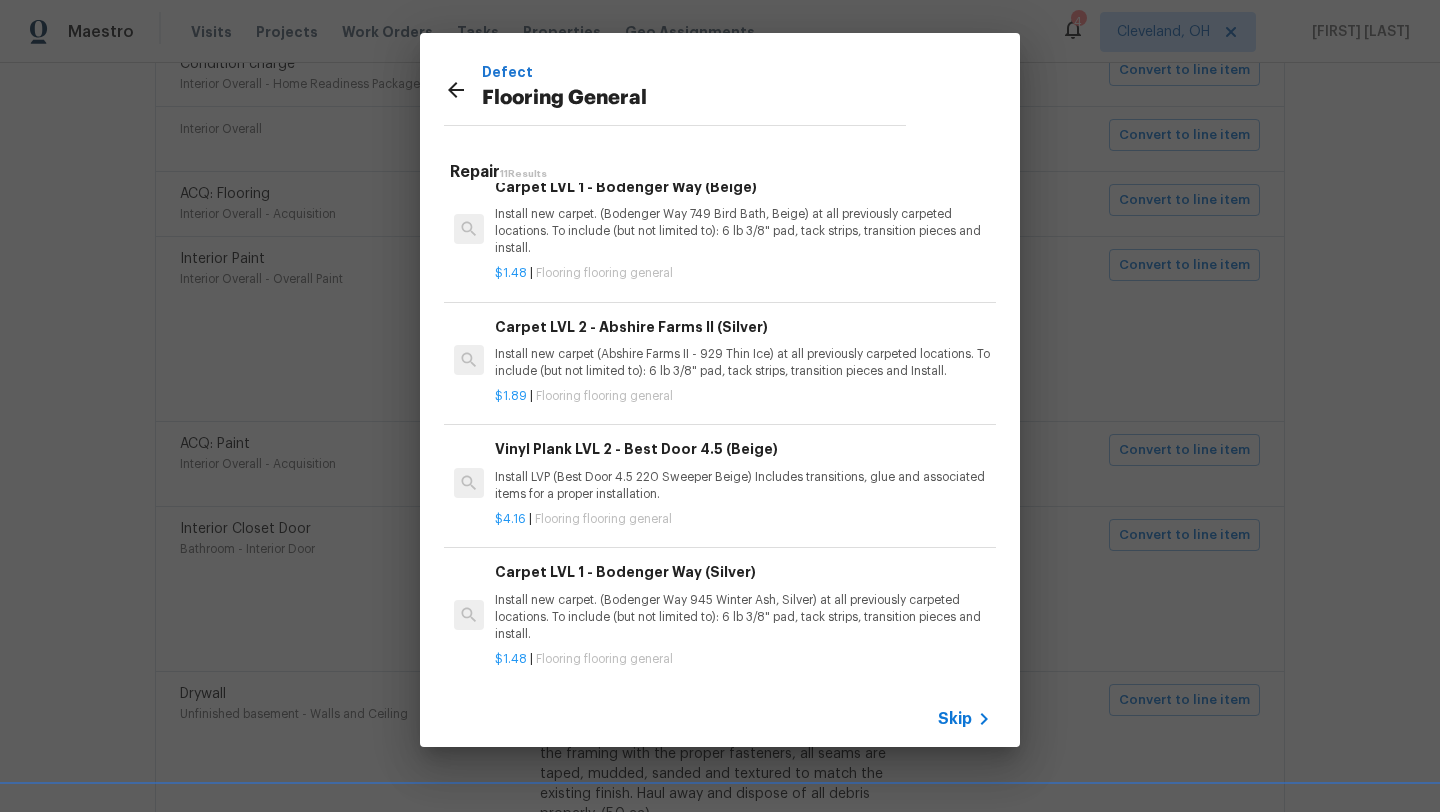 scroll, scrollTop: 906, scrollLeft: 0, axis: vertical 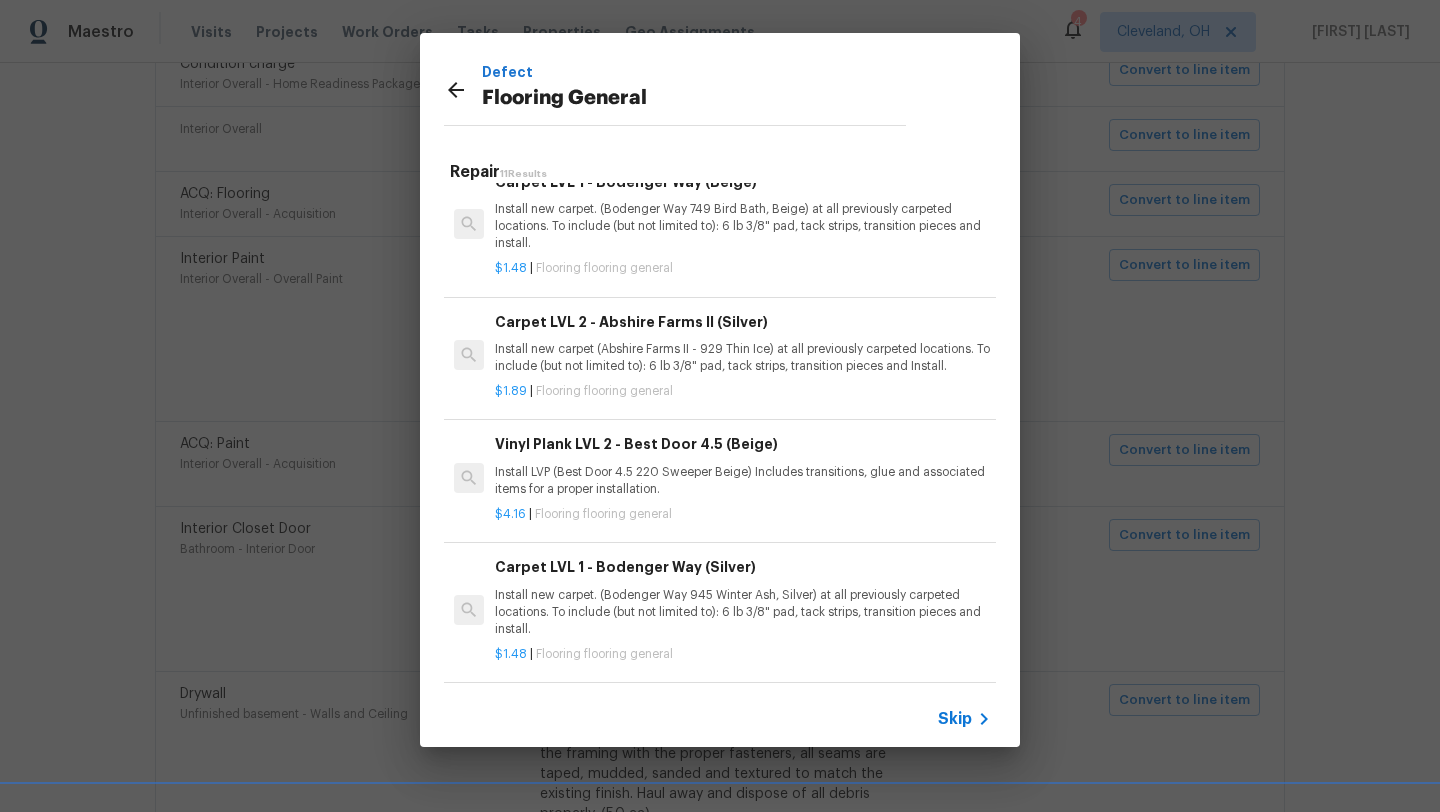 click on "Install new carpet. (Bodenger Way 945 Winter Ash, Silver) at all previously carpeted locations. To include (but not limited to): 6 lb 3/8" pad, tack strips, transition pieces and install." at bounding box center (743, 612) 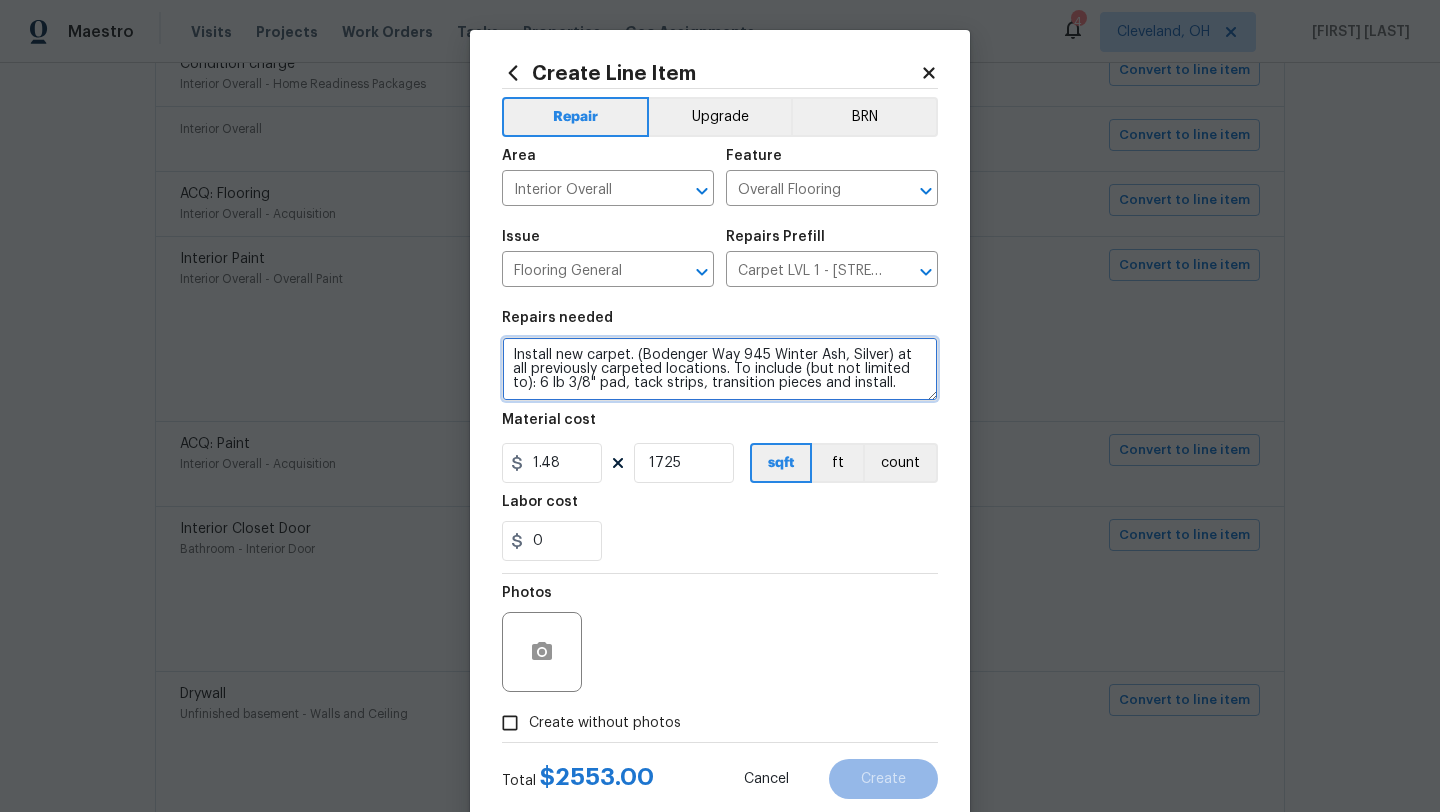 click on "Install new carpet. (Bodenger Way 945 Winter Ash, Silver) at all previously carpeted locations. To include (but not limited to): 6 lb 3/8" pad, tack strips, transition pieces and install." at bounding box center (720, 369) 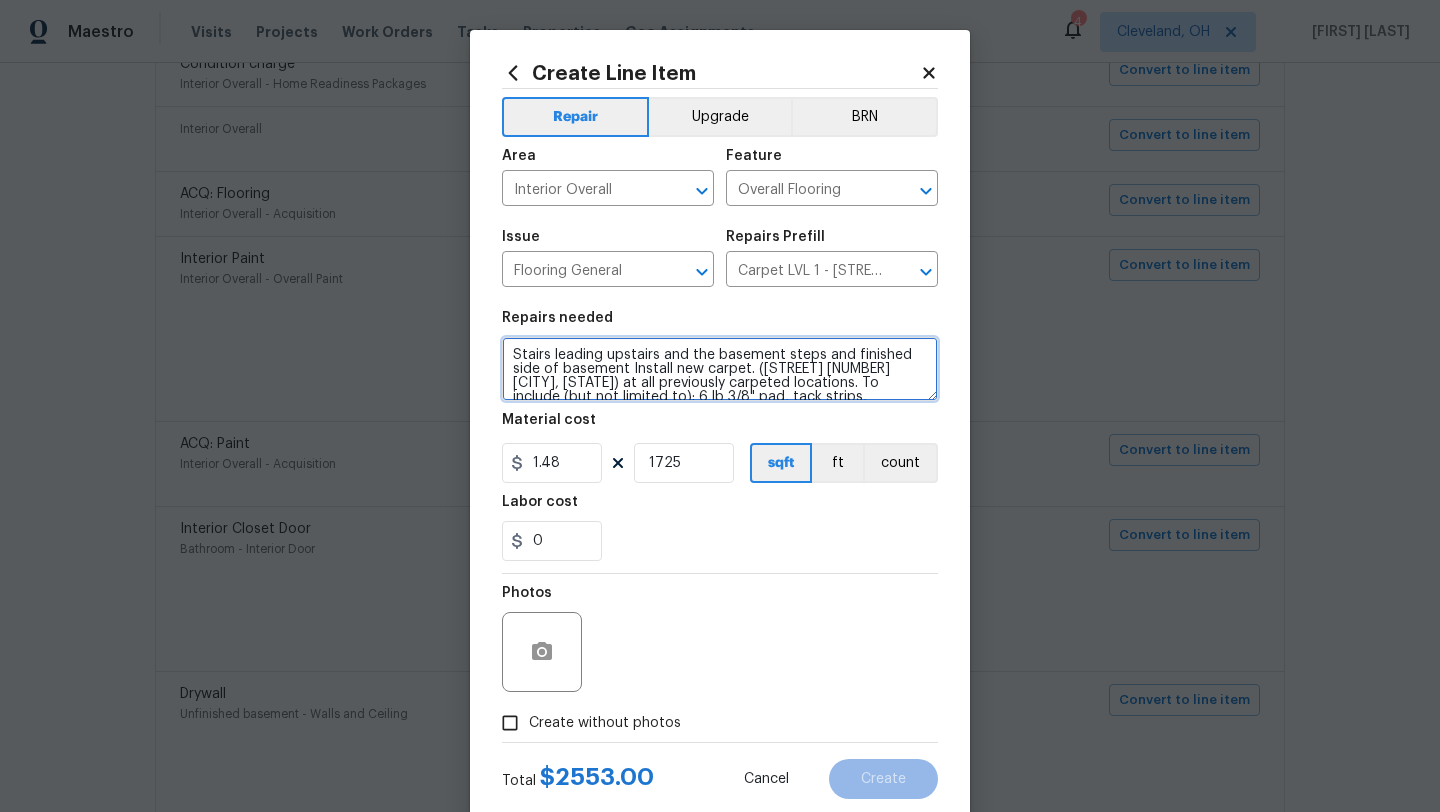 type on "Stairs leading upstairs and the basement steps and finished side of basement Install new carpet. (Bodenger Way 945 Winter Ash, Silver) at all previously carpeted locations. To include (but not limited to): 6 lb 3/8" pad, tack strips, transition pieces and install." 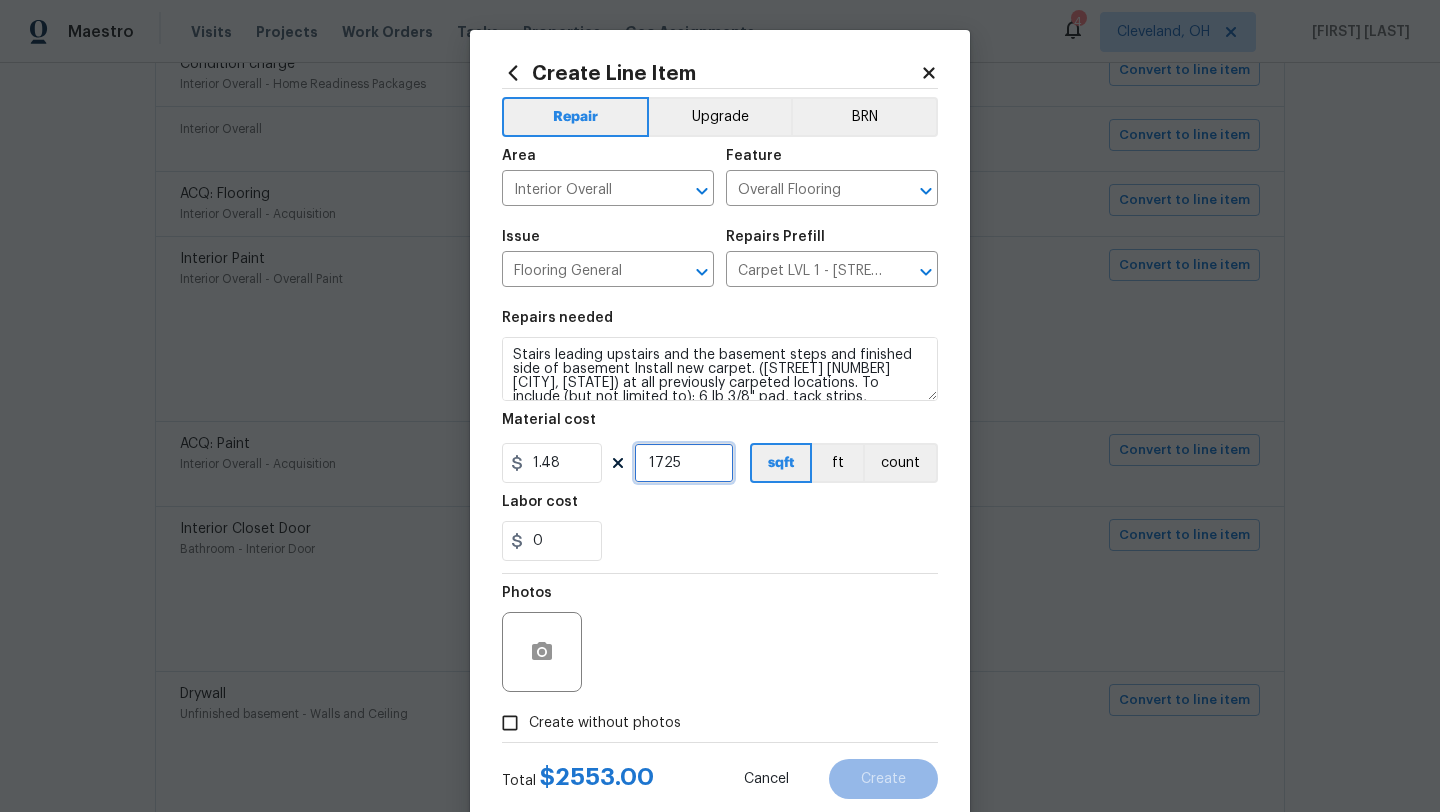 drag, startPoint x: 679, startPoint y: 467, endPoint x: 623, endPoint y: 460, distance: 56.435802 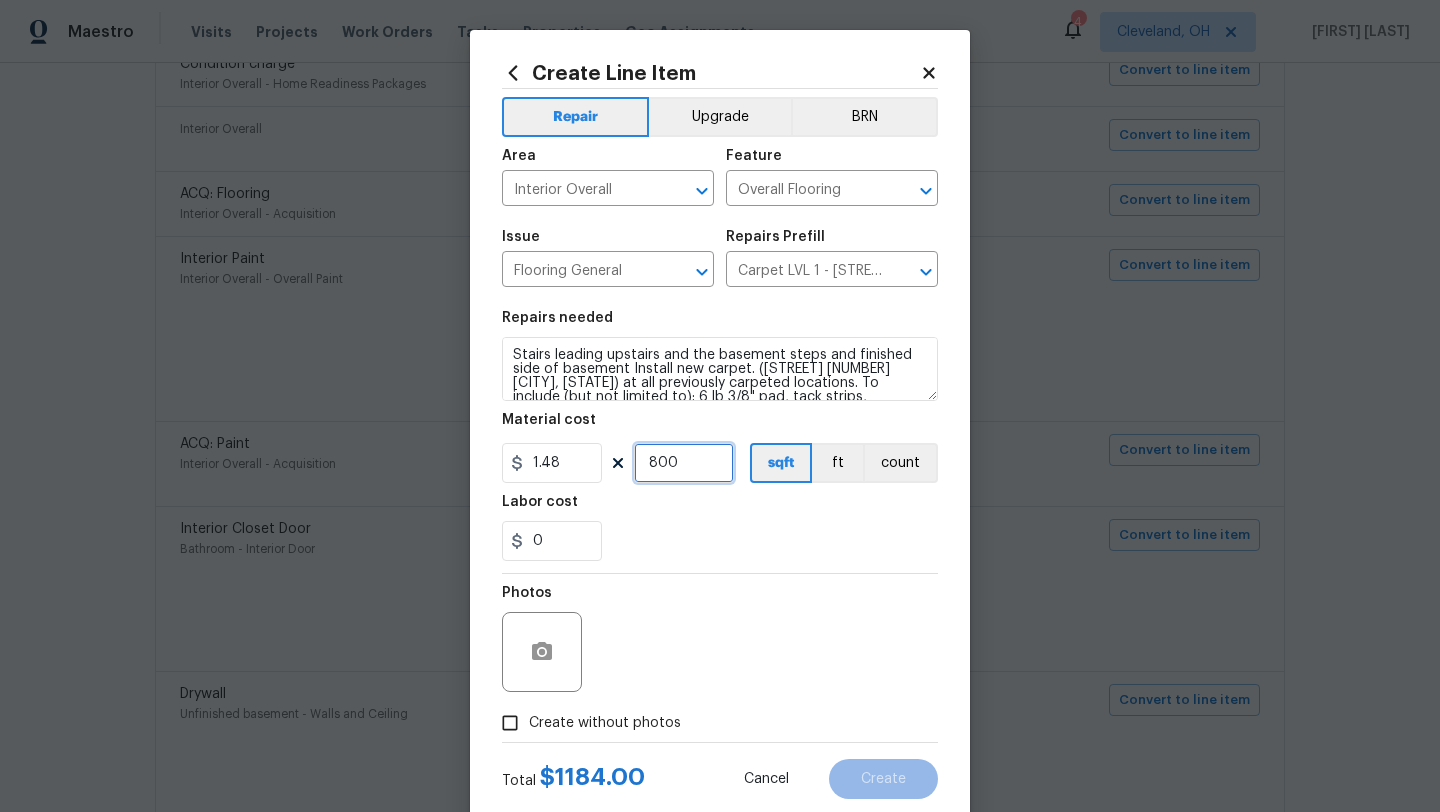 type on "800" 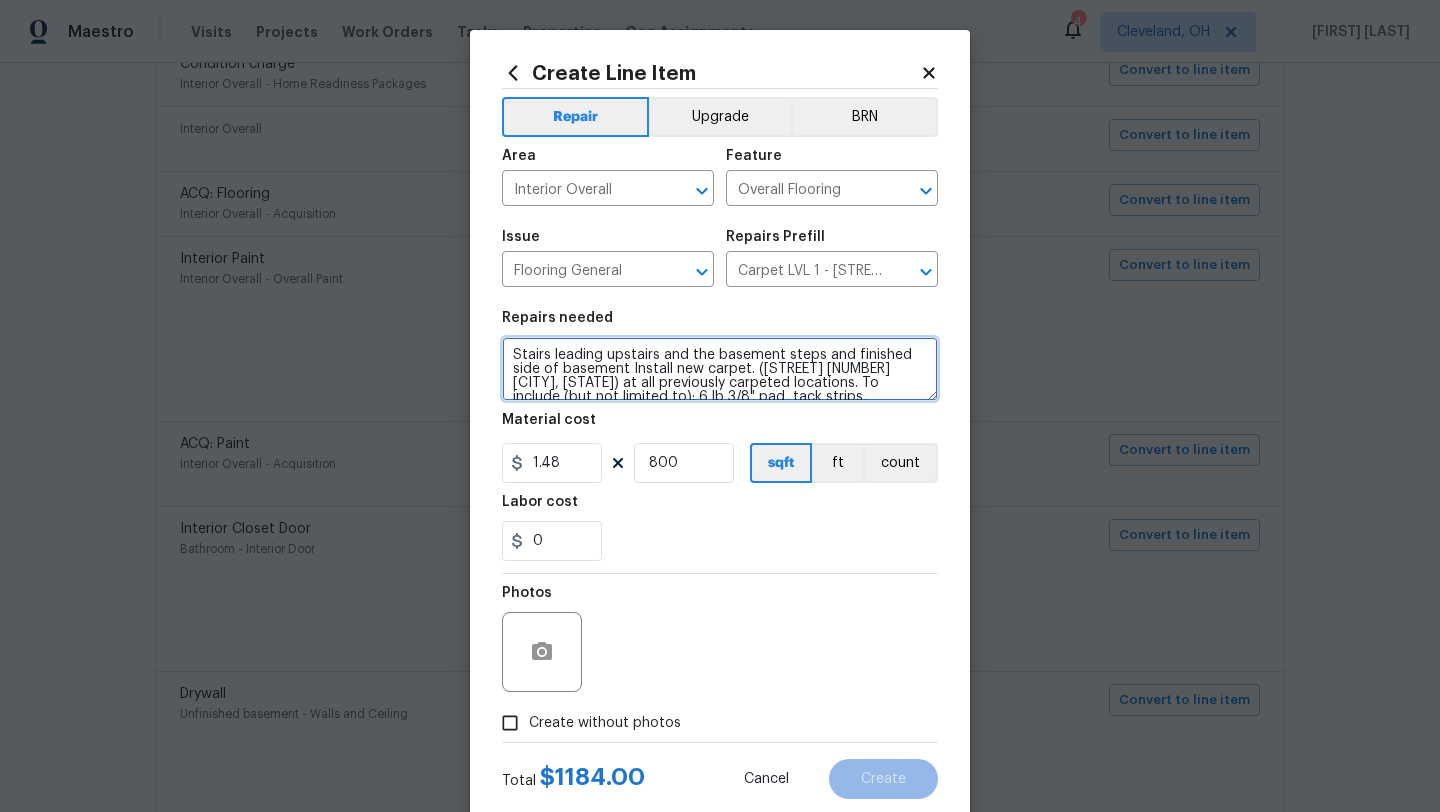 click on "Stairs leading upstairs and the basement steps and finished side of basement Install new carpet. (Bodenger Way 945 Winter Ash, Silver) at all previously carpeted locations. To include (but not limited to): 6 lb 3/8" pad, tack strips, transition pieces and install." at bounding box center (720, 369) 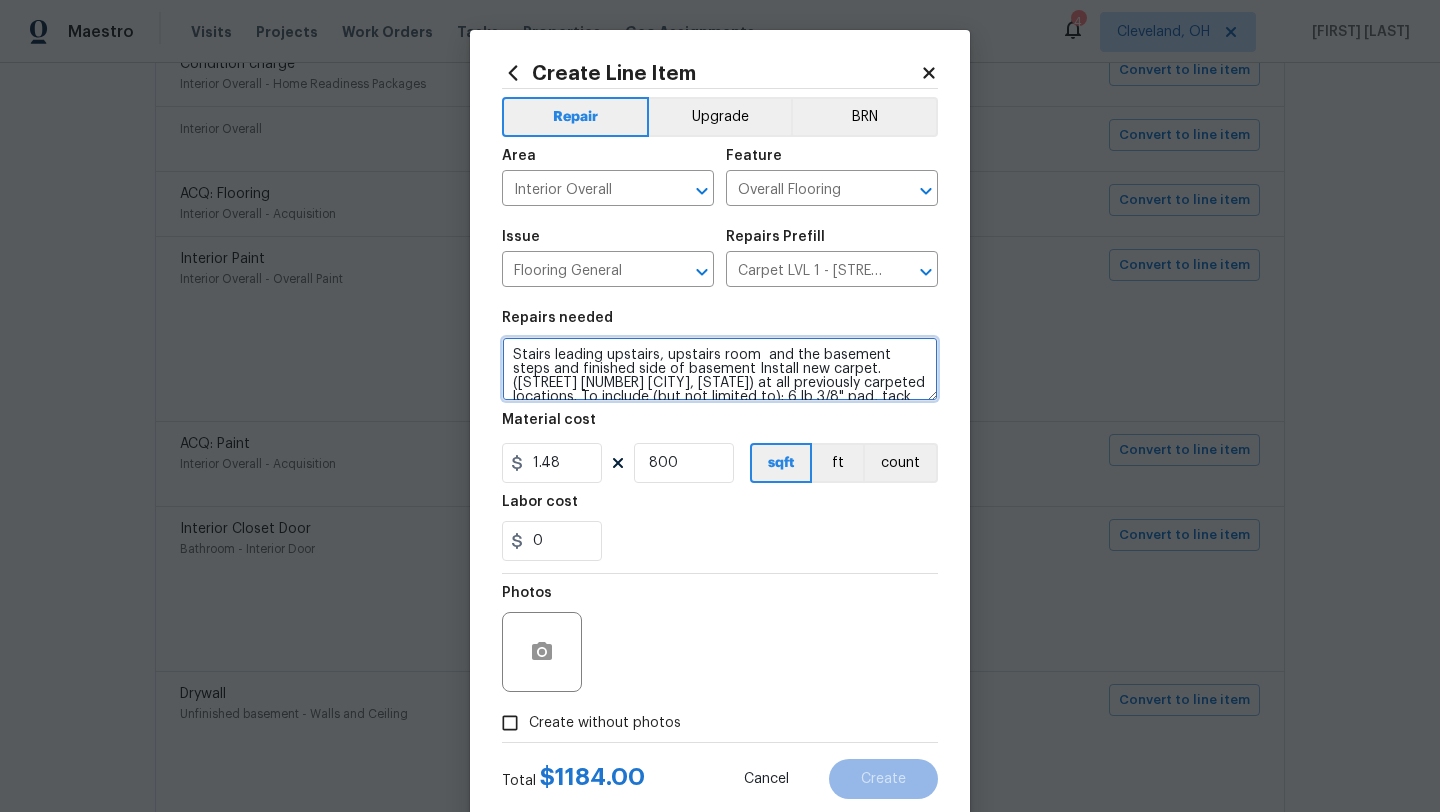 type on "Stairs leading upstairs, upstairs room  and the basement steps and finished side of basement Install new carpet. (Bodenger Way 945 Winter Ash, Silver) at all previously carpeted locations. To include (but not limited to): 6 lb 3/8" pad, tack strips, transition pieces and install." 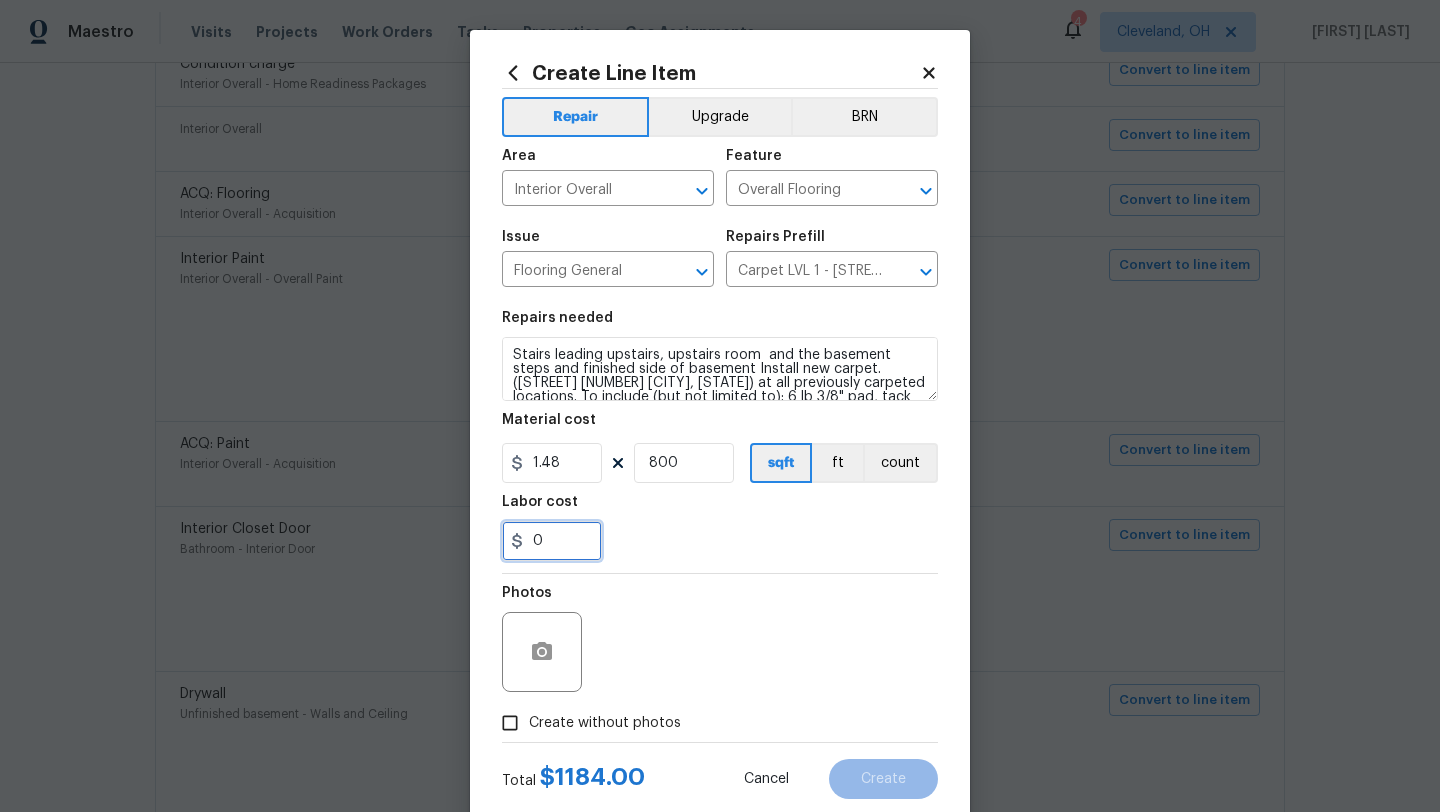 drag, startPoint x: 555, startPoint y: 536, endPoint x: 505, endPoint y: 536, distance: 50 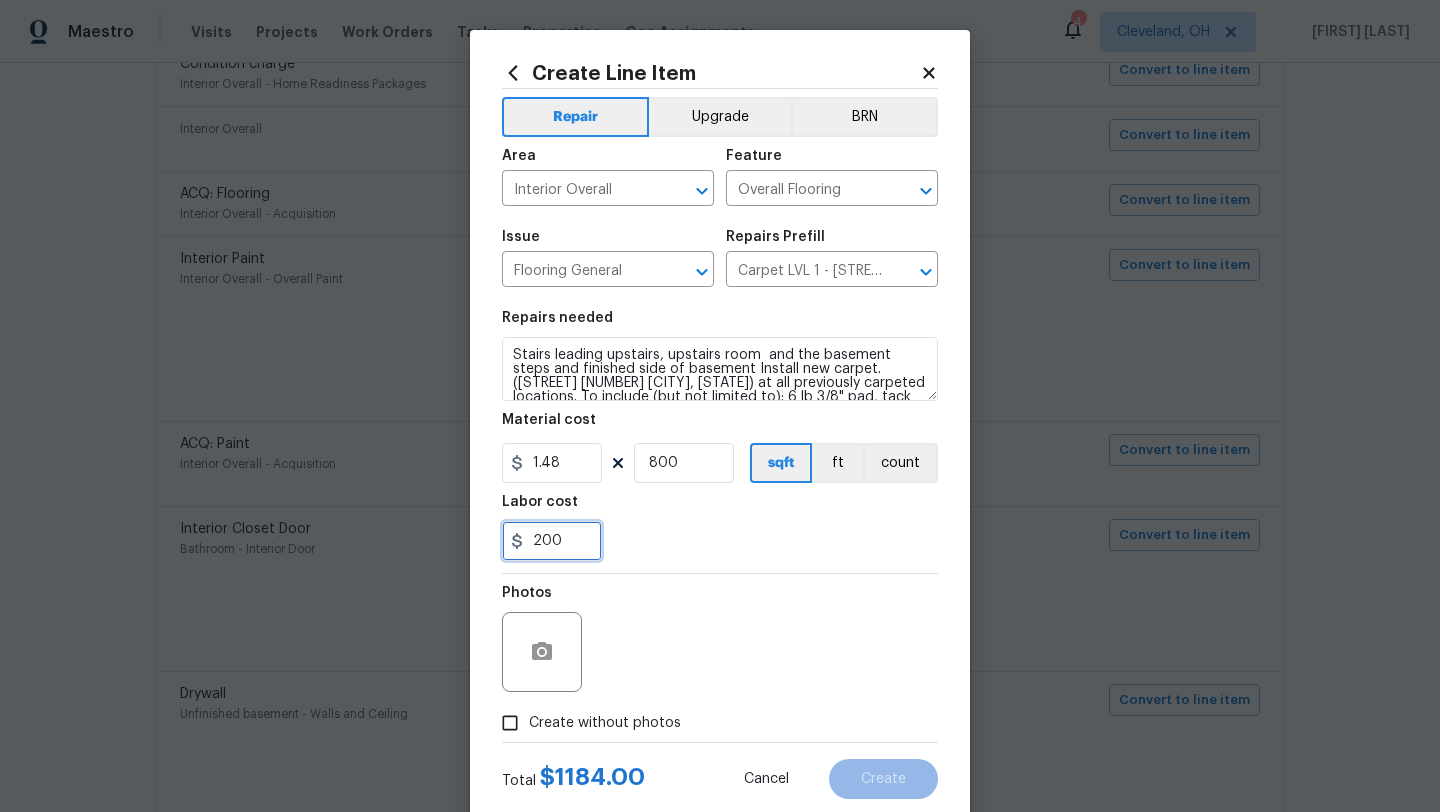 type on "200" 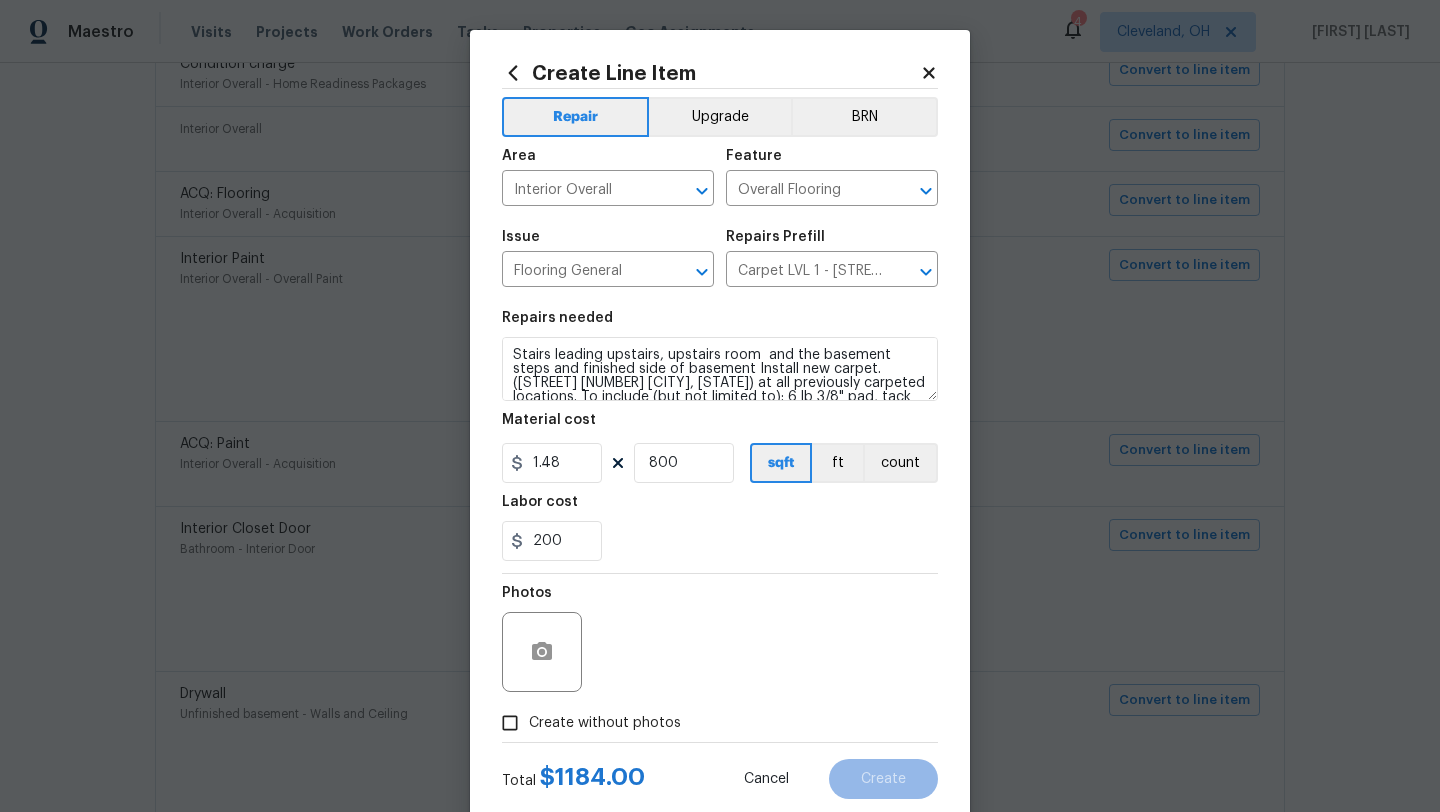 click on "Photos" at bounding box center (720, 639) 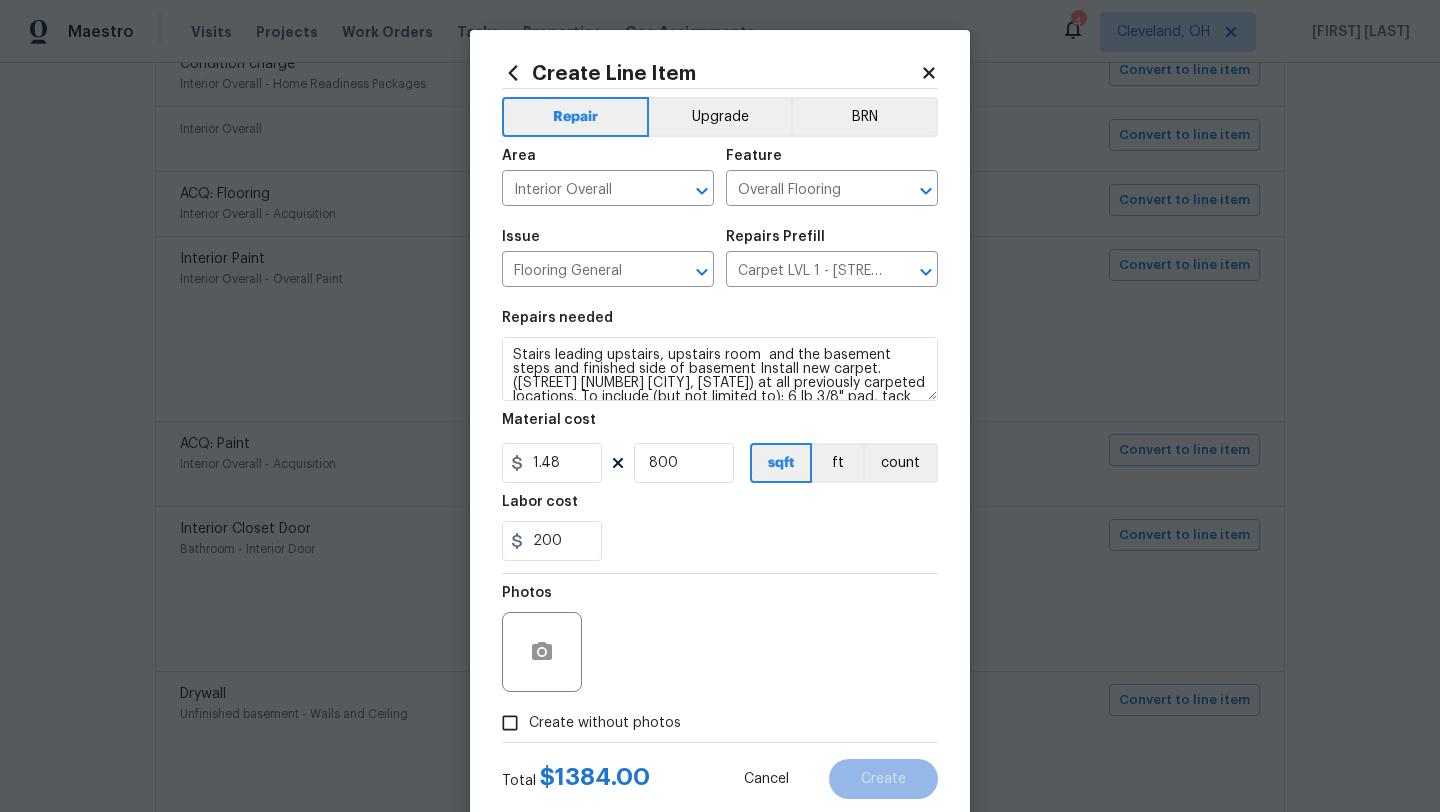 click on "Create without photos" at bounding box center (510, 723) 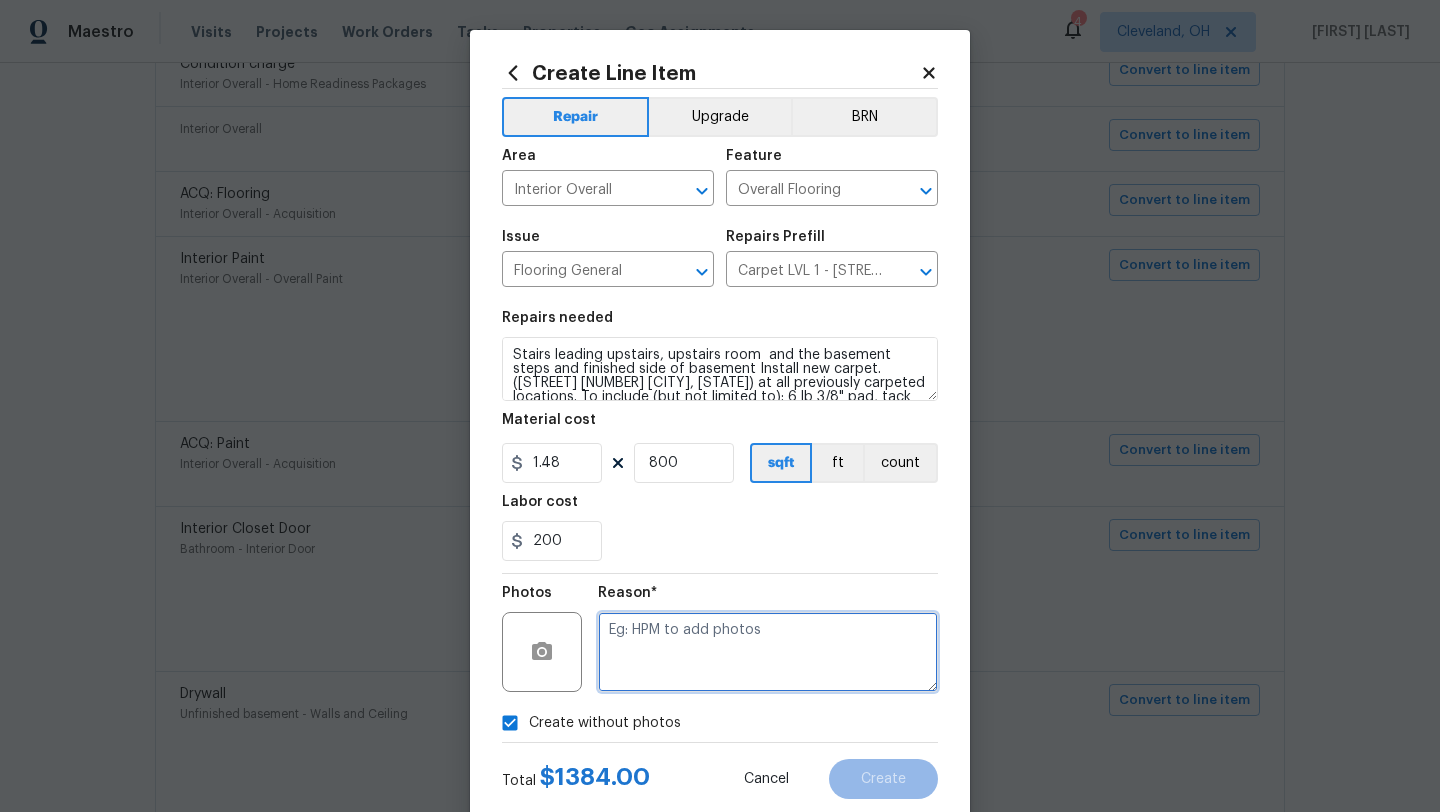click at bounding box center (768, 652) 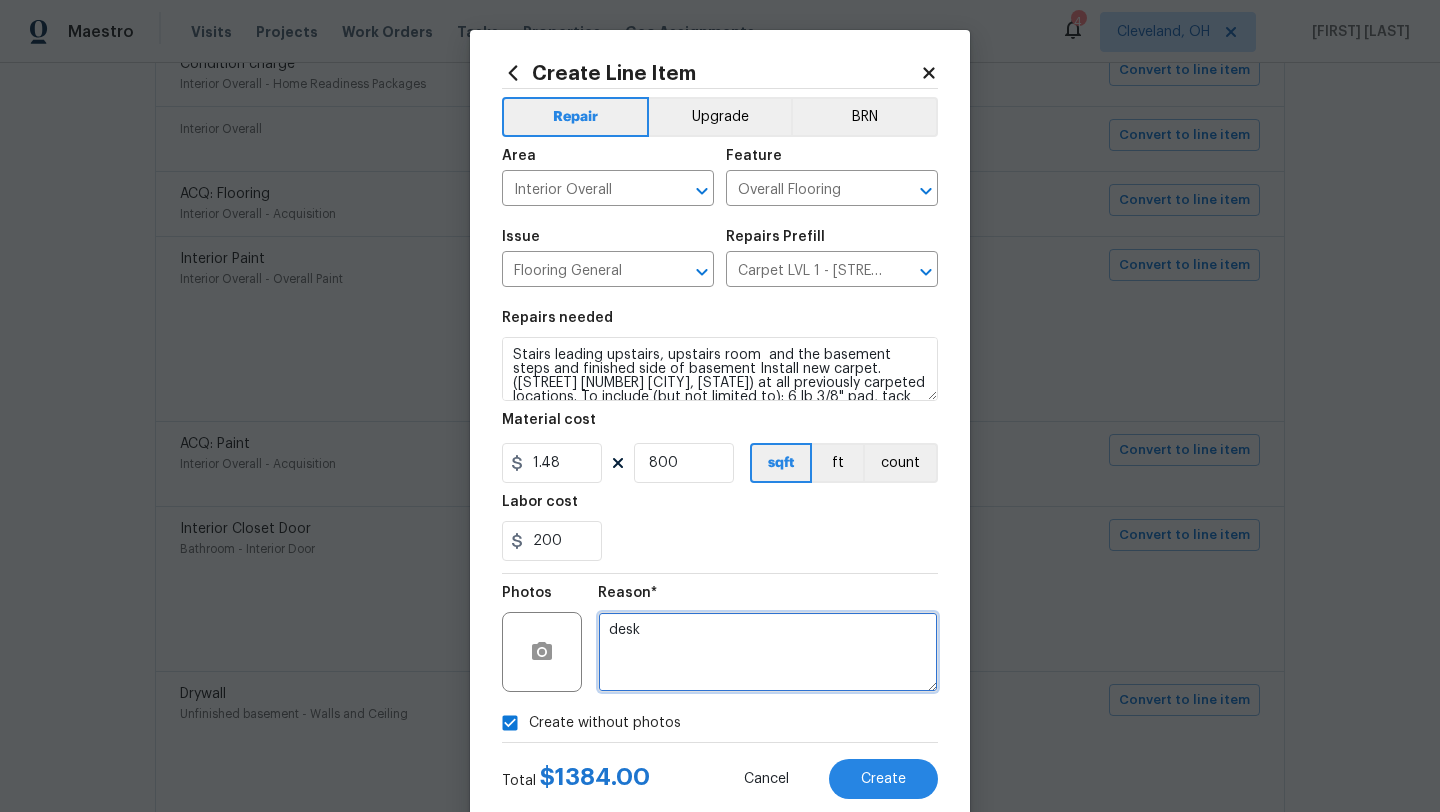 type on "desk" 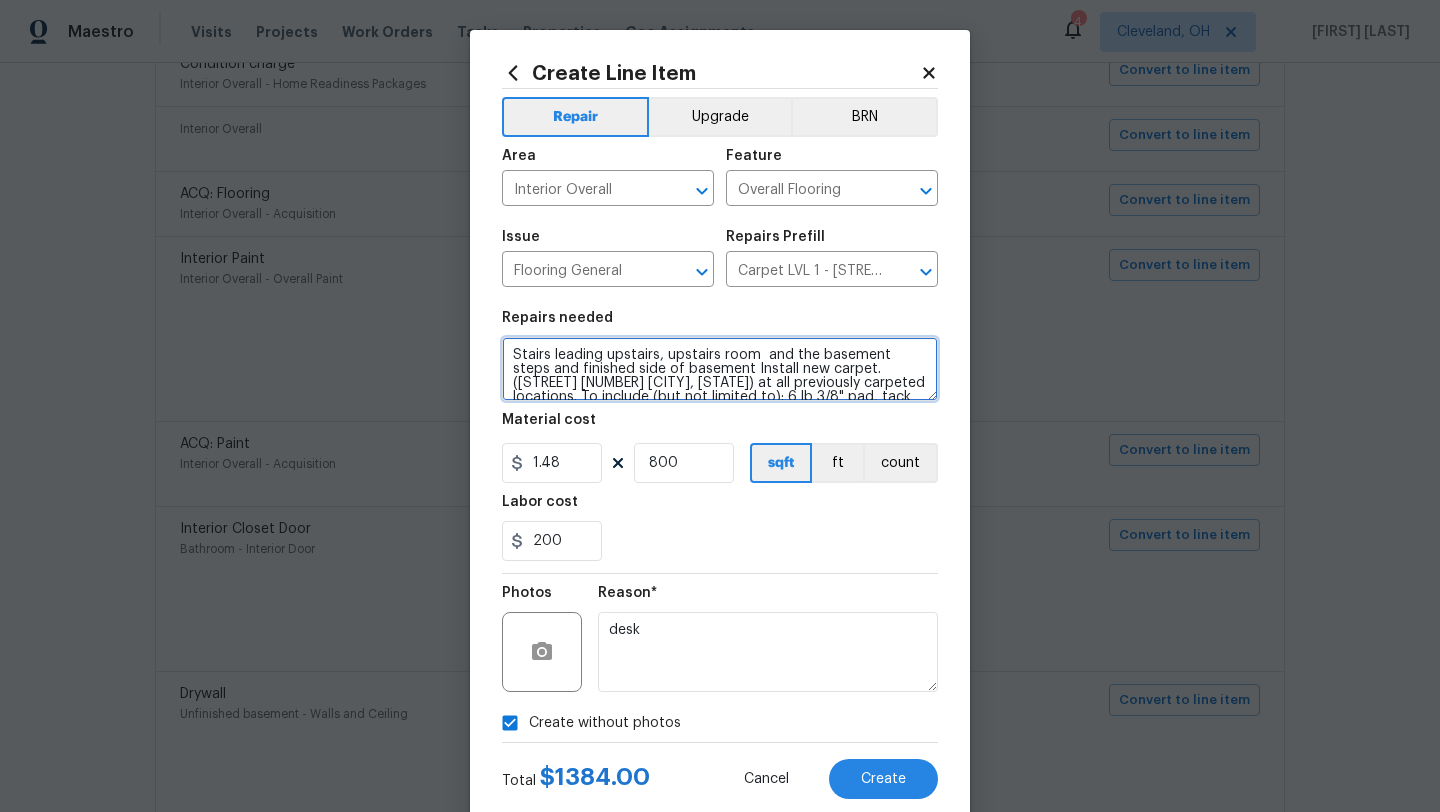 click on "Stairs leading upstairs, upstairs room  and the basement steps and finished side of basement Install new carpet. (Bodenger Way 945 Winter Ash, Silver) at all previously carpeted locations. To include (but not limited to): 6 lb 3/8" pad, tack strips, transition pieces and install." at bounding box center (720, 369) 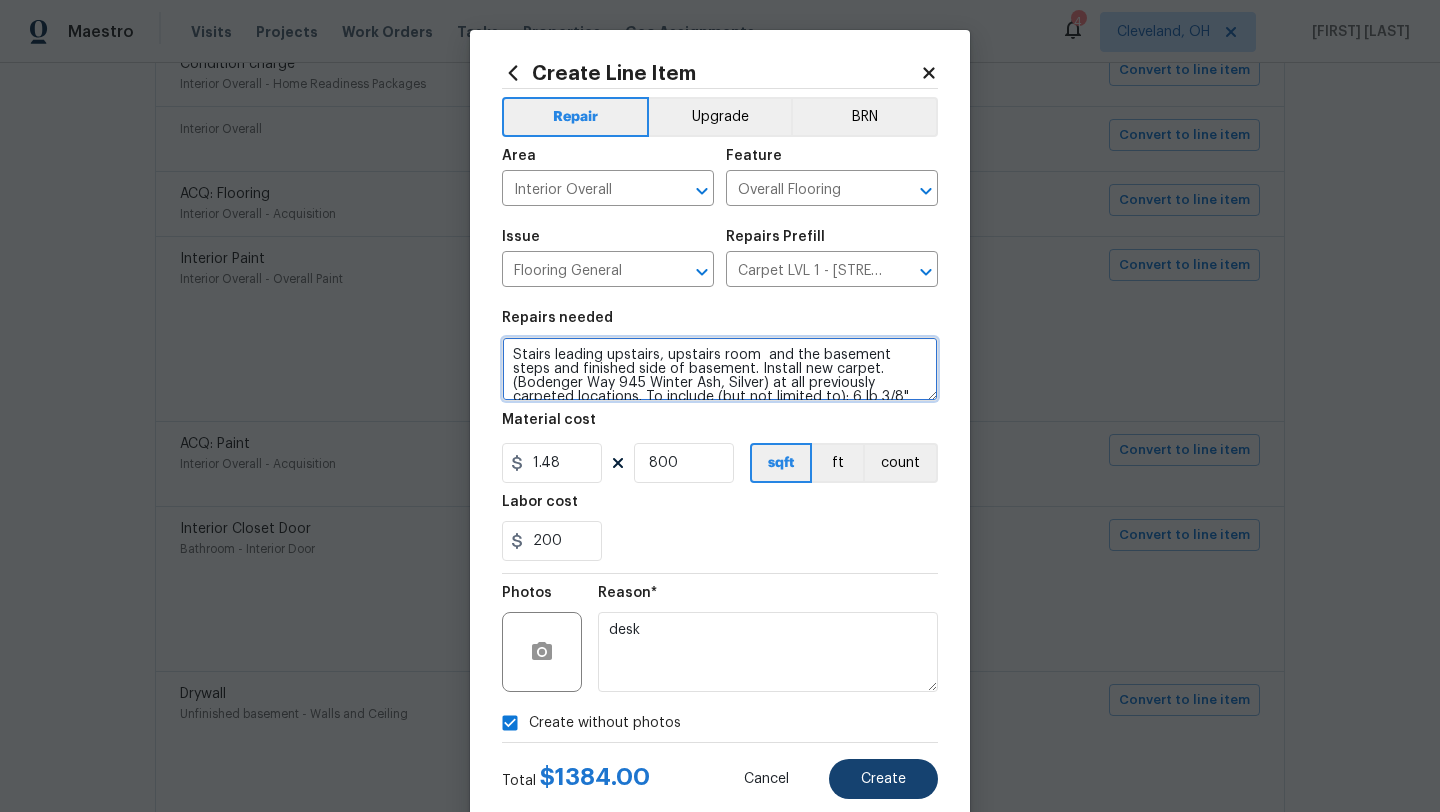 type on "Stairs leading upstairs, upstairs room  and the basement steps and finished side of basement. Install new carpet. (Bodenger Way 945 Winter Ash, Silver) at all previously carpeted locations. To include (but not limited to): 6 lb 3/8" pad, tack strips, transition pieces and install." 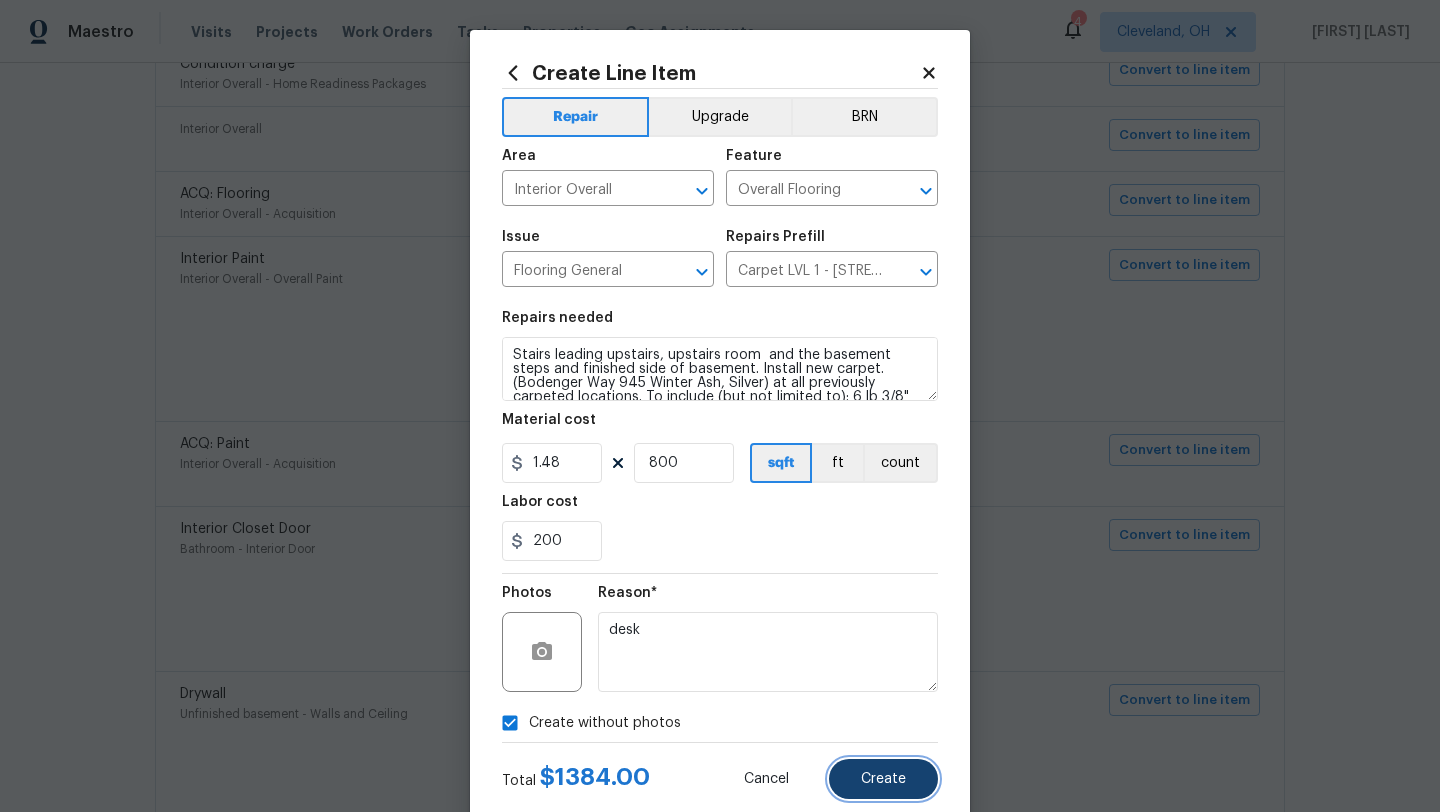 click on "Create" at bounding box center [883, 779] 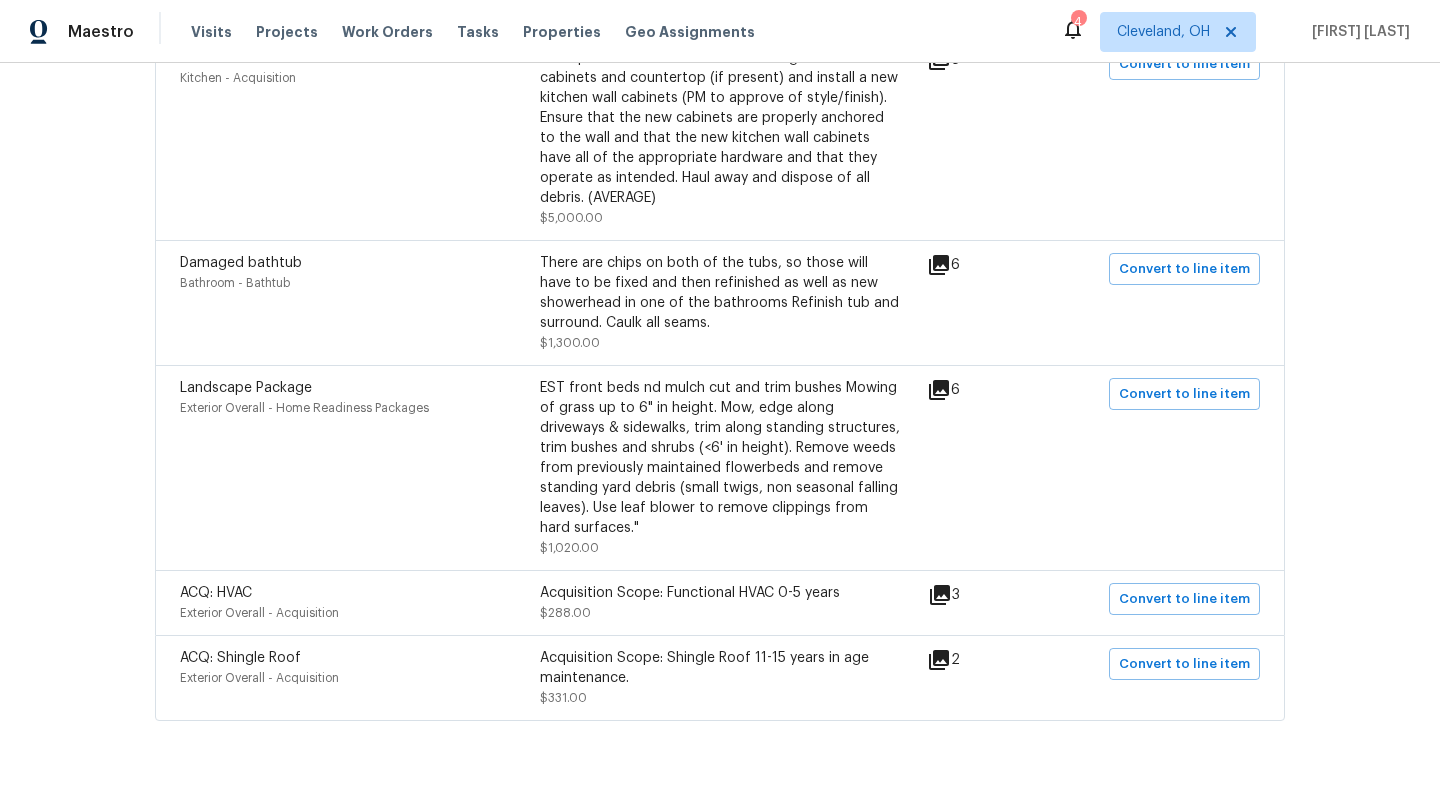 scroll, scrollTop: 2675, scrollLeft: 0, axis: vertical 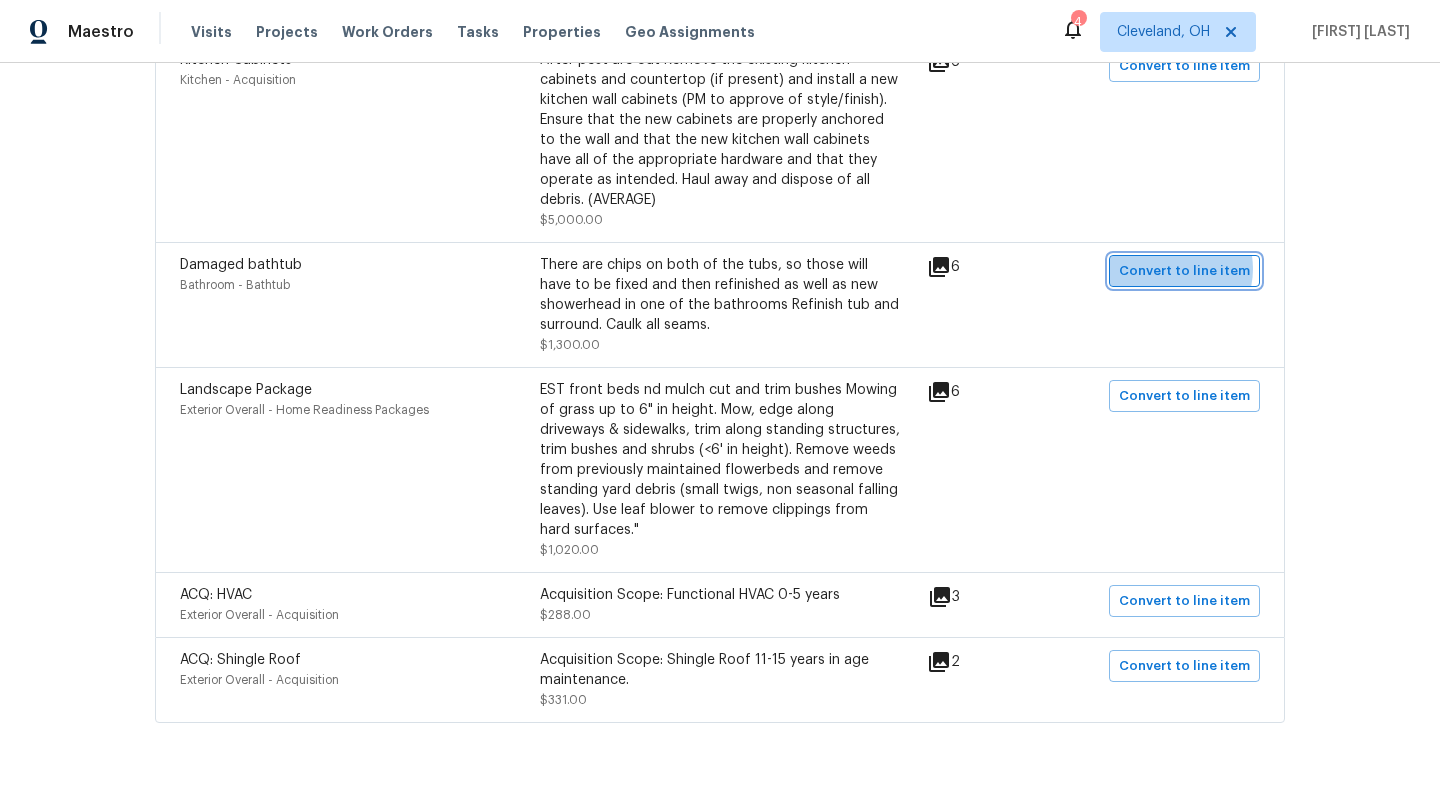 click on "Convert to line item" at bounding box center [1184, 271] 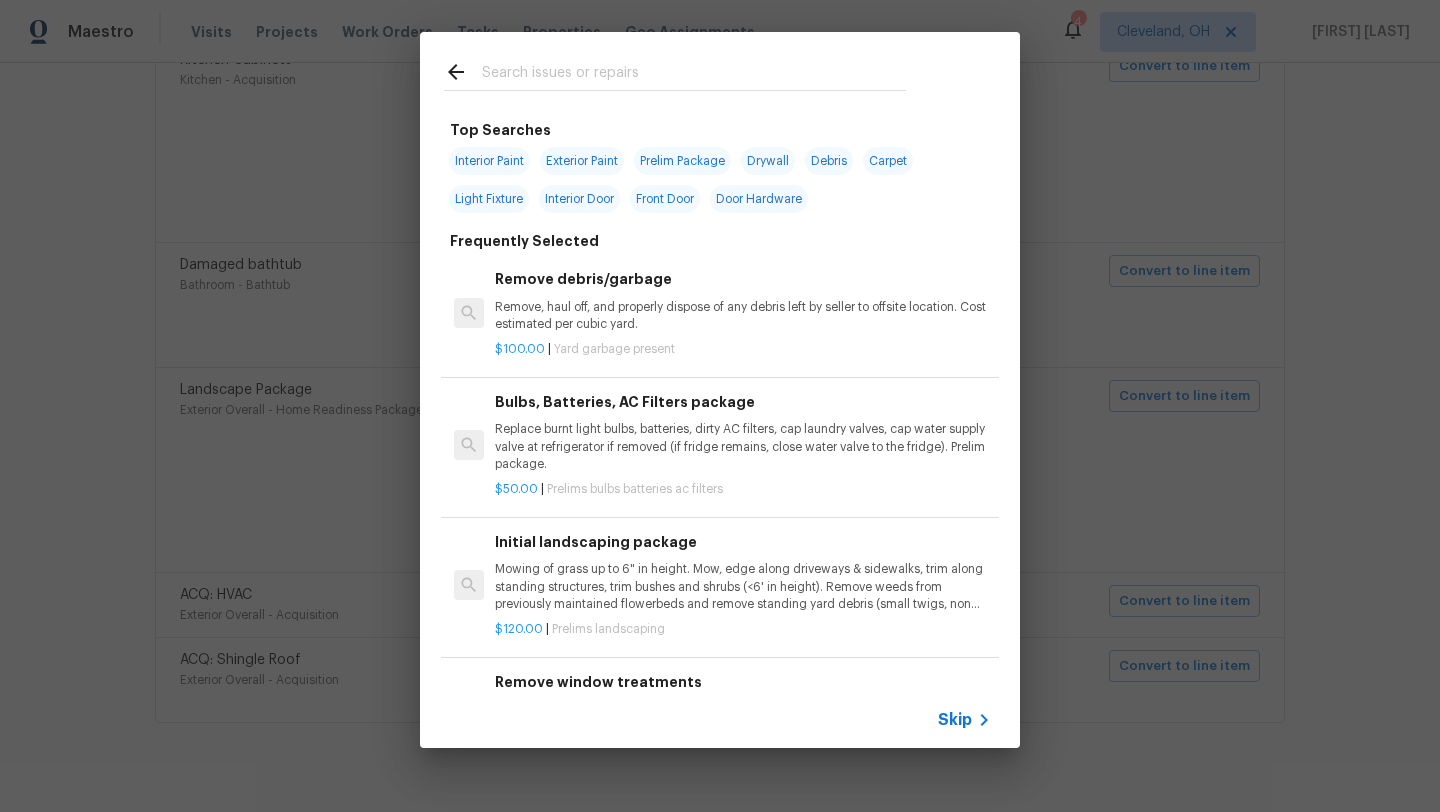 scroll, scrollTop: 5, scrollLeft: 0, axis: vertical 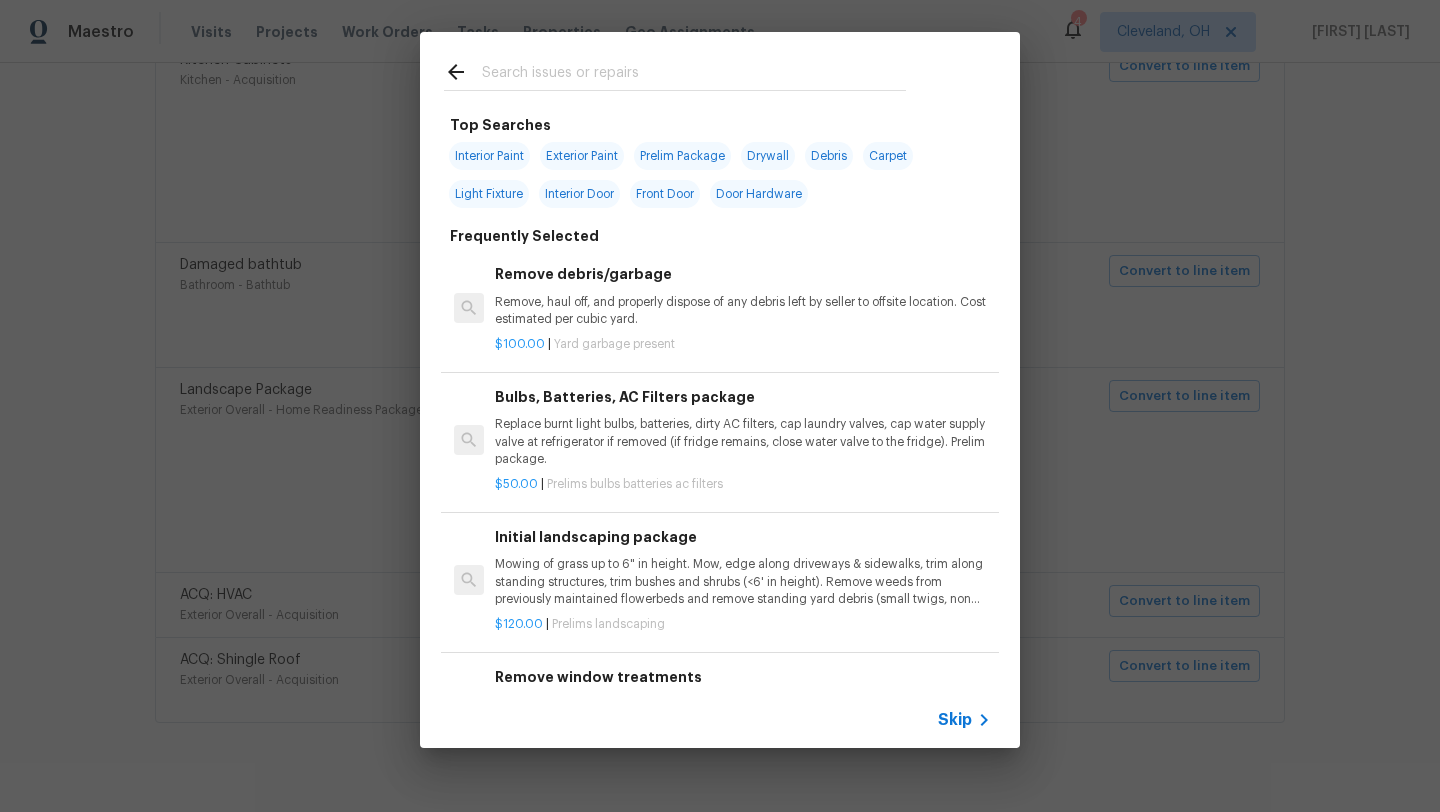 click 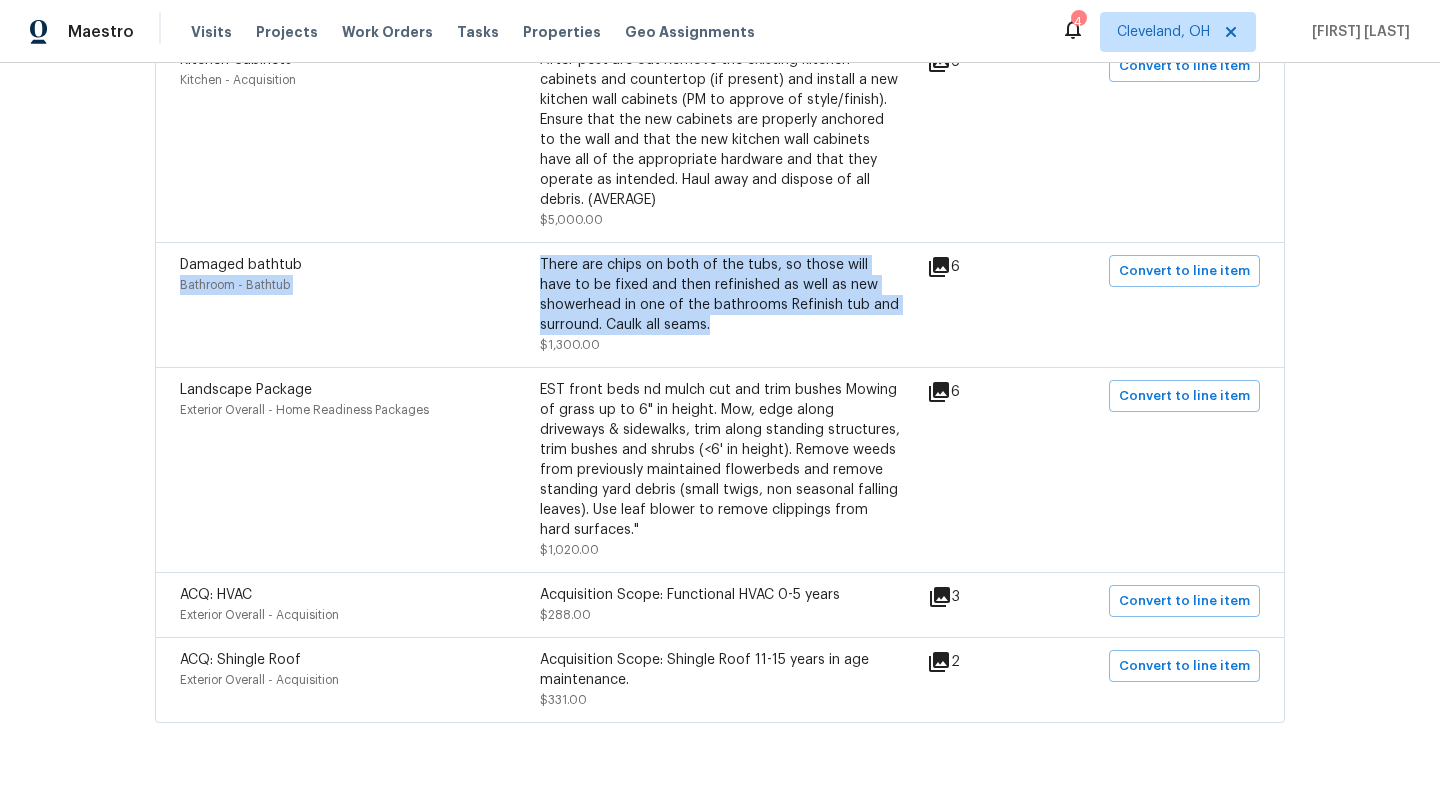 drag, startPoint x: 534, startPoint y: 273, endPoint x: 713, endPoint y: 337, distance: 190.09735 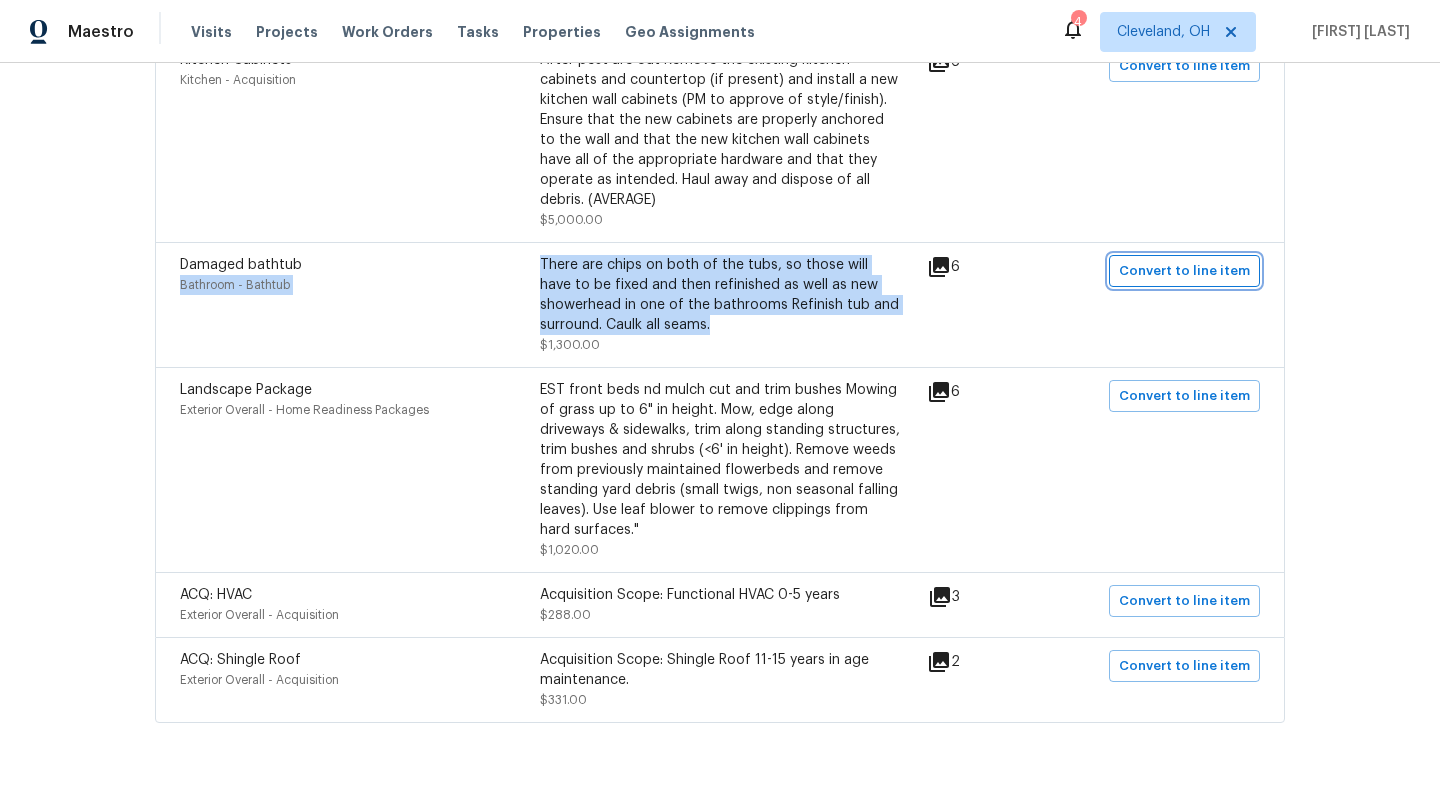 click on "Convert to line item" at bounding box center (1184, 271) 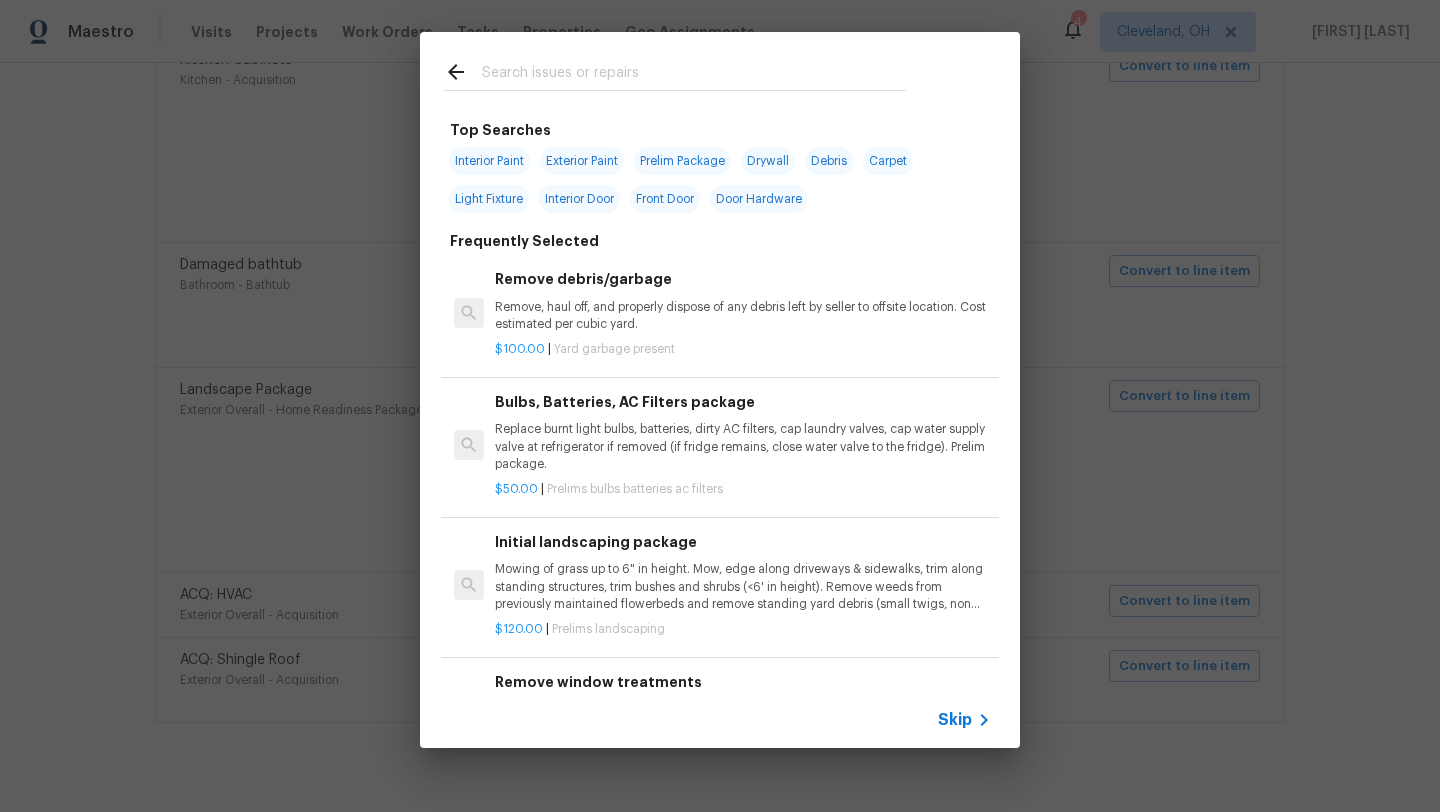 click at bounding box center (694, 75) 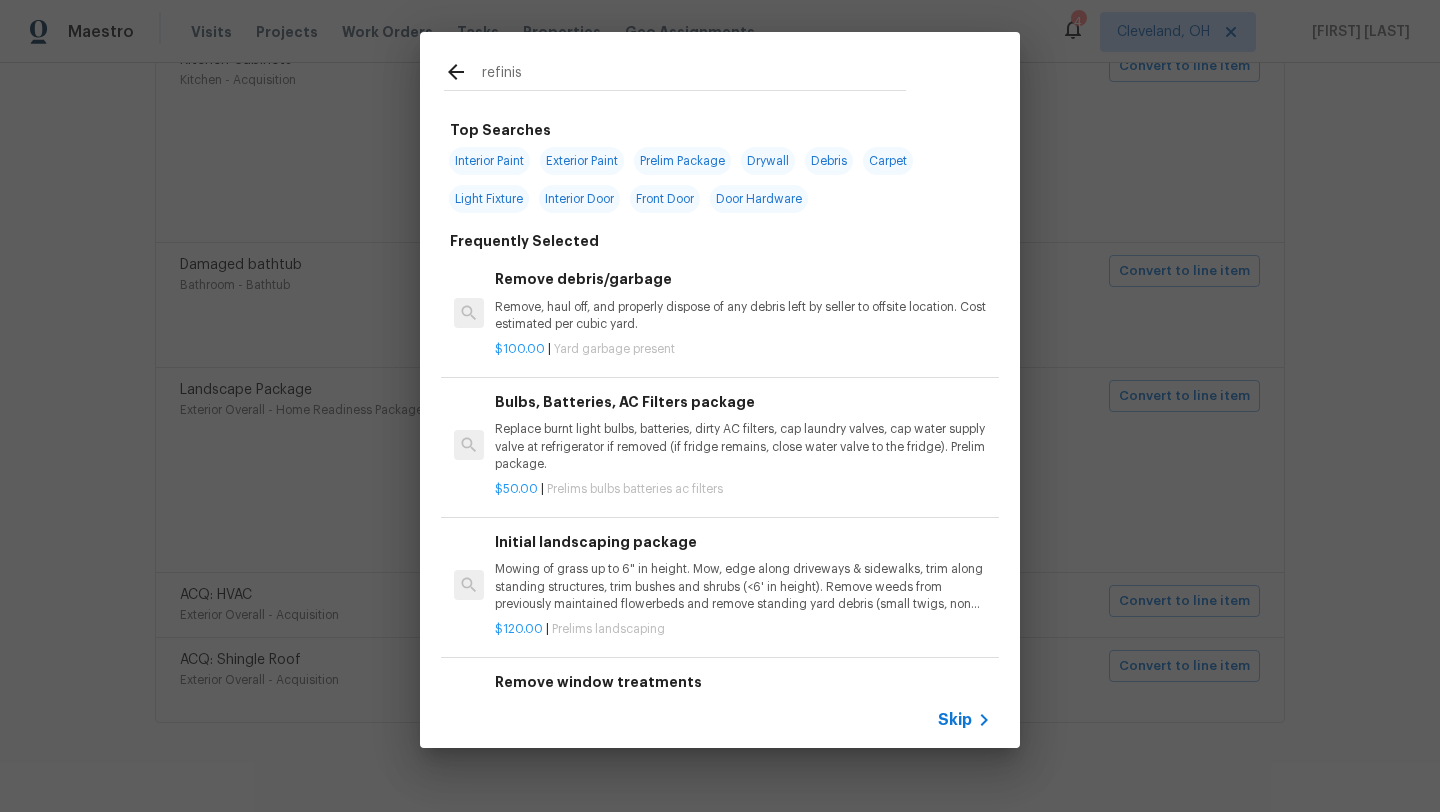 type on "refinish" 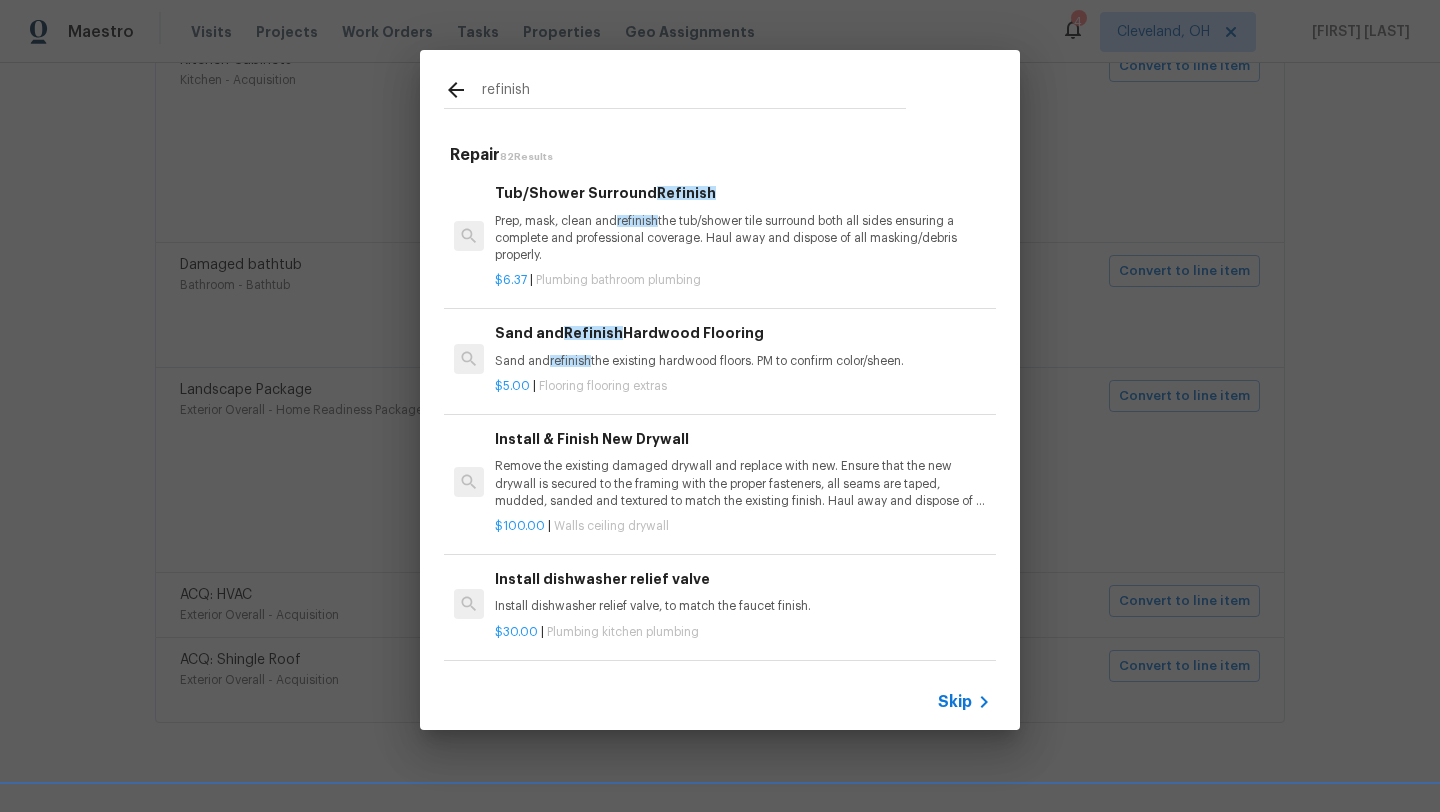click on "Prep, mask, clean and  refinish  the tub/shower tile surround both all sides ensuring a complete and professional coverage. Haul away and dispose of all masking/debris properly." at bounding box center (743, 238) 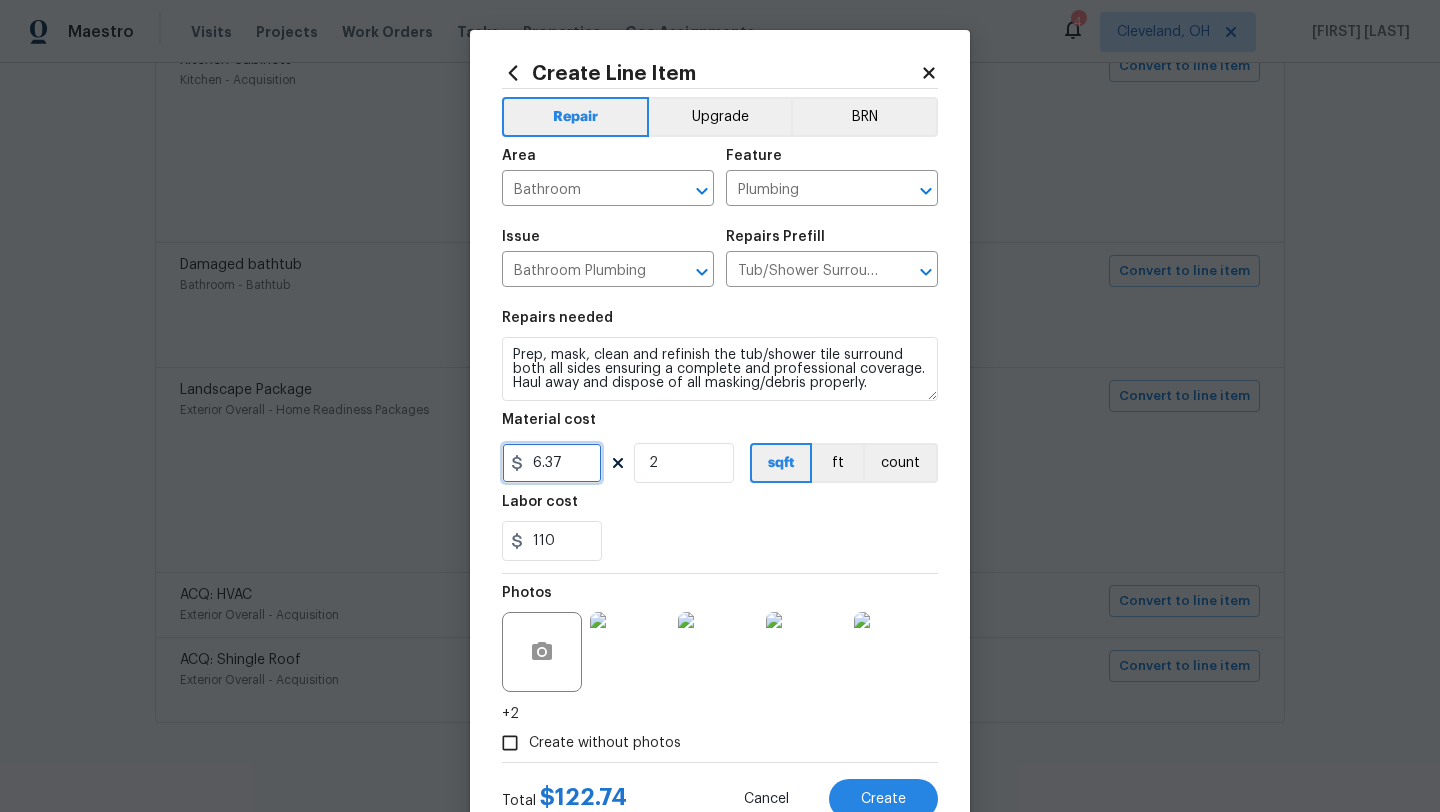 drag, startPoint x: 570, startPoint y: 466, endPoint x: 516, endPoint y: 466, distance: 54 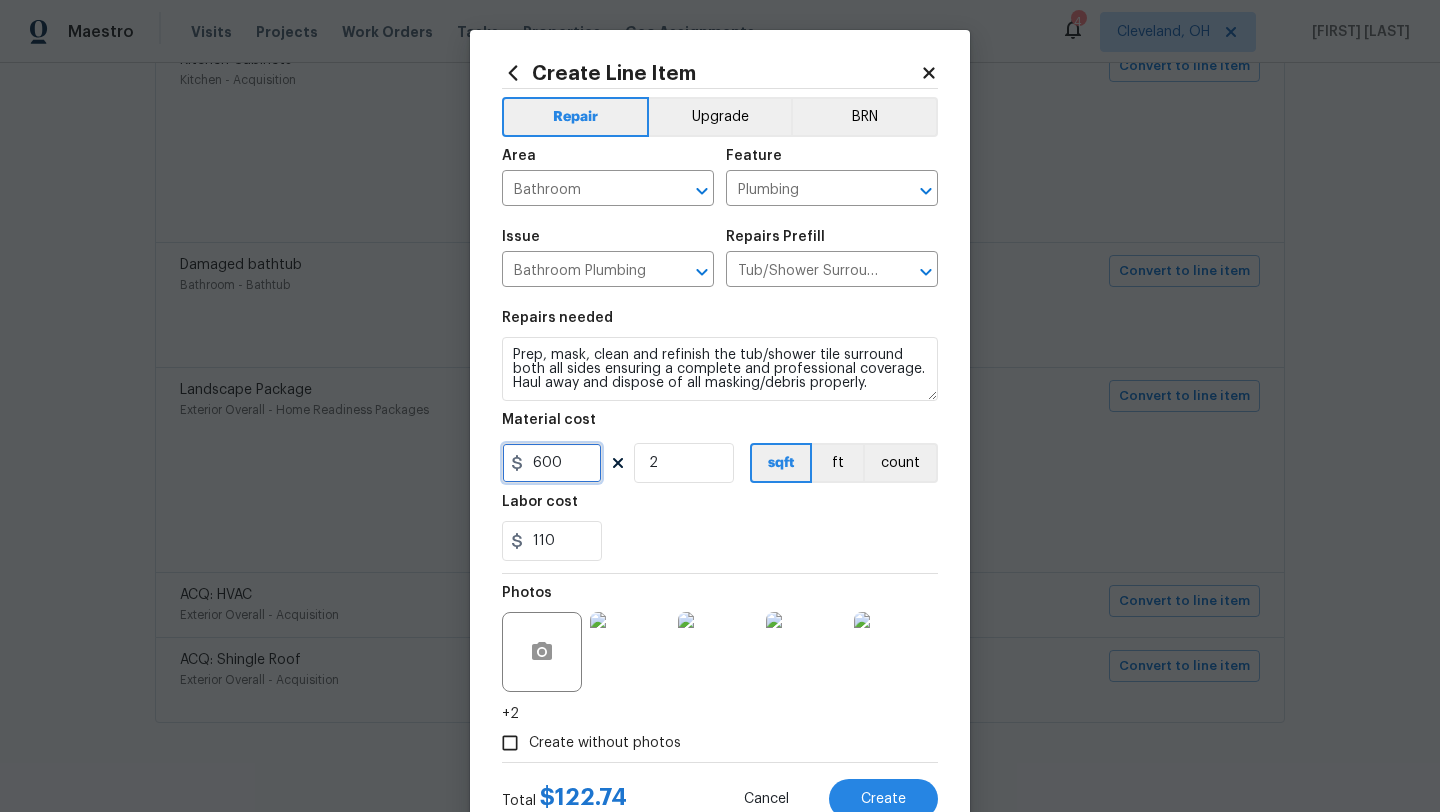 type on "600" 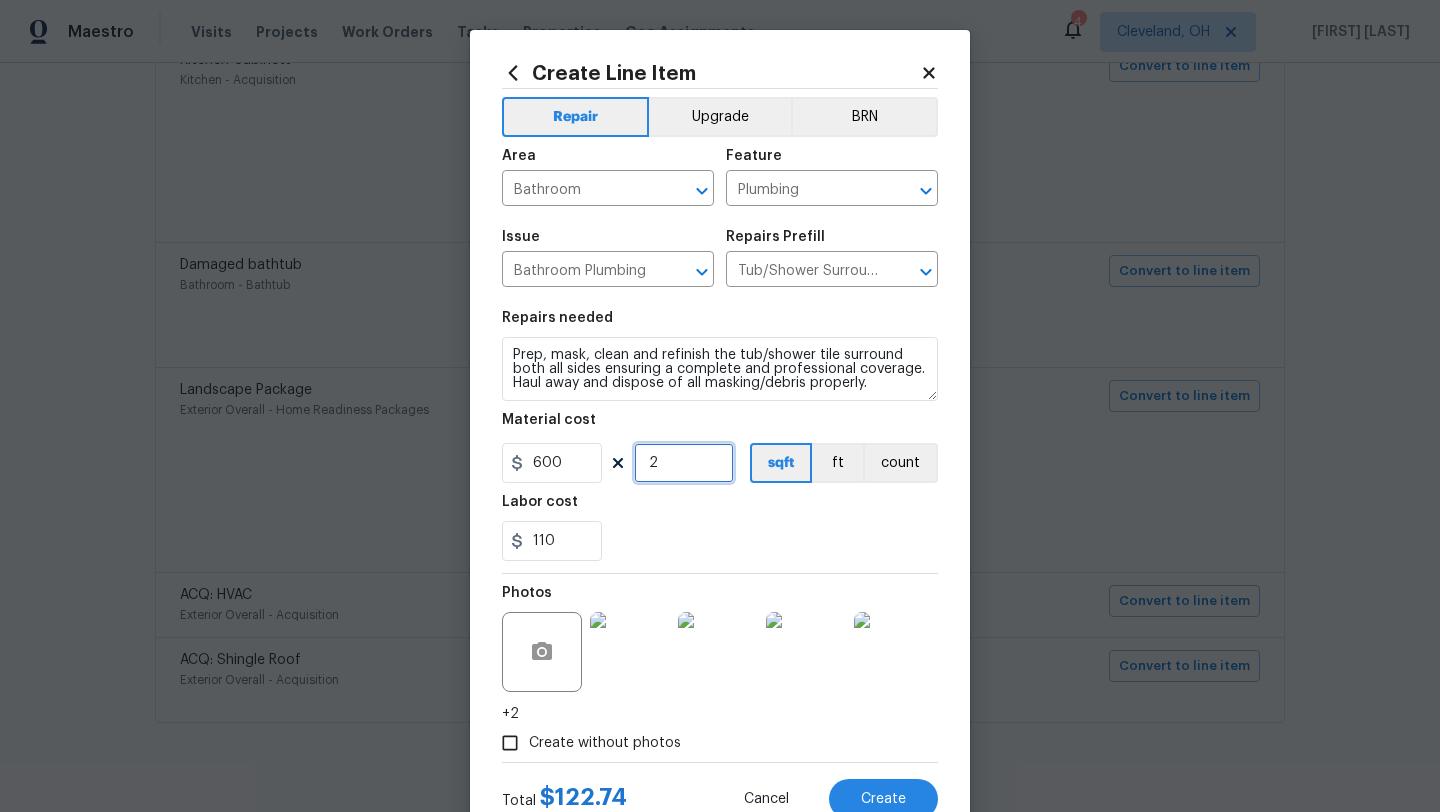 click on "2" at bounding box center [684, 463] 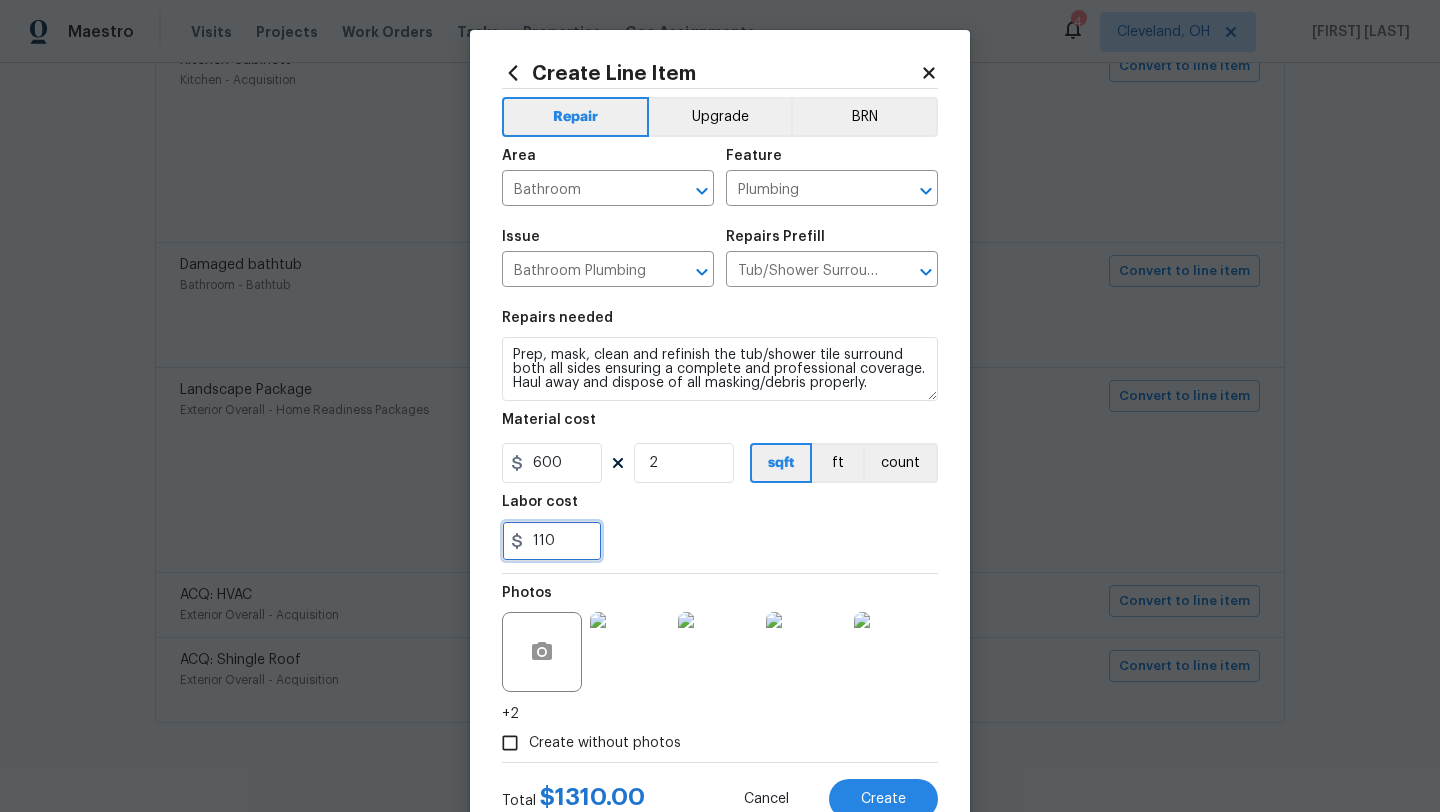 drag, startPoint x: 587, startPoint y: 532, endPoint x: 498, endPoint y: 532, distance: 89 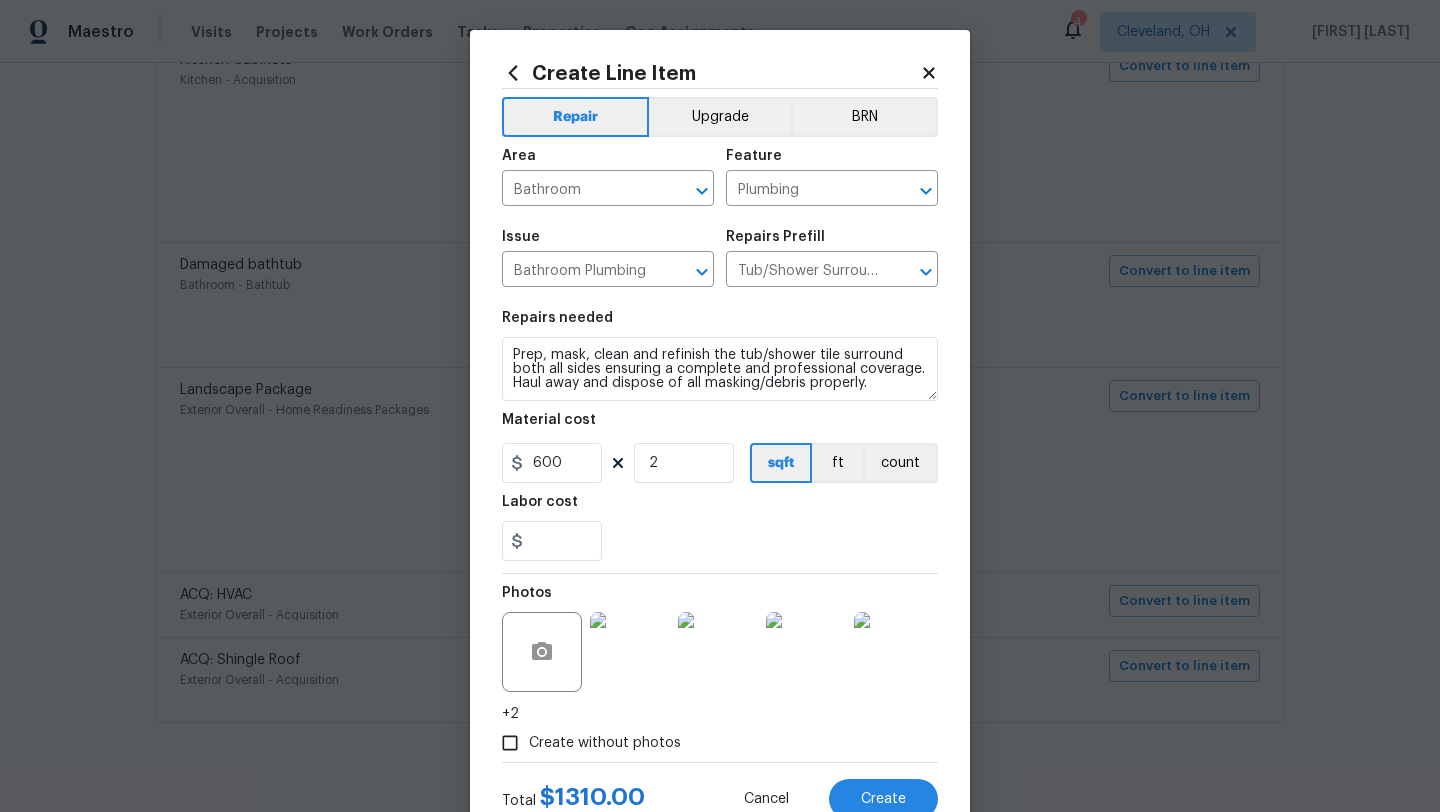 type on "0" 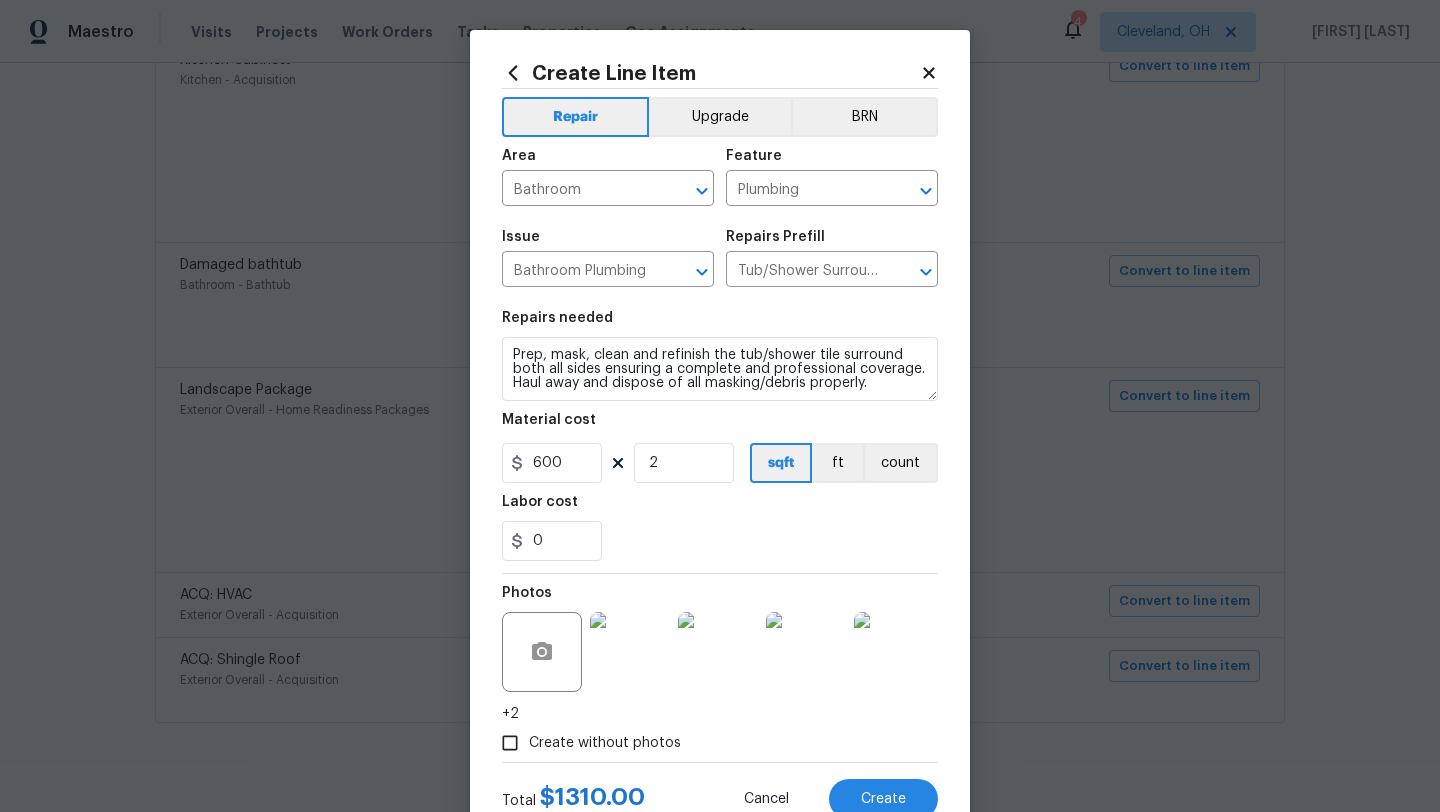 click on "0" at bounding box center [720, 541] 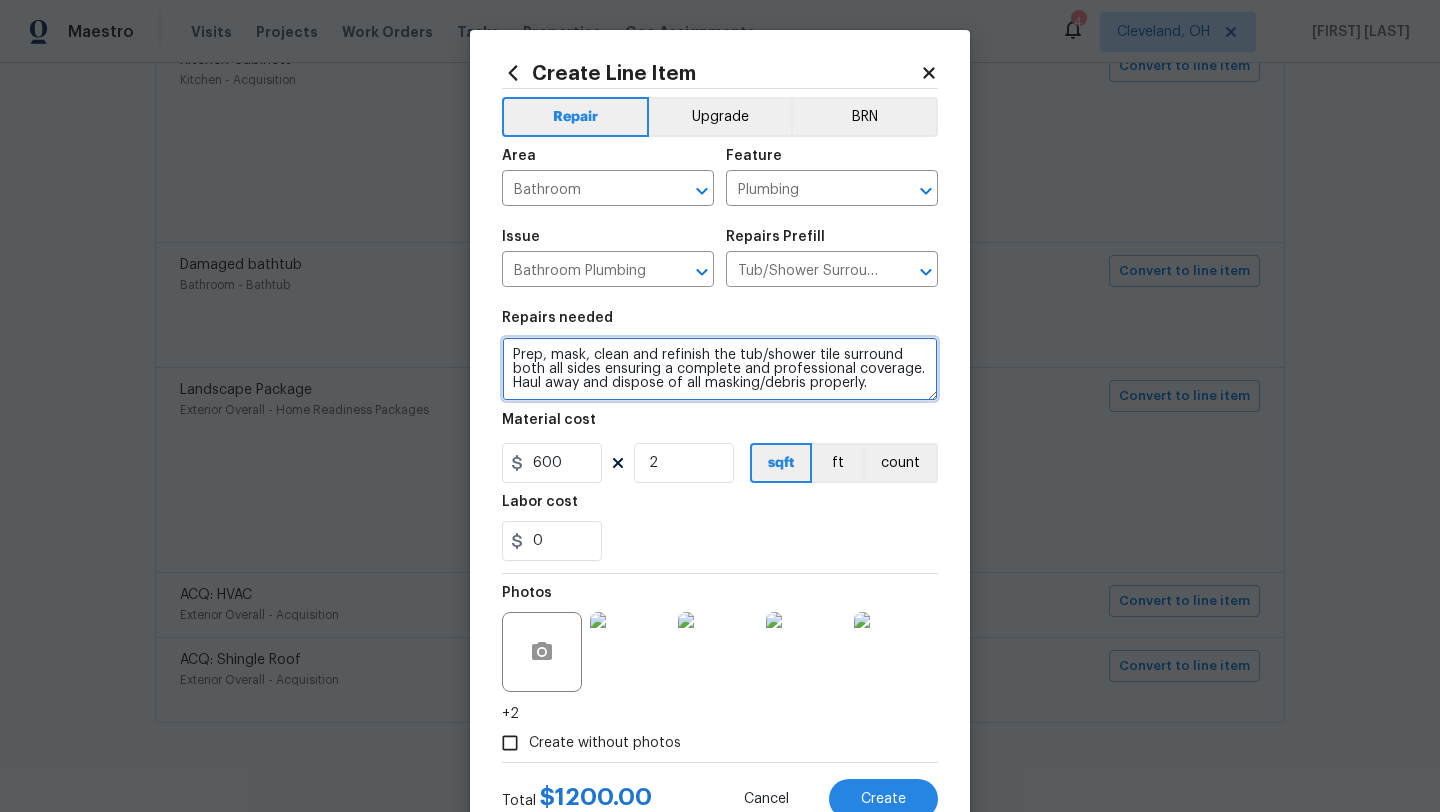 drag, startPoint x: 511, startPoint y: 354, endPoint x: 666, endPoint y: 437, distance: 175.82378 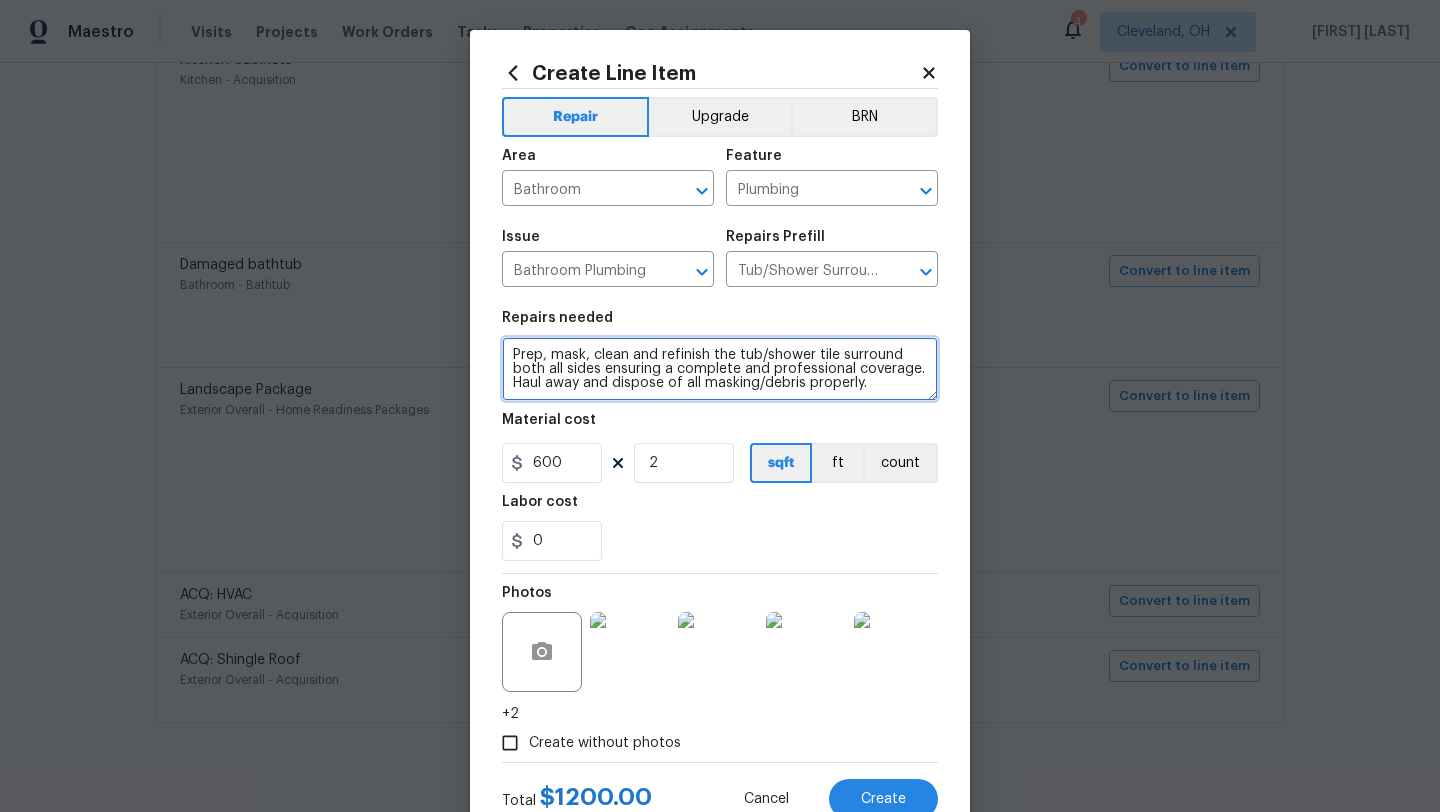 click on "Repairs needed Prep, mask, clean and refinish the tub/shower tile surround both all sides ensuring a complete and professional coverage. Haul away and dispose of all masking/debris properly. Material cost 600 2 sqft ft count Labor cost 0" at bounding box center [720, 436] 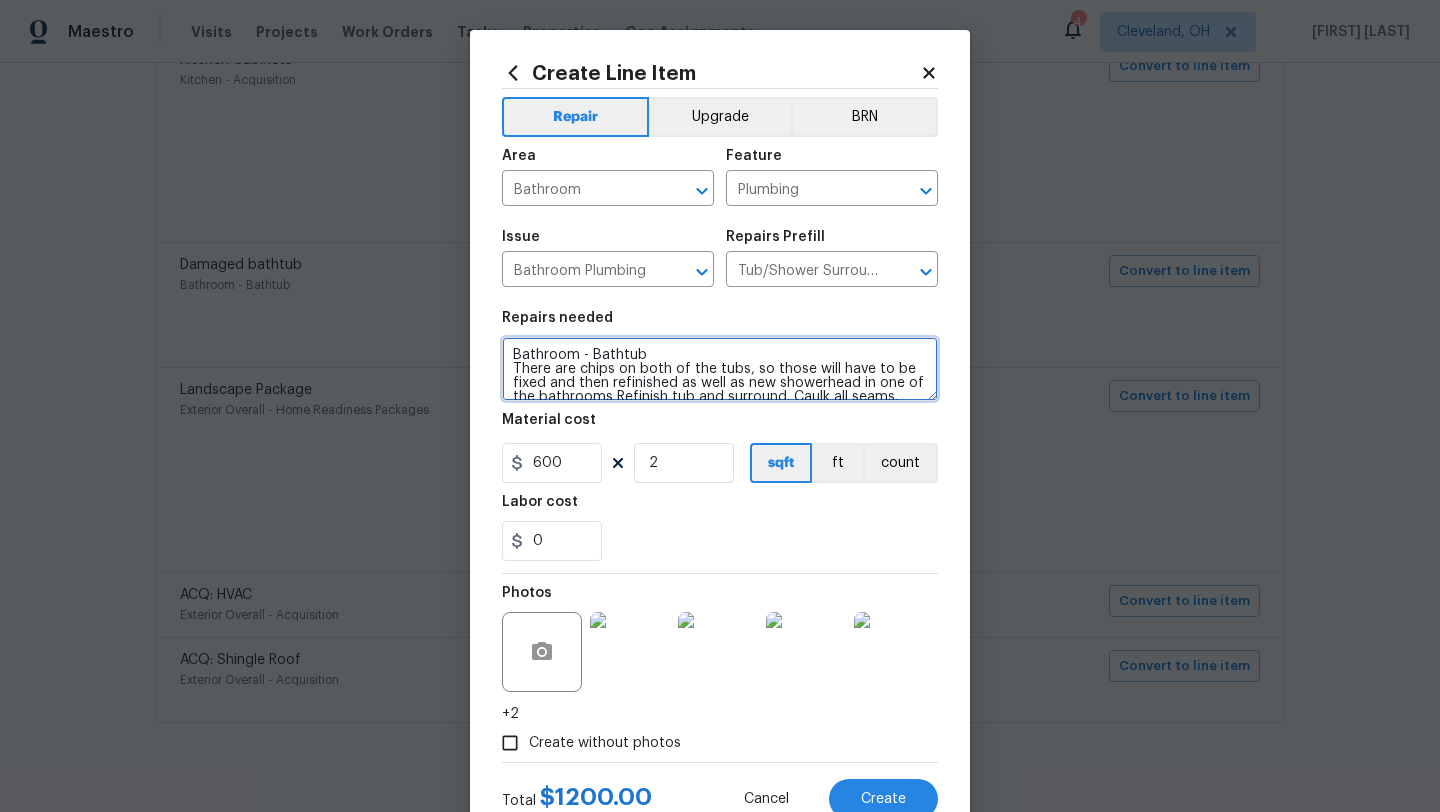scroll, scrollTop: 18, scrollLeft: 0, axis: vertical 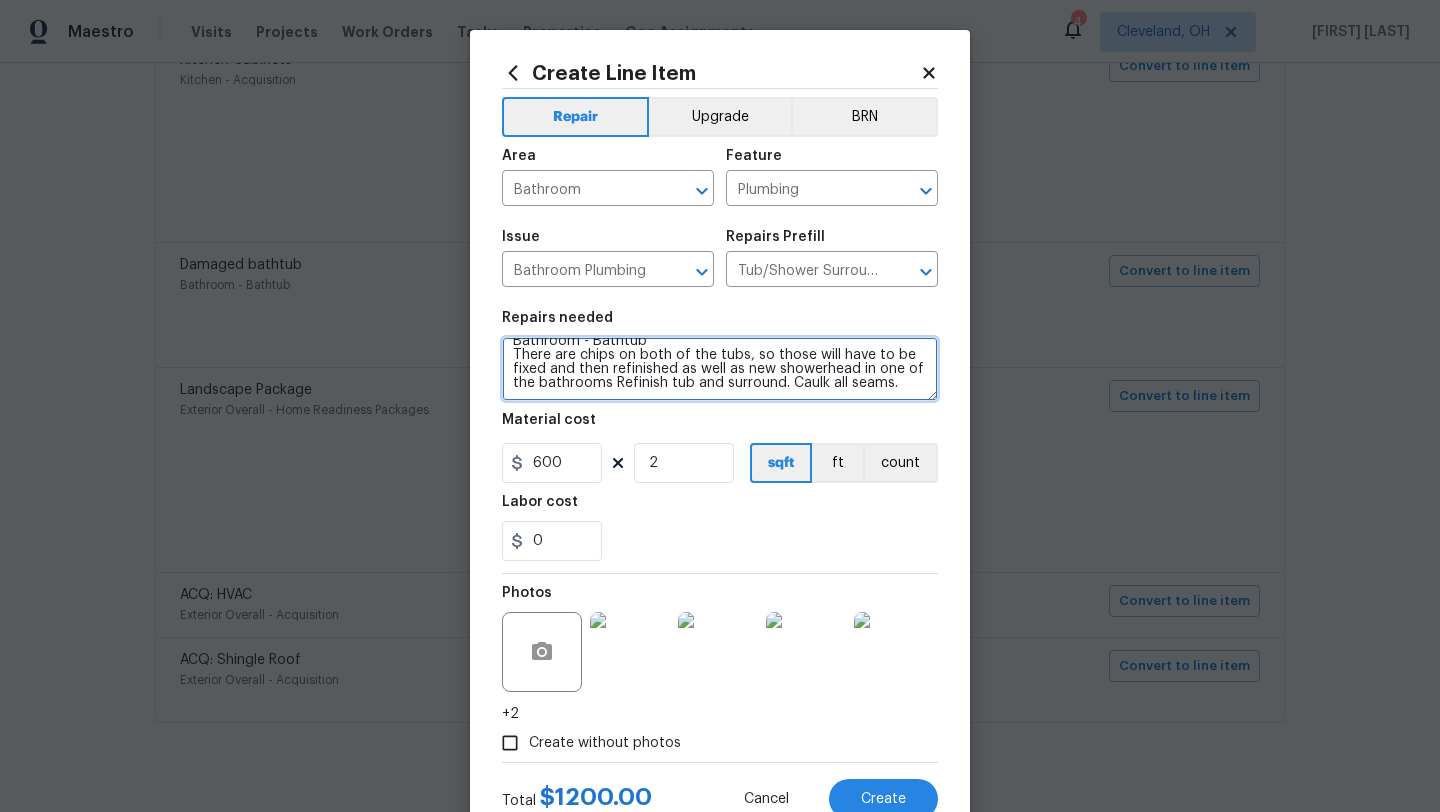 drag, startPoint x: 657, startPoint y: 349, endPoint x: 507, endPoint y: 352, distance: 150.03 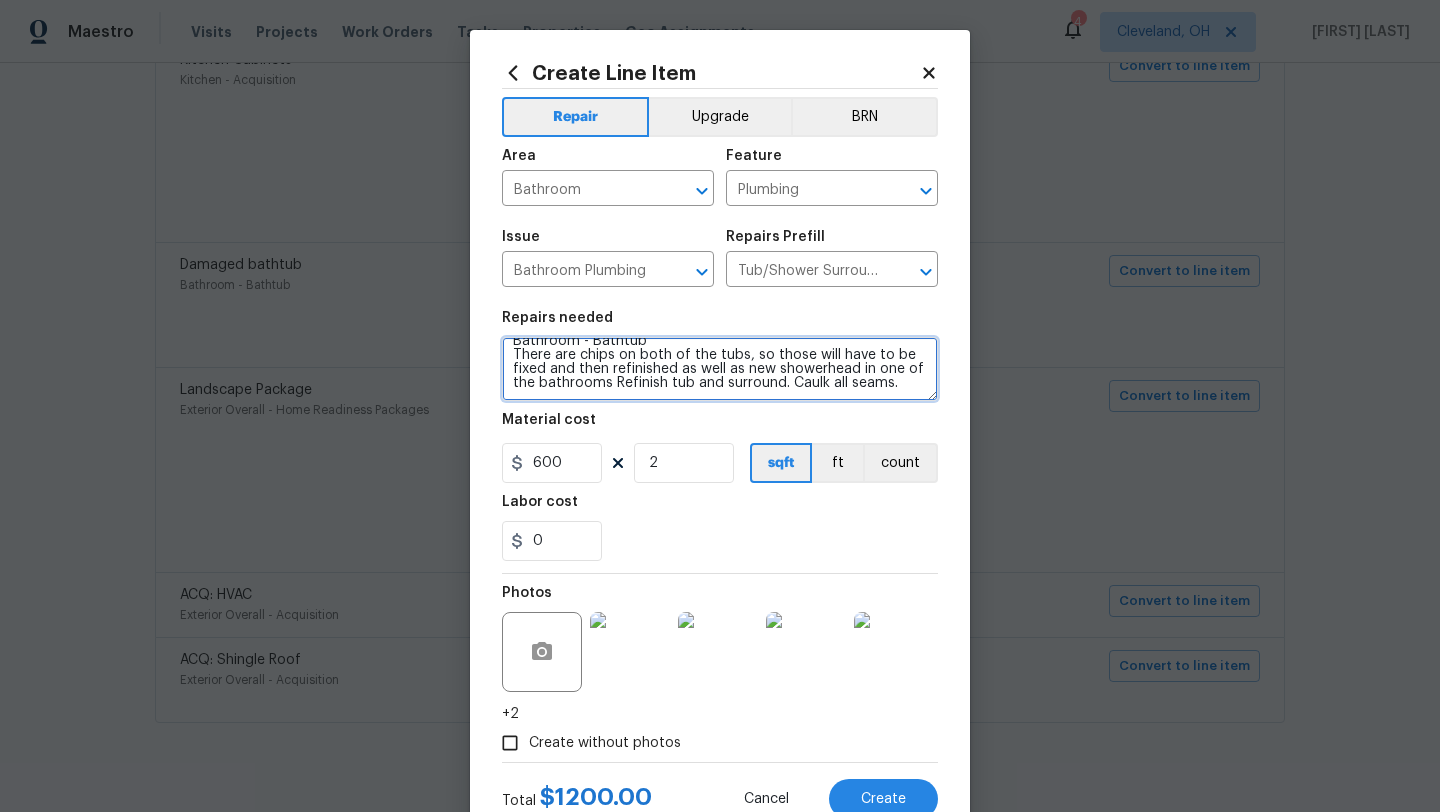click on "Bathroom - Bathtub
There are chips on both of the tubs, so those will have to be fixed and then refinished as well as new showerhead in one of the bathrooms Refinish tub and surround. Caulk all seams." at bounding box center [720, 369] 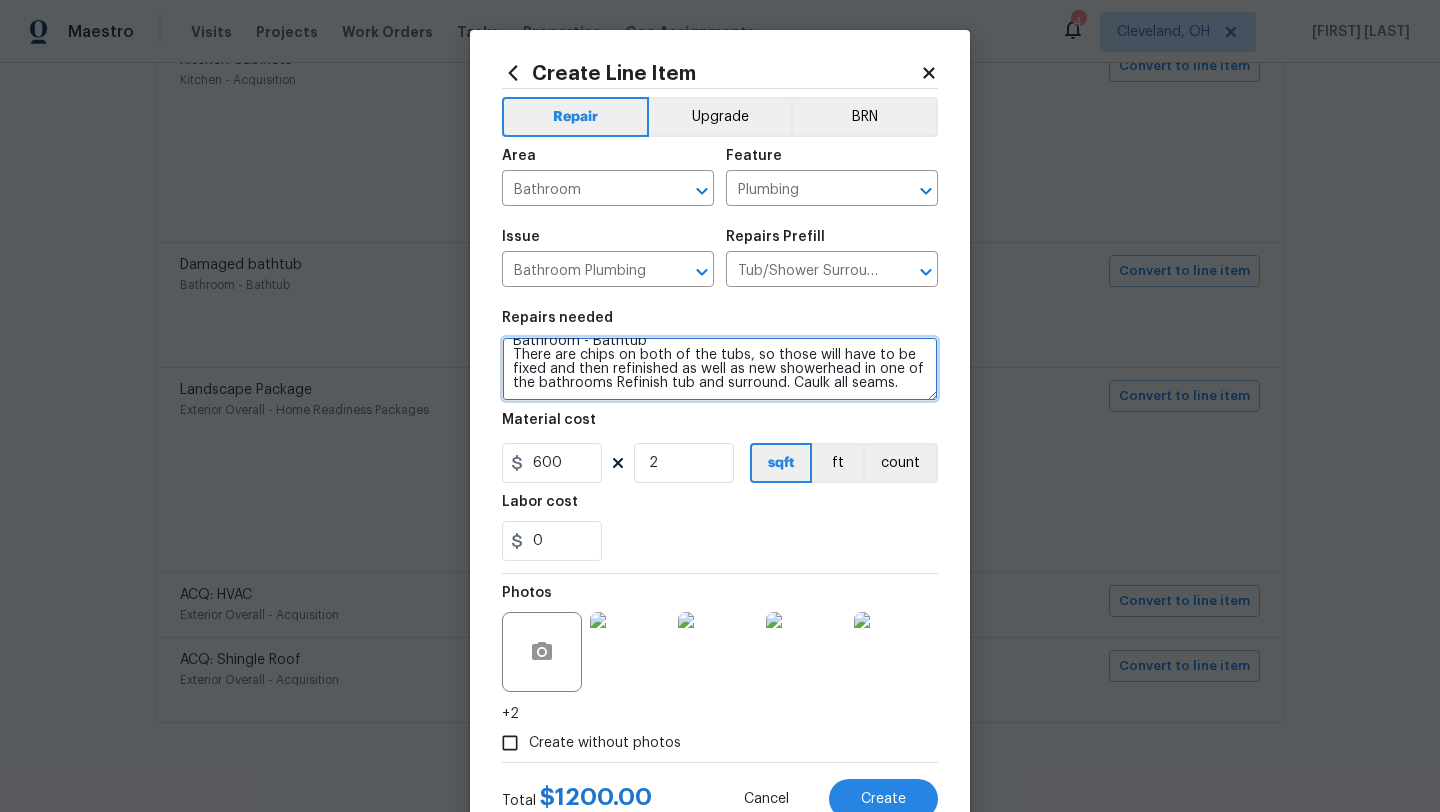 scroll, scrollTop: 28, scrollLeft: 0, axis: vertical 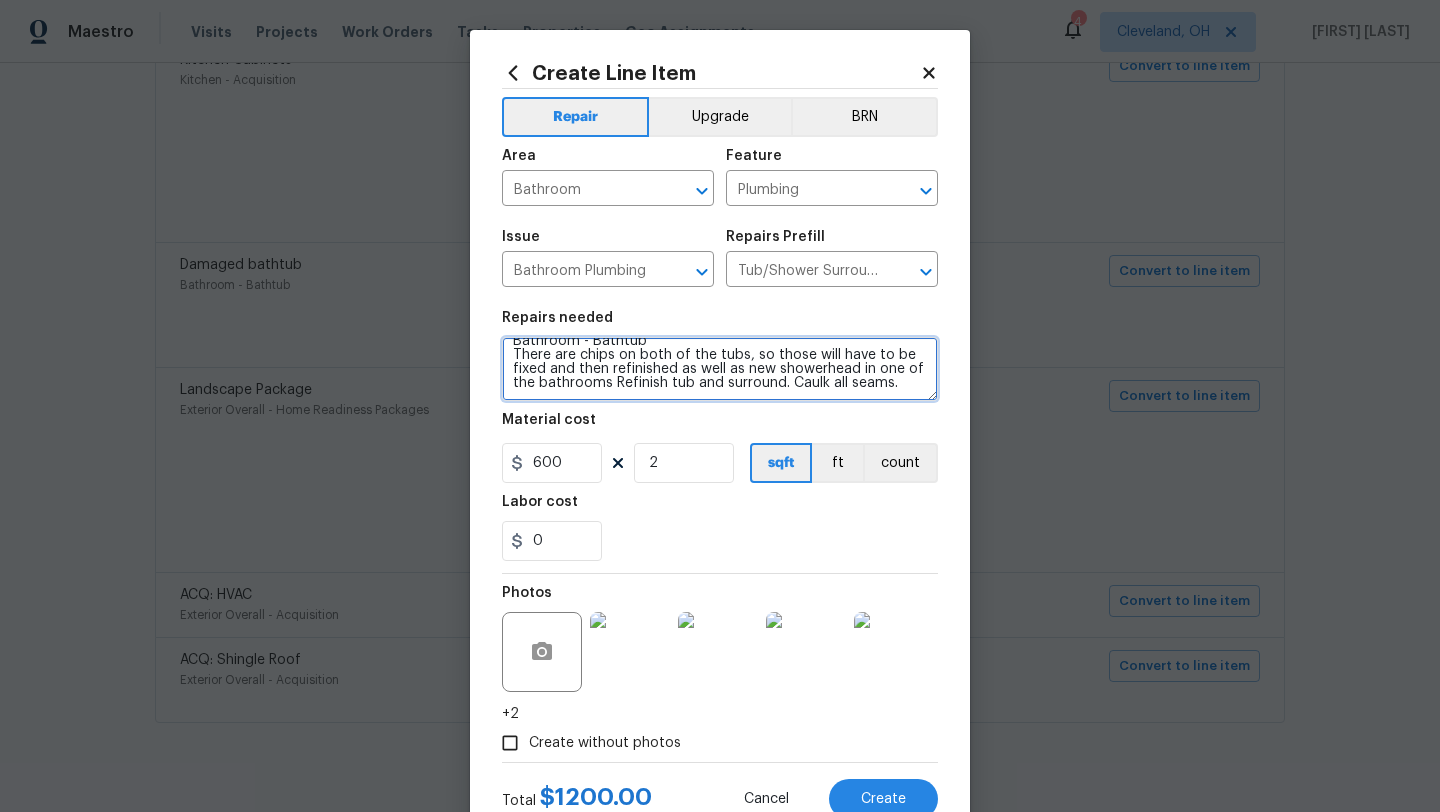 click on "Bathroom - Bathtub
There are chips on both of the tubs, so those will have to be fixed and then refinished as well as new showerhead in one of the bathrooms Refinish tub and surround. Caulk all seams." at bounding box center (720, 369) 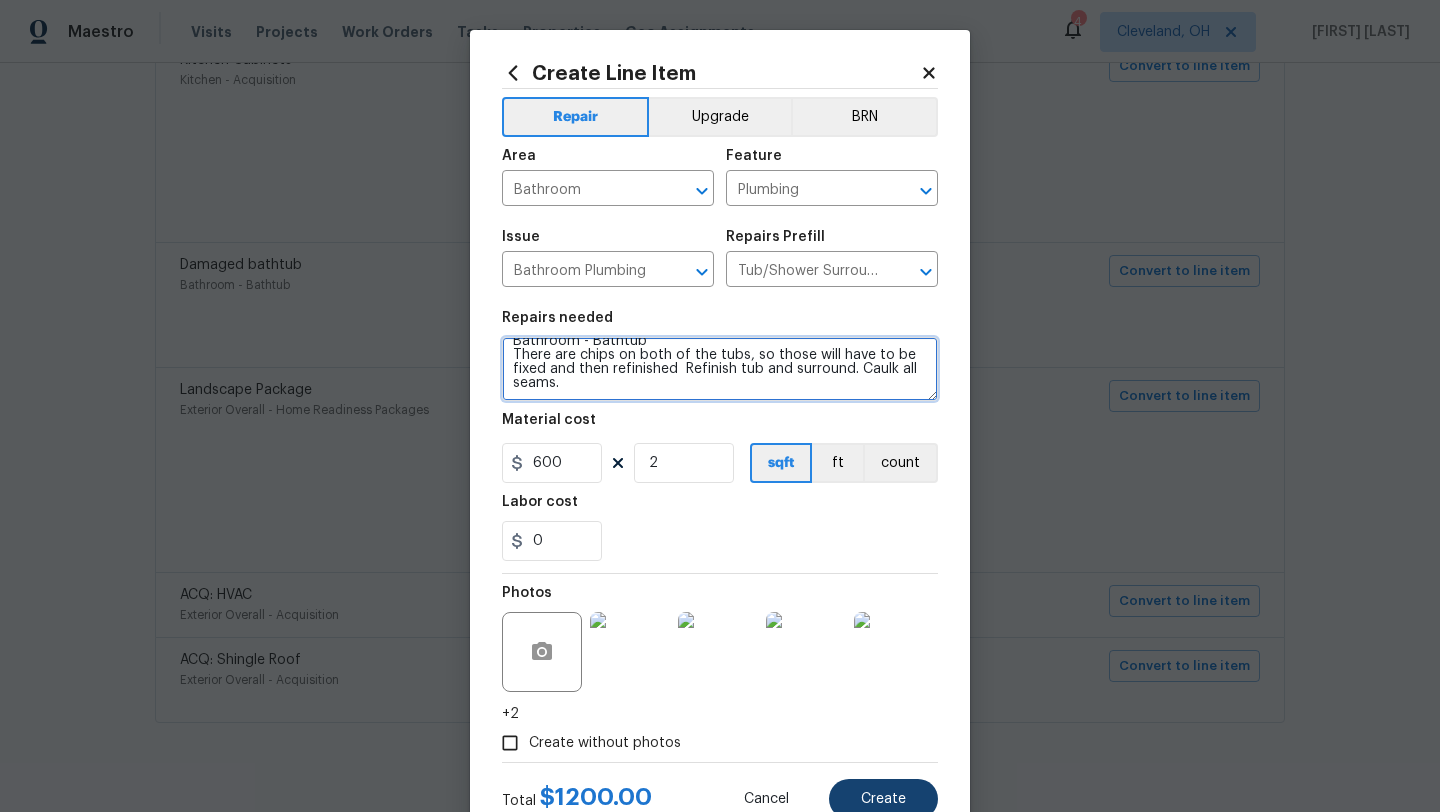 type on "Bathroom - Bathtub
There are chips on both of the tubs, so those will have to be fixed and then refinished  Refinish tub and surround. Caulk all seams." 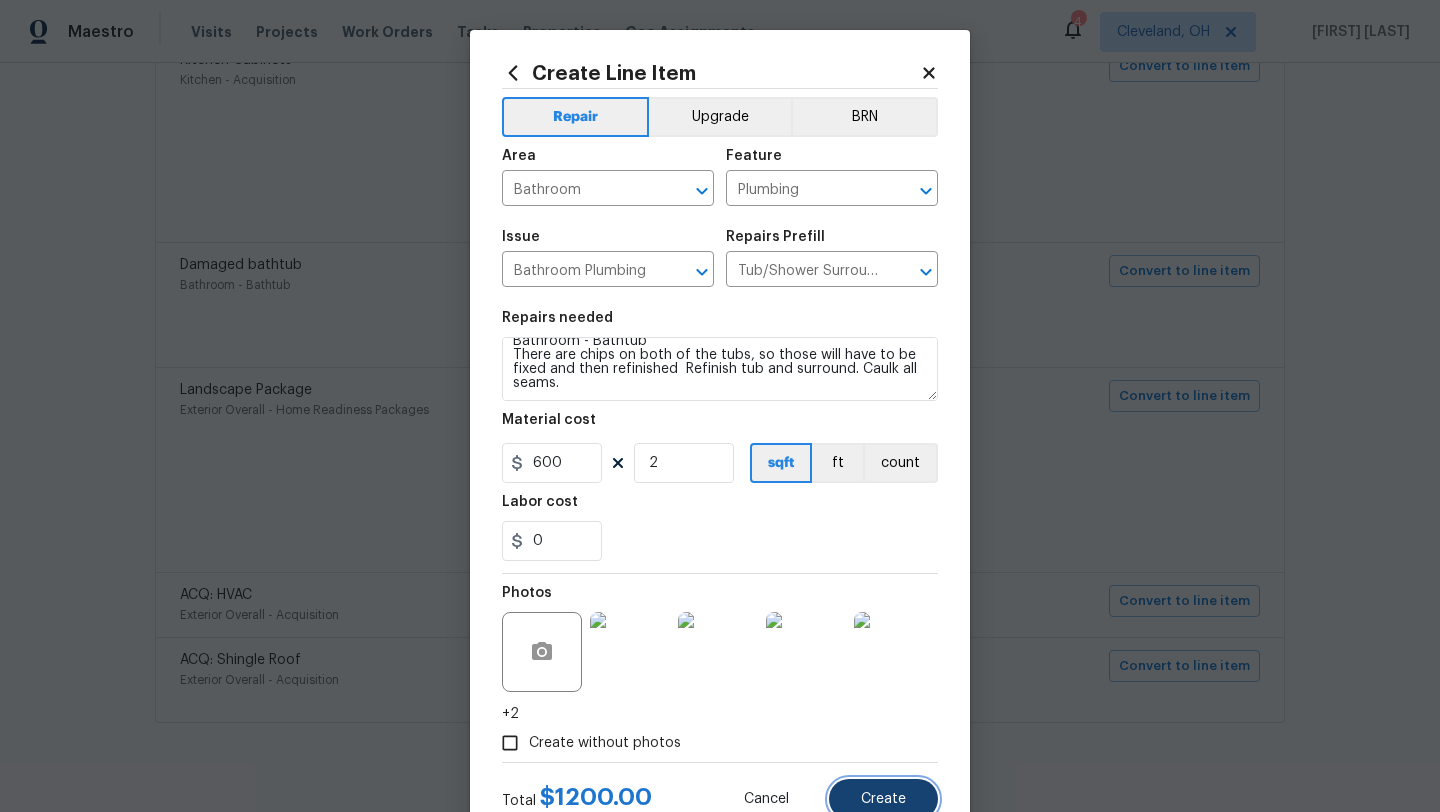 click on "Create" at bounding box center [883, 799] 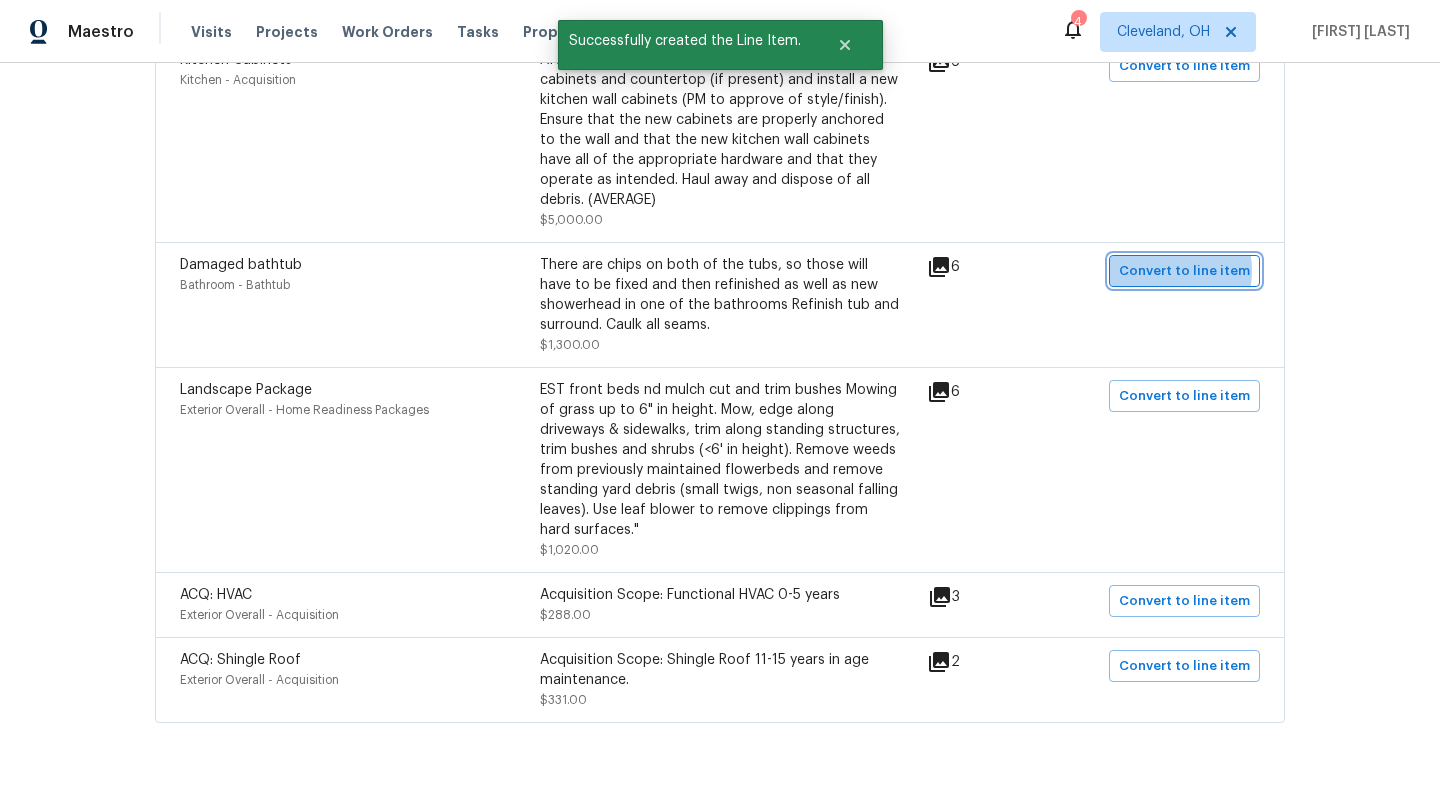click on "Convert to line item" at bounding box center [1184, 271] 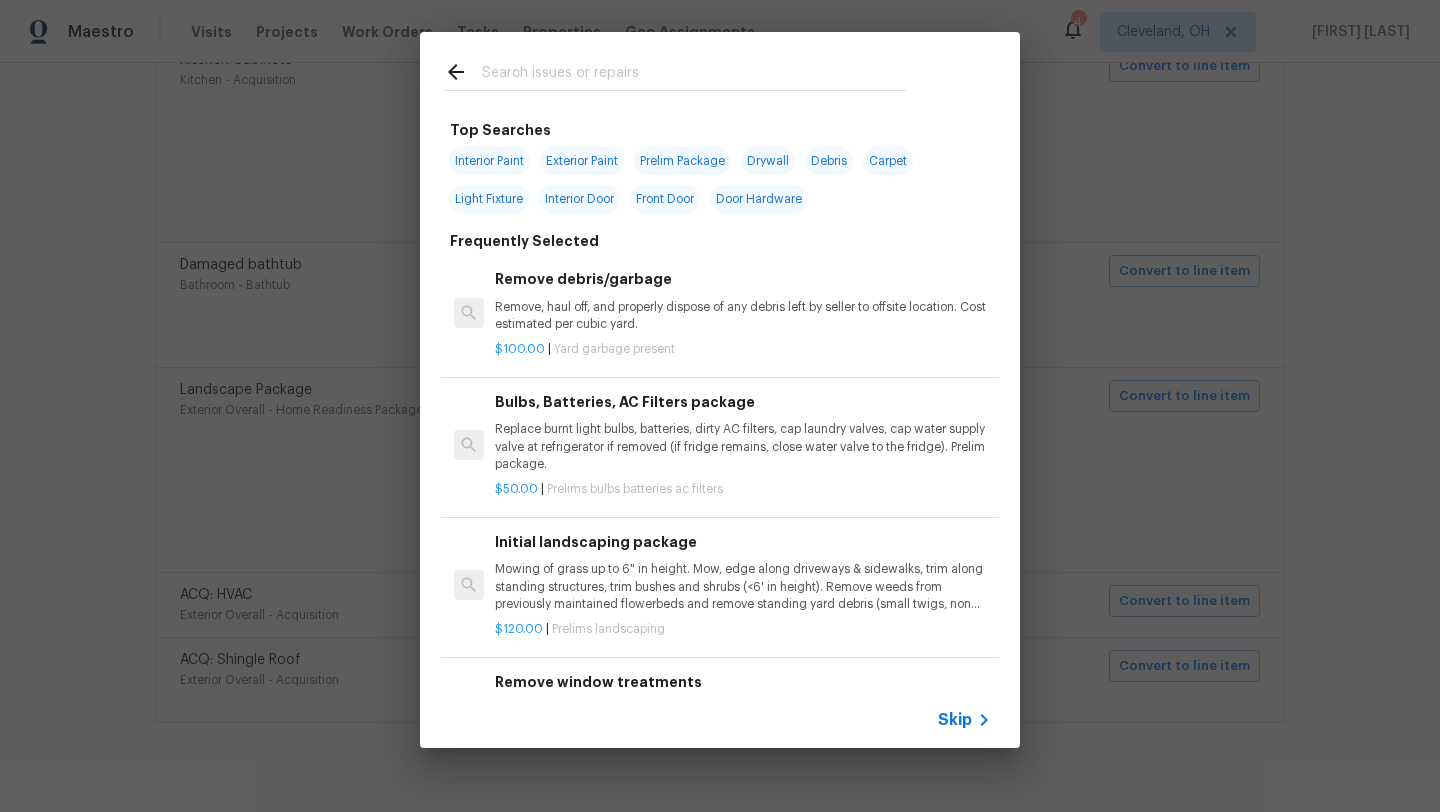 click at bounding box center (694, 75) 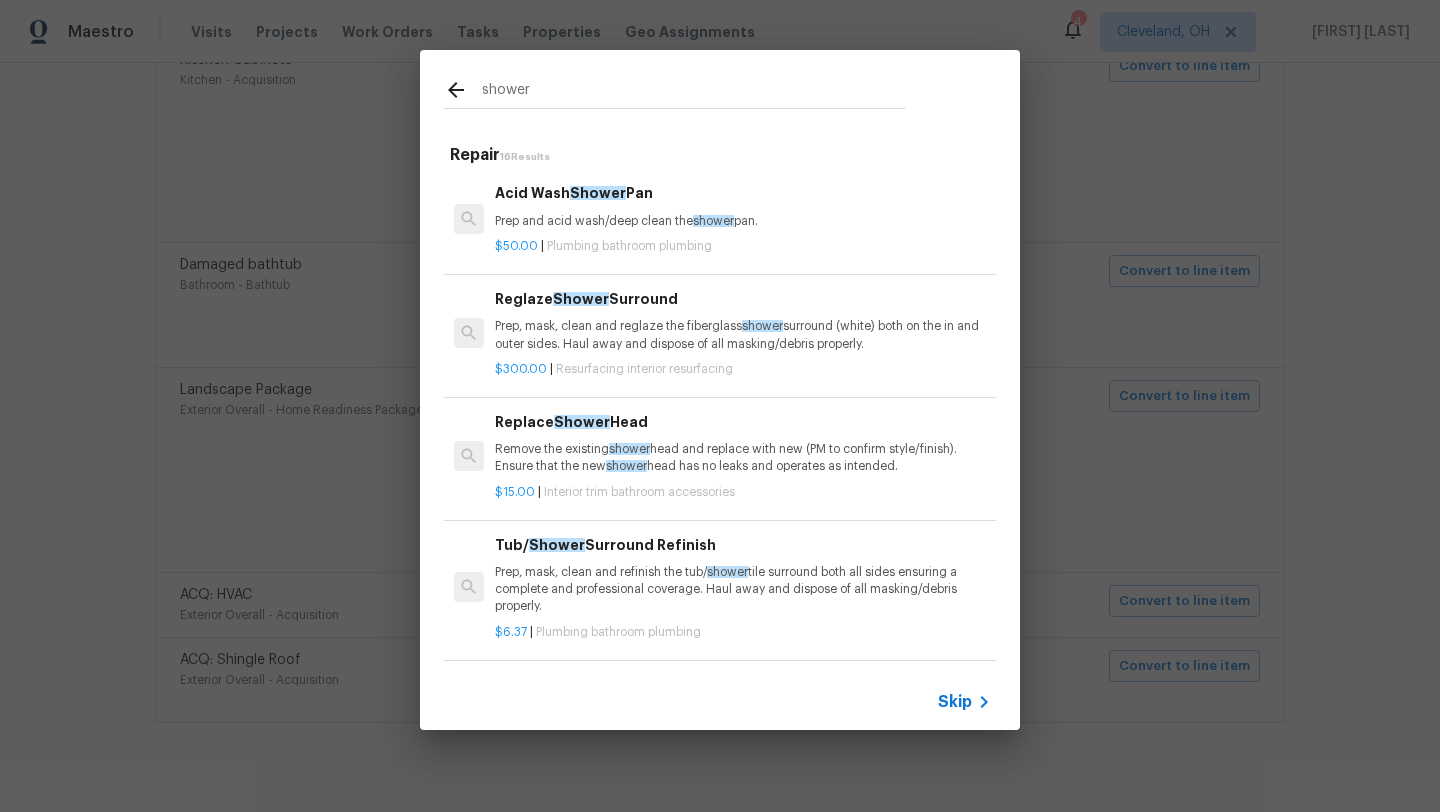 type on "shower" 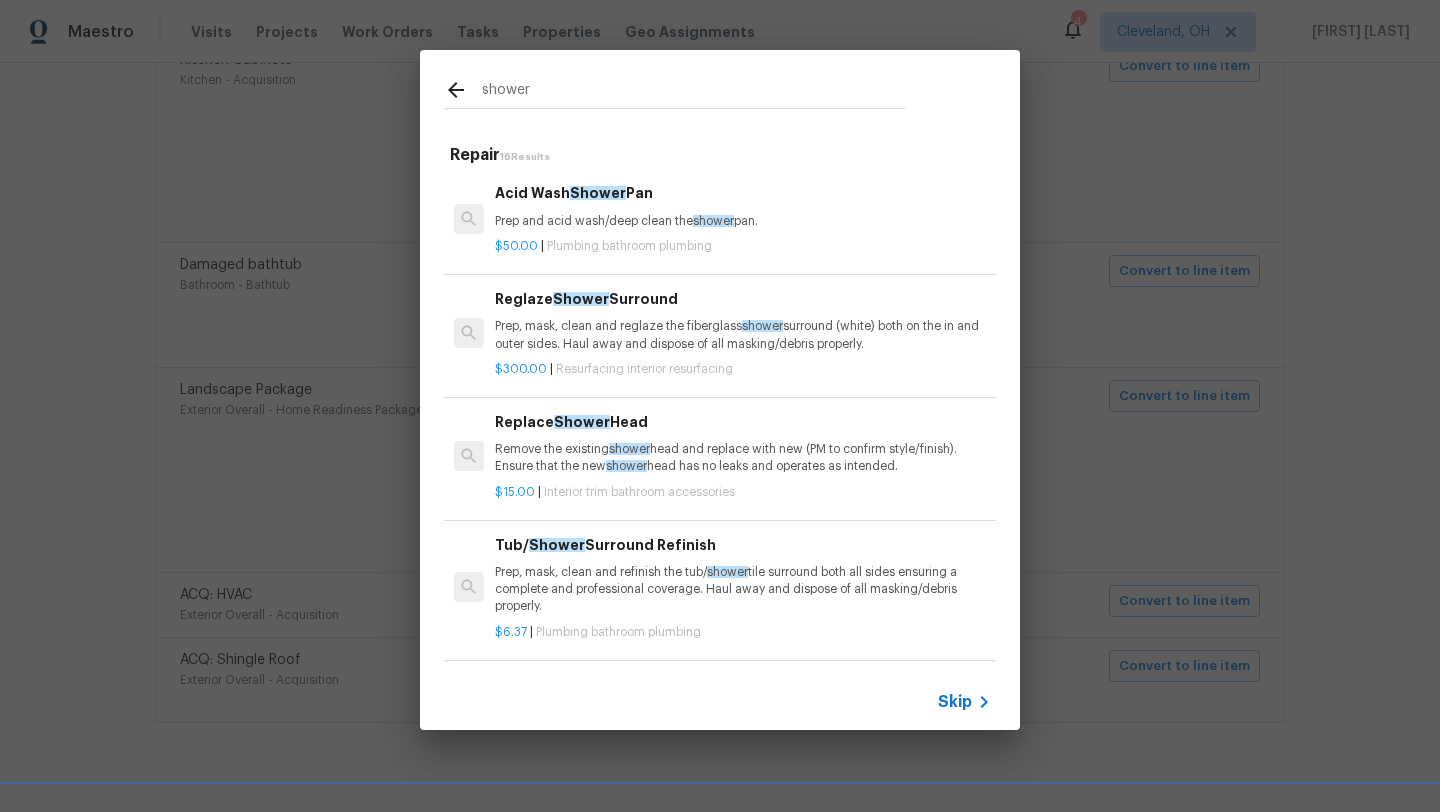 click on "Remove the existing  shower  head and replace with new (PM to confirm style/finish). Ensure that the new  shower  head has no leaks and operates as intended." at bounding box center (743, 458) 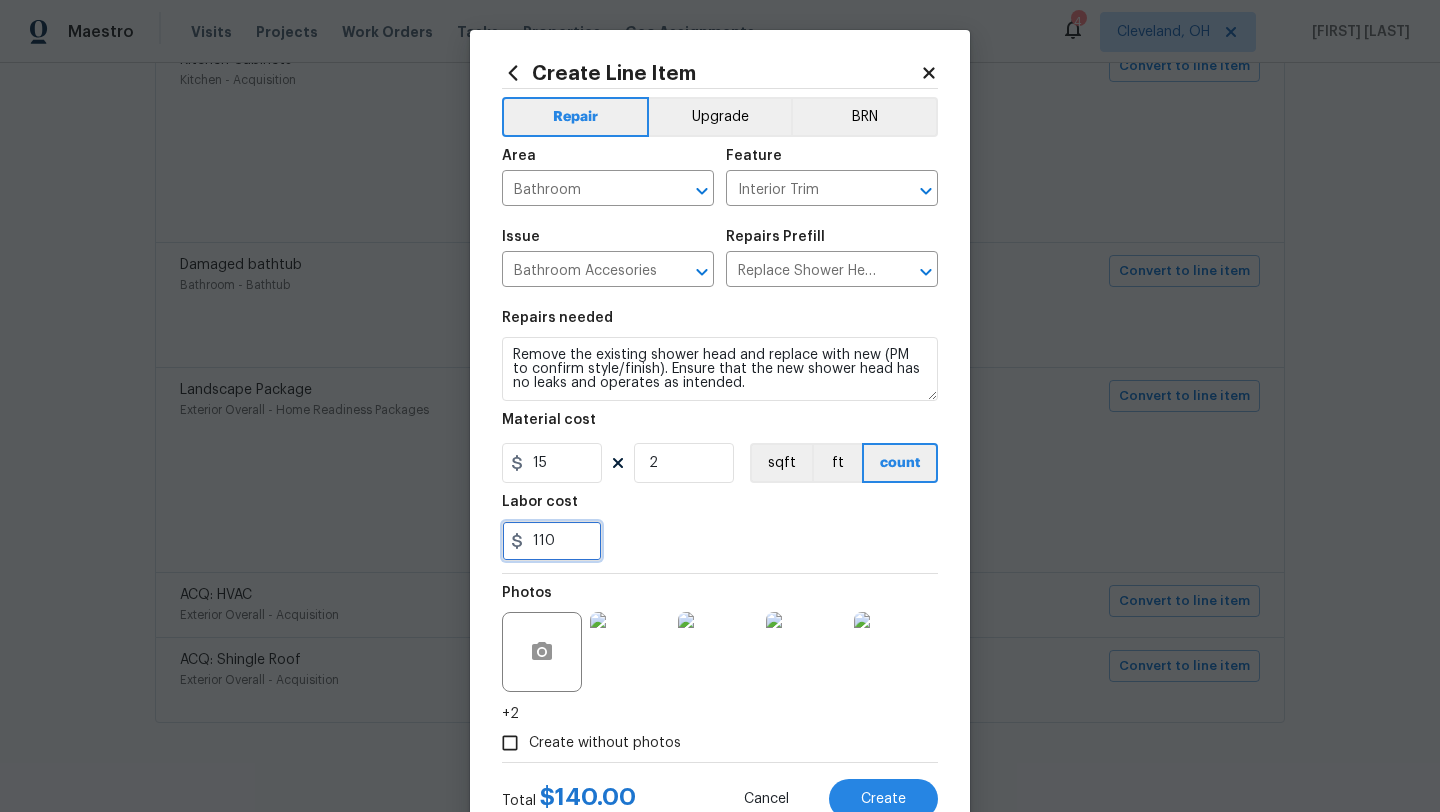 drag, startPoint x: 588, startPoint y: 542, endPoint x: 458, endPoint y: 542, distance: 130 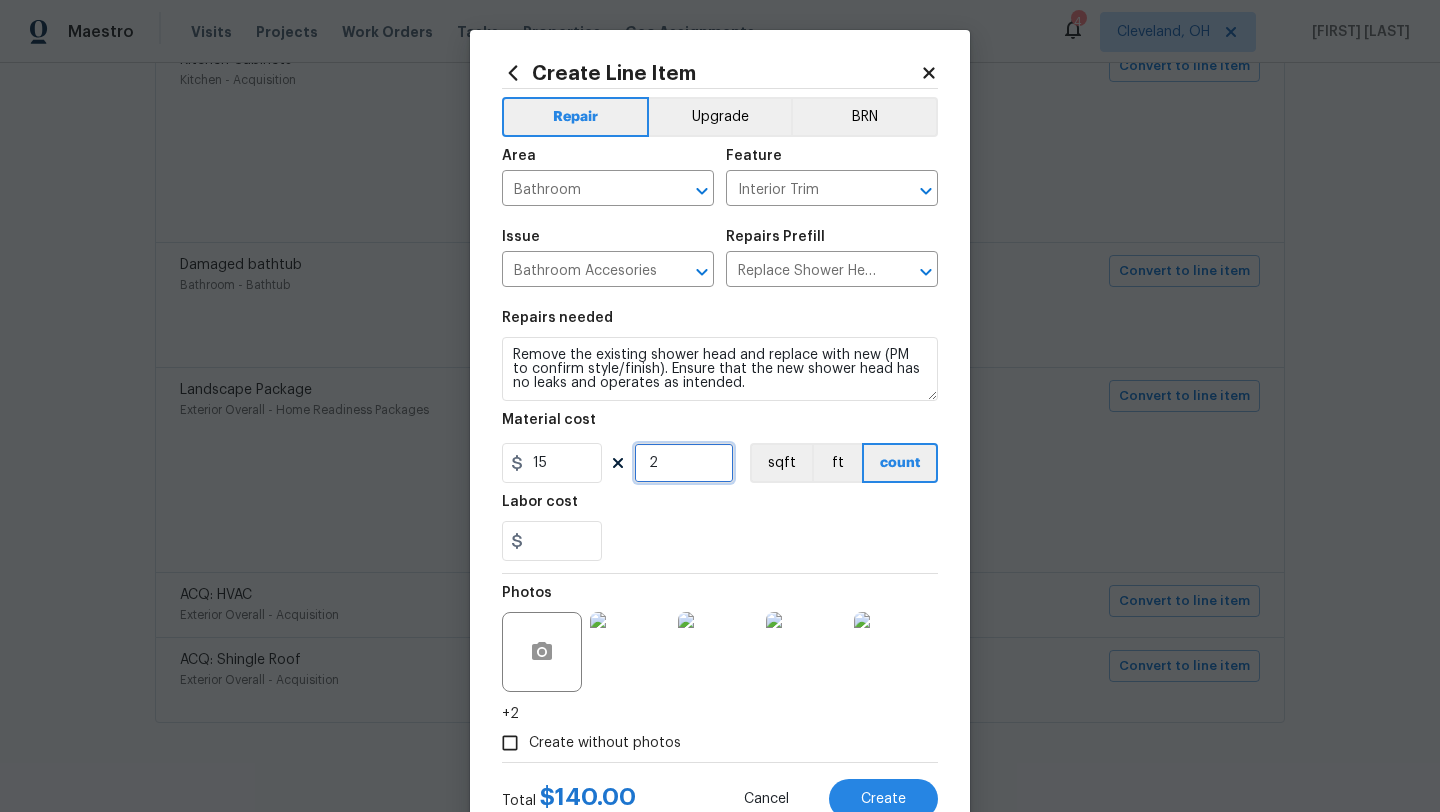 type on "0" 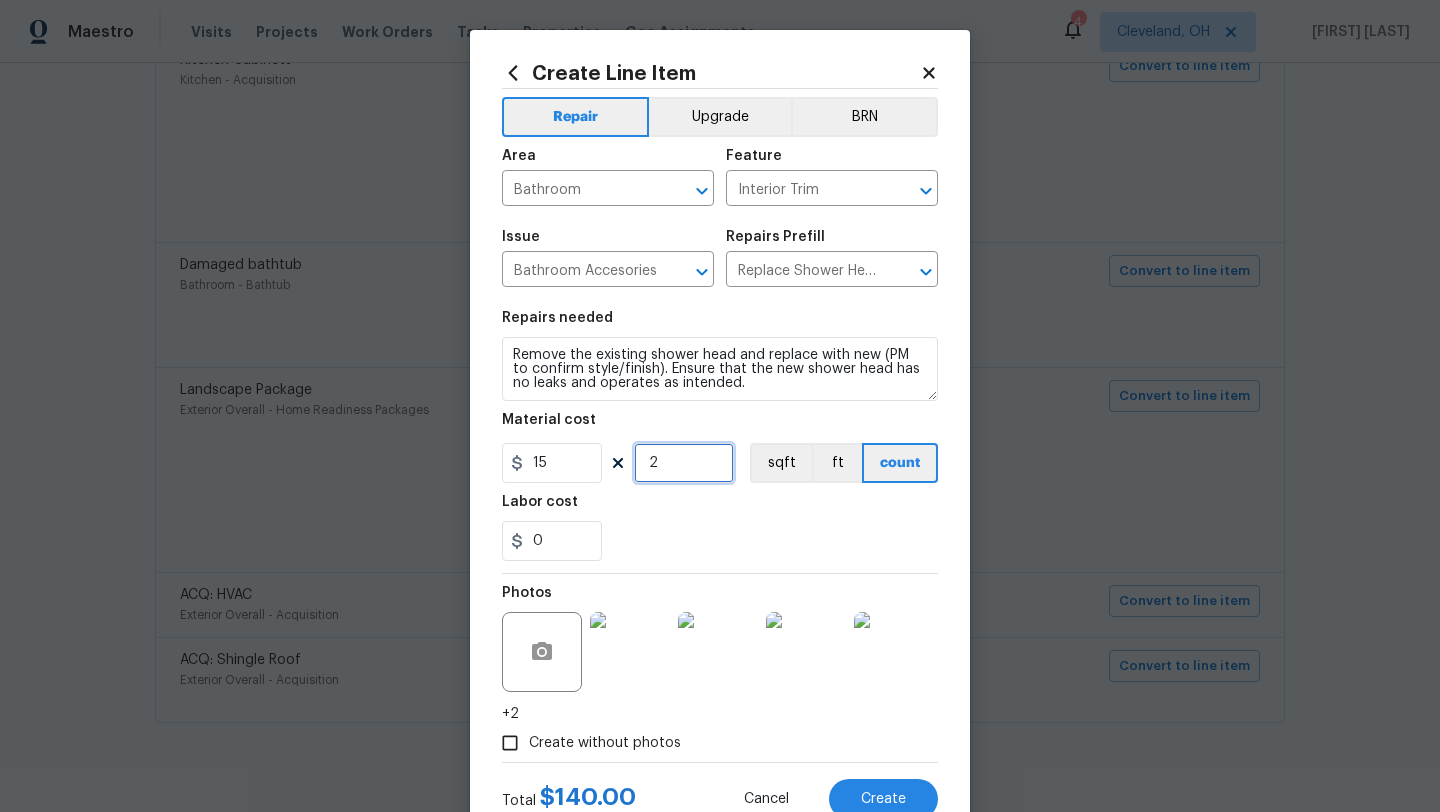click on "2" at bounding box center (684, 463) 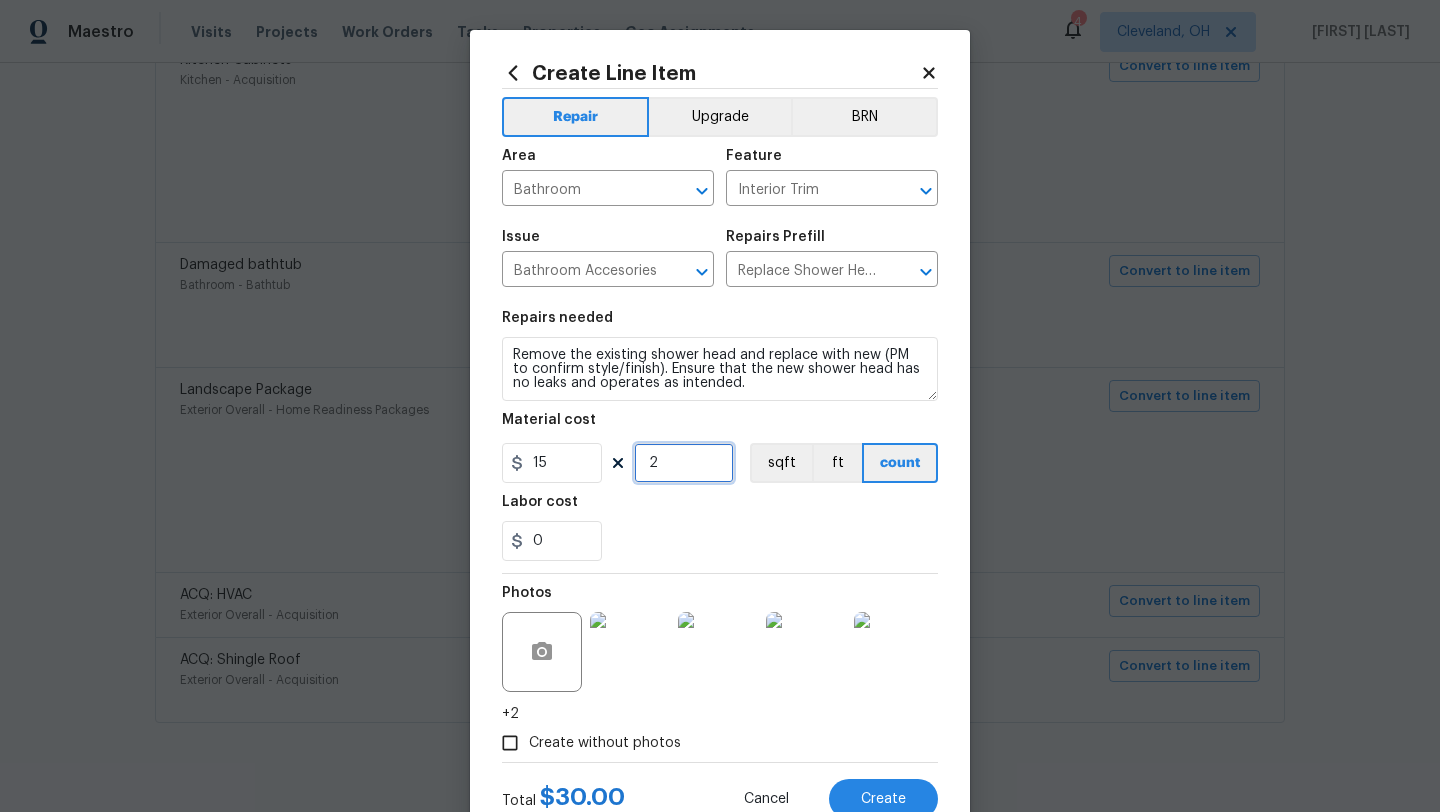 drag, startPoint x: 682, startPoint y: 467, endPoint x: 625, endPoint y: 466, distance: 57.00877 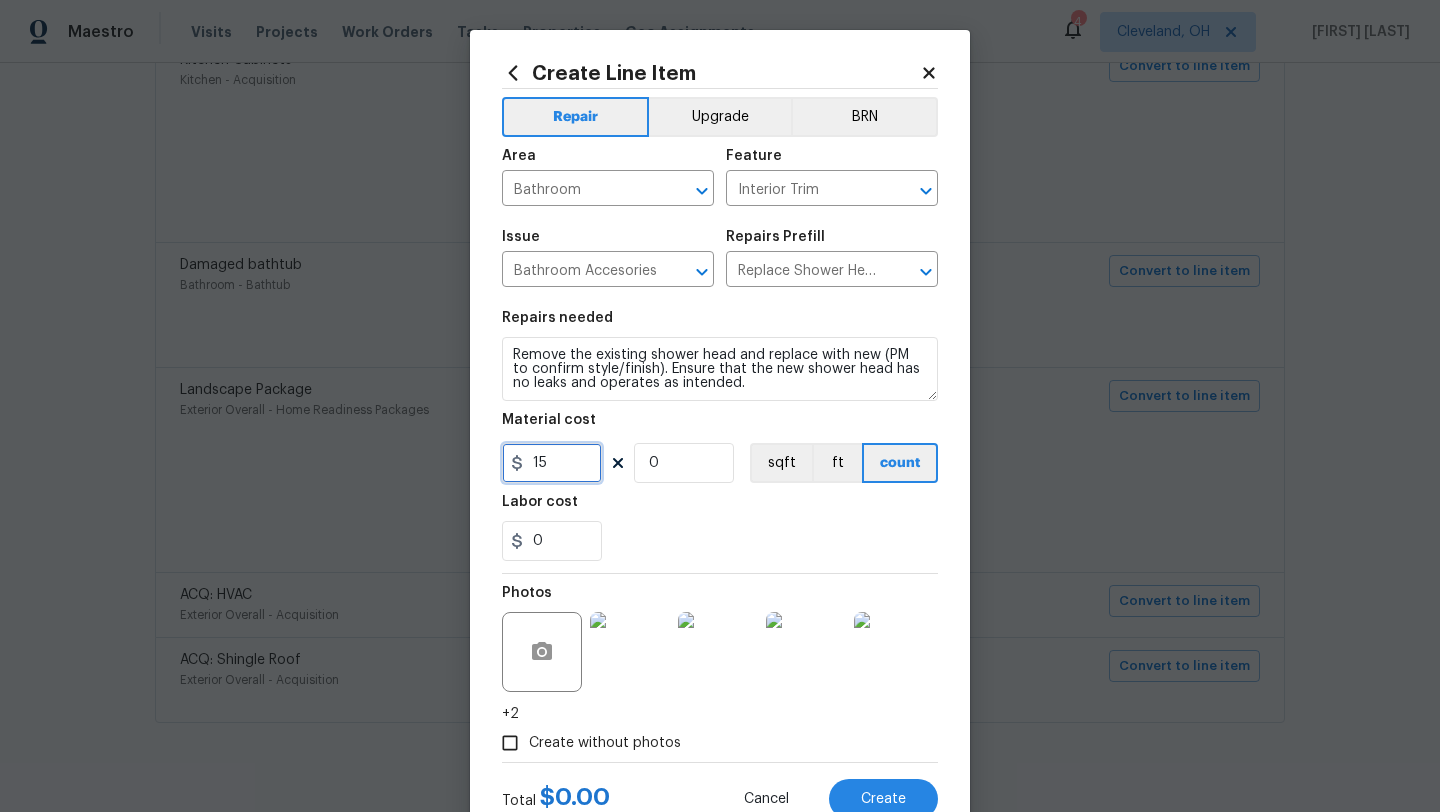 drag, startPoint x: 553, startPoint y: 463, endPoint x: 528, endPoint y: 463, distance: 25 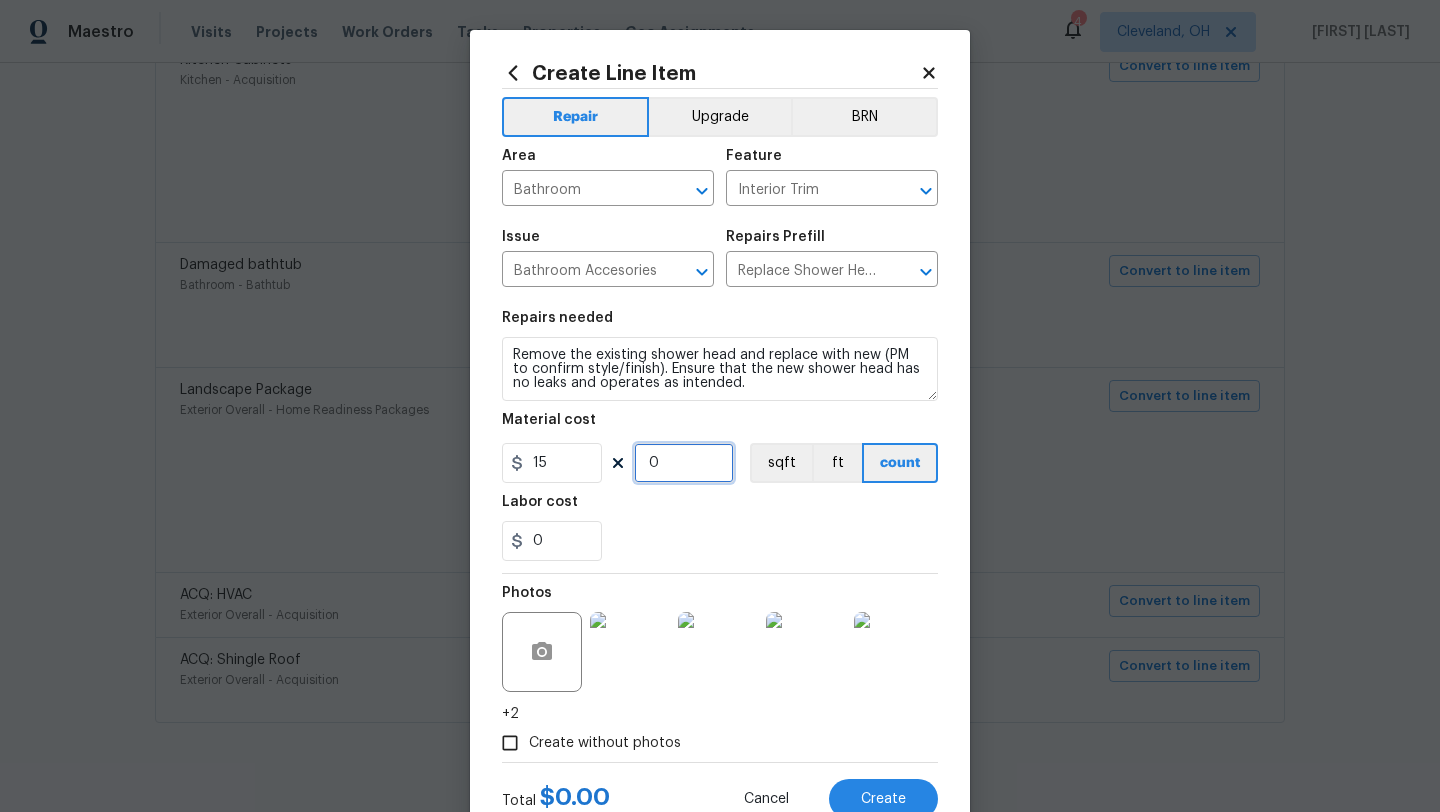 click on "0" at bounding box center (684, 463) 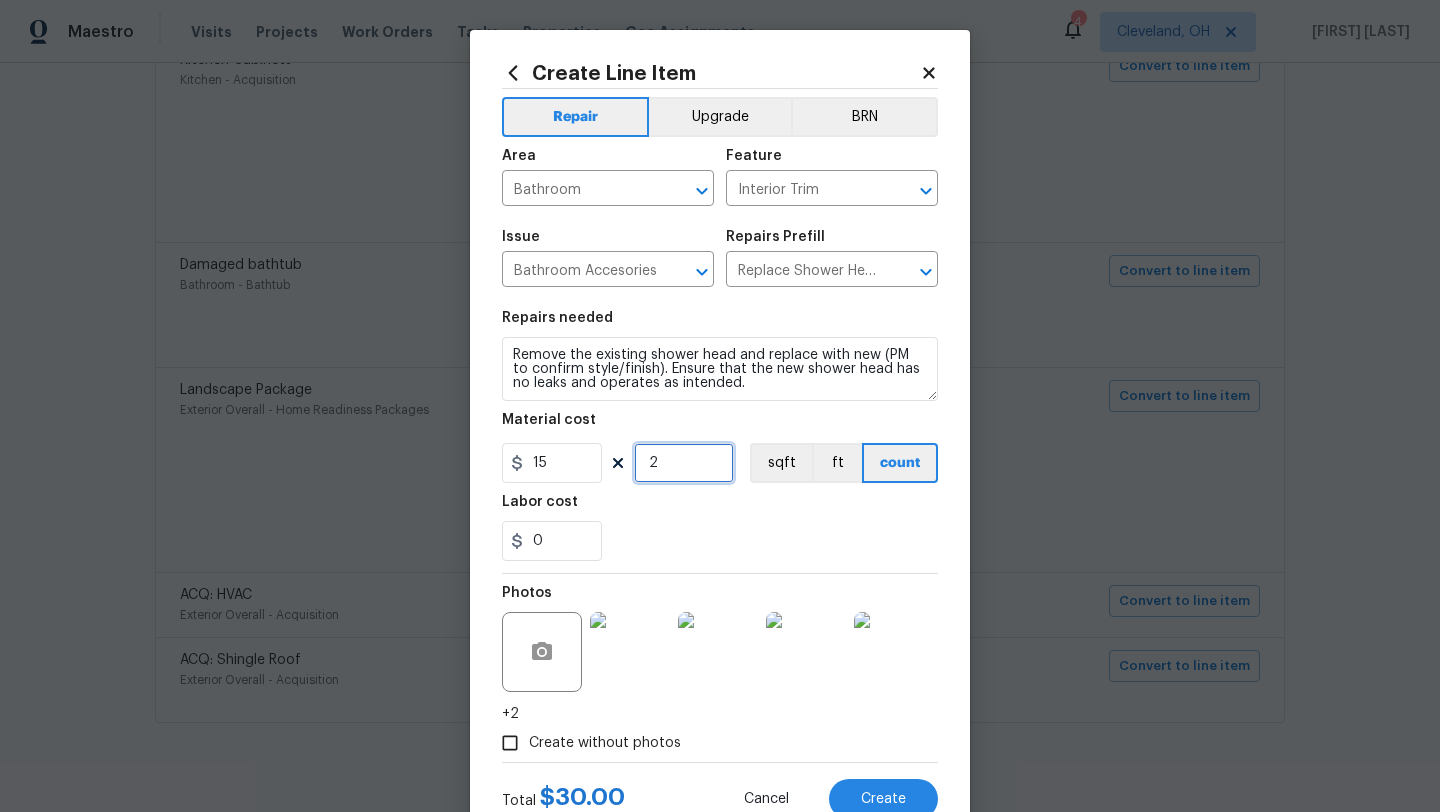 type on "2" 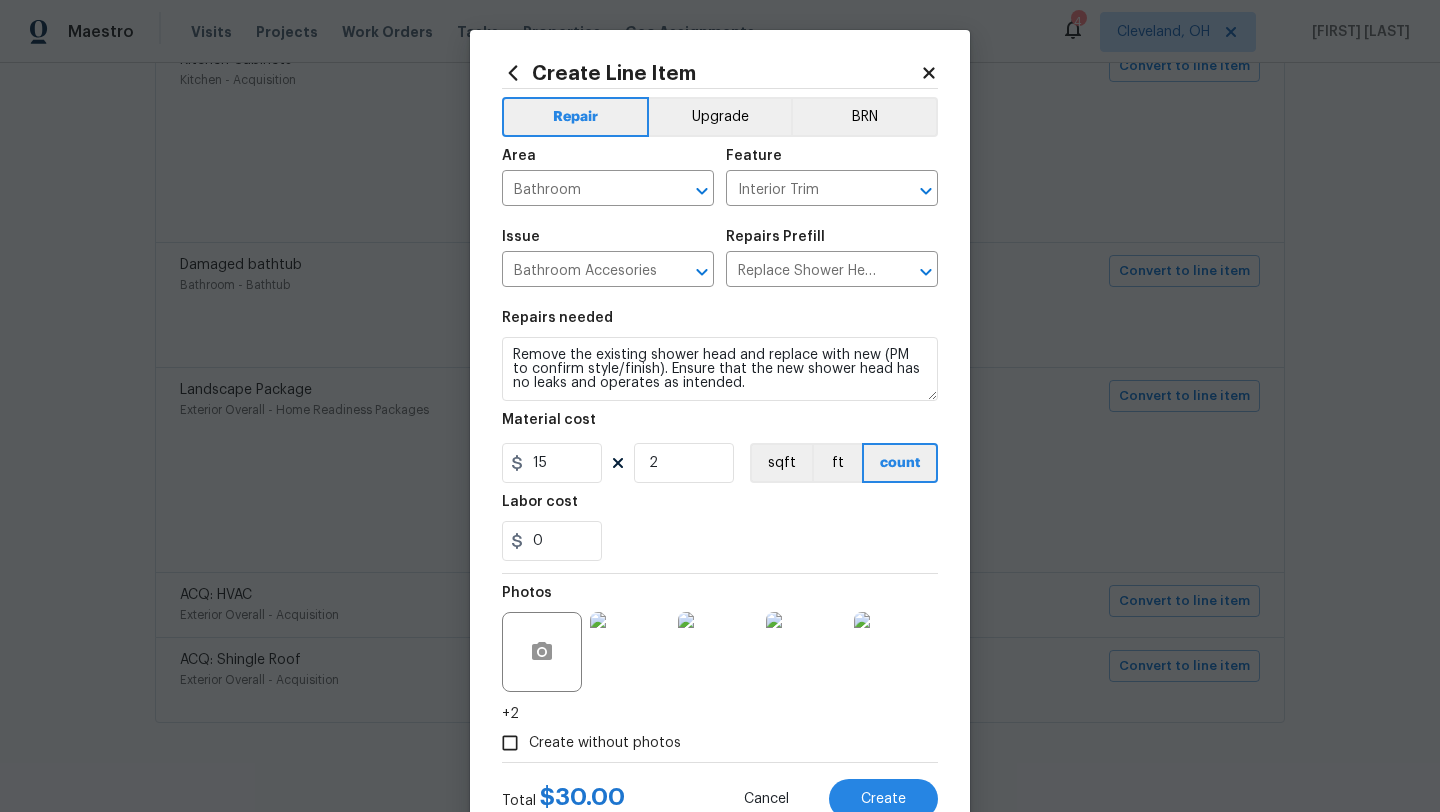click on "0" at bounding box center [720, 541] 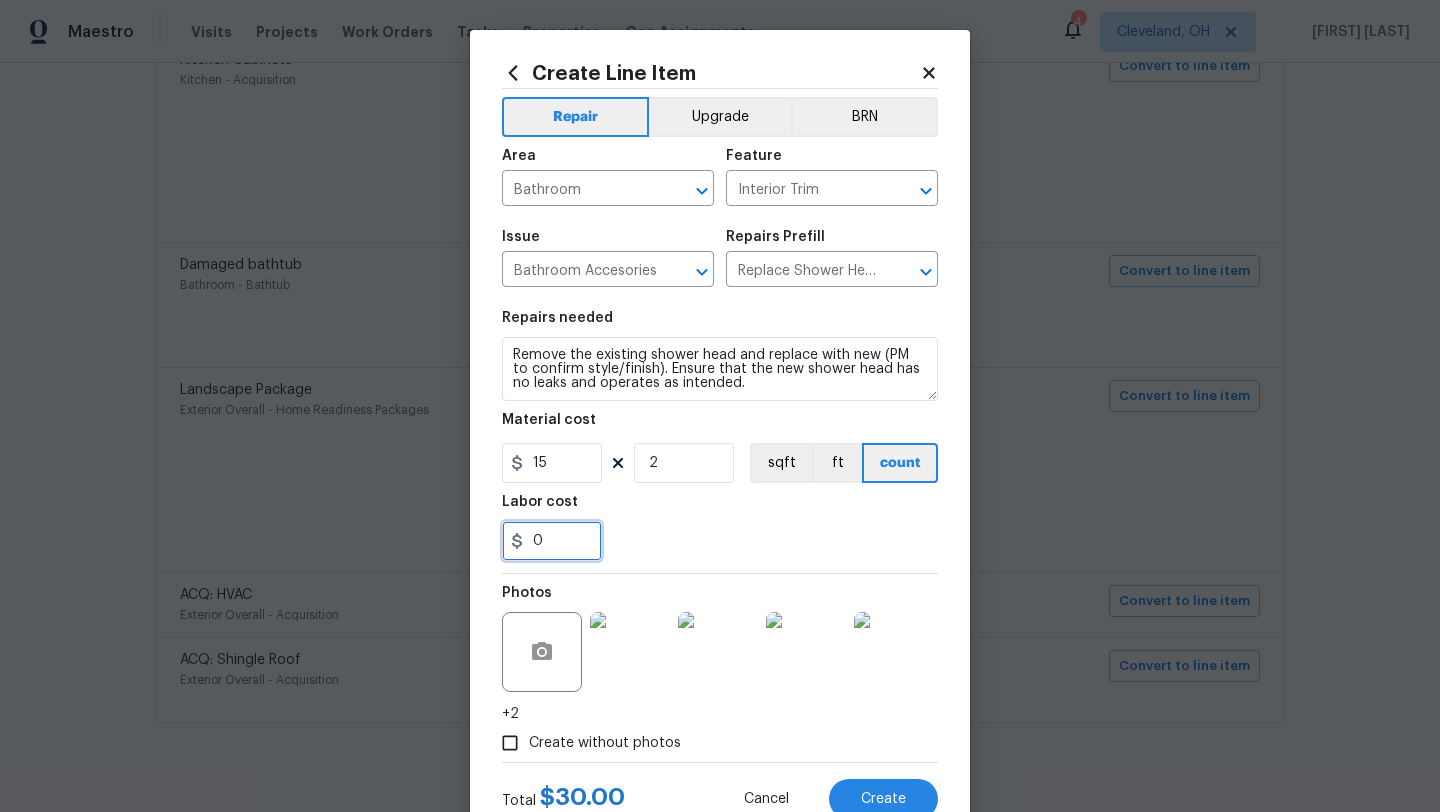 drag, startPoint x: 545, startPoint y: 543, endPoint x: 505, endPoint y: 543, distance: 40 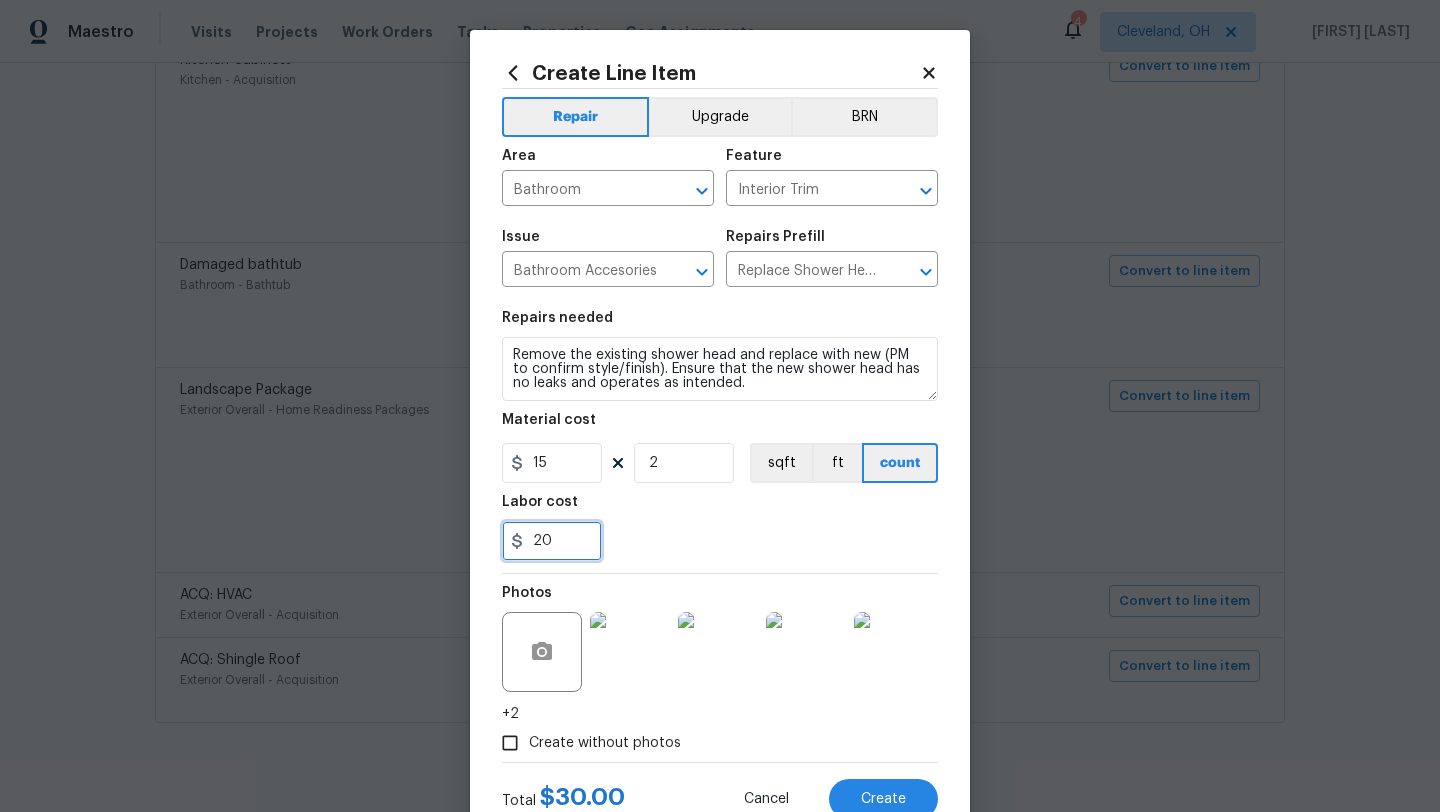 type on "20" 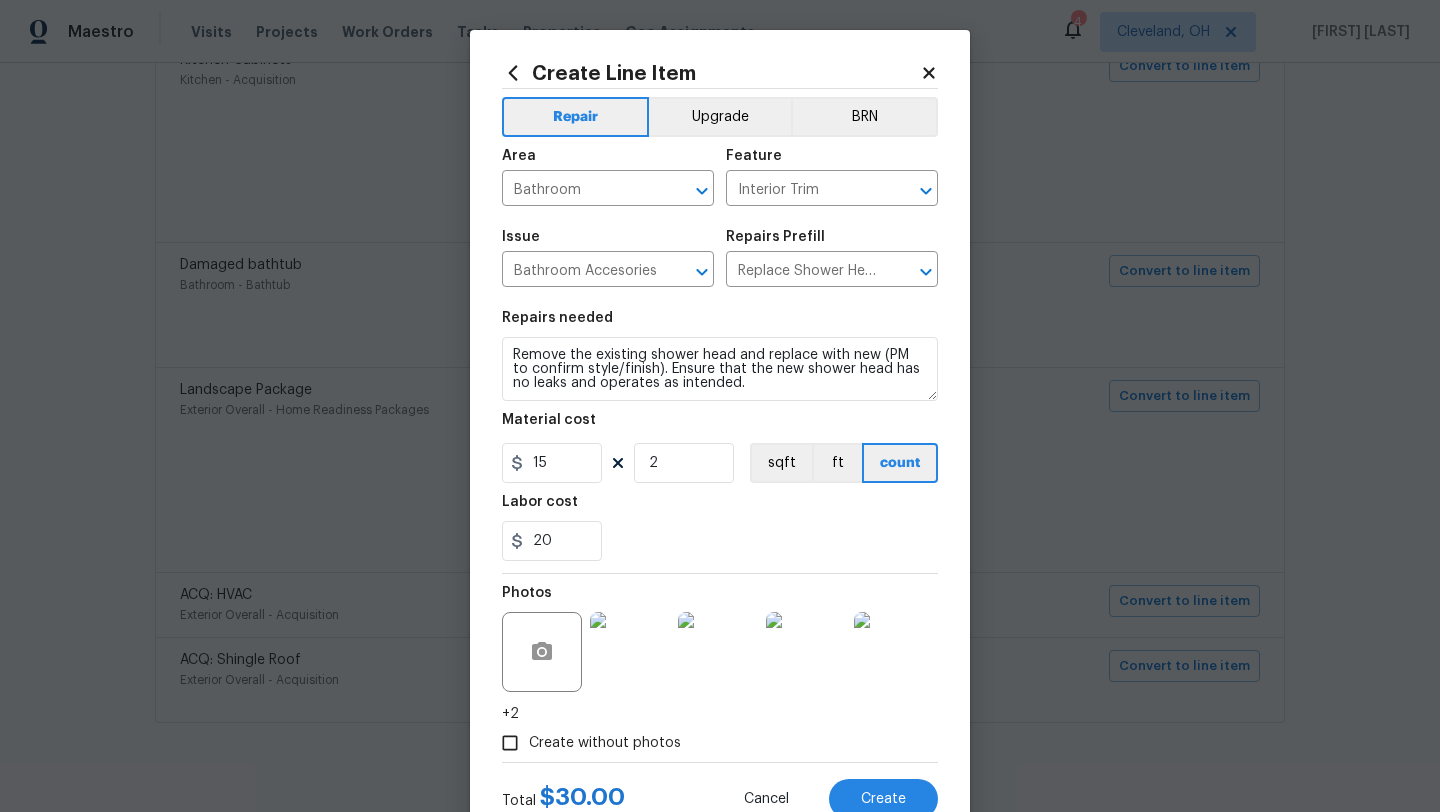 click on "Repairs needed Remove the existing shower head and replace with new (PM to confirm style/finish). Ensure that the new shower head has no leaks and operates as intended. Material cost 15 2 sqft ft count Labor cost 20" at bounding box center [720, 436] 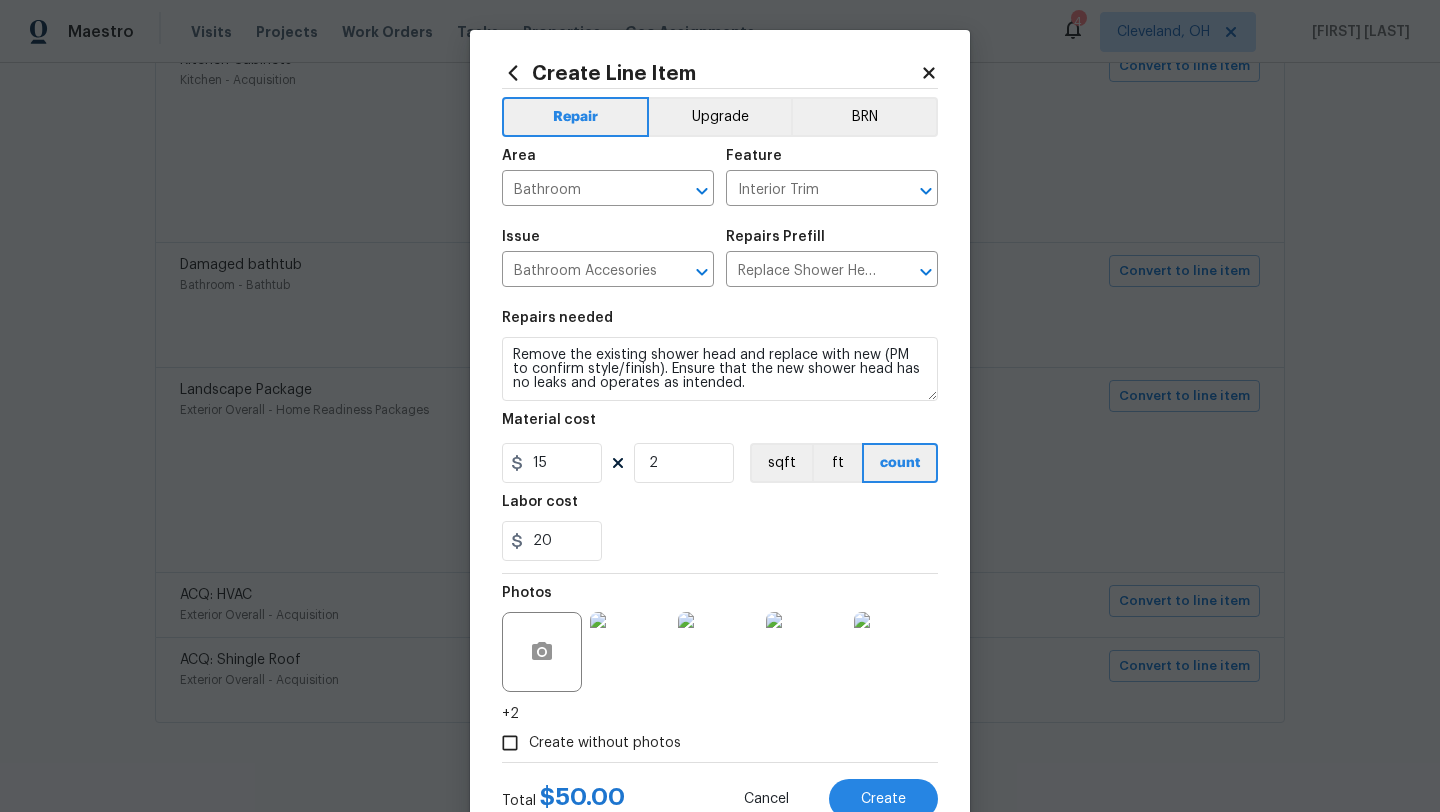 click at bounding box center (630, 652) 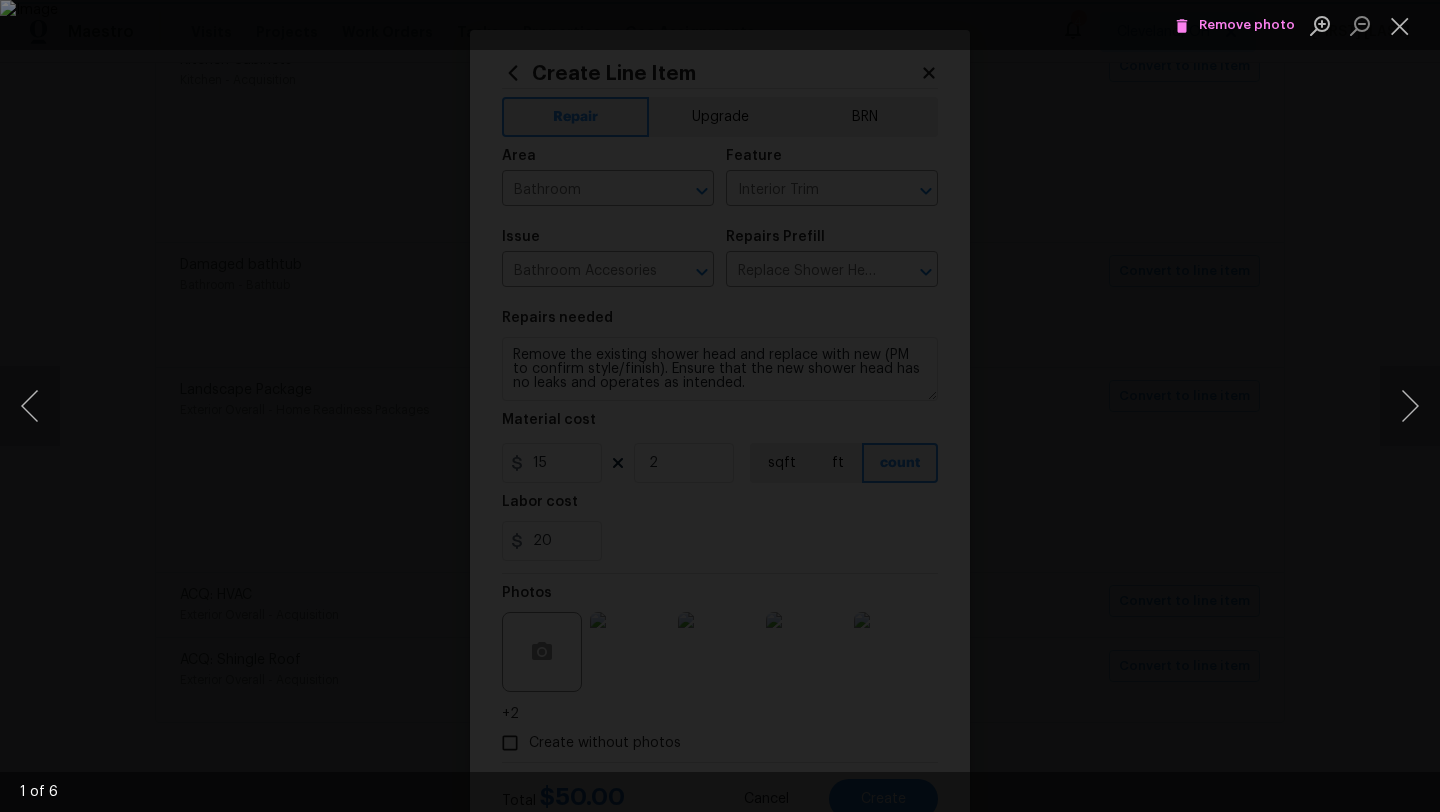 click on "Remove photo" at bounding box center [1235, 25] 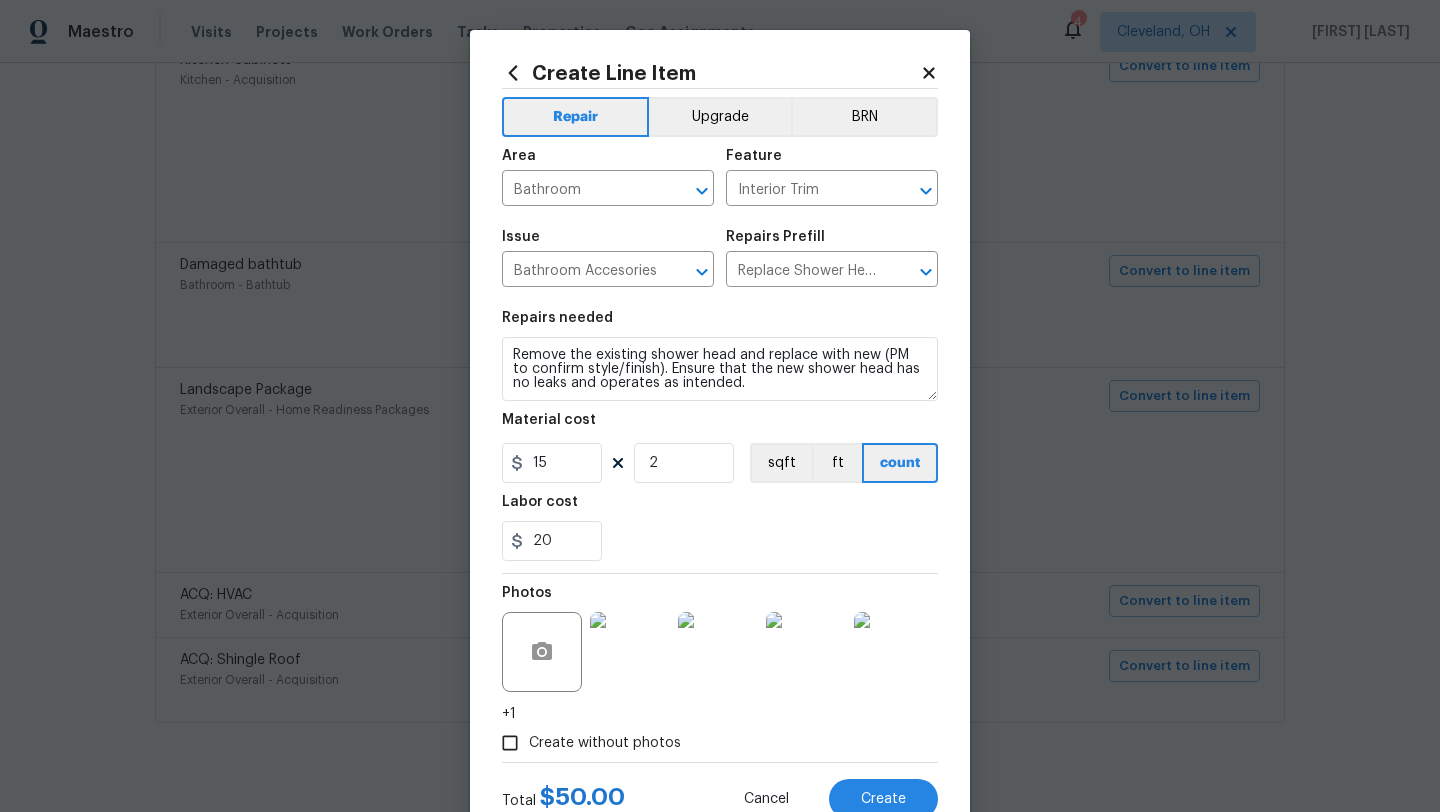 click at bounding box center (630, 652) 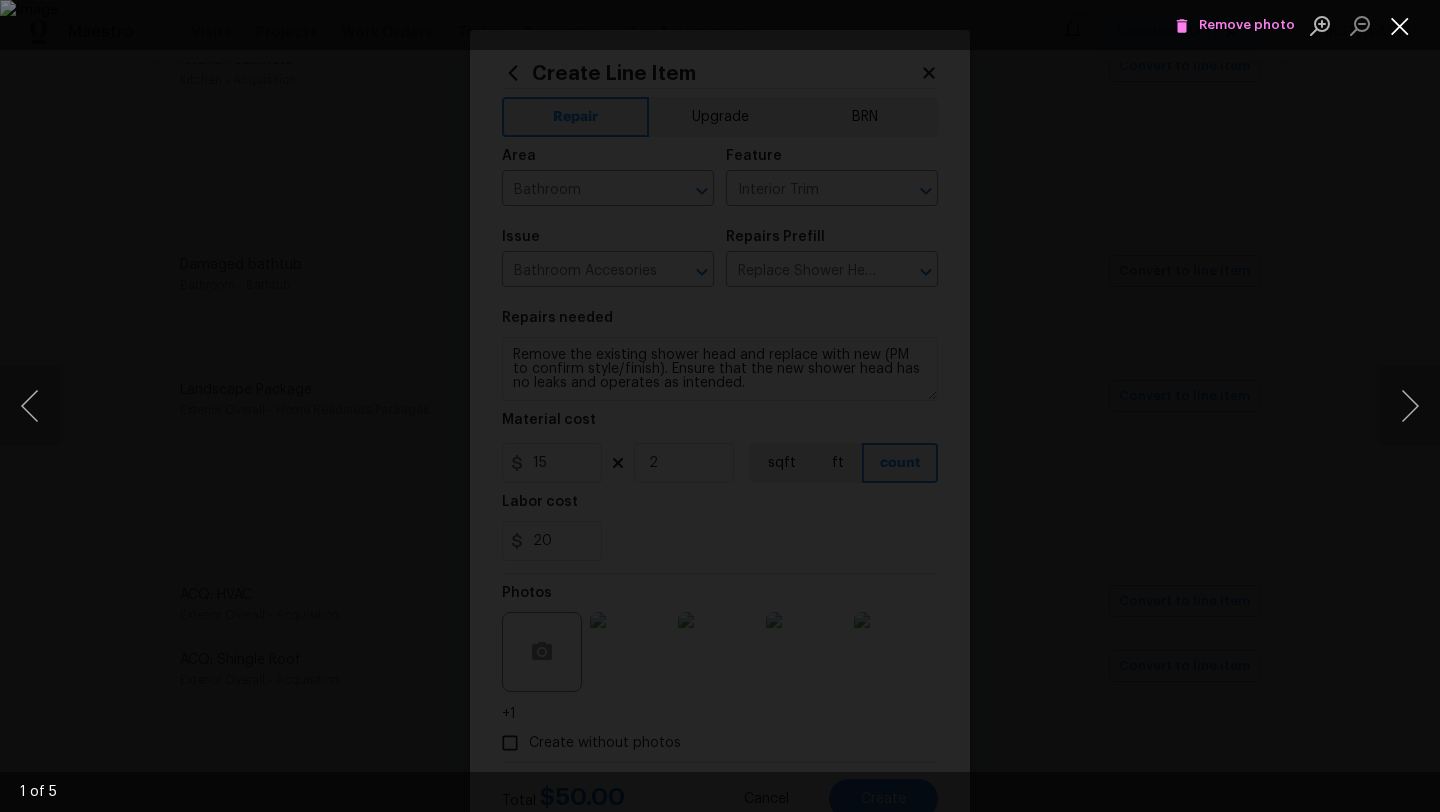 click at bounding box center [1400, 25] 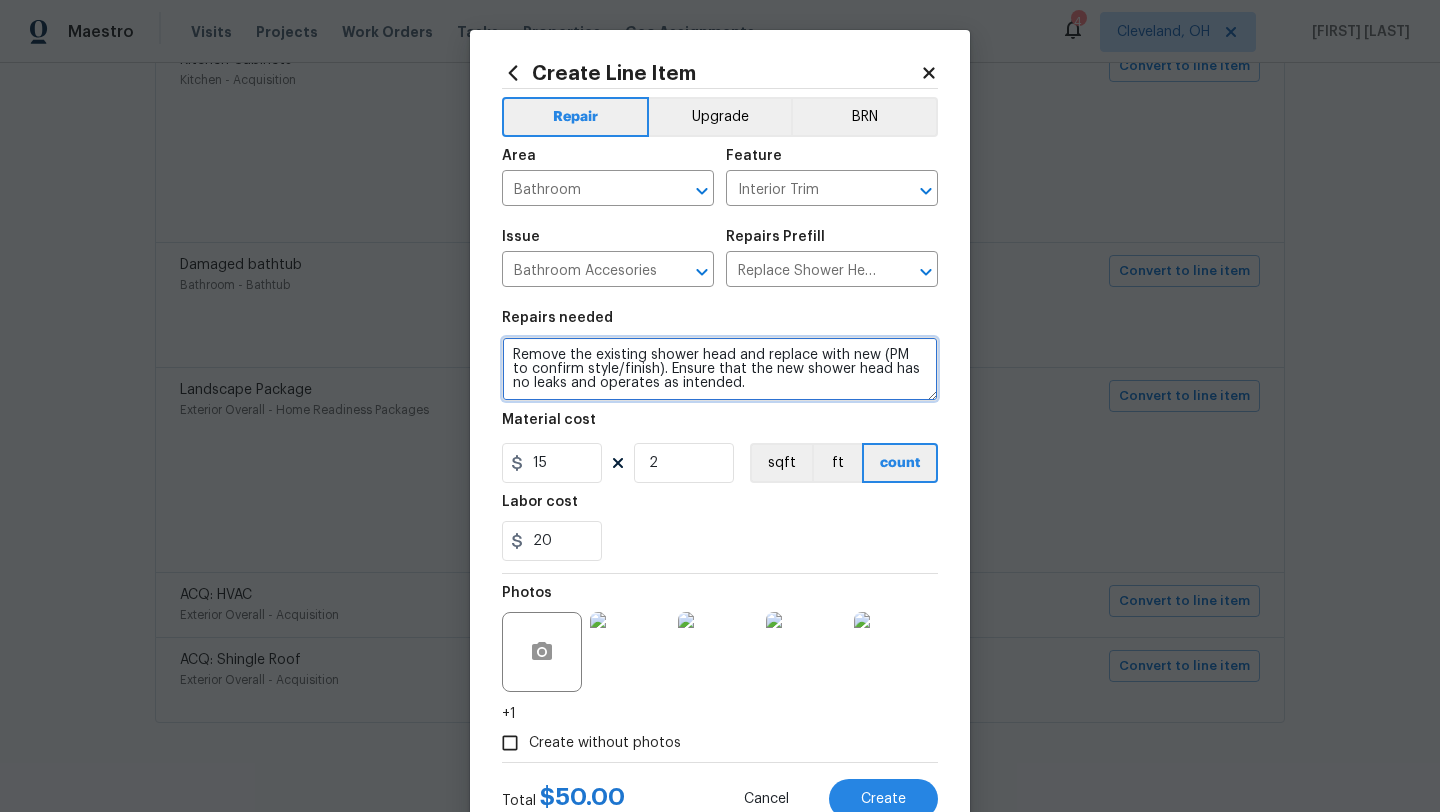 click on "Remove the existing shower head and replace with new (PM to confirm style/finish). Ensure that the new shower head has no leaks and operates as intended." at bounding box center [720, 369] 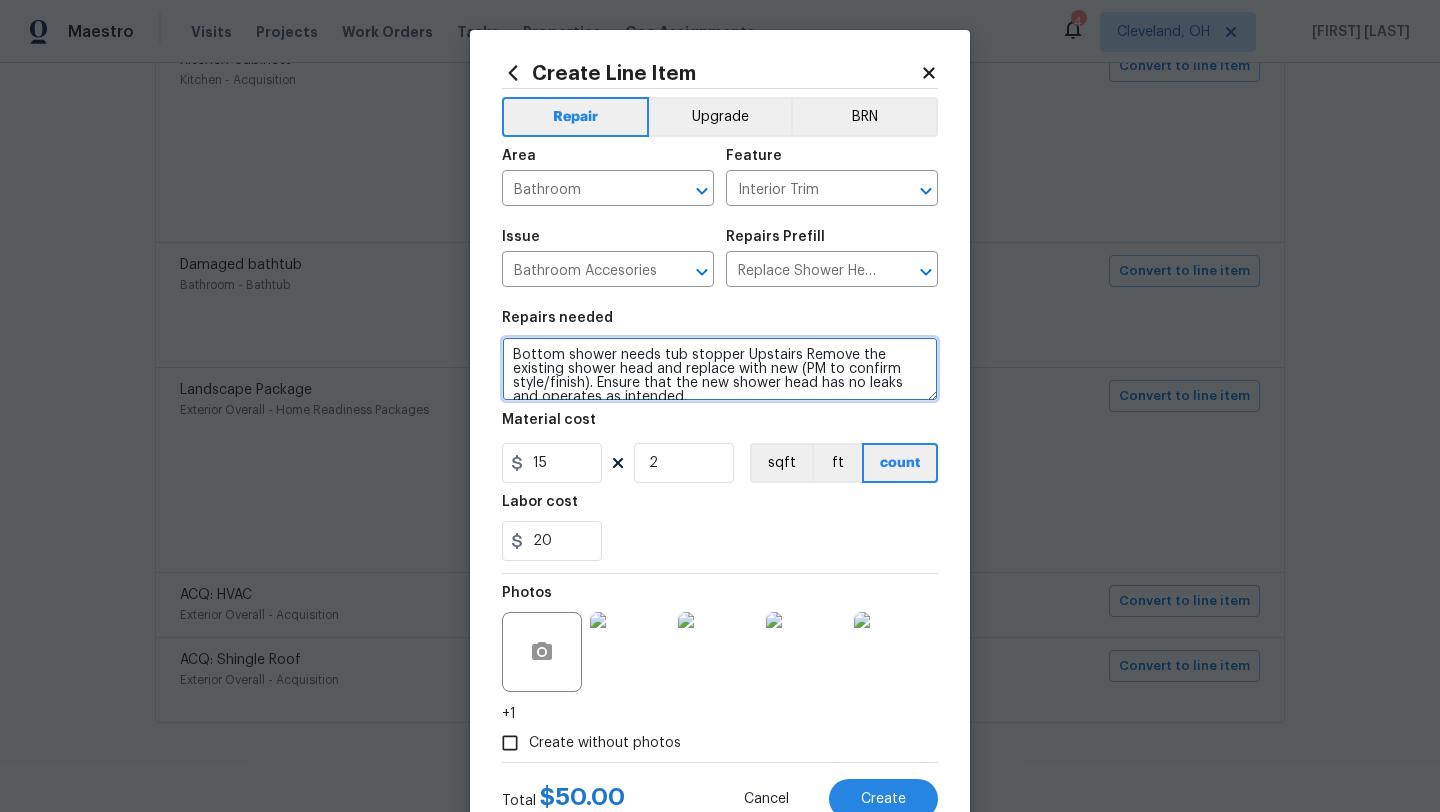 click on "Bottom shower needs tub stopper Upstairs Remove the existing shower head and replace with new (PM to confirm style/finish). Ensure that the new shower head has no leaks and operates as intended." at bounding box center (720, 369) 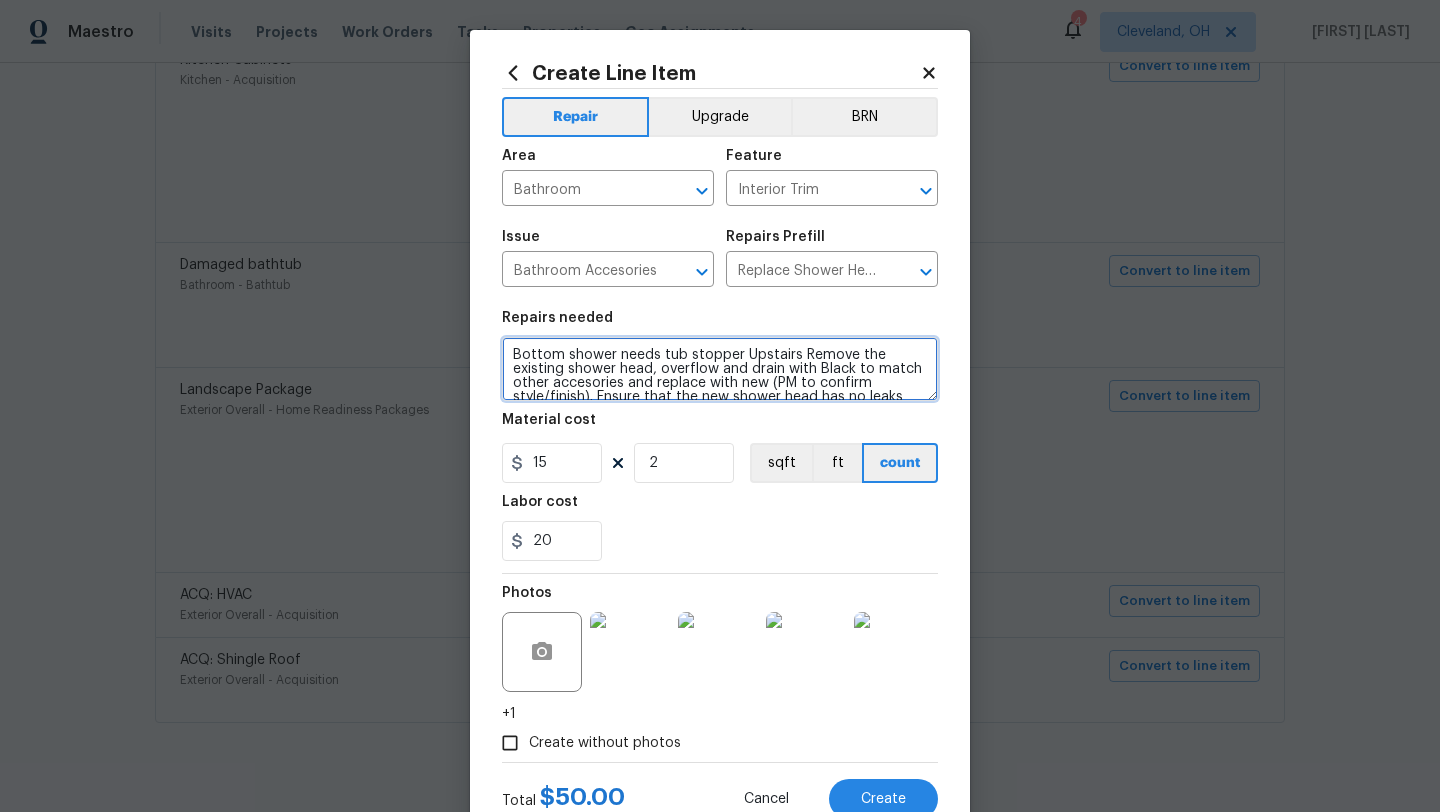 scroll, scrollTop: 2, scrollLeft: 0, axis: vertical 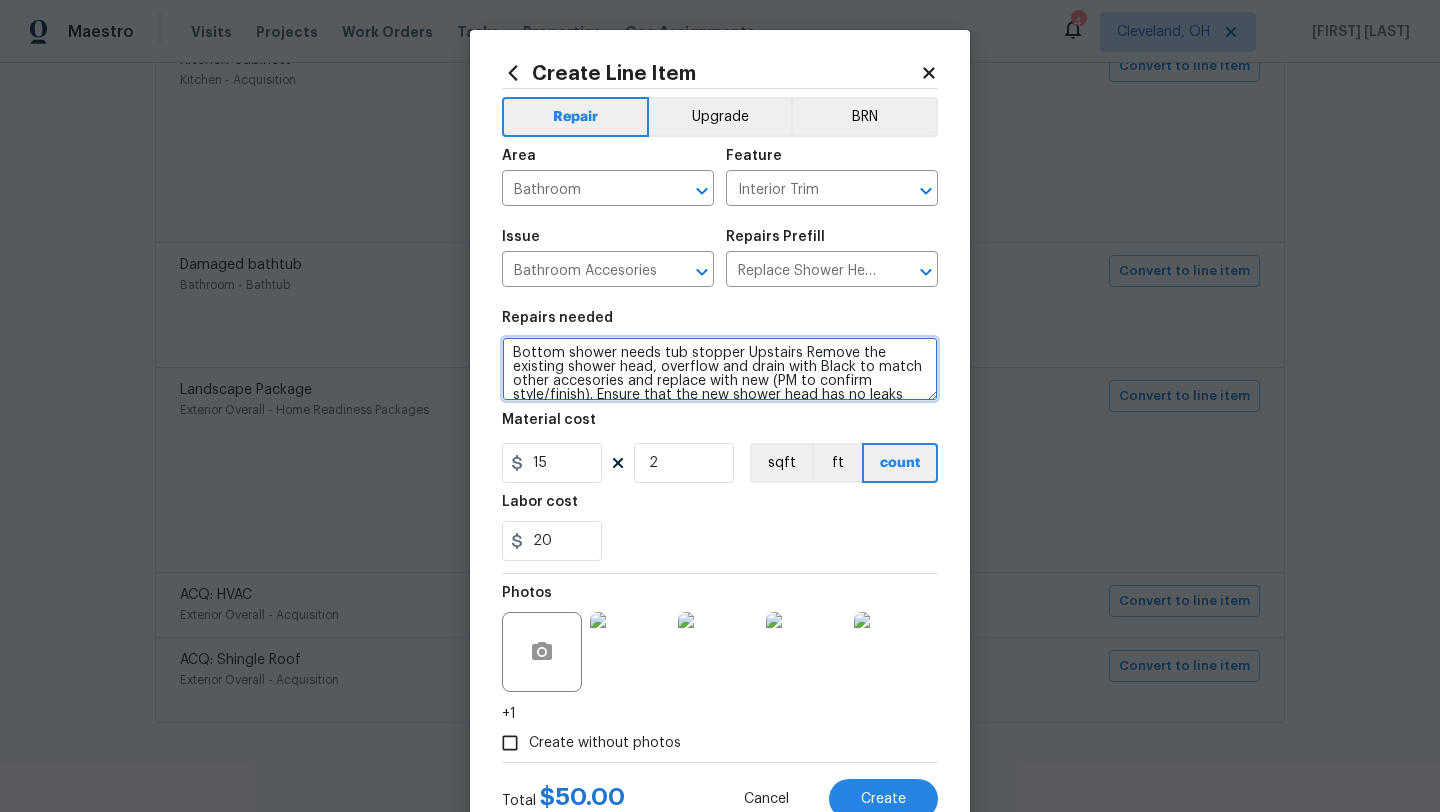 type on "Bottom shower needs tub stopper Upstairs Remove the existing shower head, overflow and drain with Black to match other accesories and replace with new (PM to confirm style/finish). Ensure that the new shower head has no leaks and operates as intended." 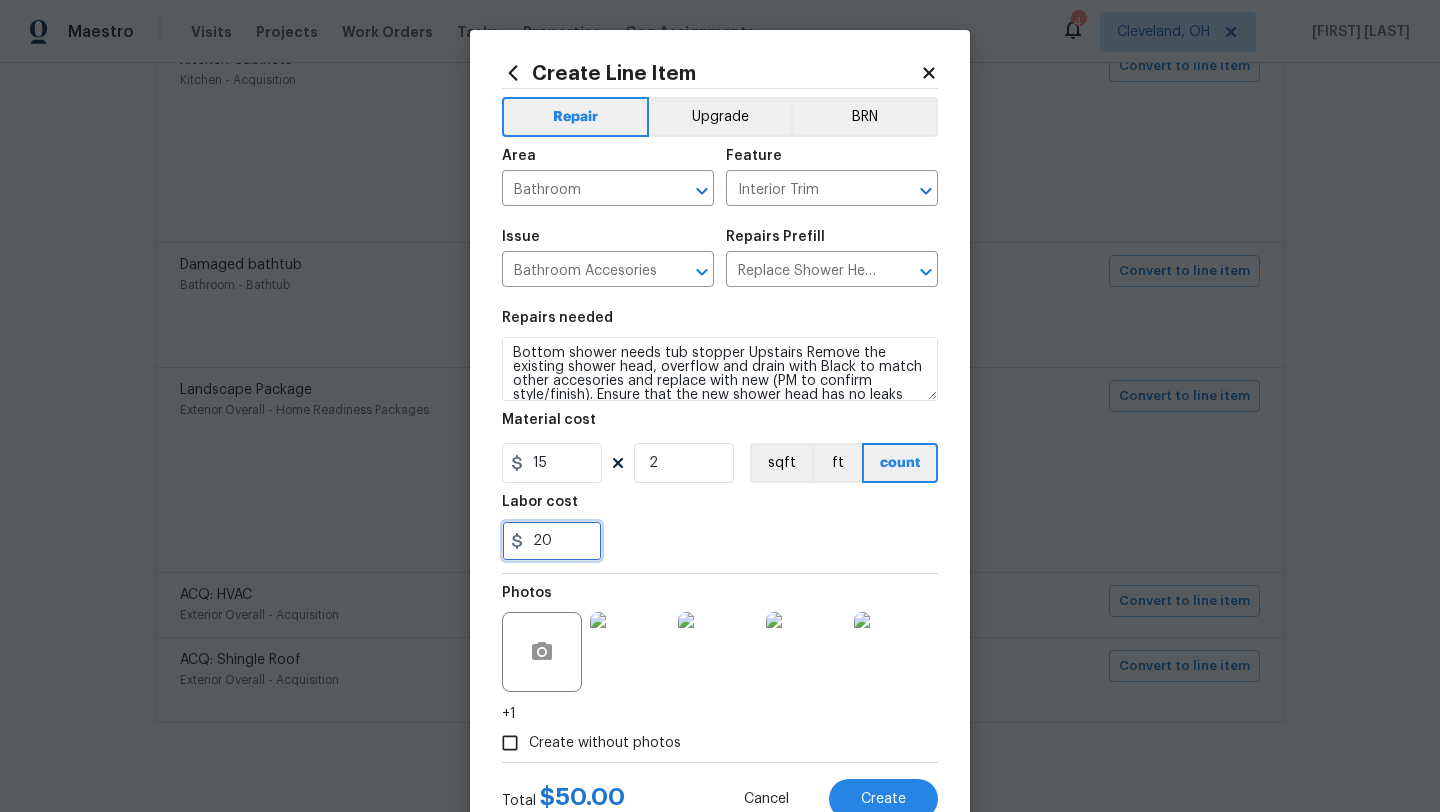 click on "20" at bounding box center (552, 541) 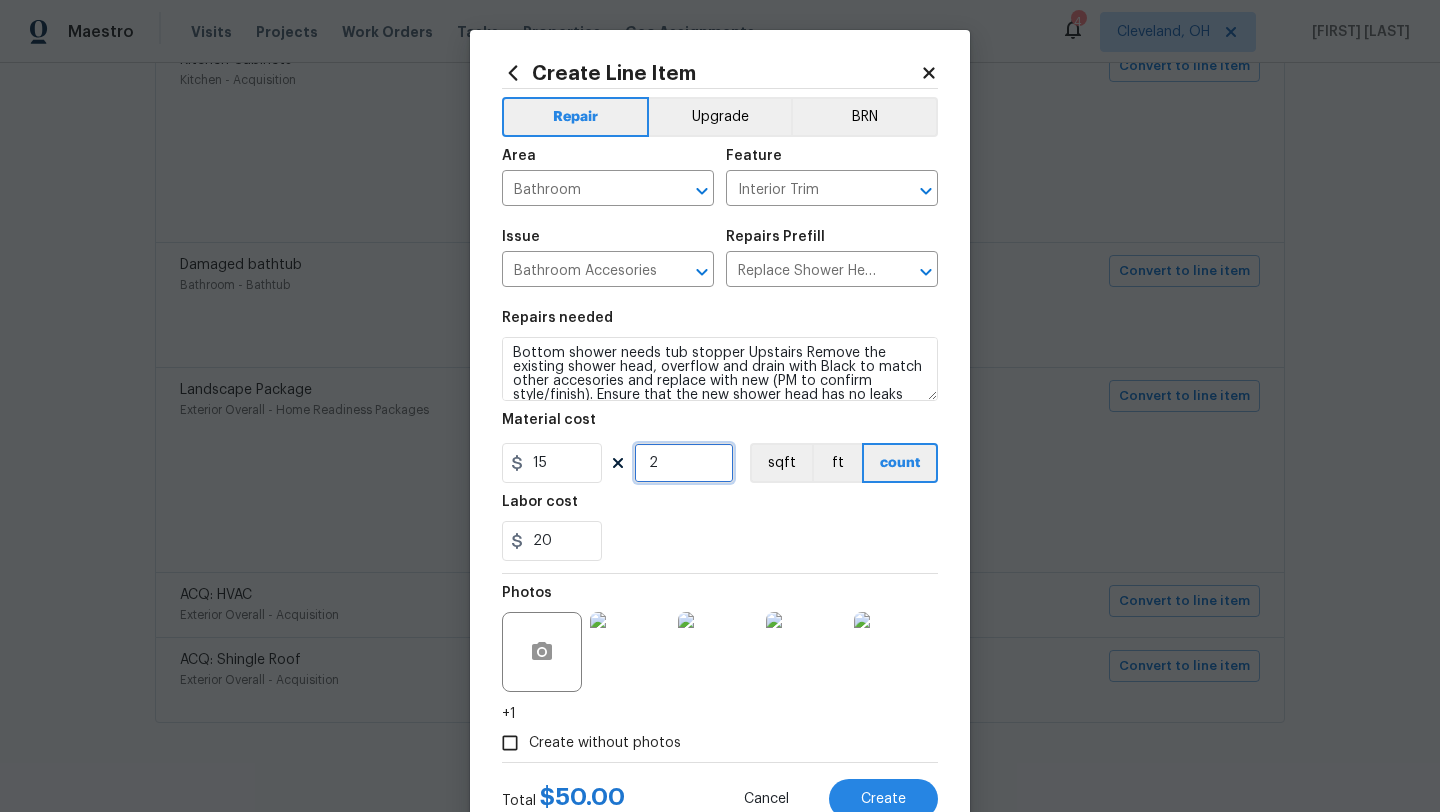 click on "2" at bounding box center [684, 463] 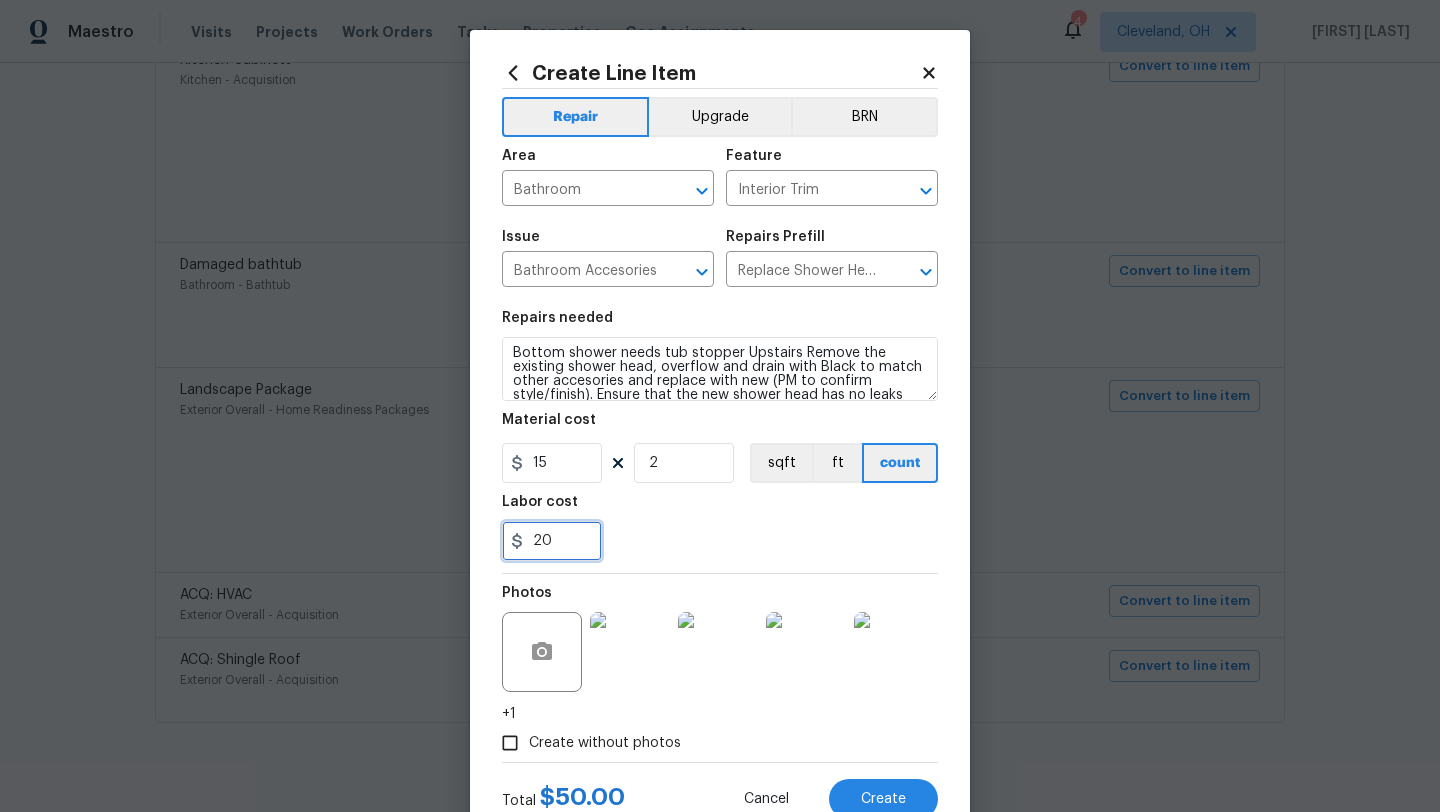 drag, startPoint x: 577, startPoint y: 554, endPoint x: 502, endPoint y: 554, distance: 75 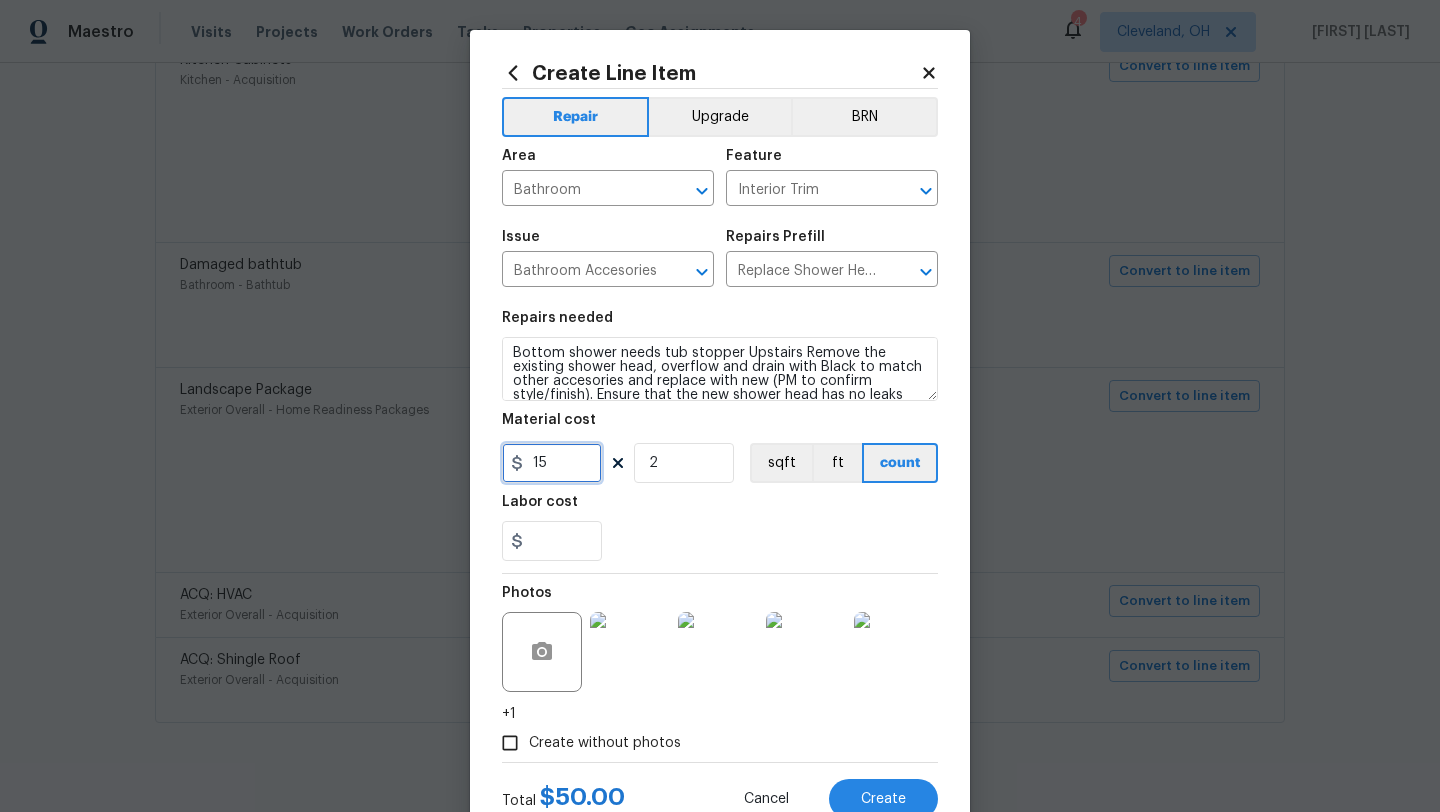 type on "0" 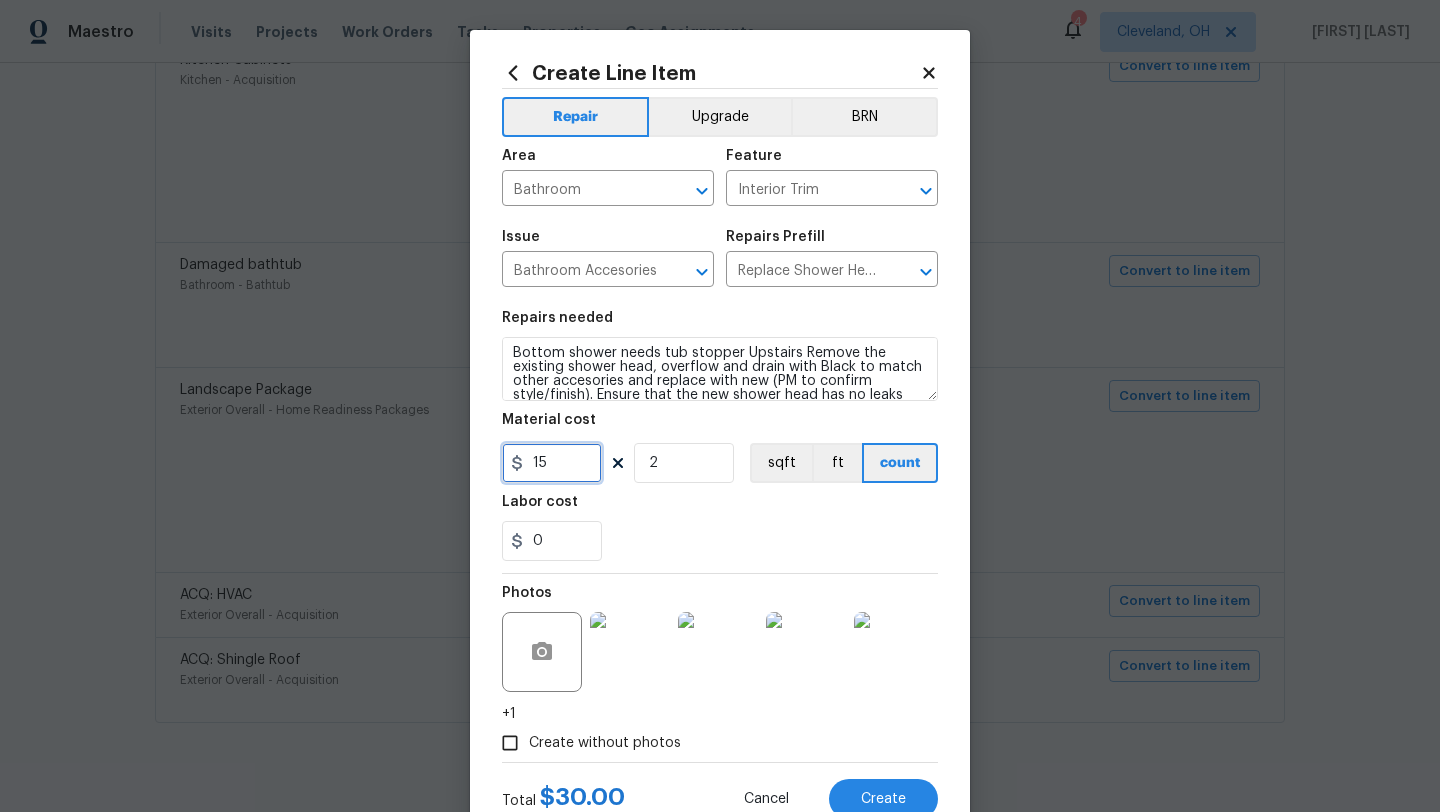 drag, startPoint x: 556, startPoint y: 462, endPoint x: 504, endPoint y: 462, distance: 52 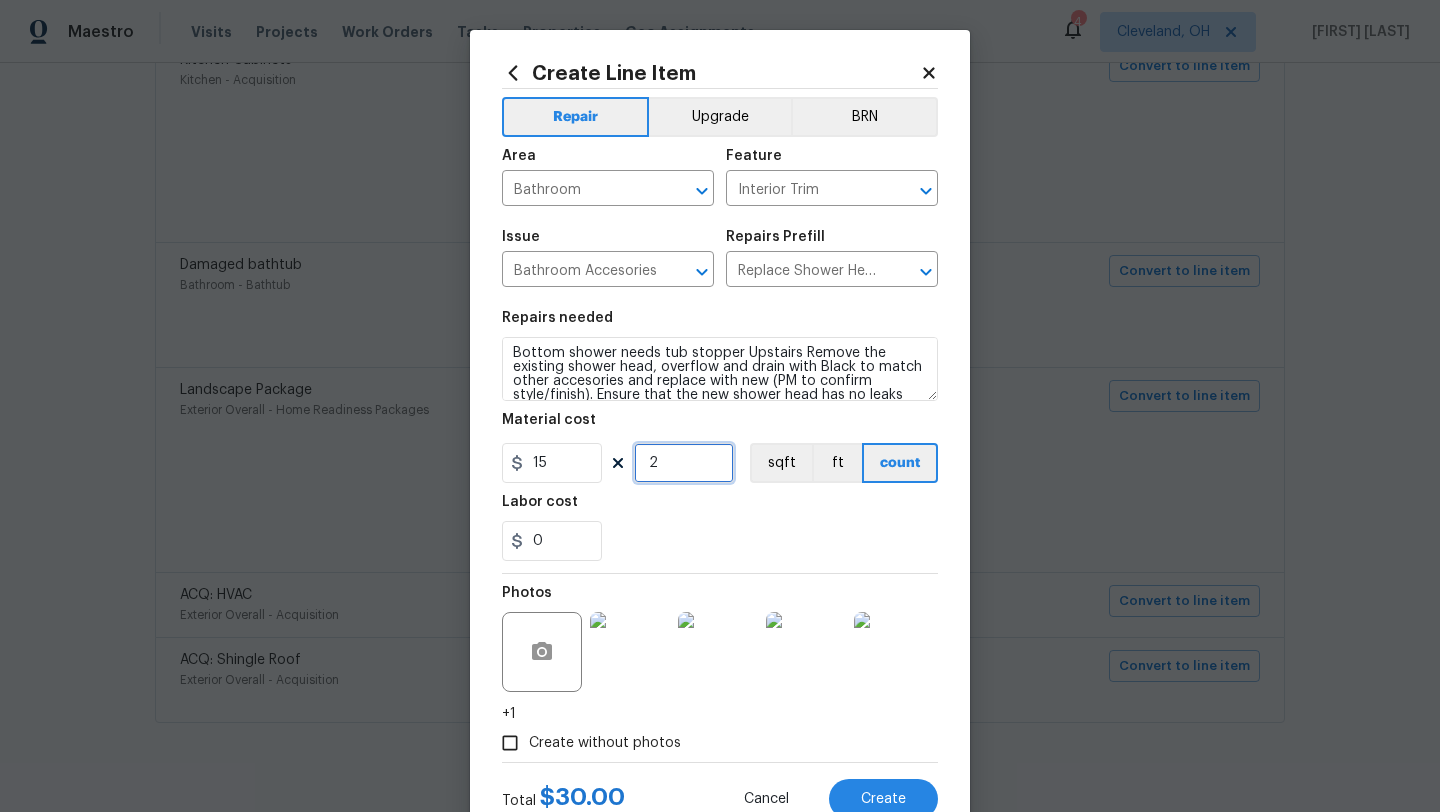 click on "2" at bounding box center (684, 463) 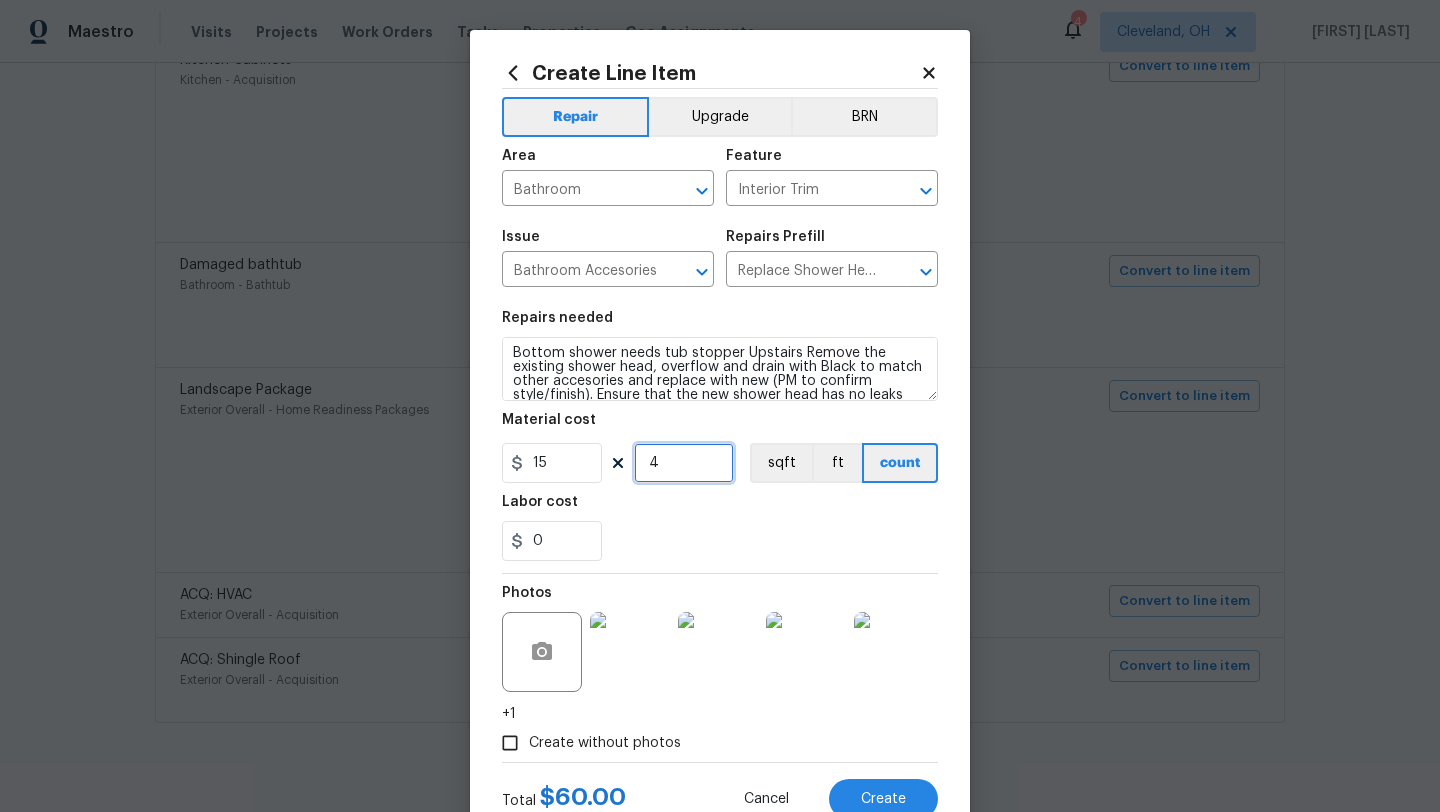 type on "4" 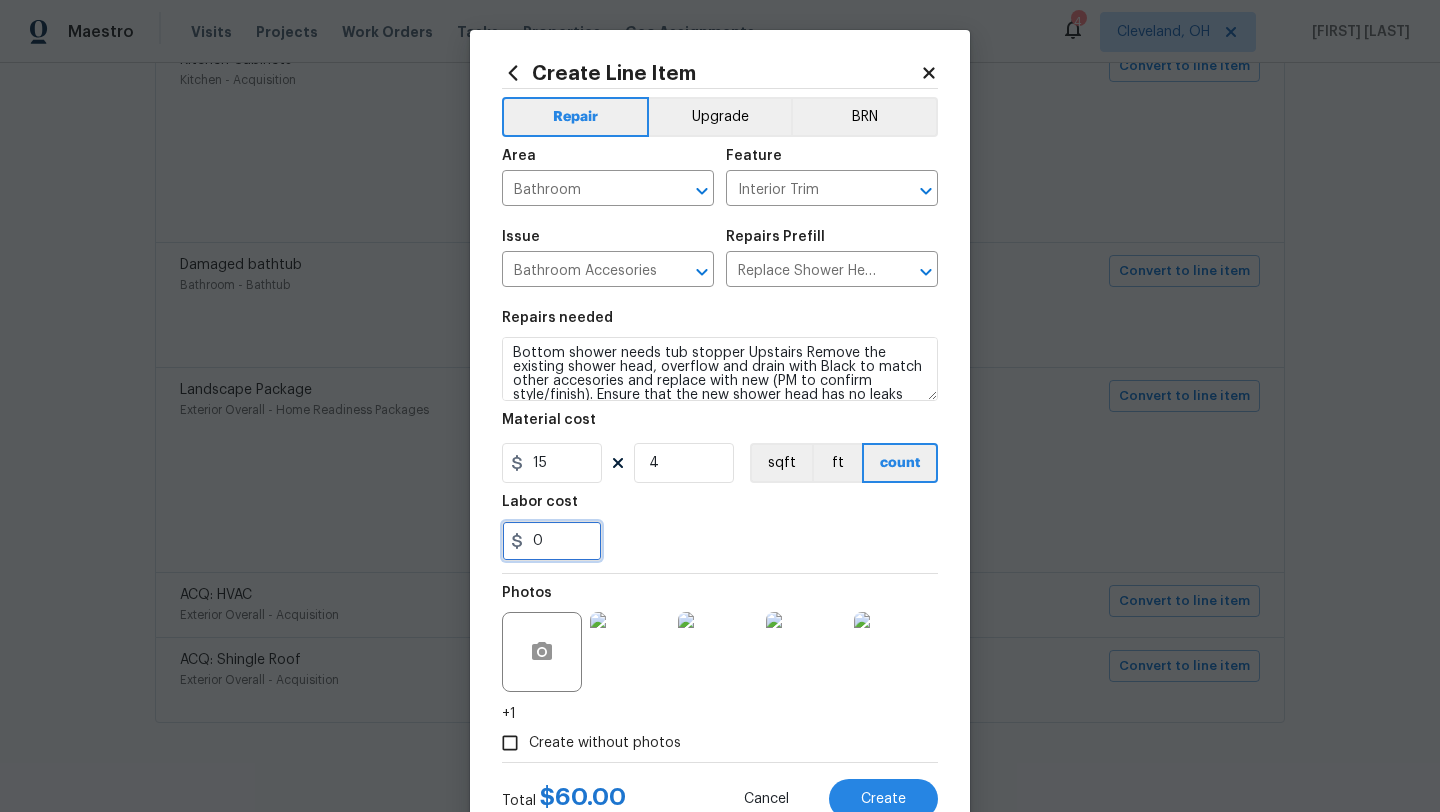 drag, startPoint x: 569, startPoint y: 548, endPoint x: 486, endPoint y: 548, distance: 83 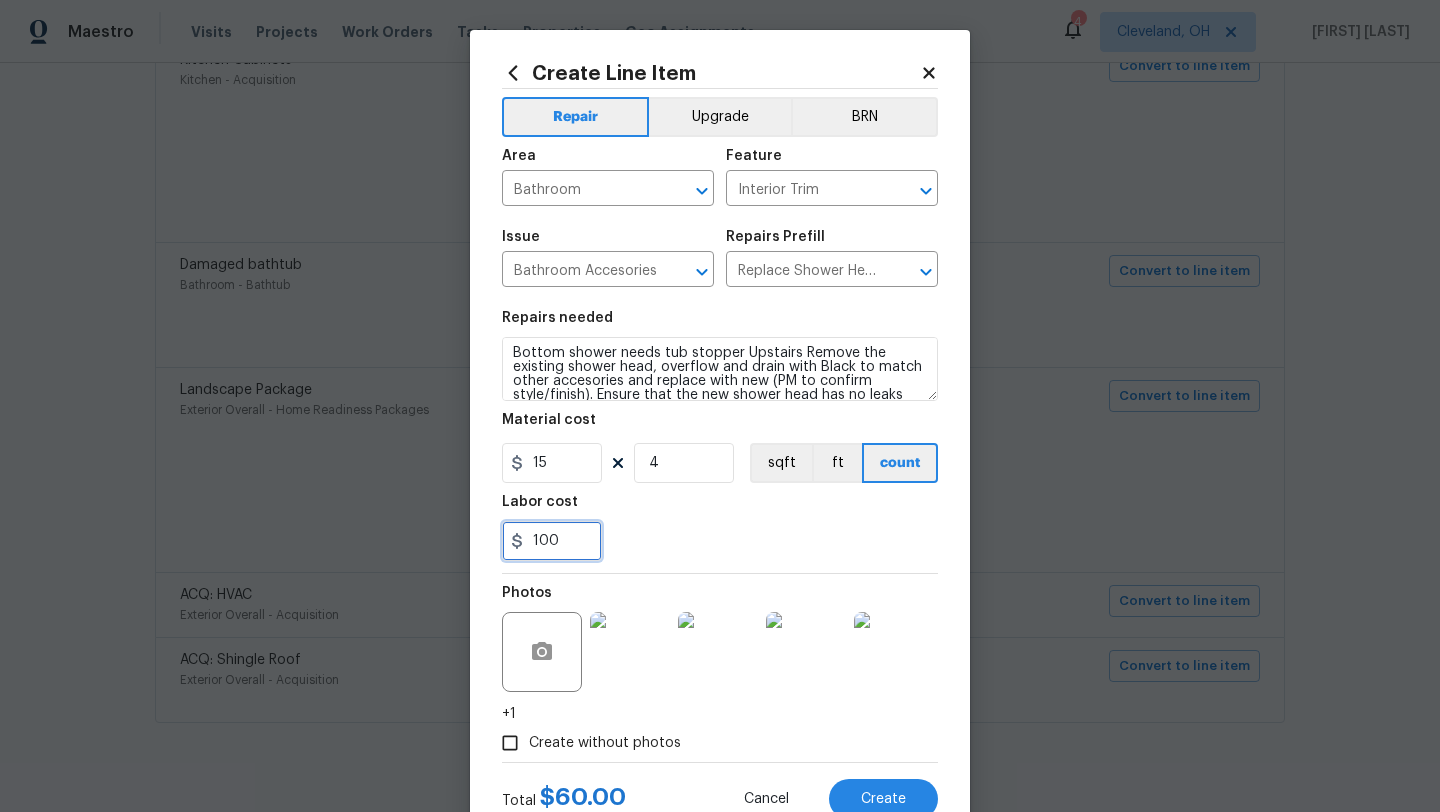 type on "100" 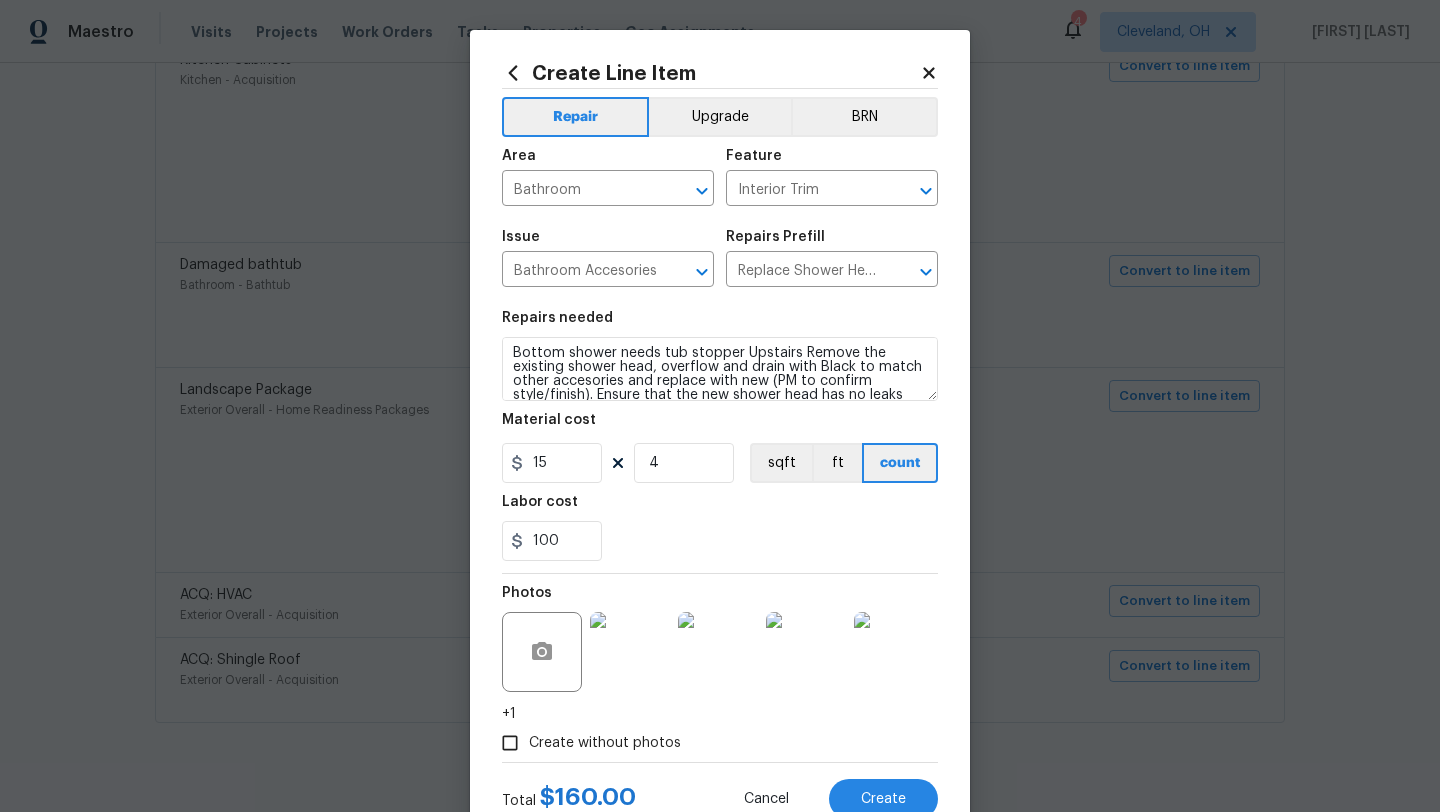 click on "Labor cost" at bounding box center [720, 508] 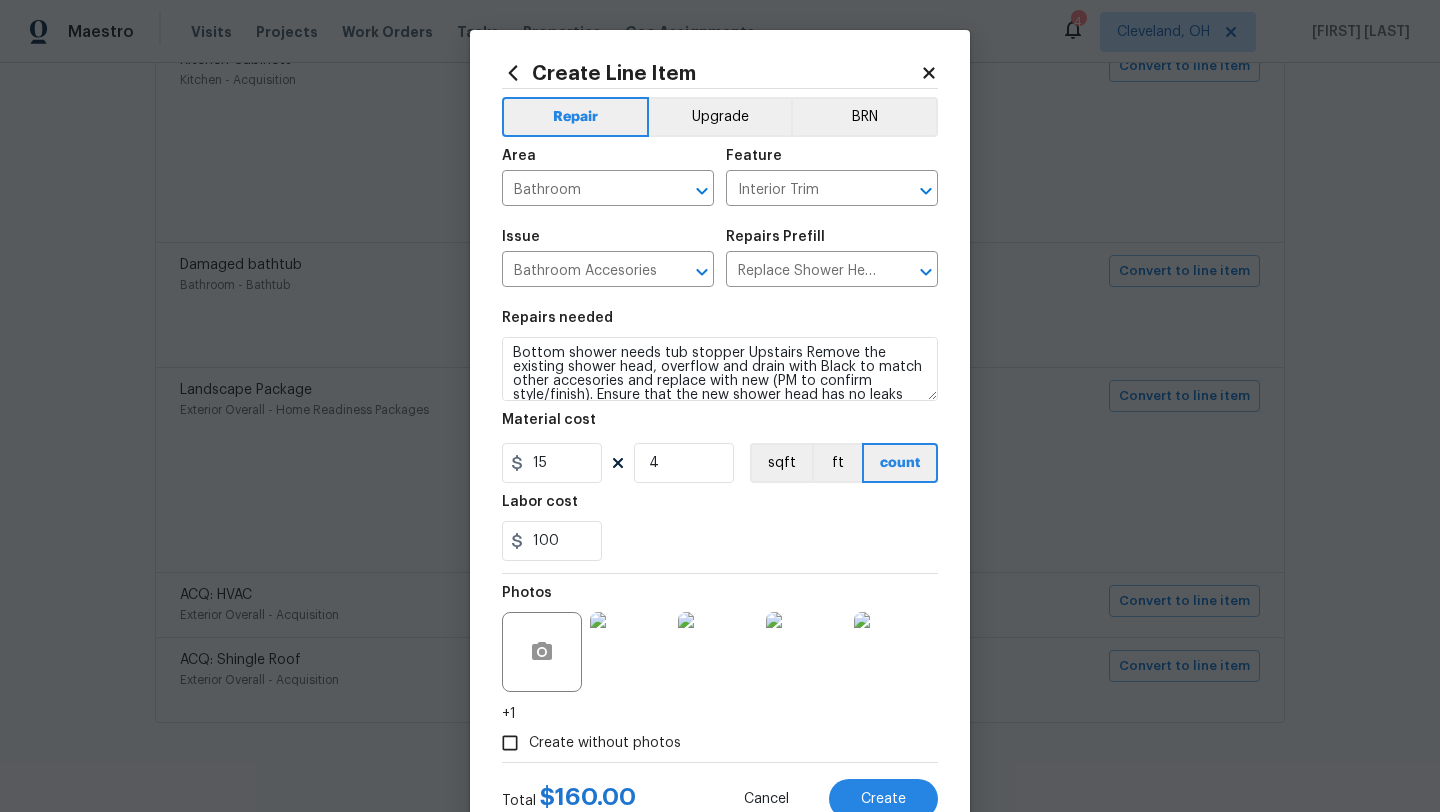 click at bounding box center (718, 652) 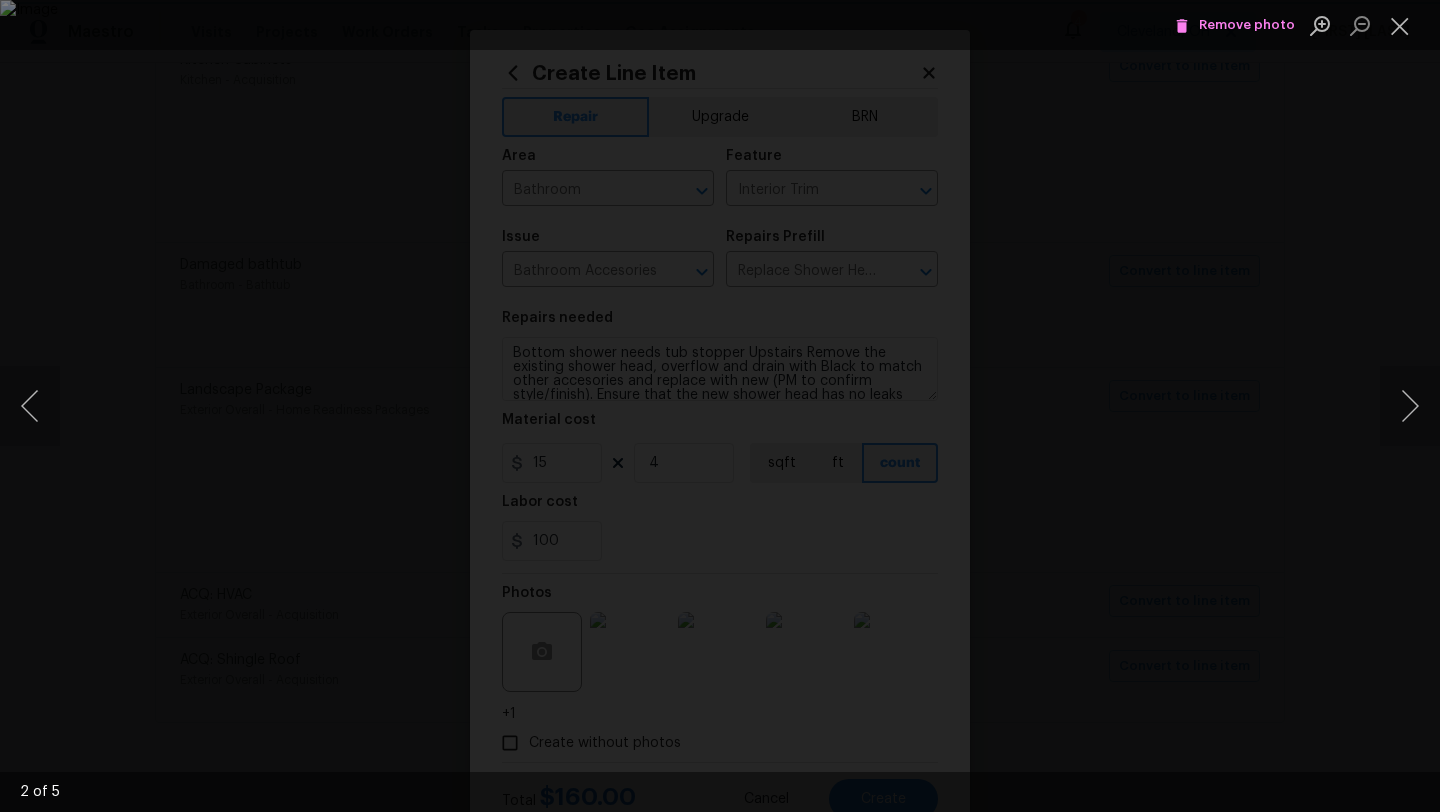 click on "Remove photo" at bounding box center [1235, 25] 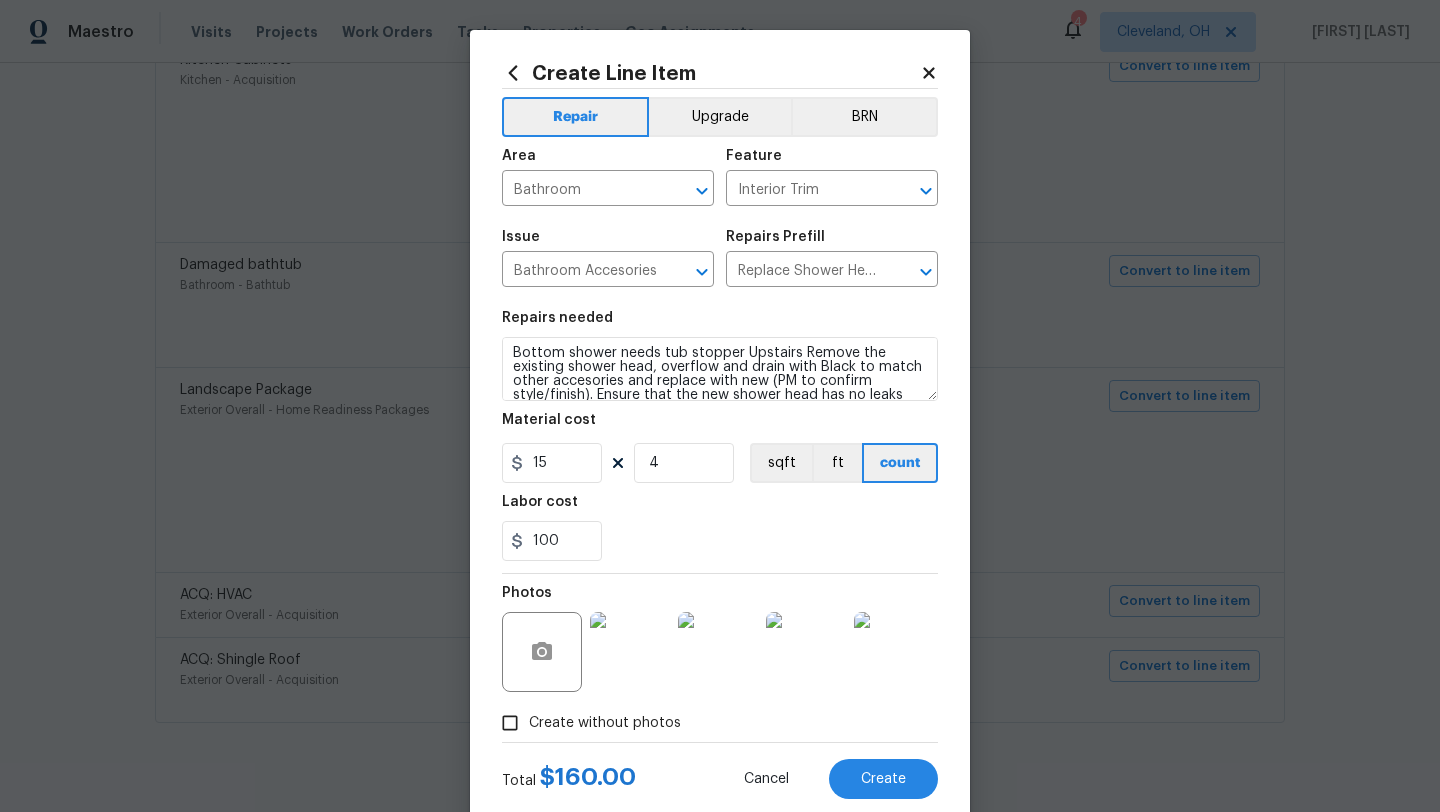 click at bounding box center (718, 652) 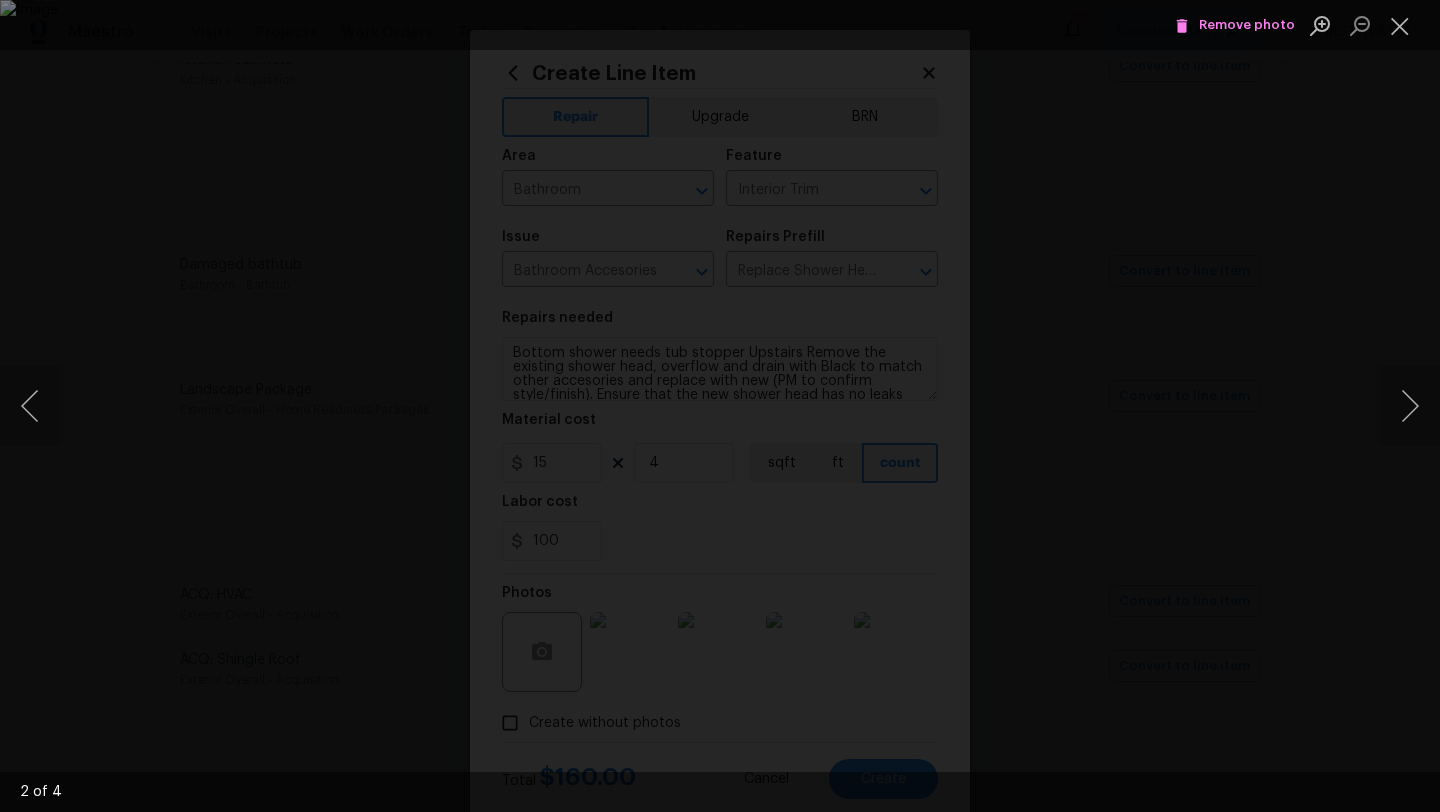 click on "Remove photo" at bounding box center (1235, 25) 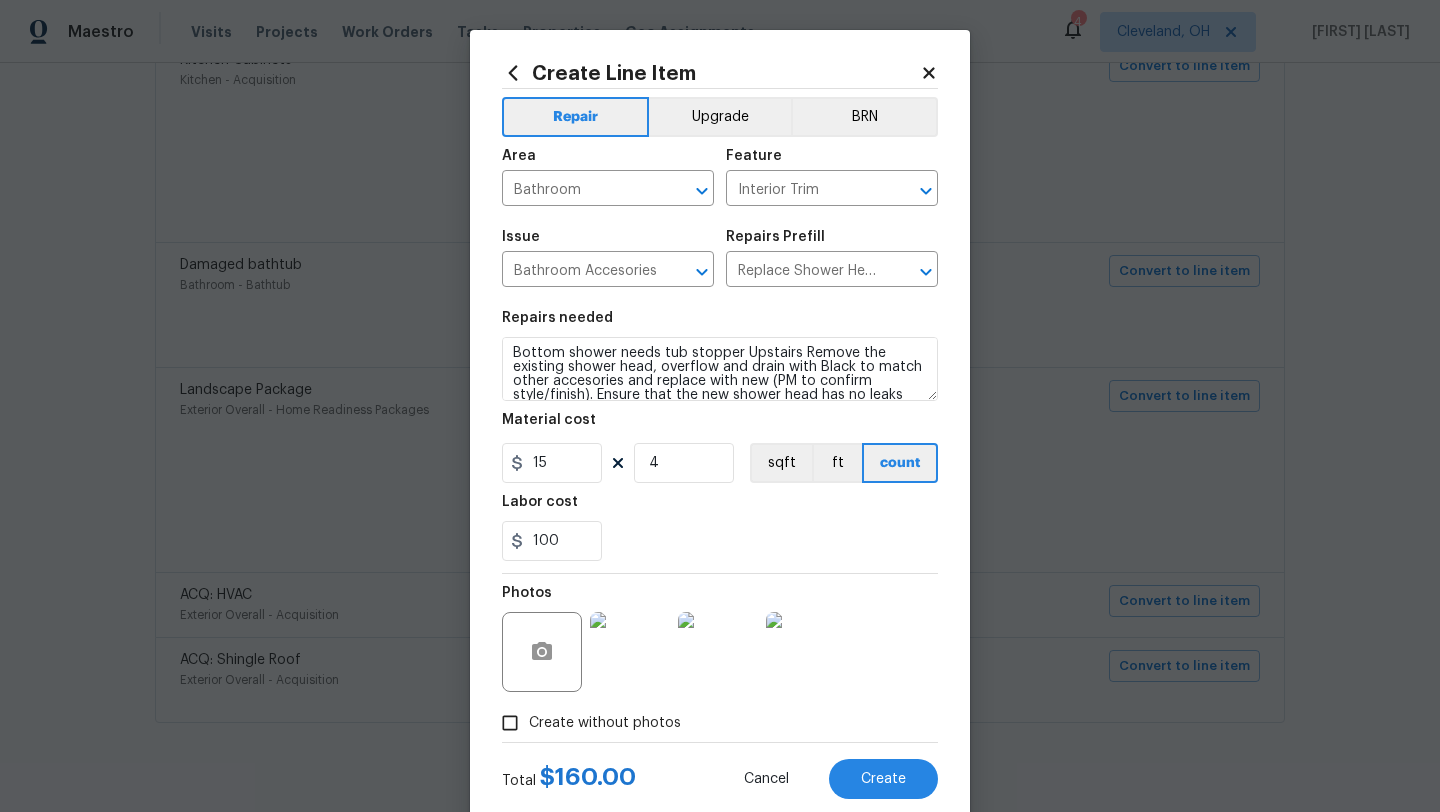 click at bounding box center (718, 652) 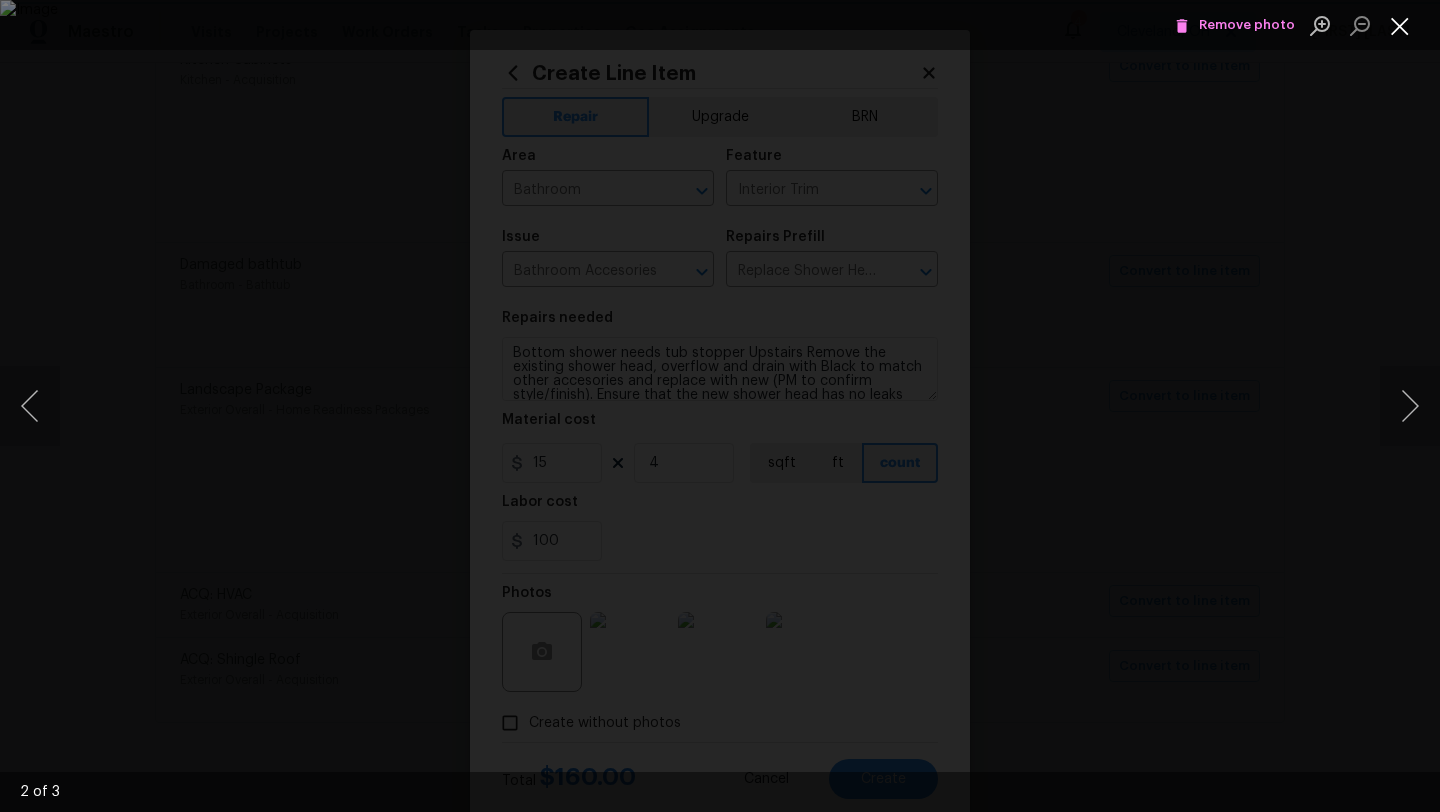 click at bounding box center [1400, 25] 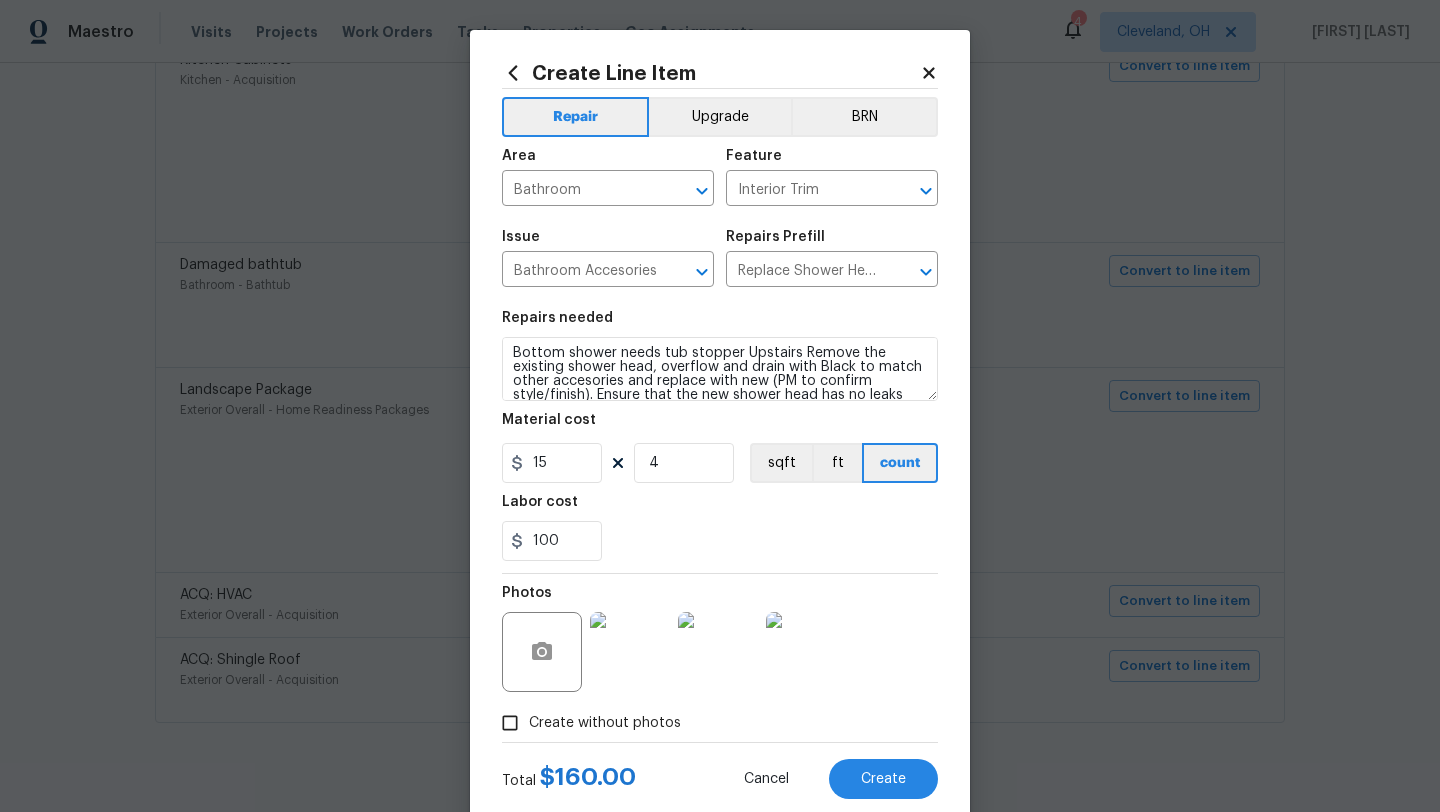 click at bounding box center (806, 652) 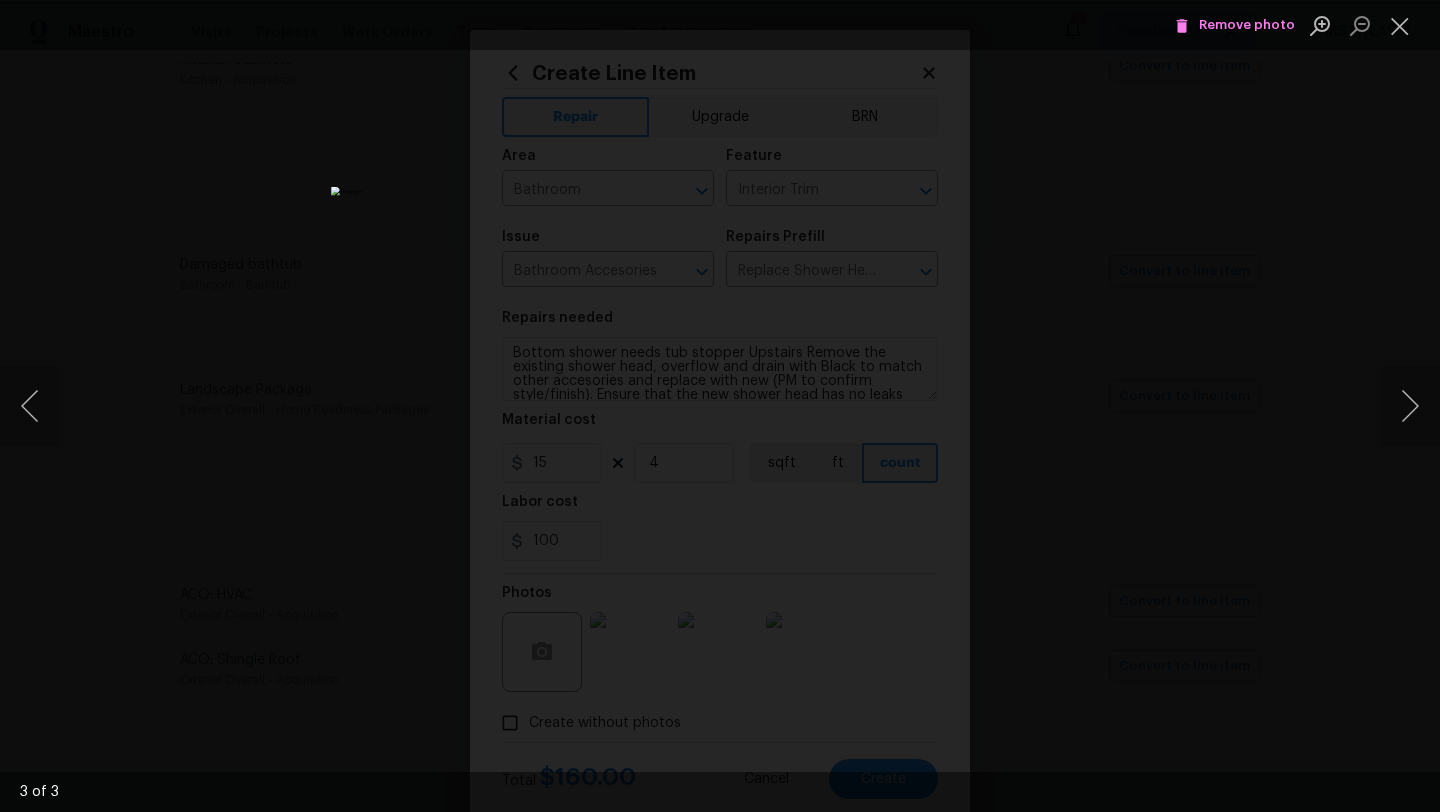 click on "Remove photo" at bounding box center [1235, 25] 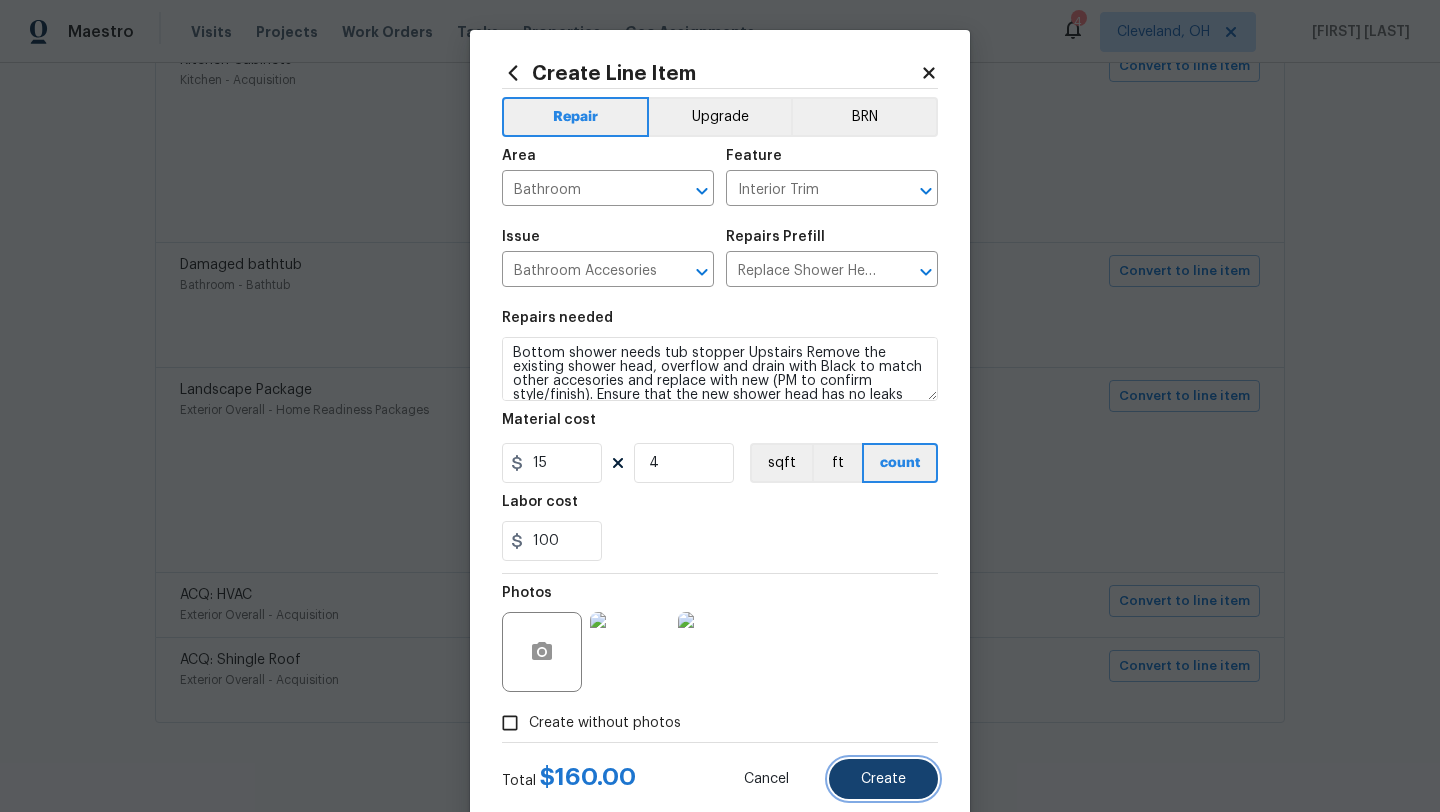 click on "Create" at bounding box center [883, 779] 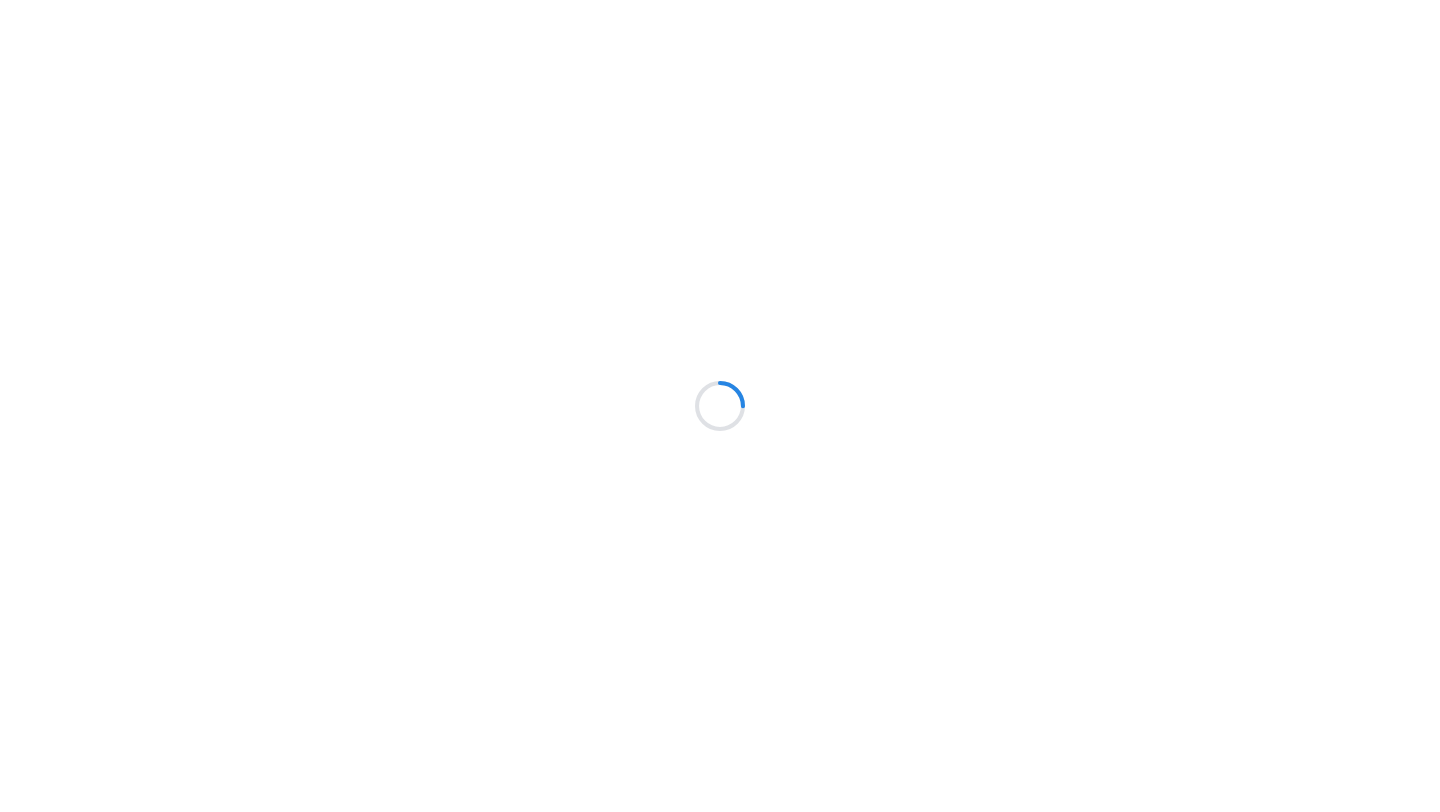 scroll, scrollTop: 0, scrollLeft: 0, axis: both 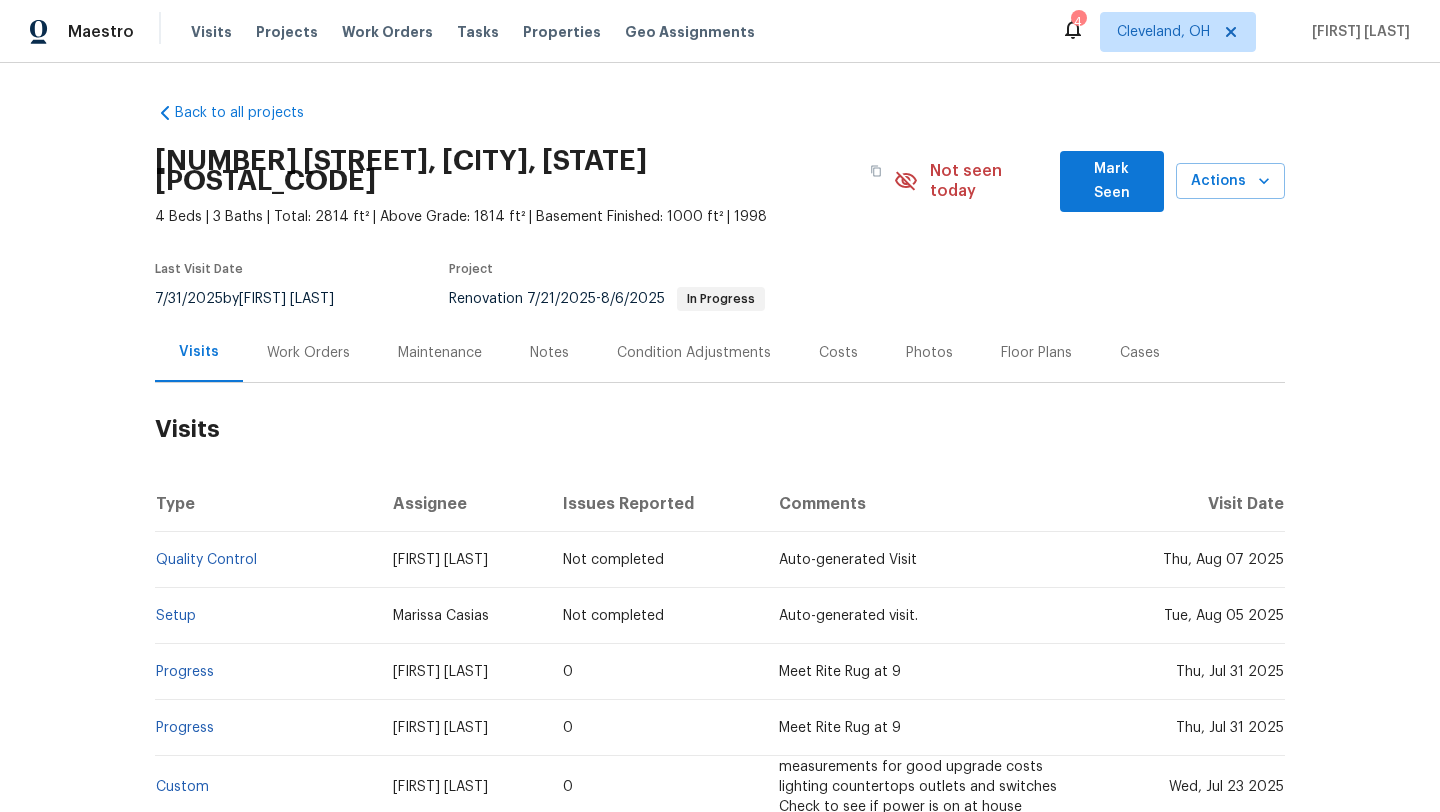 click on "Mark Seen" at bounding box center (1112, 181) 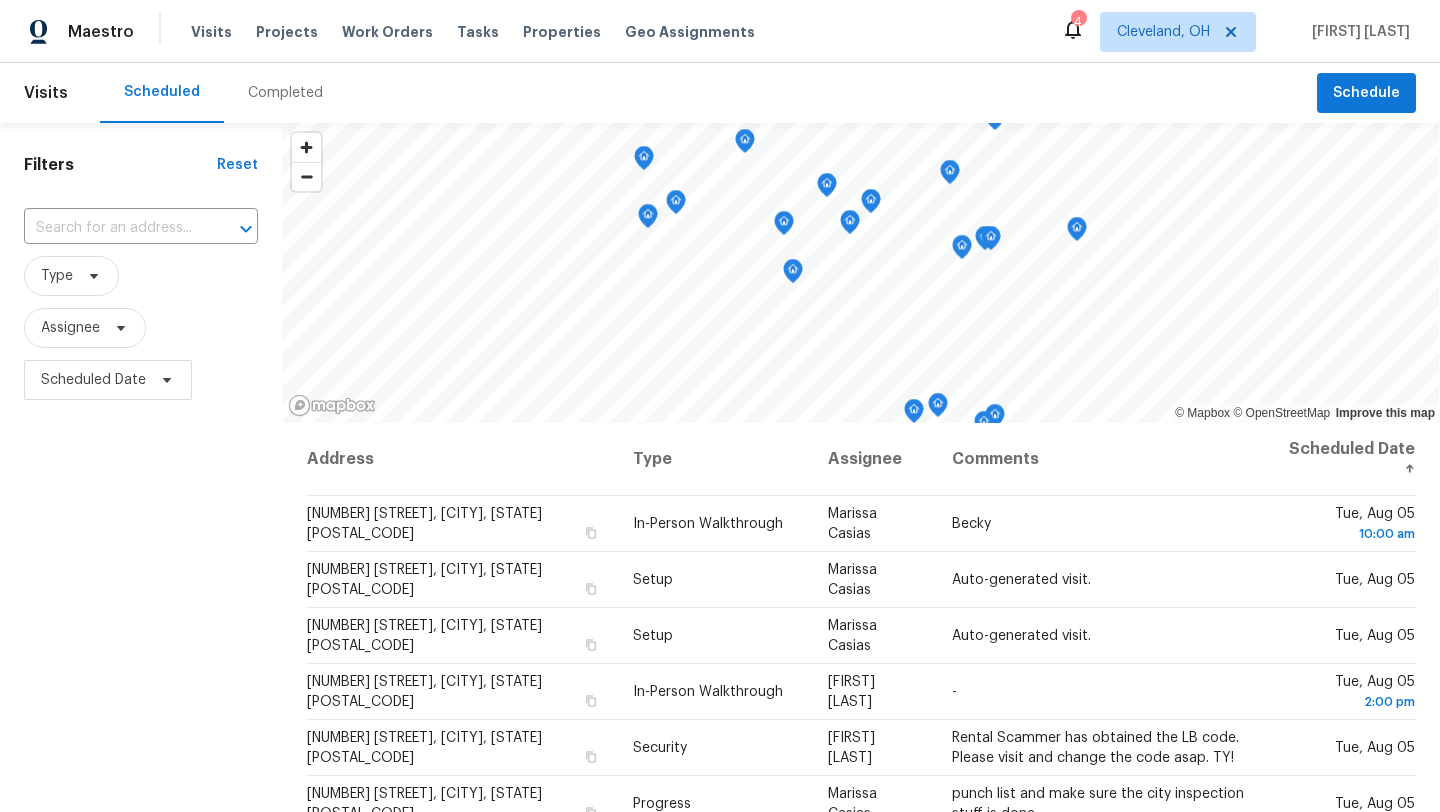 scroll, scrollTop: 0, scrollLeft: 0, axis: both 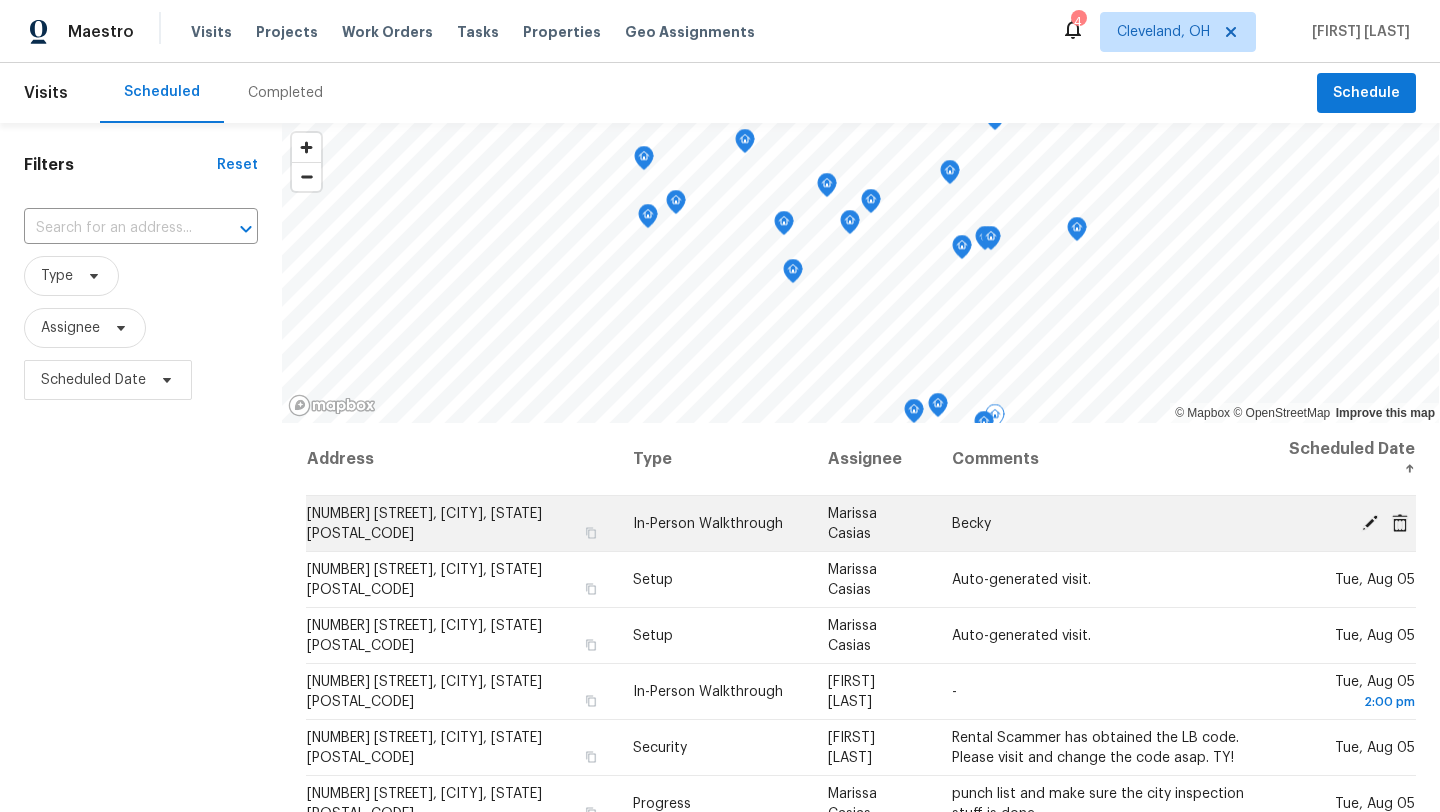 click 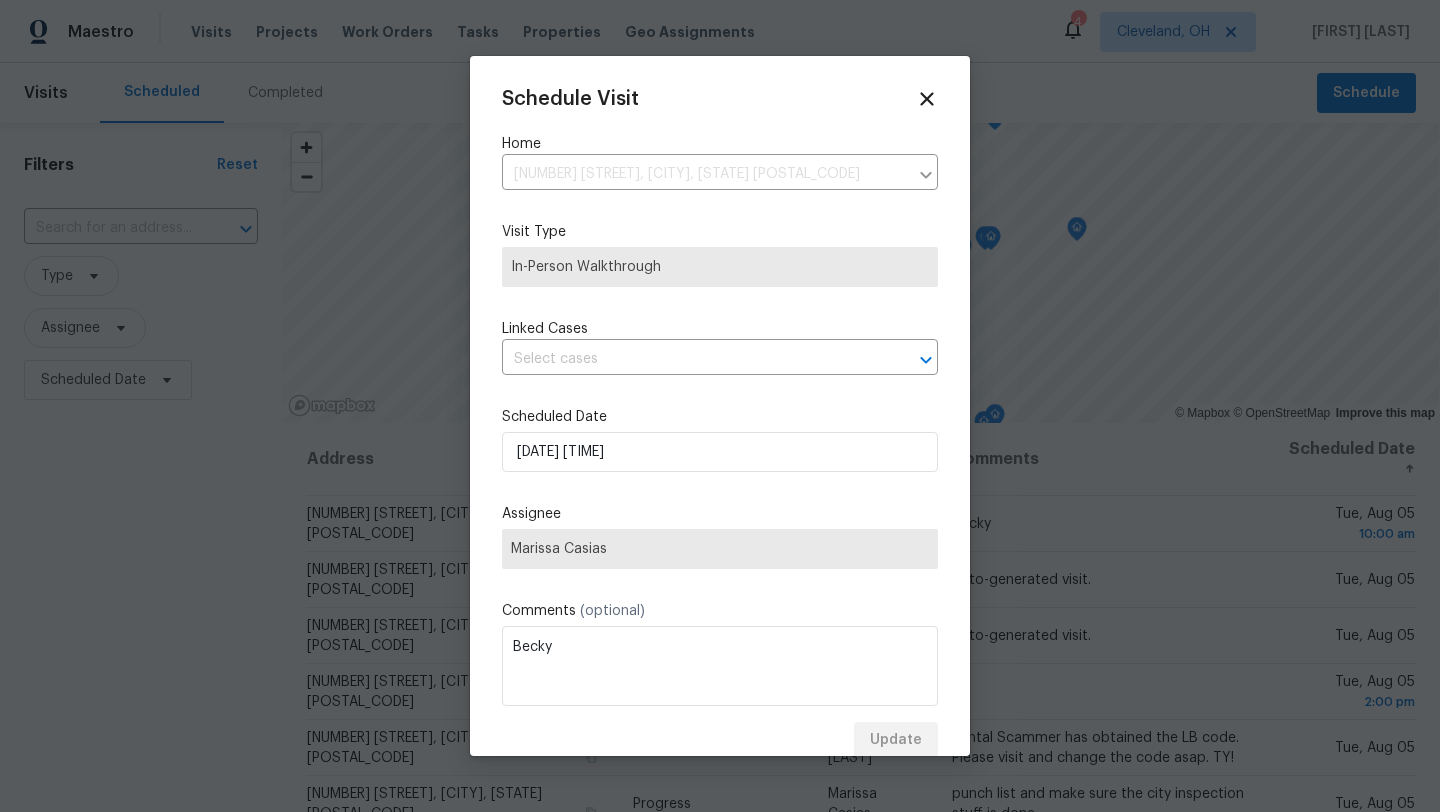 click on "Marissa Casias" at bounding box center (720, 549) 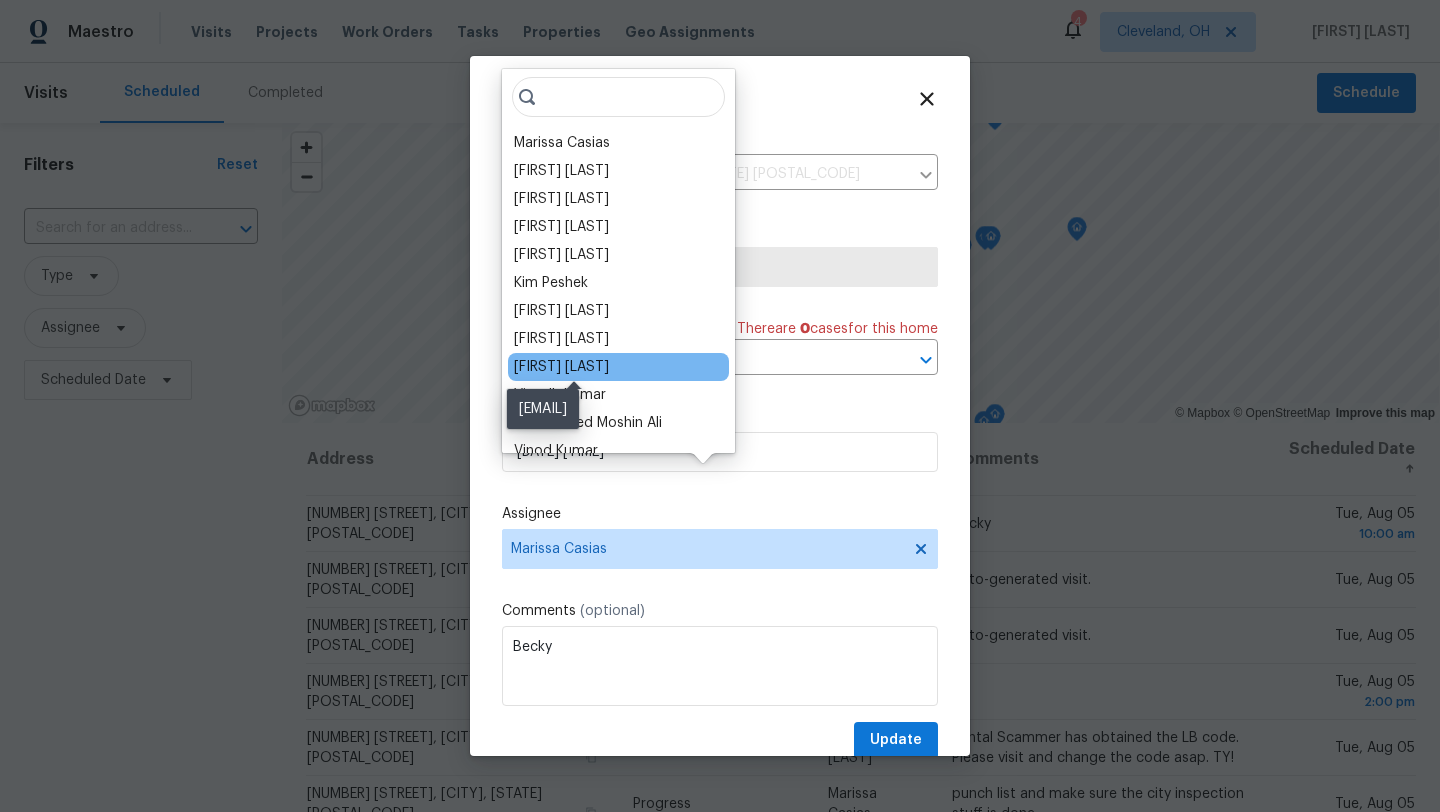 click on "[FIRST] [LAST]" at bounding box center (561, 367) 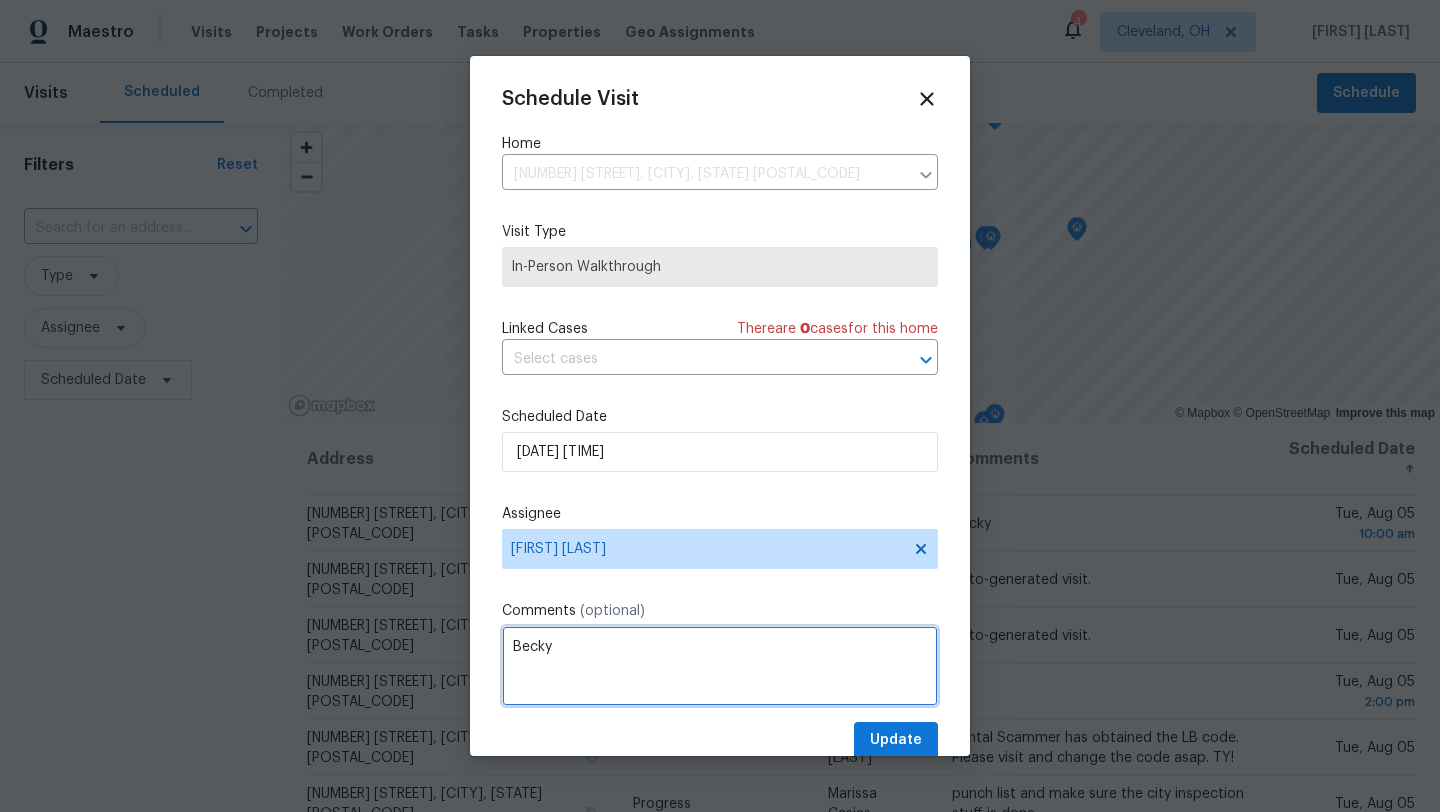 drag, startPoint x: 578, startPoint y: 643, endPoint x: 512, endPoint y: 643, distance: 66 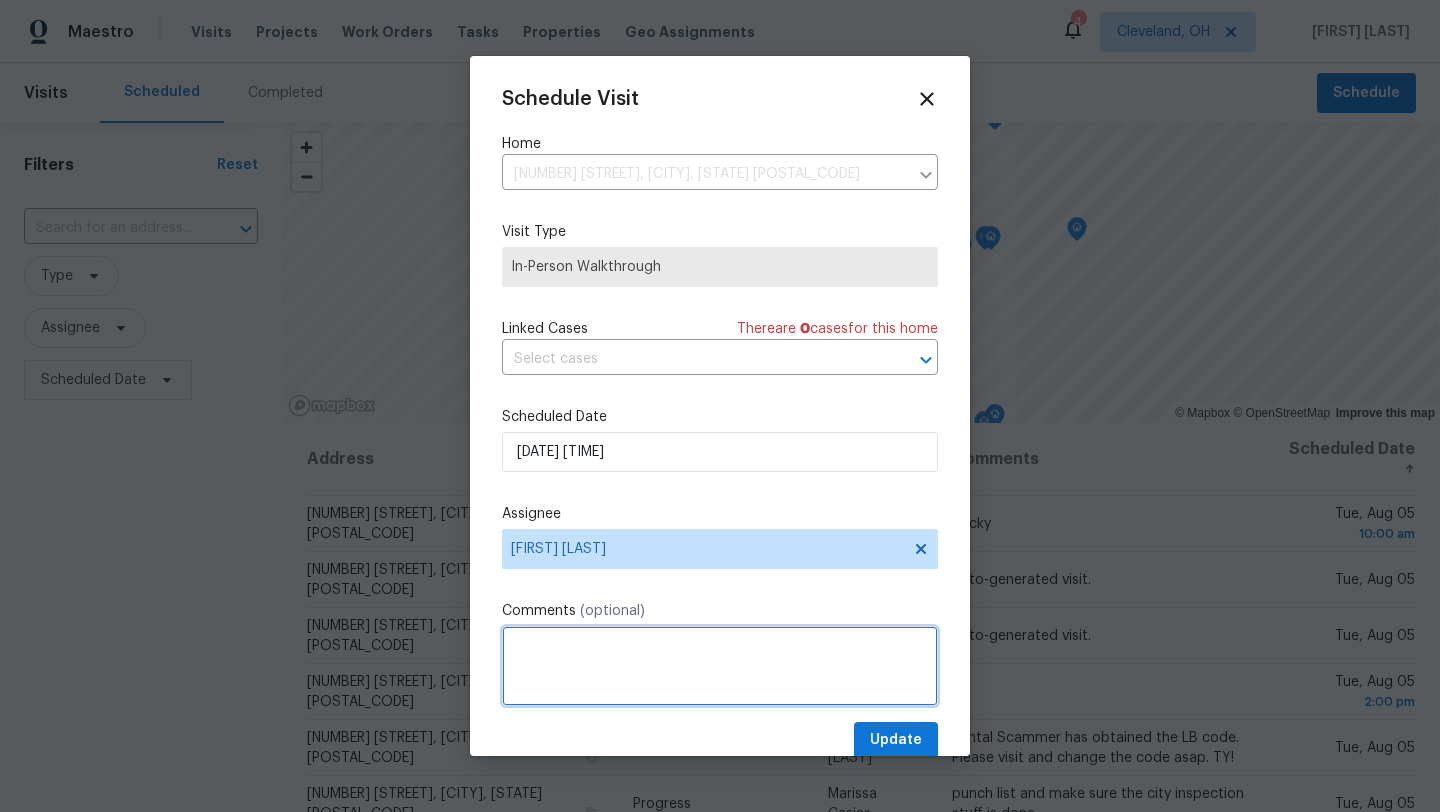 type 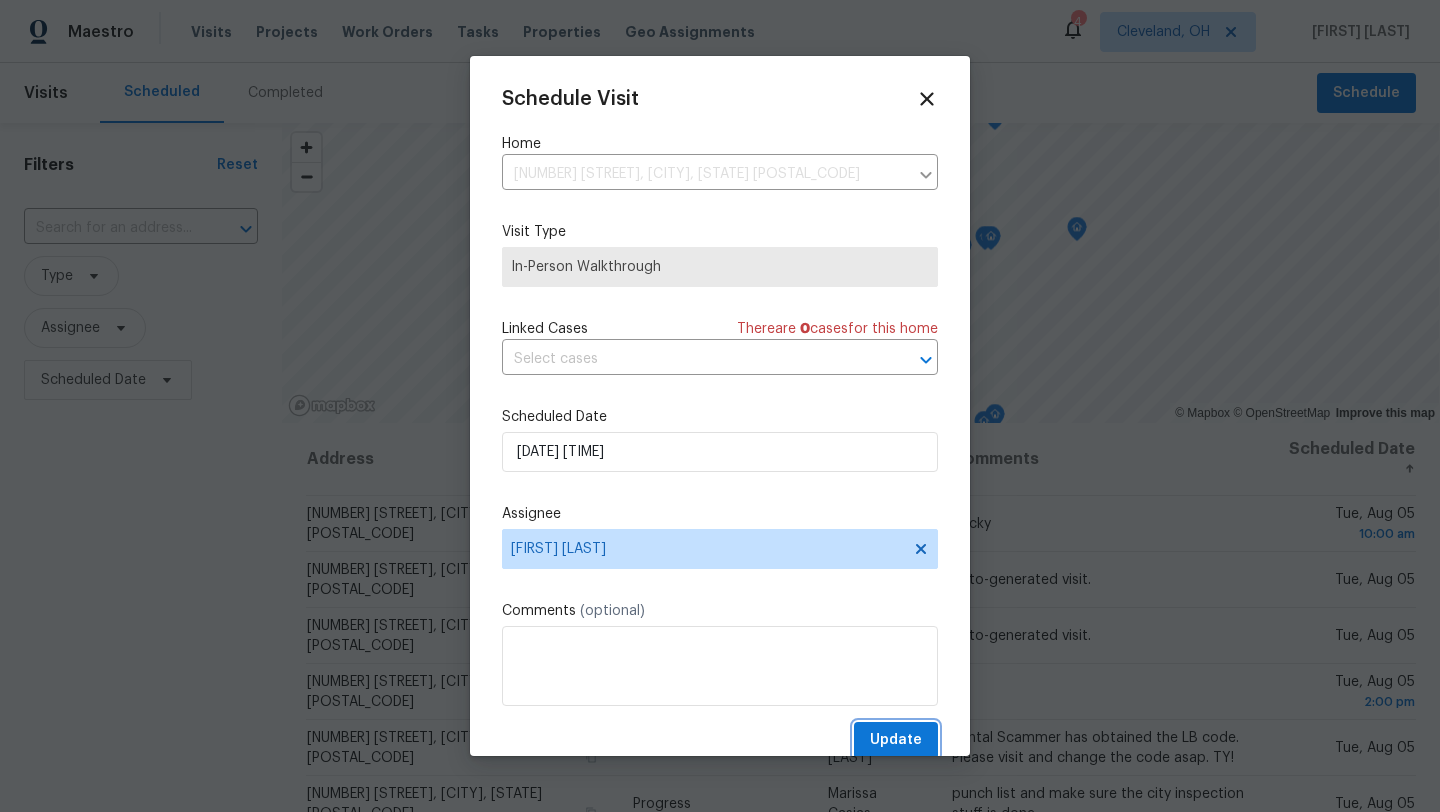 click on "Update" at bounding box center (896, 740) 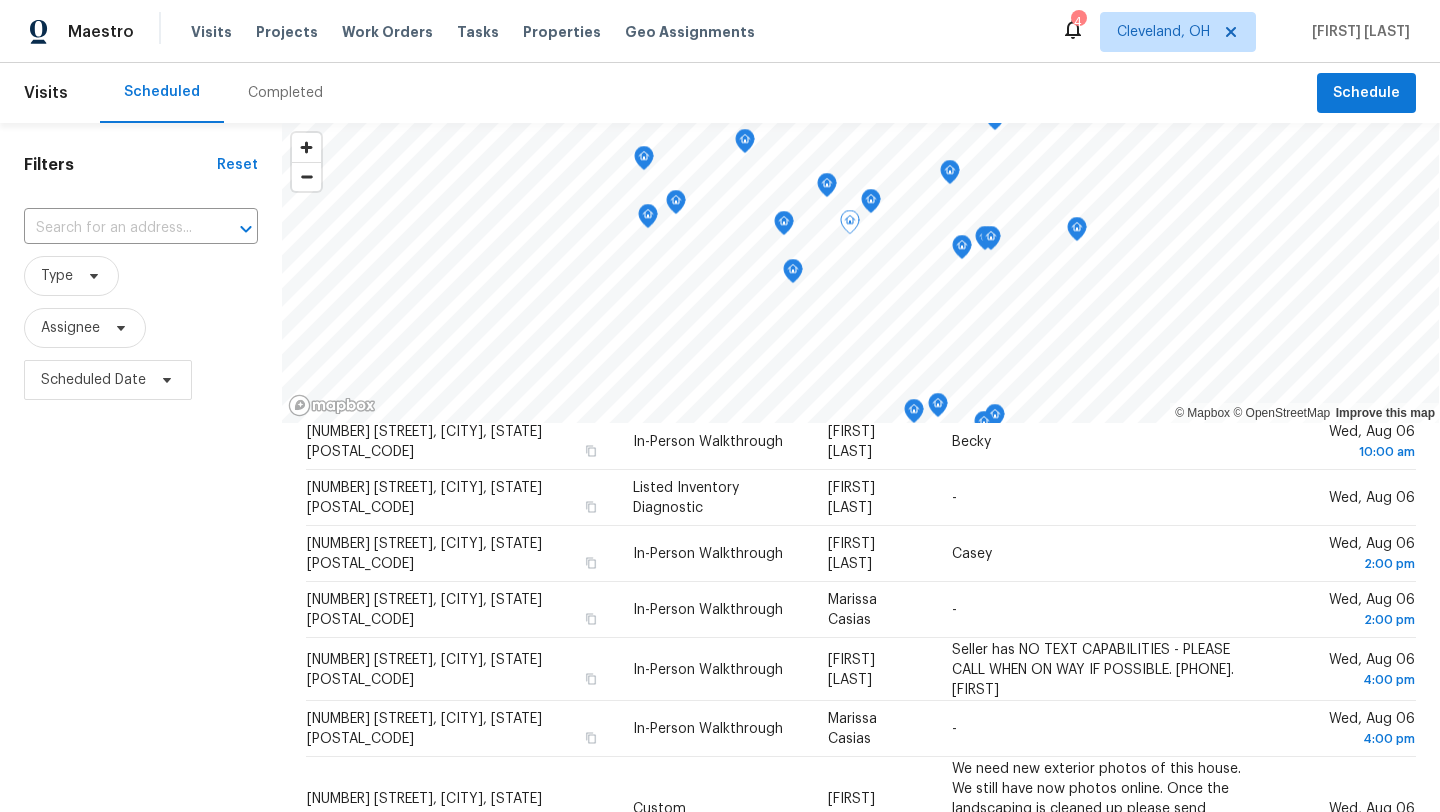 scroll, scrollTop: 667, scrollLeft: 0, axis: vertical 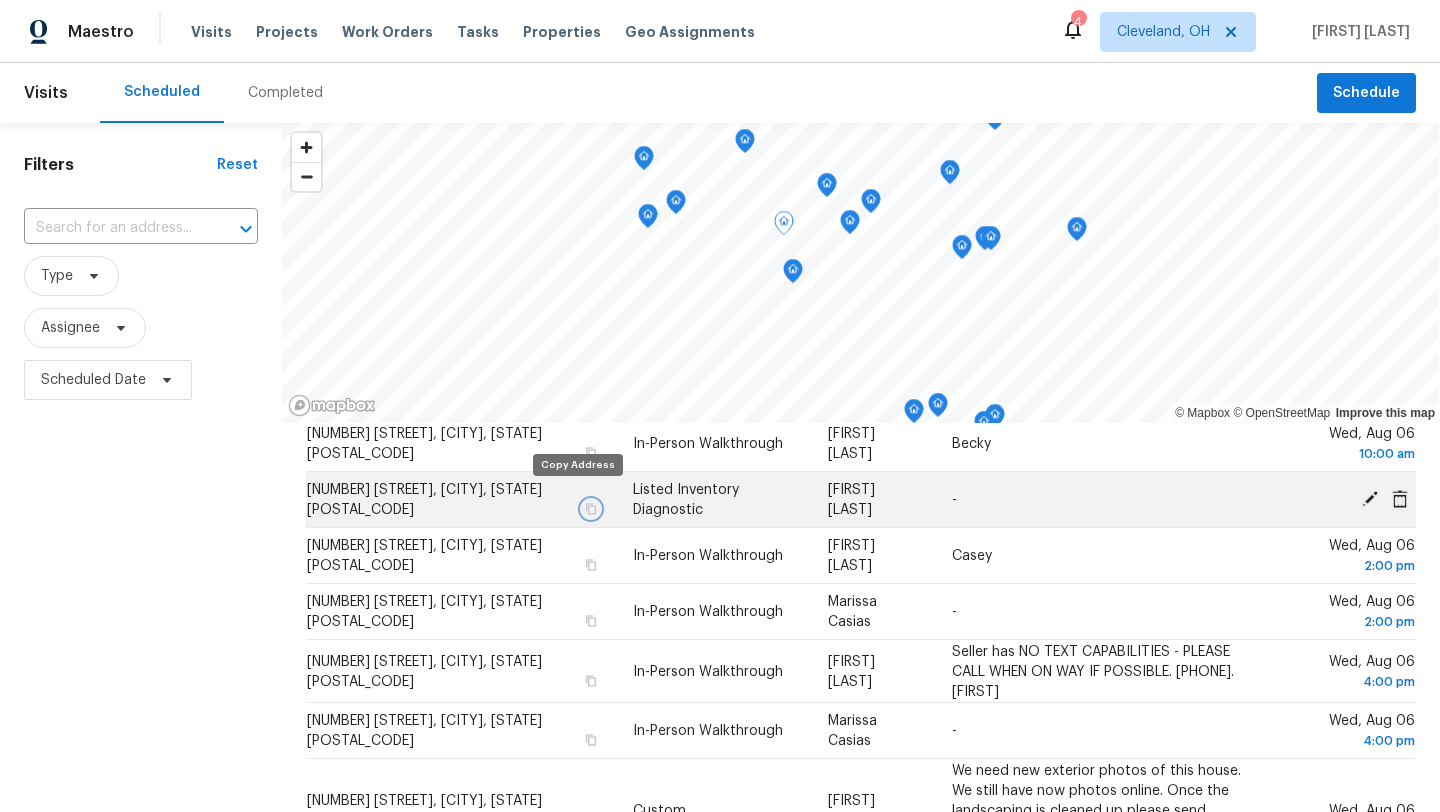 click 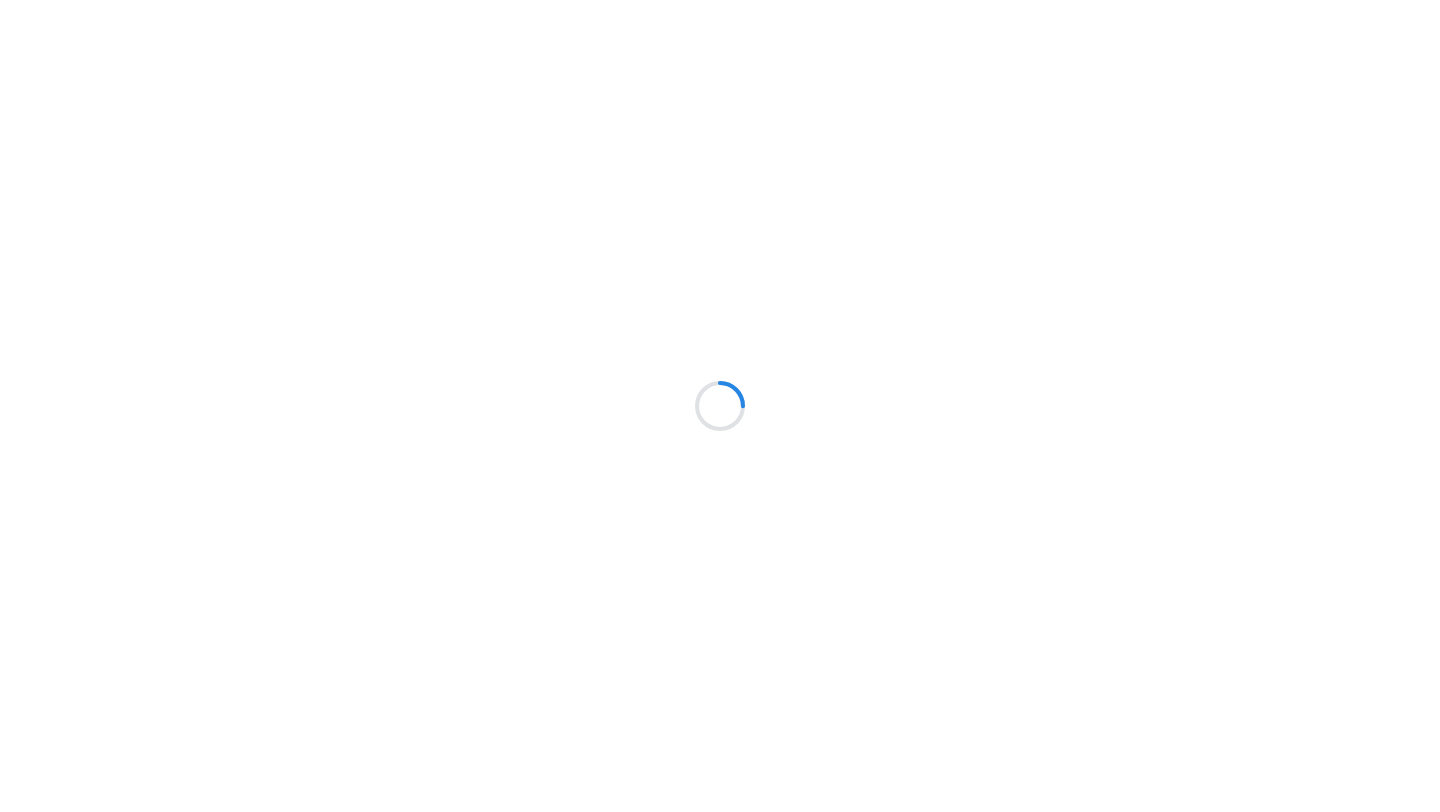 scroll, scrollTop: 0, scrollLeft: 0, axis: both 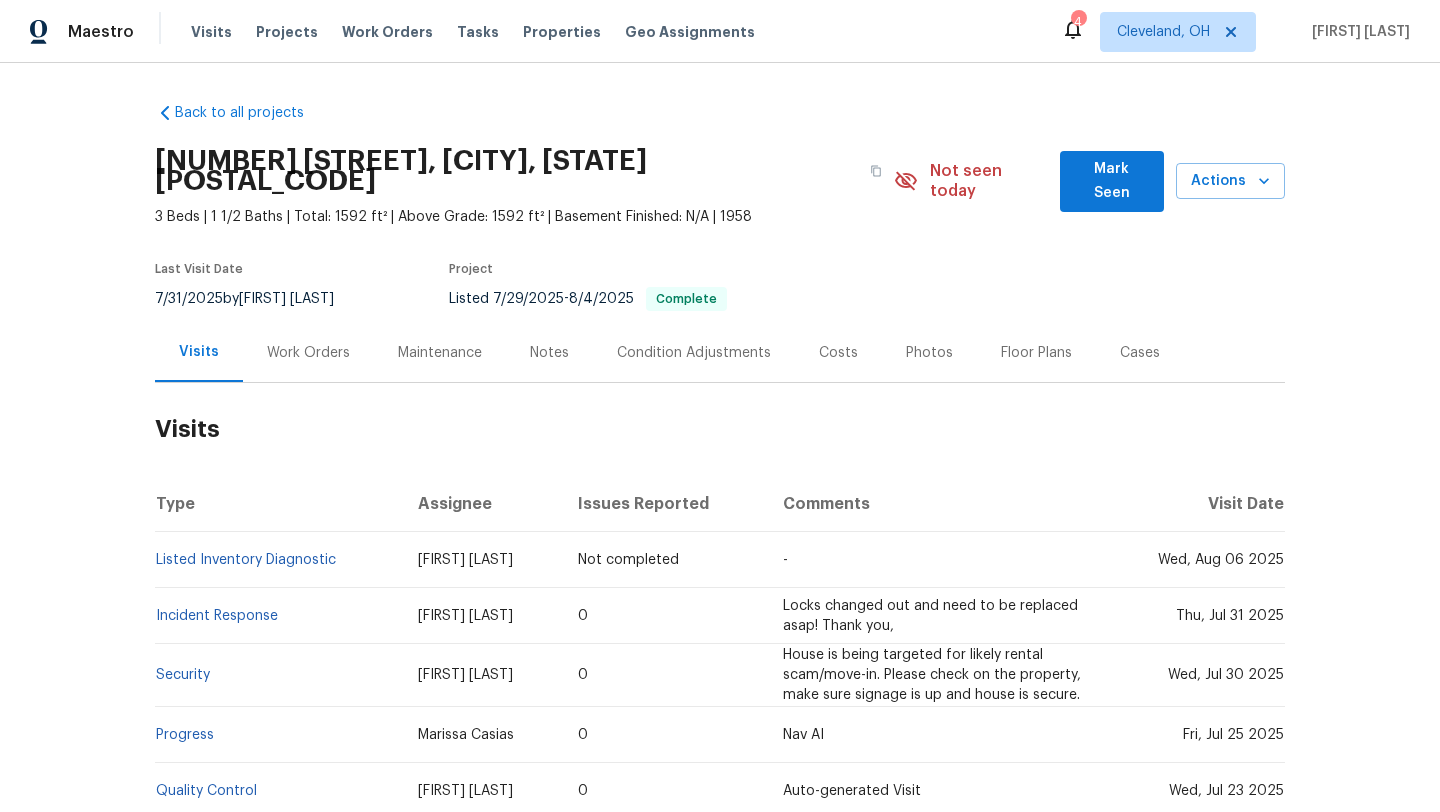 click on "Photos" at bounding box center (929, 353) 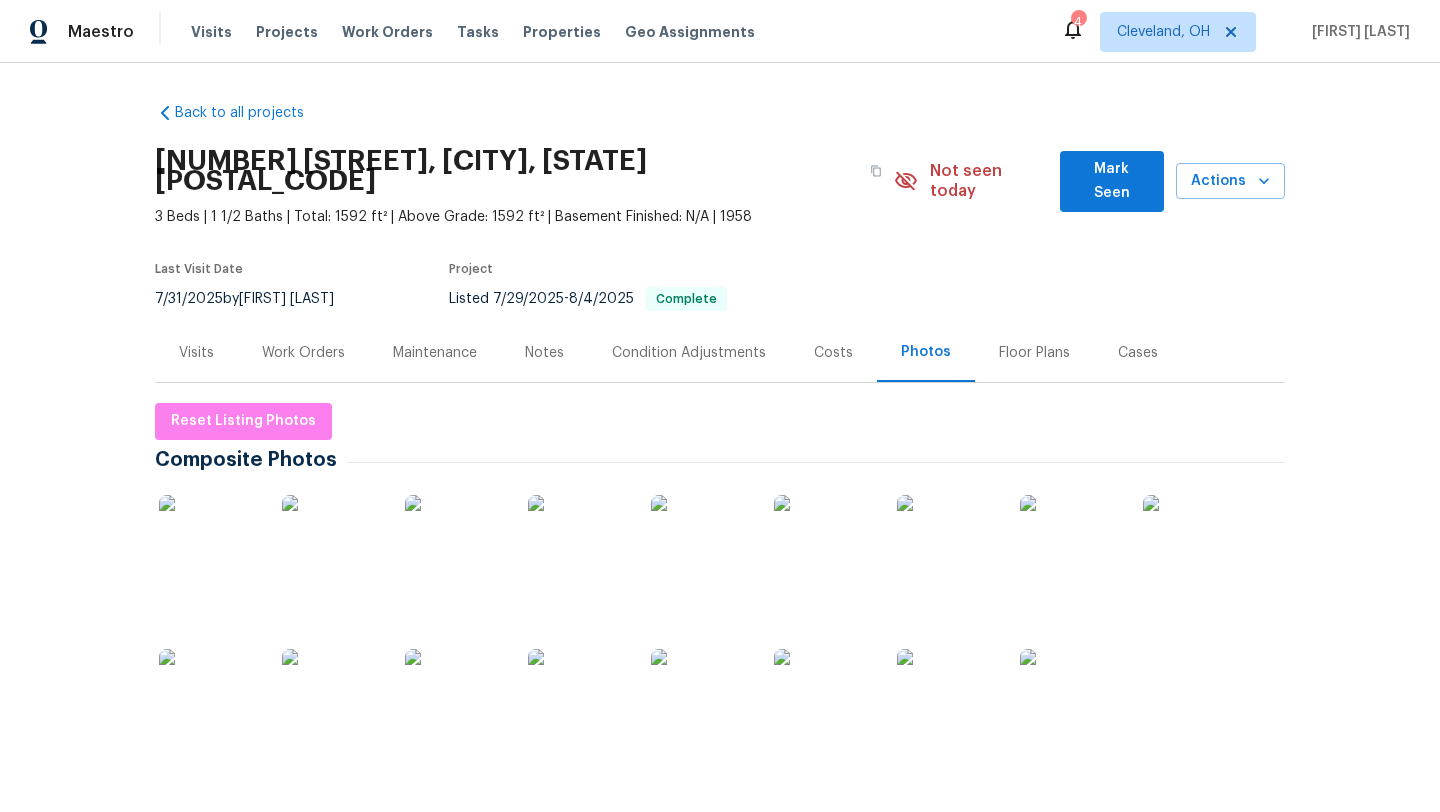 click at bounding box center (578, 545) 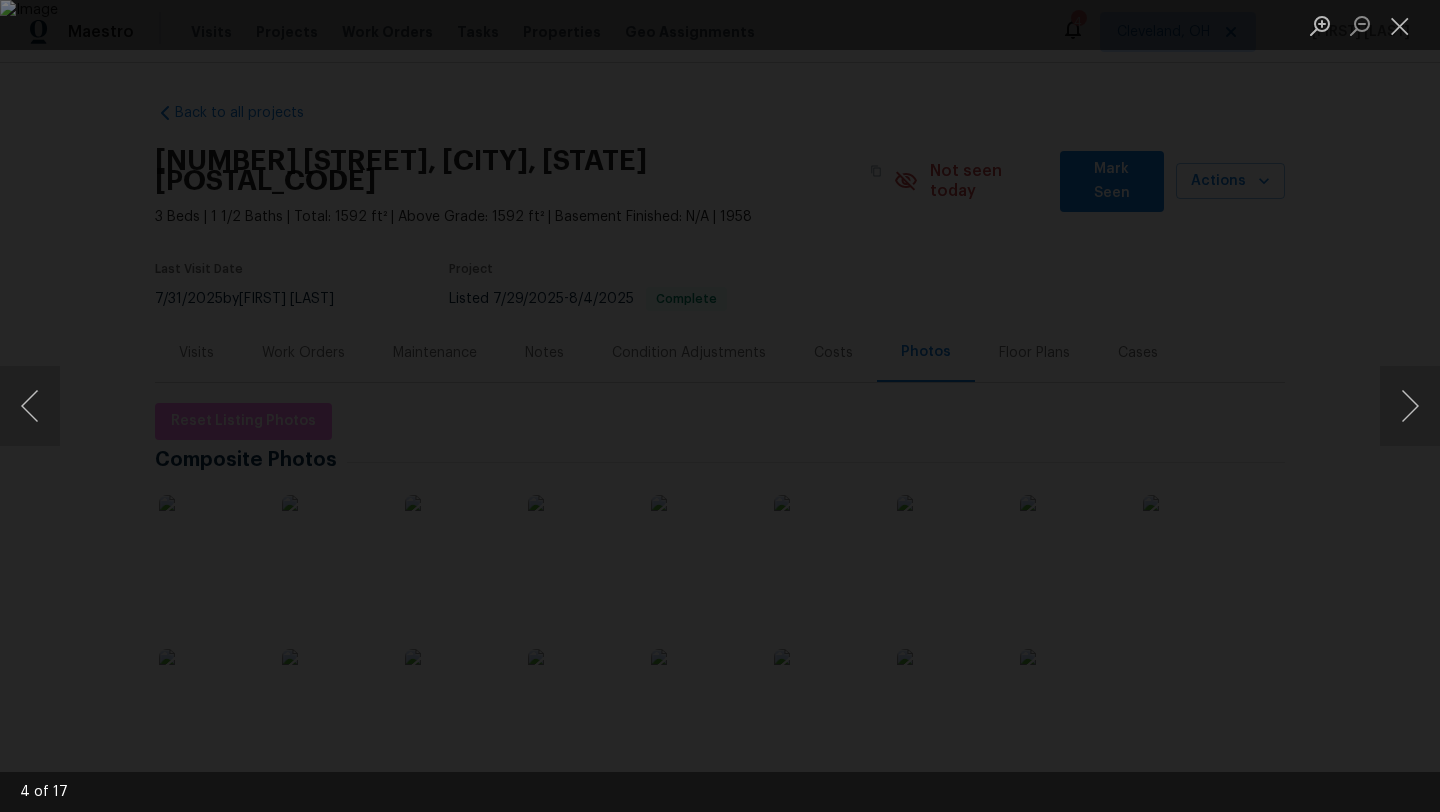 click at bounding box center (720, 406) 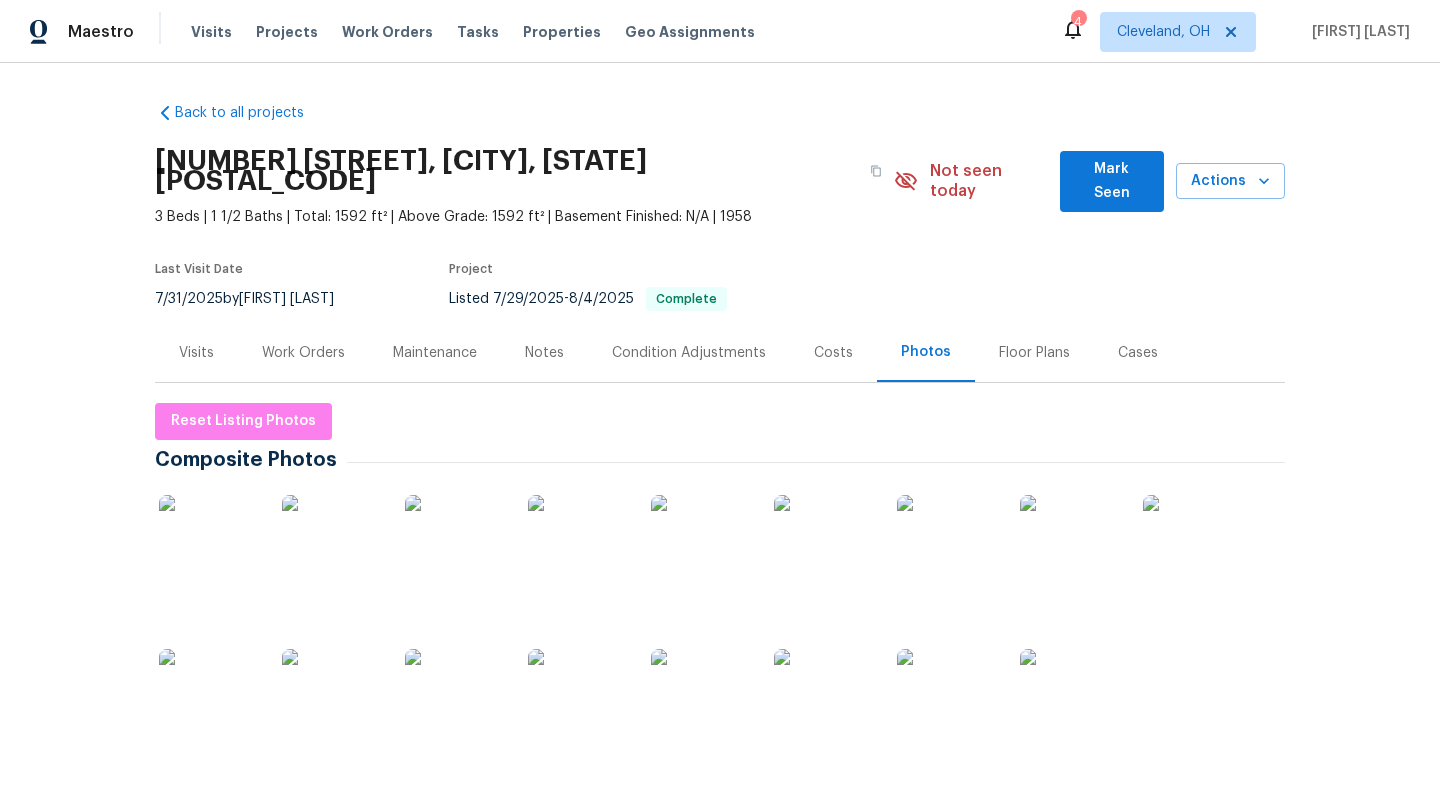 click at bounding box center (578, 545) 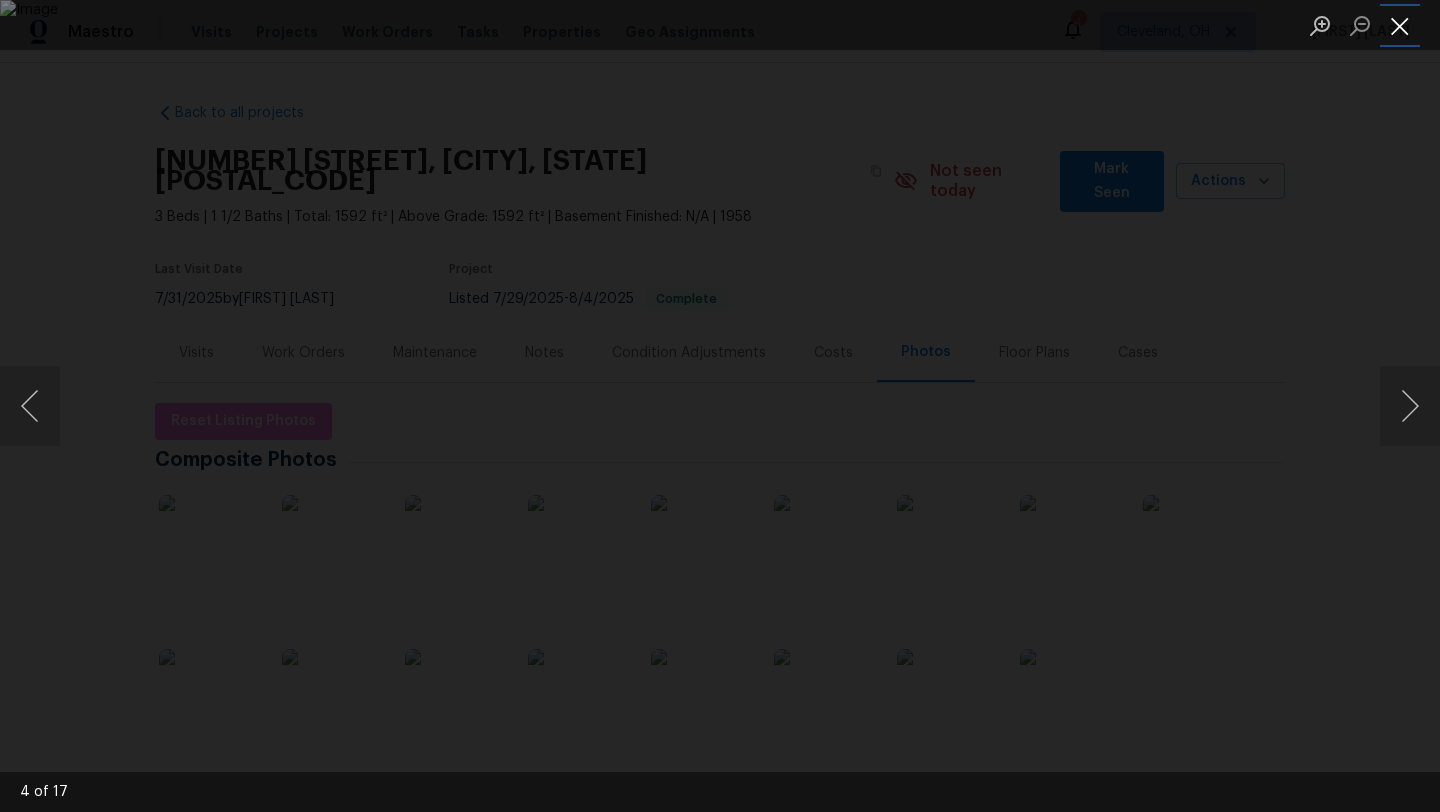 click at bounding box center [1400, 25] 